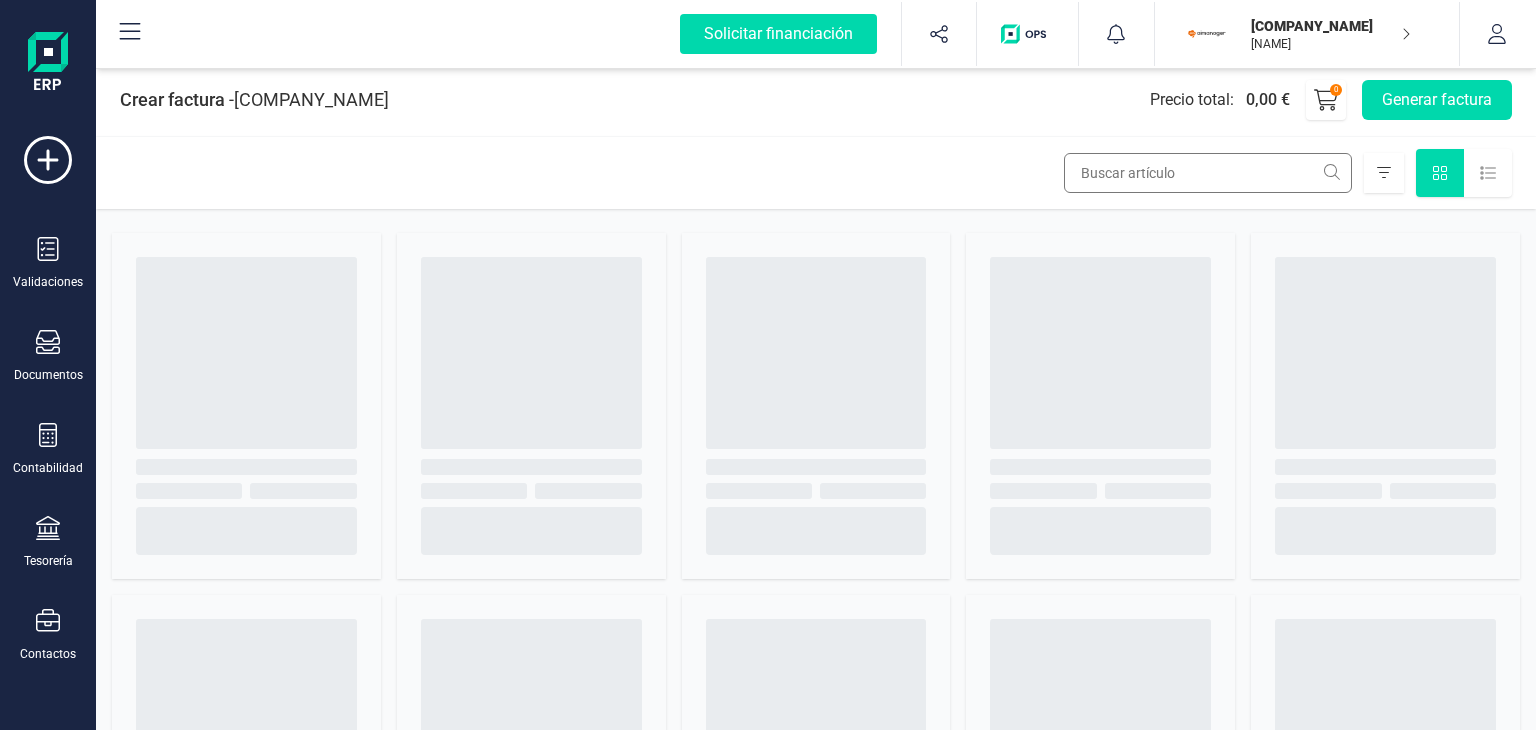 scroll, scrollTop: 0, scrollLeft: 0, axis: both 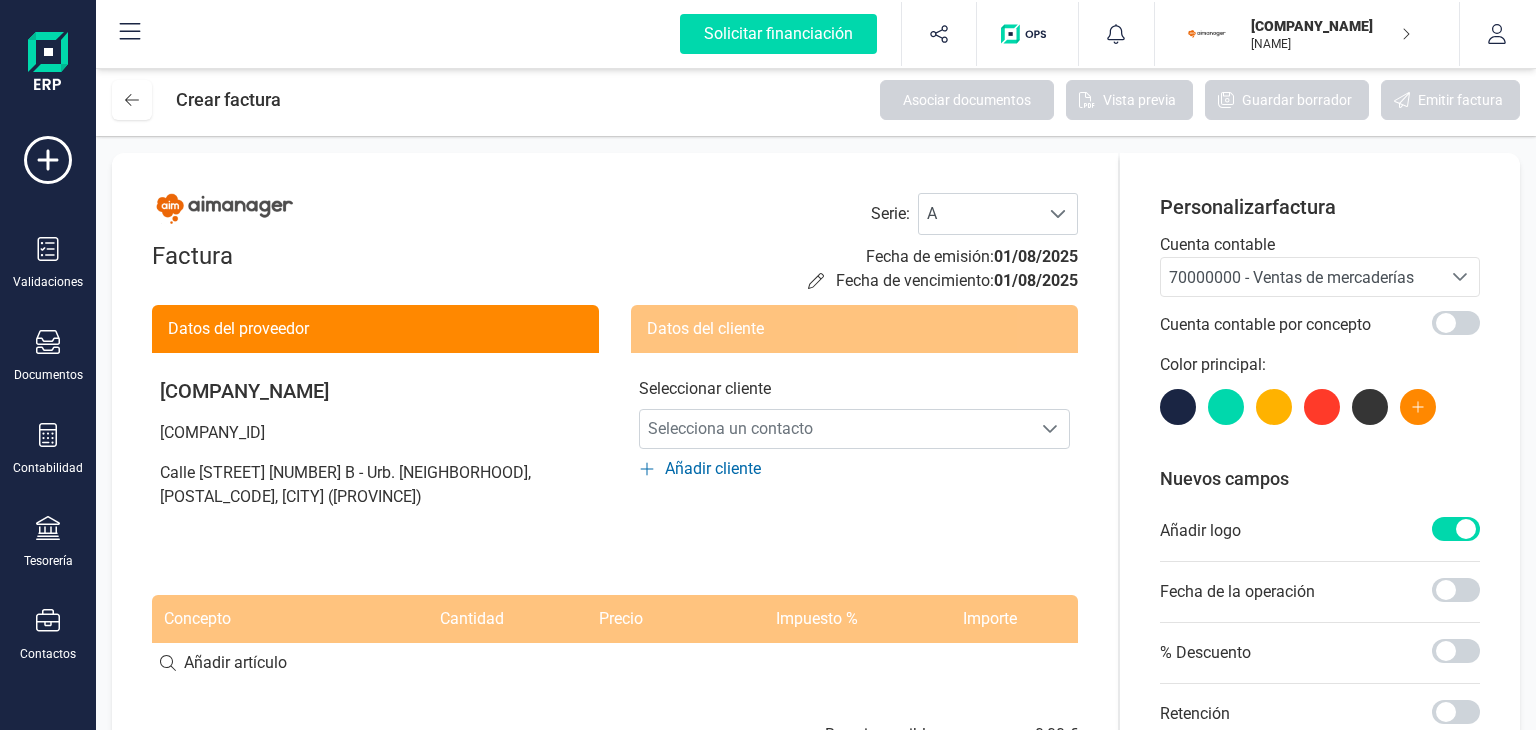 click on "Añadir    cliente" at bounding box center (713, 469) 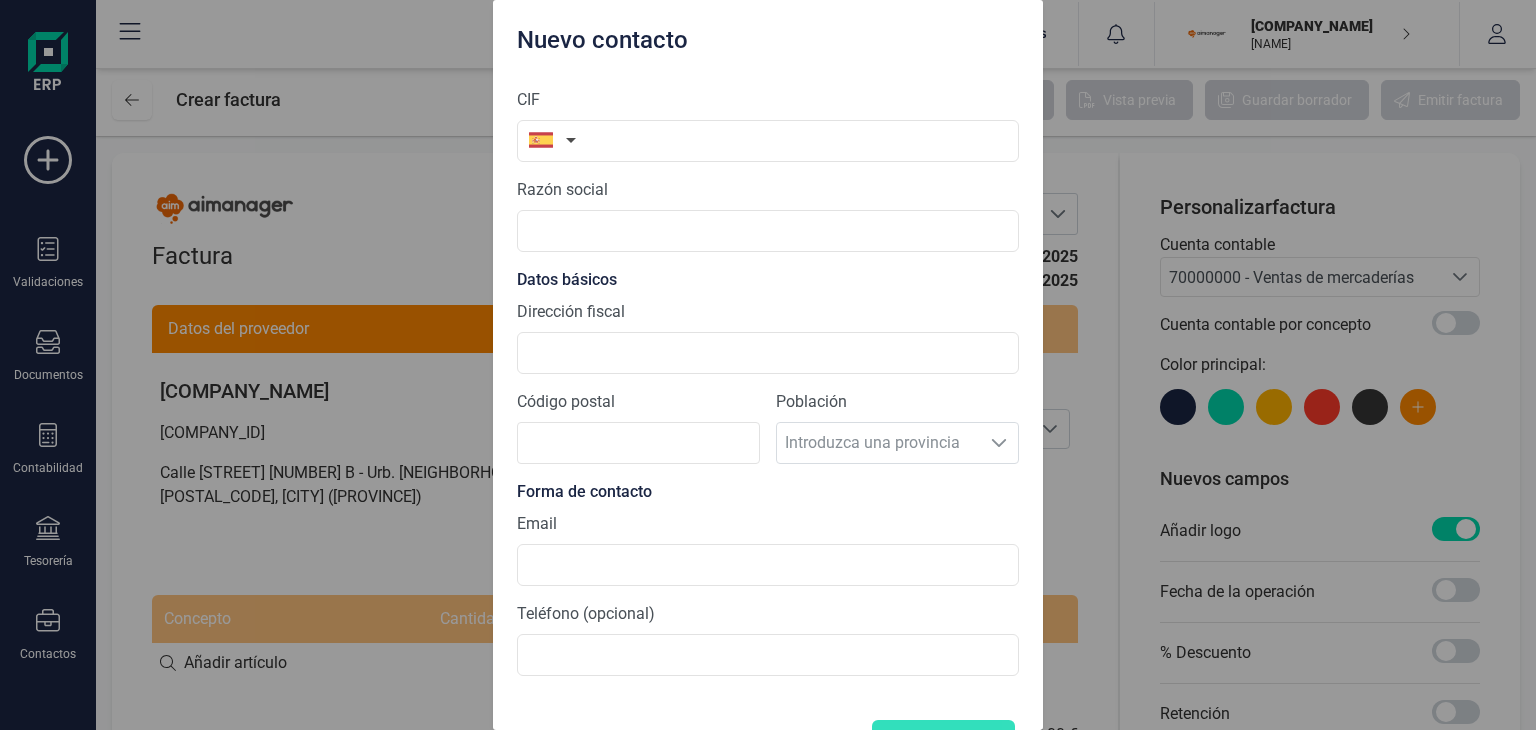 click at bounding box center (548, 140) 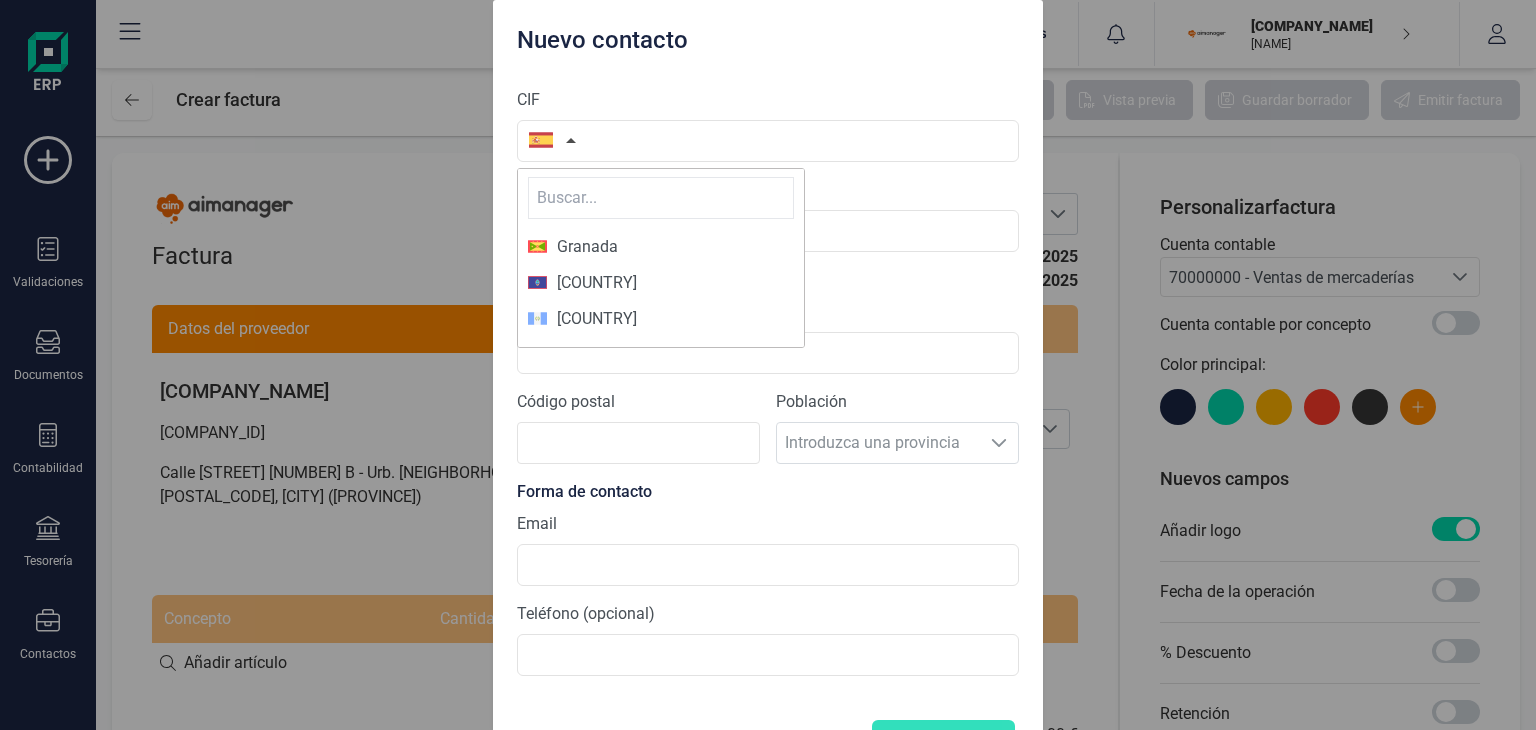 scroll, scrollTop: 3266, scrollLeft: 0, axis: vertical 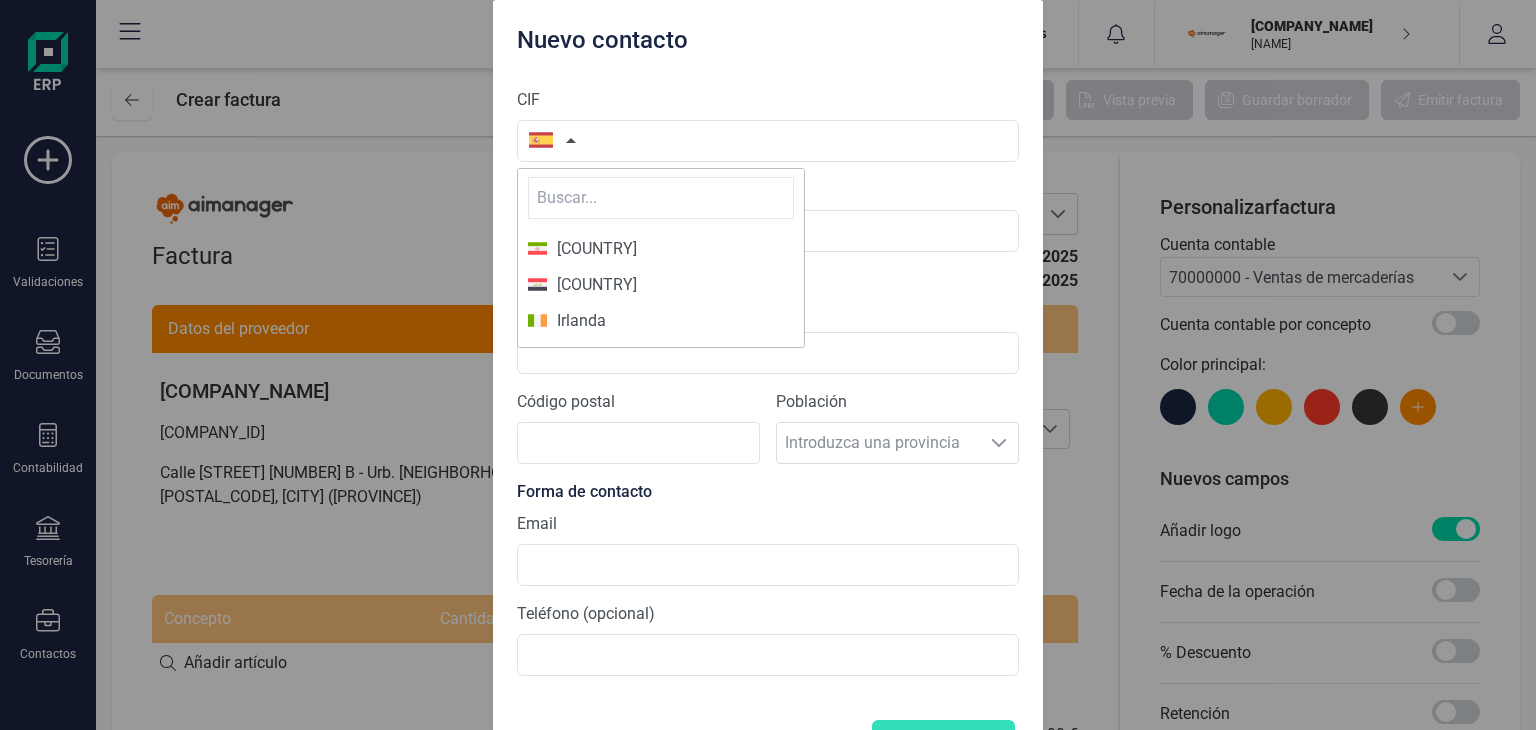 click at bounding box center [661, 198] 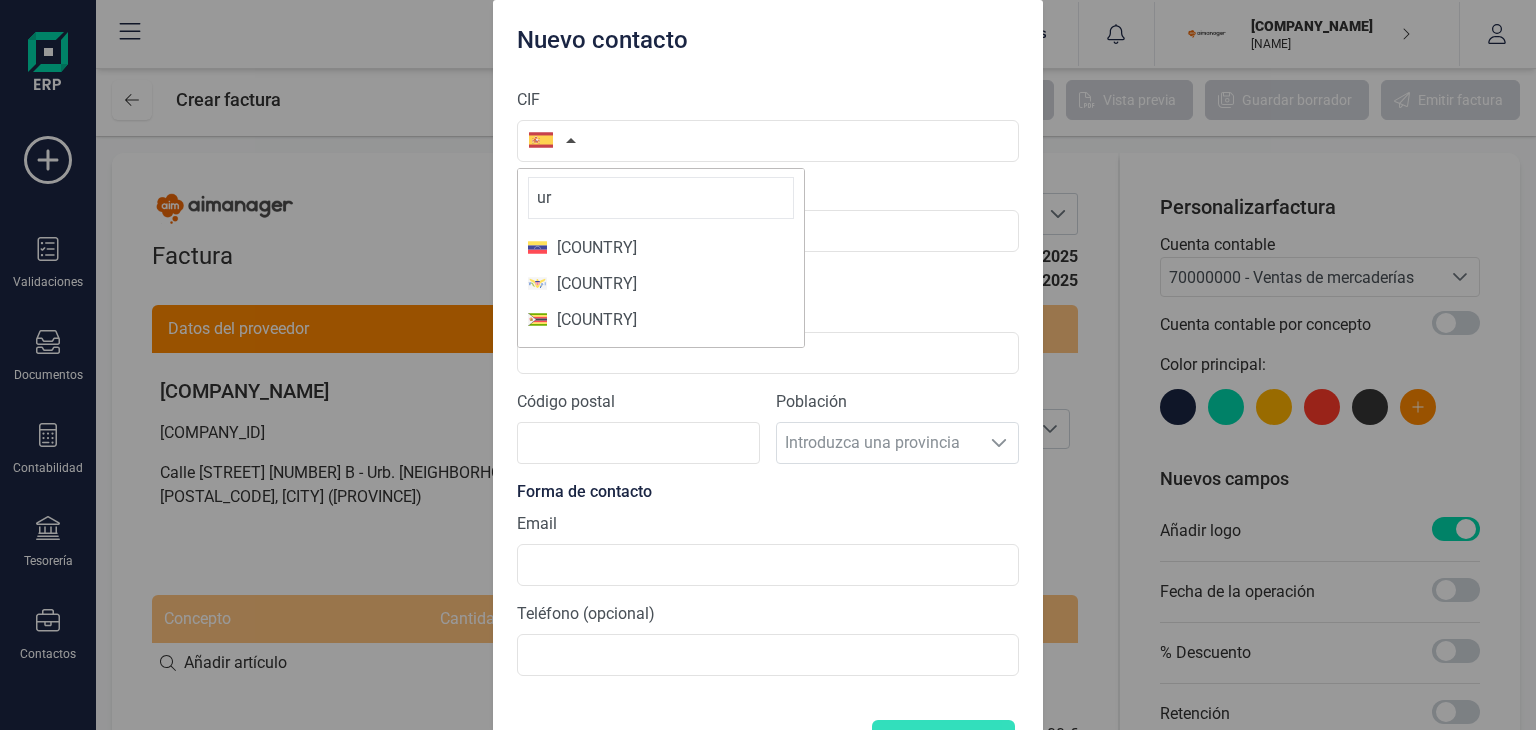 scroll, scrollTop: 423, scrollLeft: 0, axis: vertical 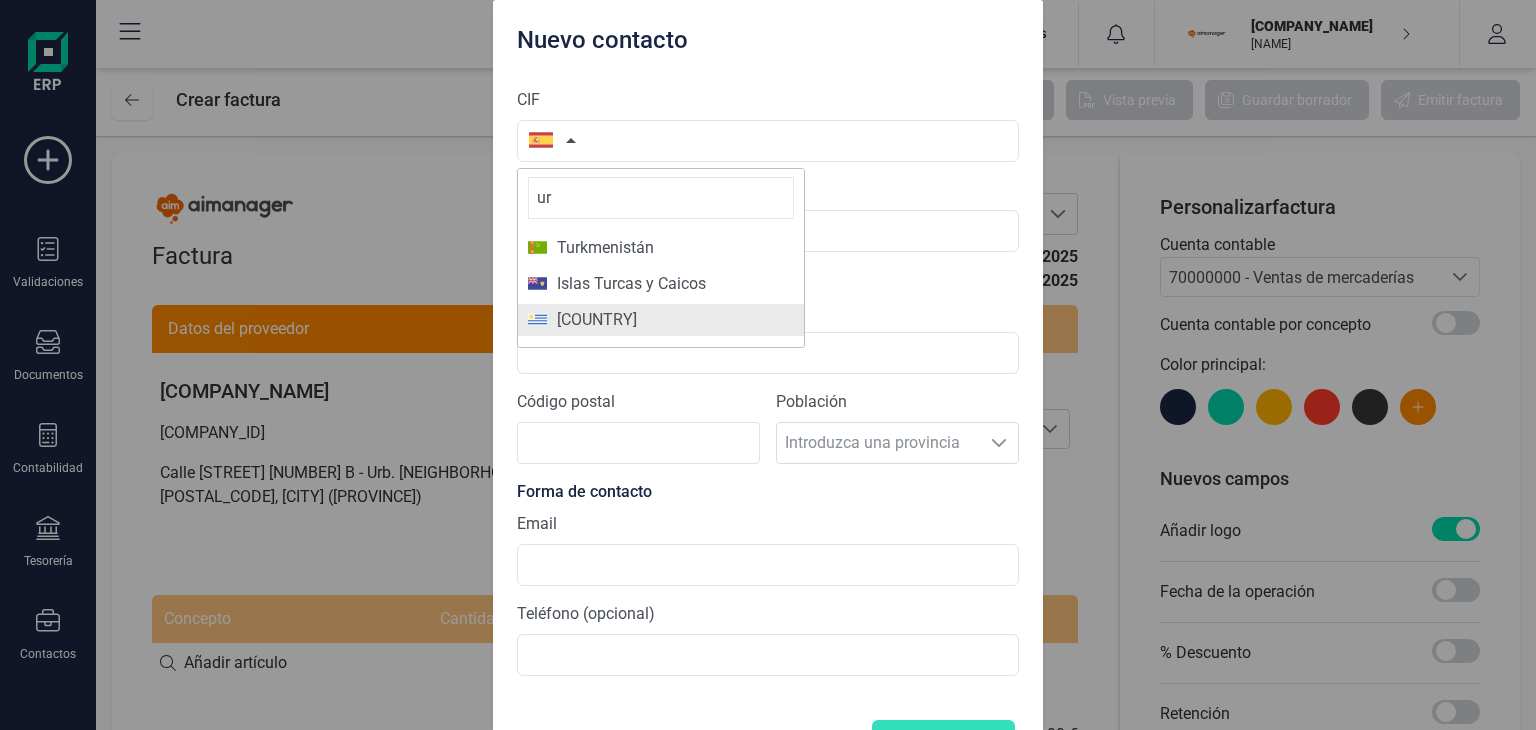 type on "ur" 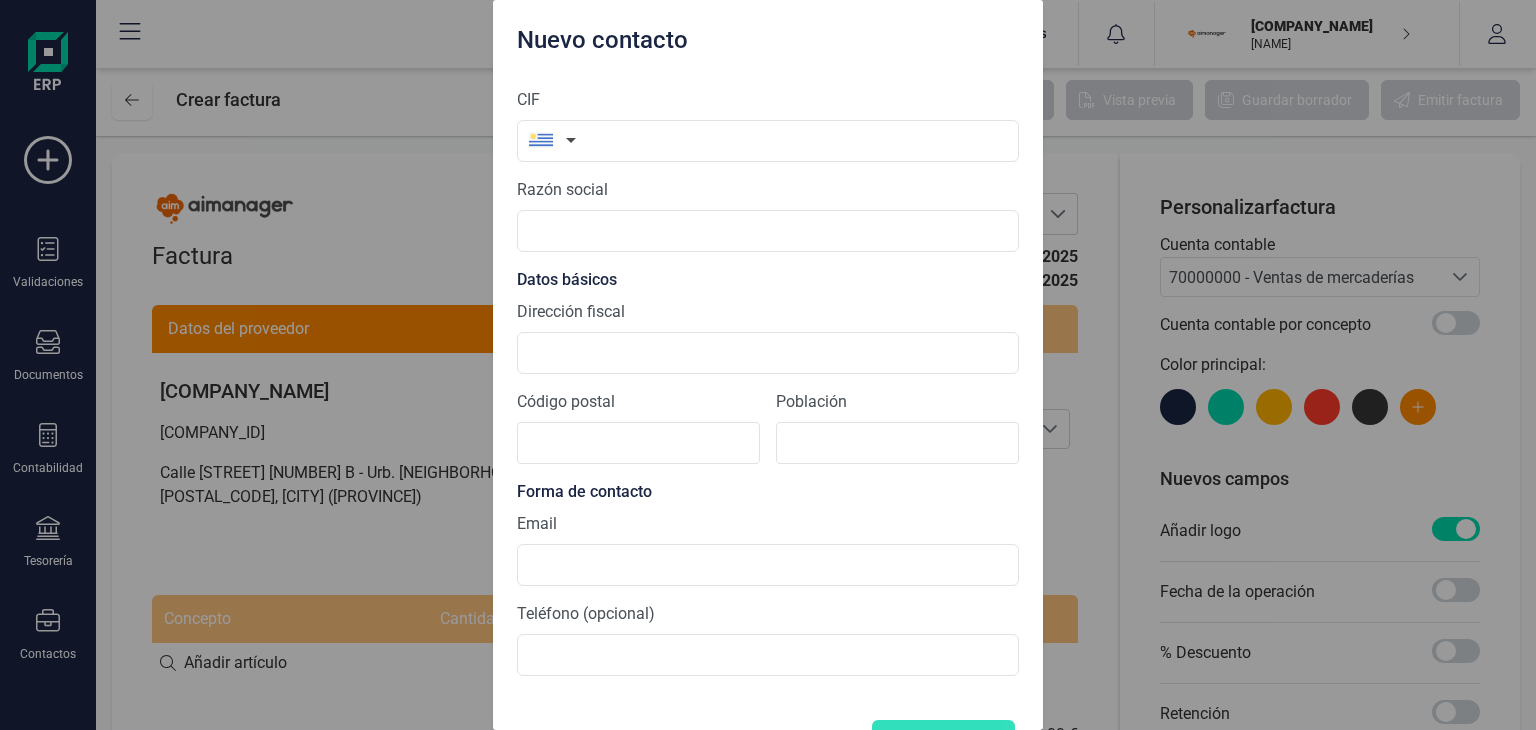 scroll, scrollTop: 0, scrollLeft: 0, axis: both 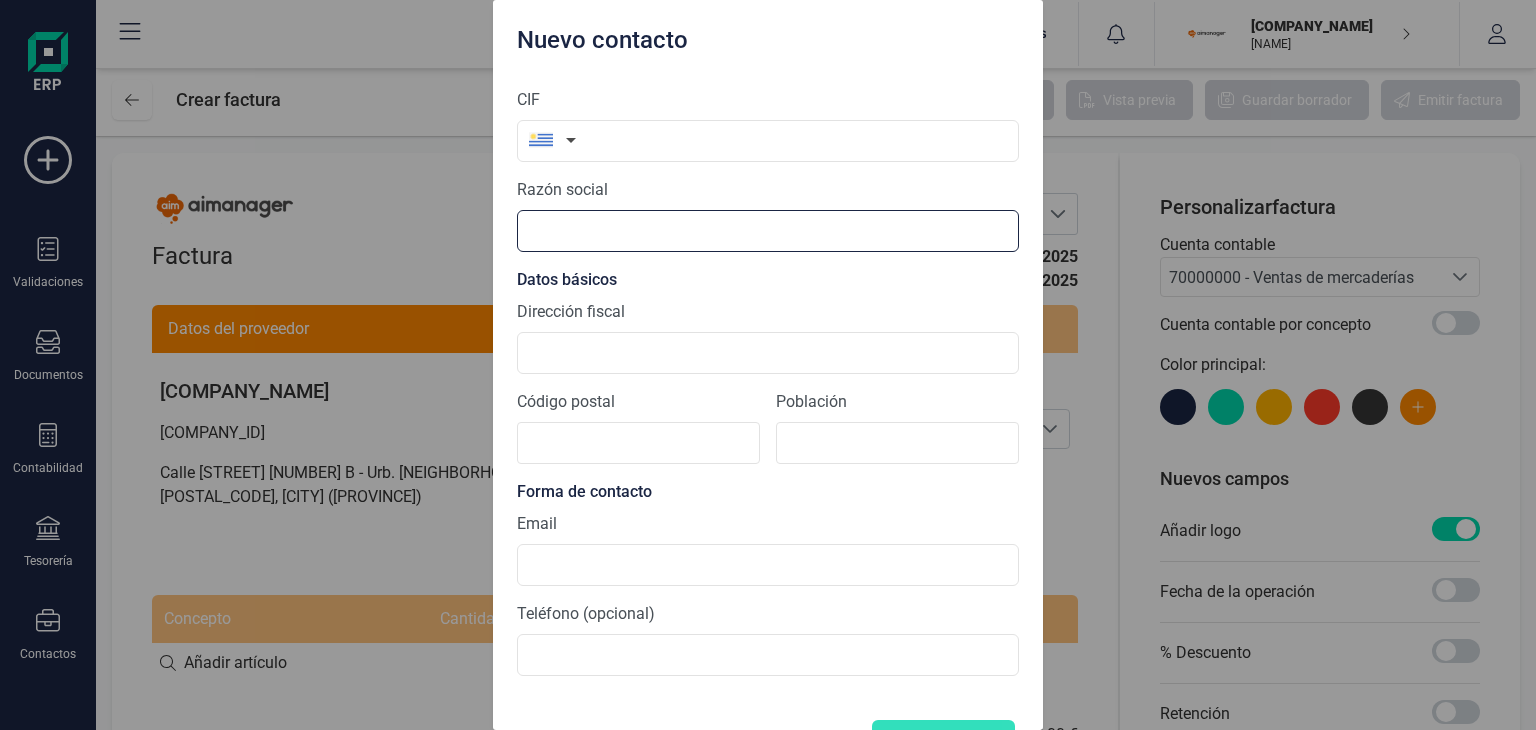 click on "Razón social" at bounding box center [768, 231] 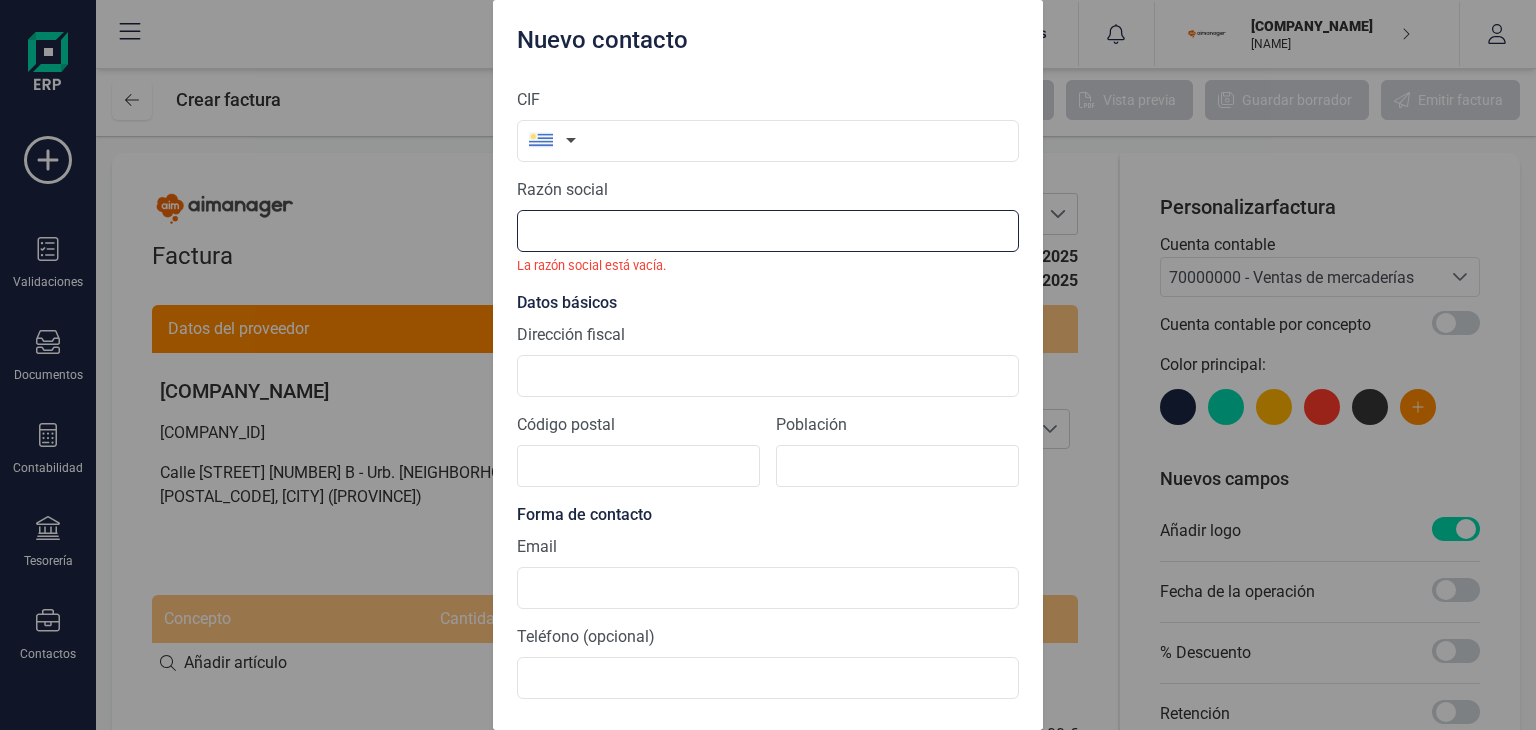 paste on "[COMPANY_NAME]" 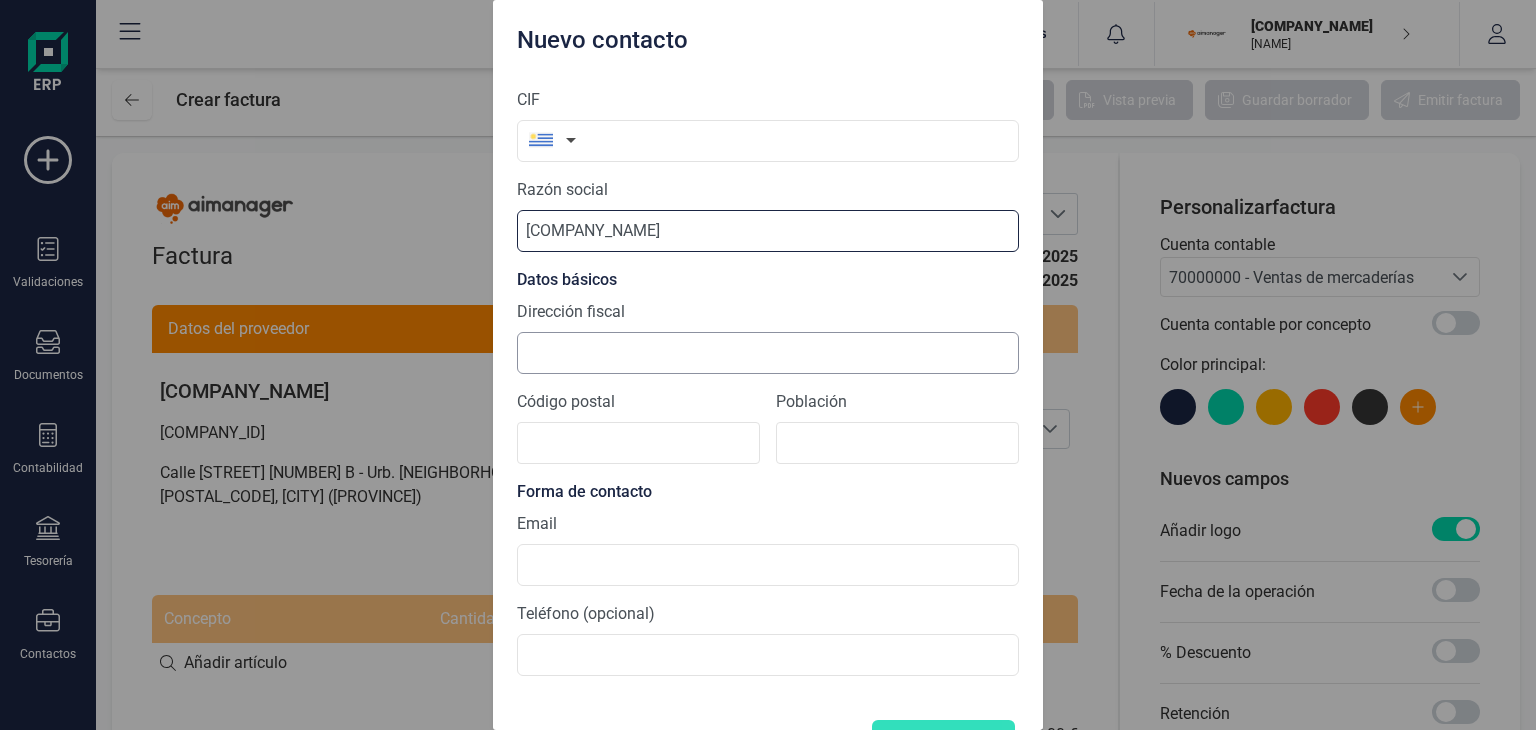 type on "[COMPANY_NAME]" 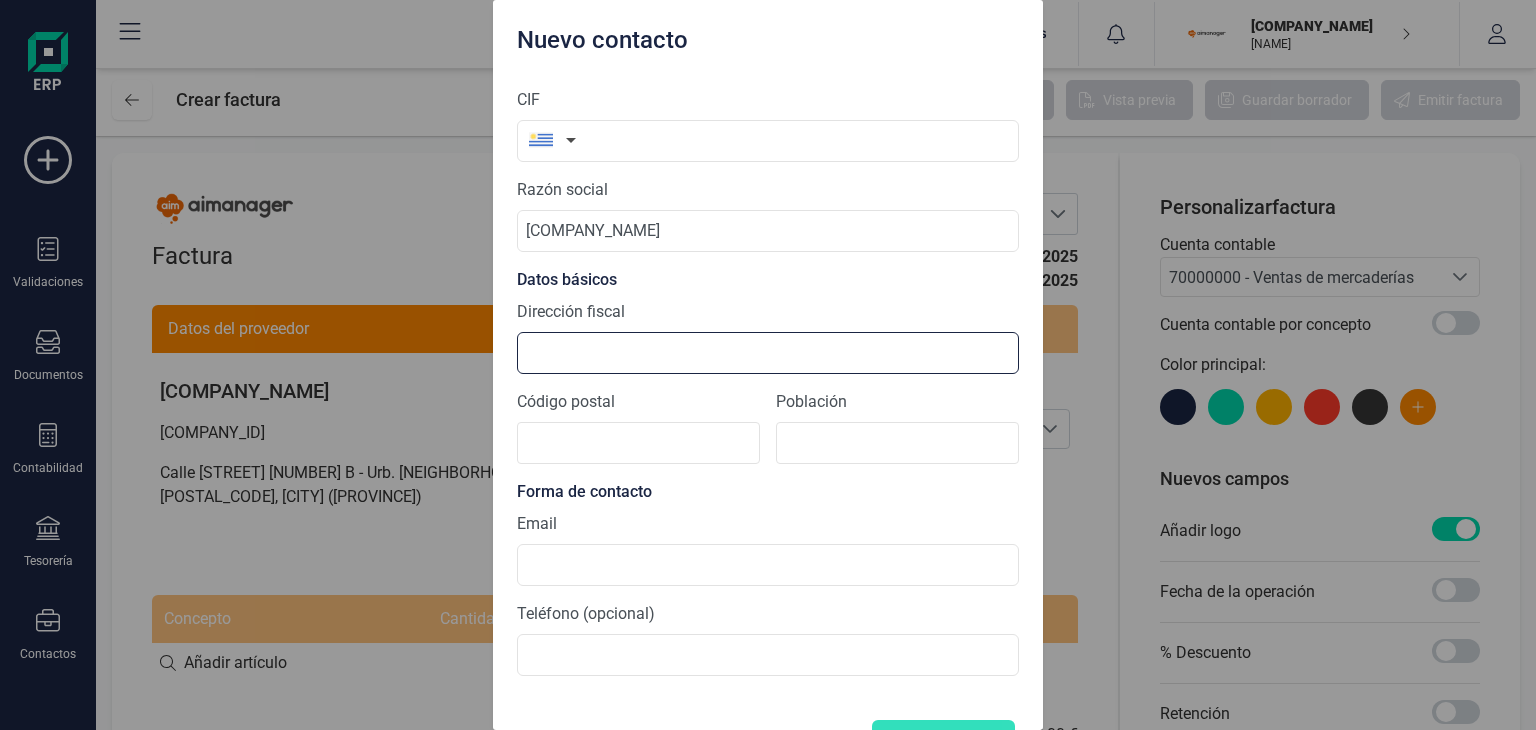 click on "Dirección fiscal" at bounding box center (768, 353) 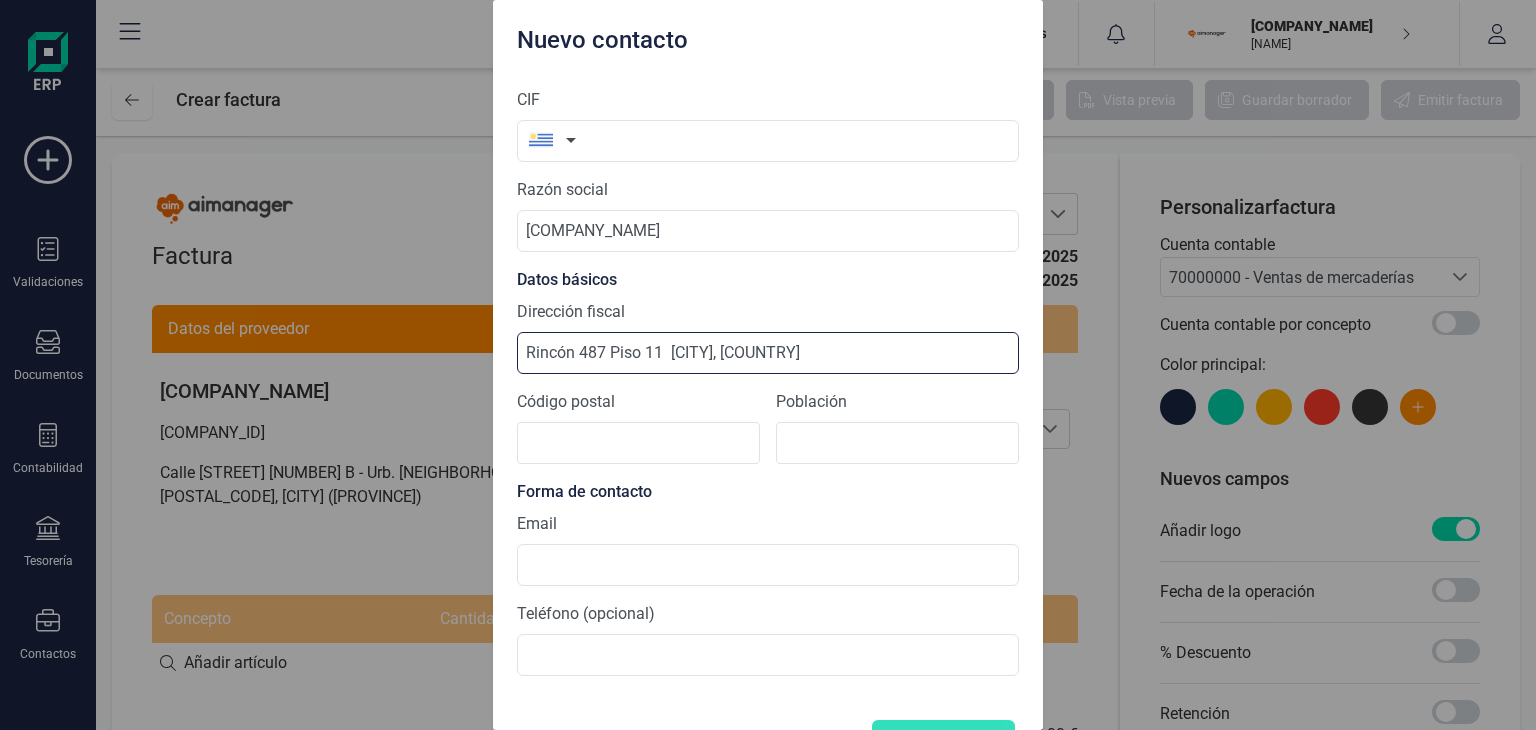 drag, startPoint x: 673, startPoint y: 348, endPoint x: 757, endPoint y: 359, distance: 84.71718 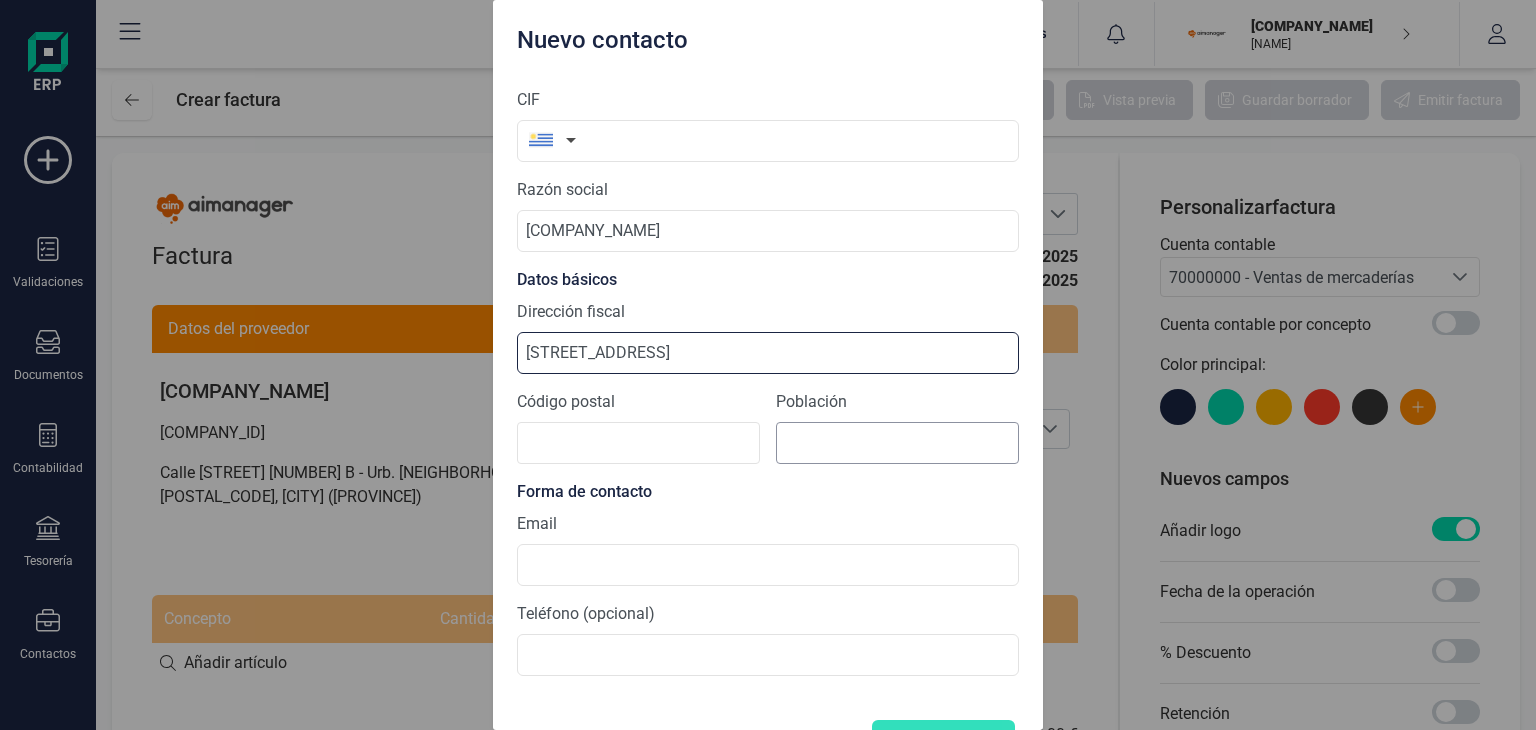 type on "[STREET_ADDRESS]" 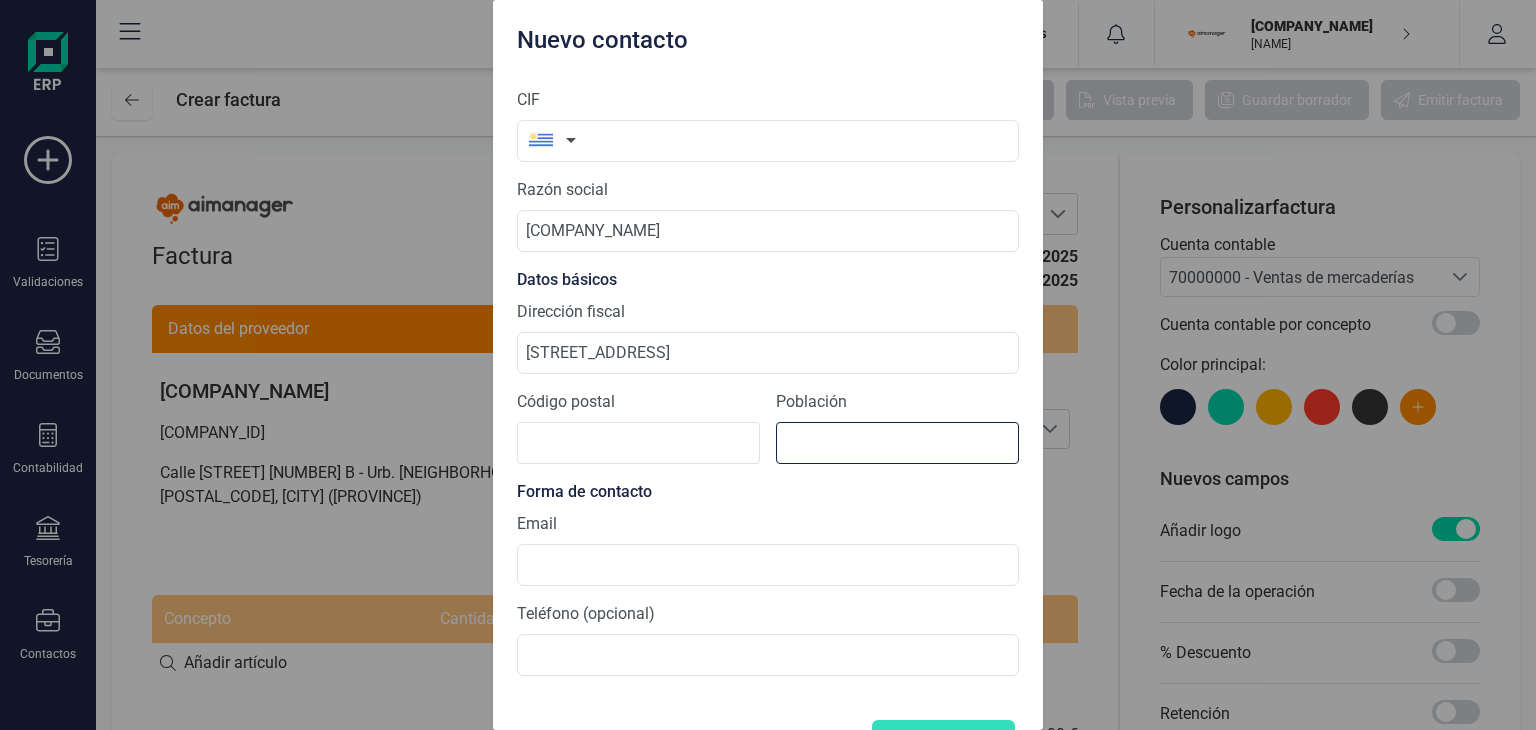 click at bounding box center (897, 443) 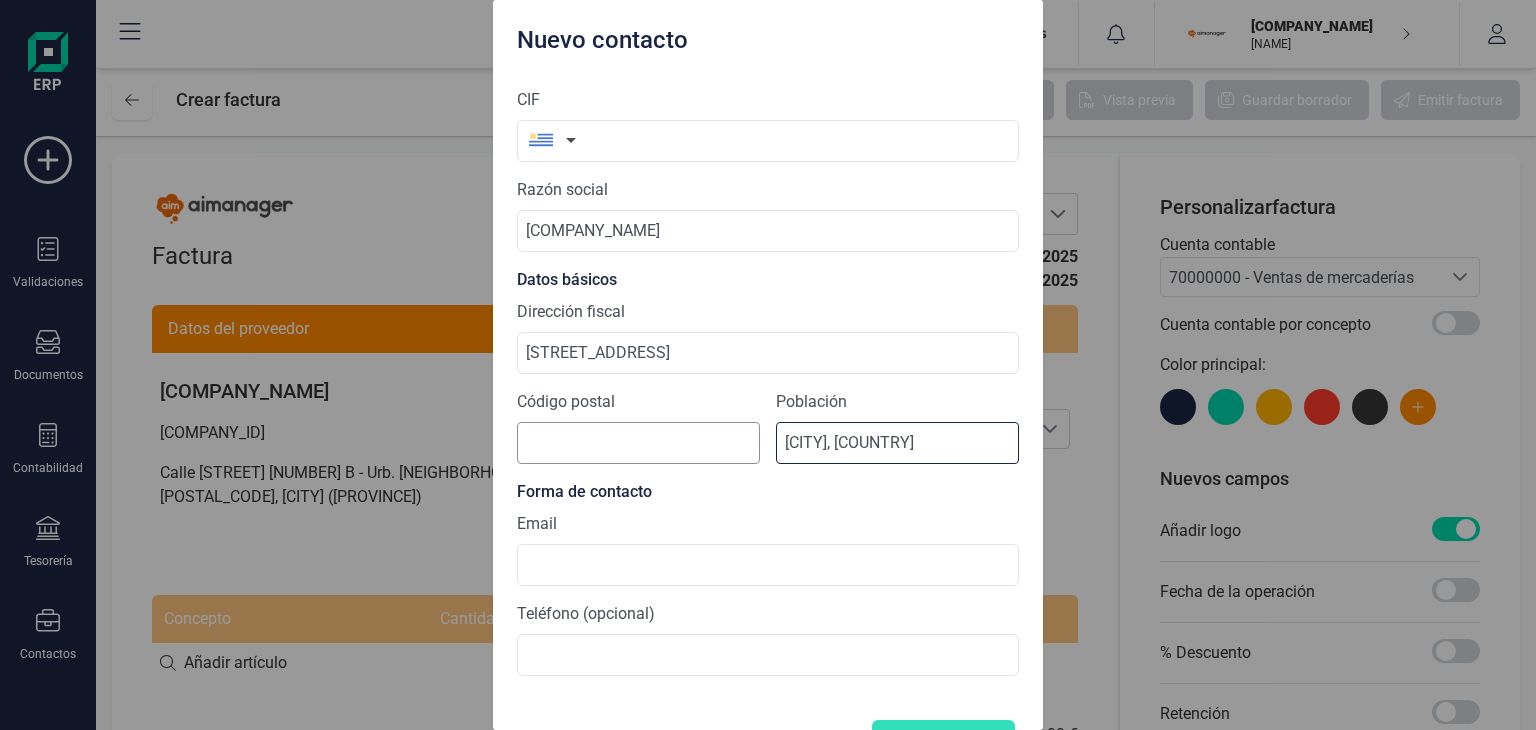 type on "[CITY], [COUNTRY]" 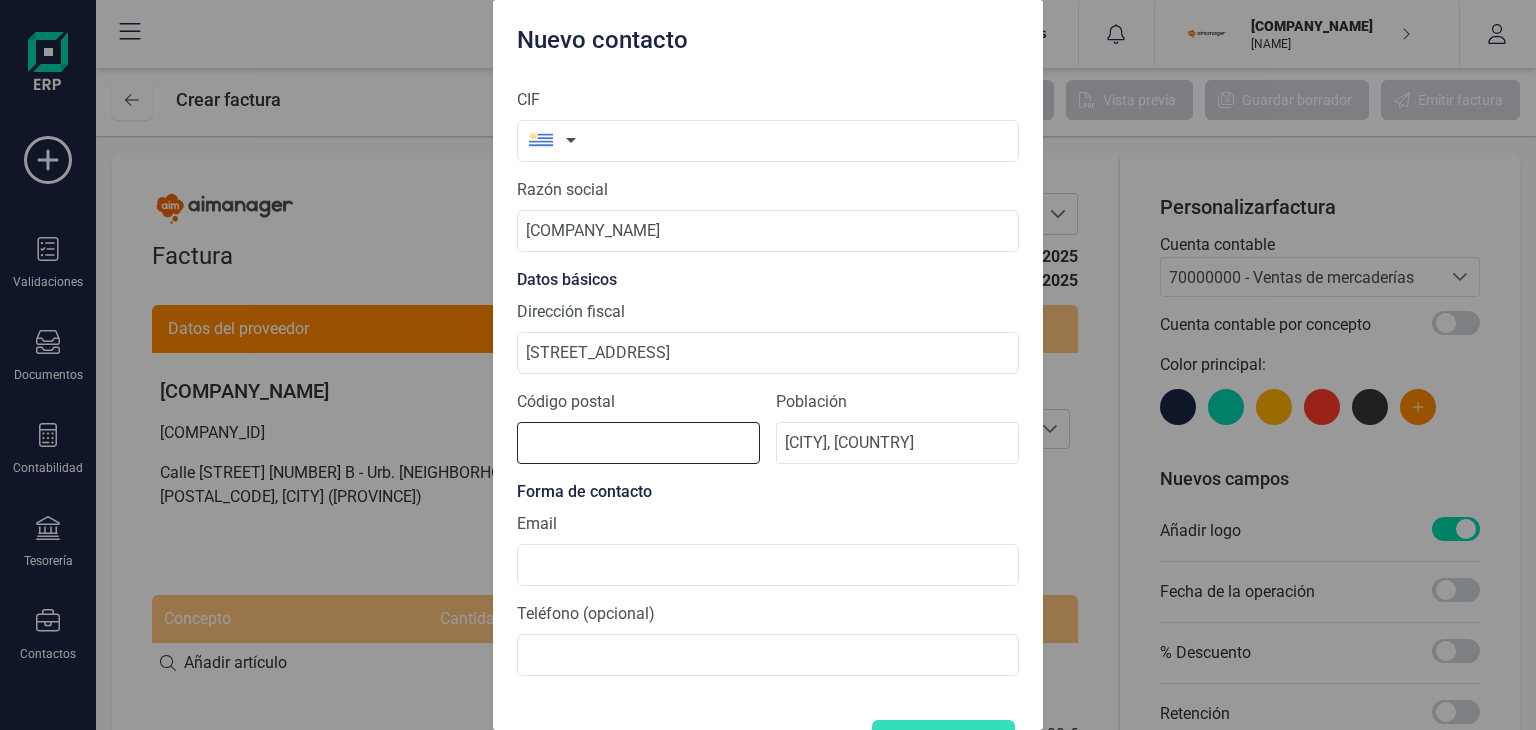 click on "Código postal" at bounding box center [638, 443] 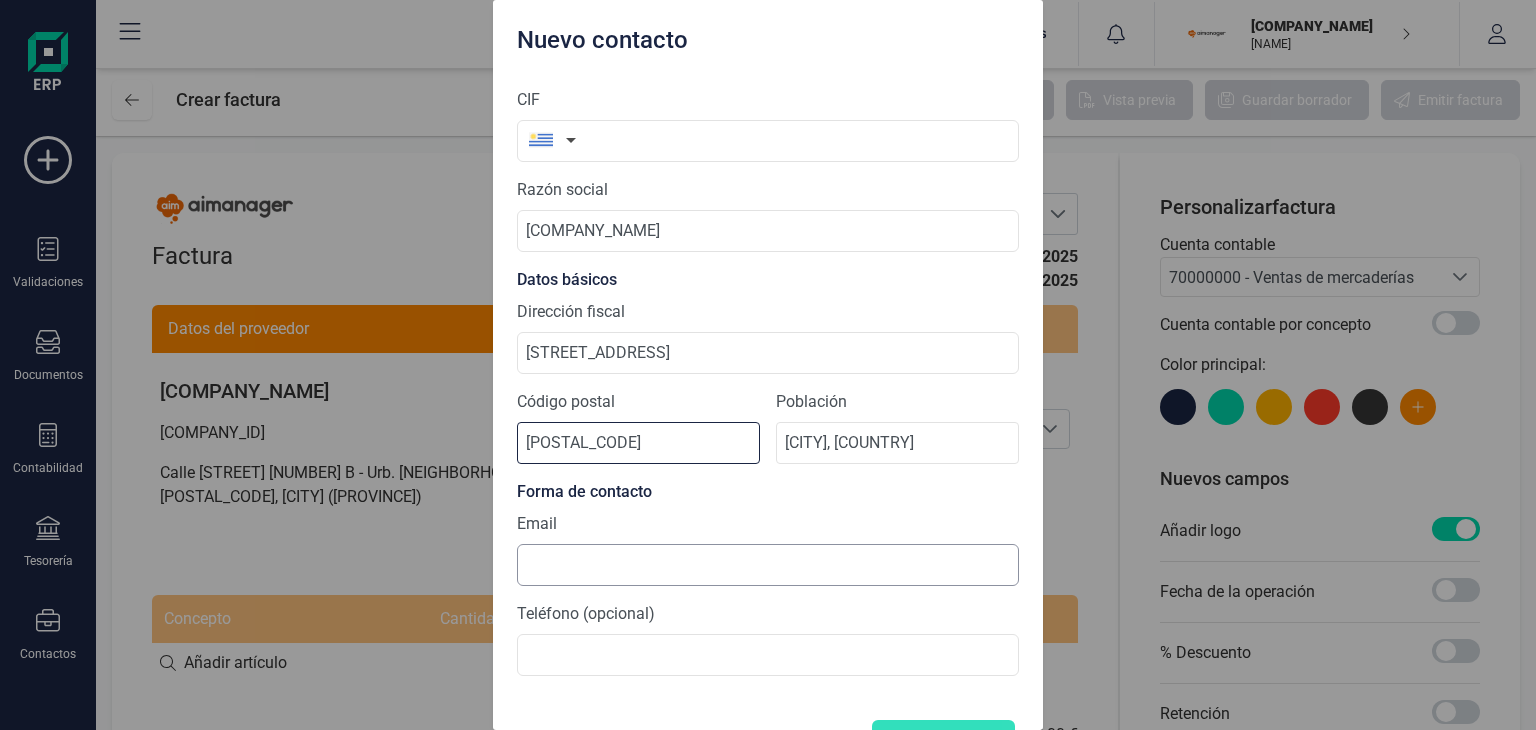 type on "[POSTAL_CODE]" 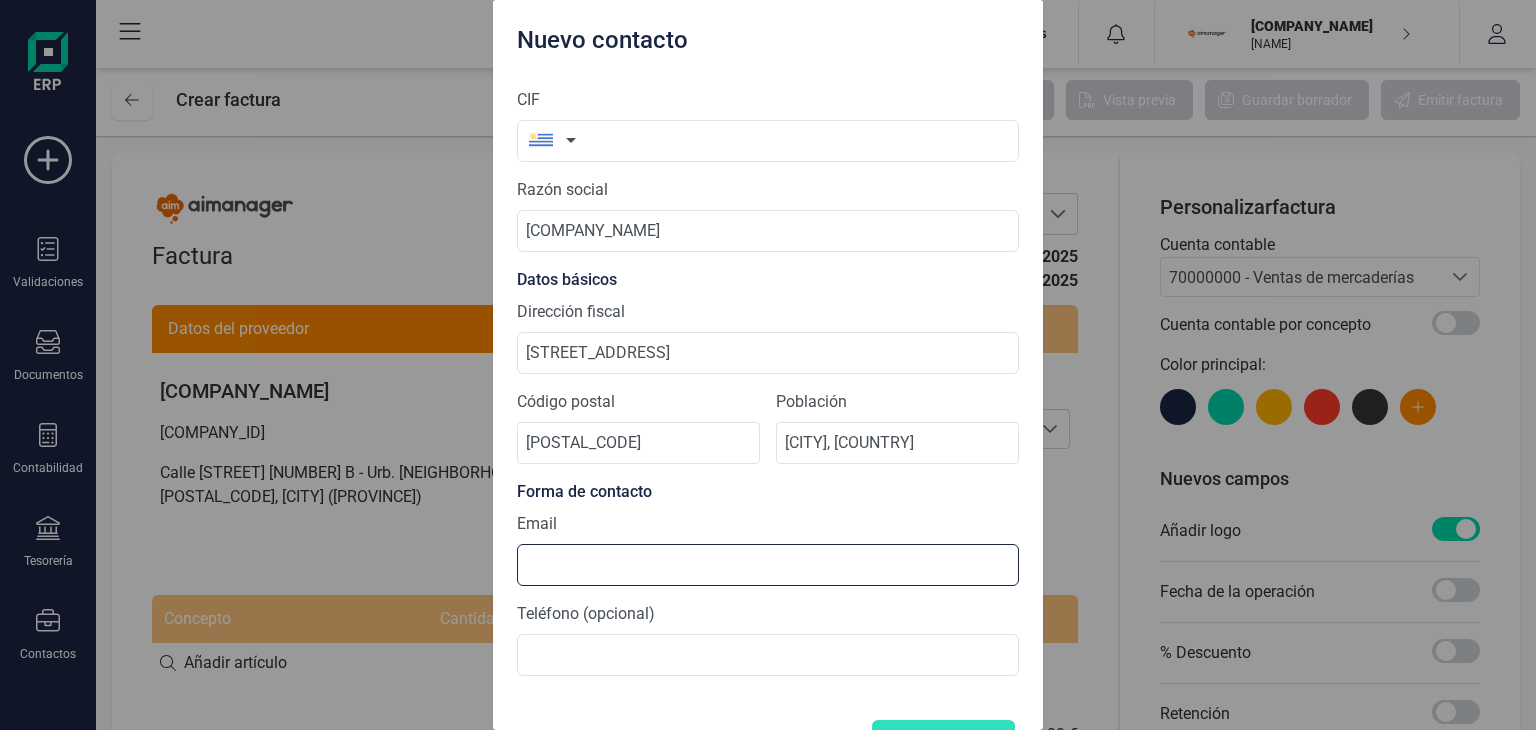 click at bounding box center [768, 565] 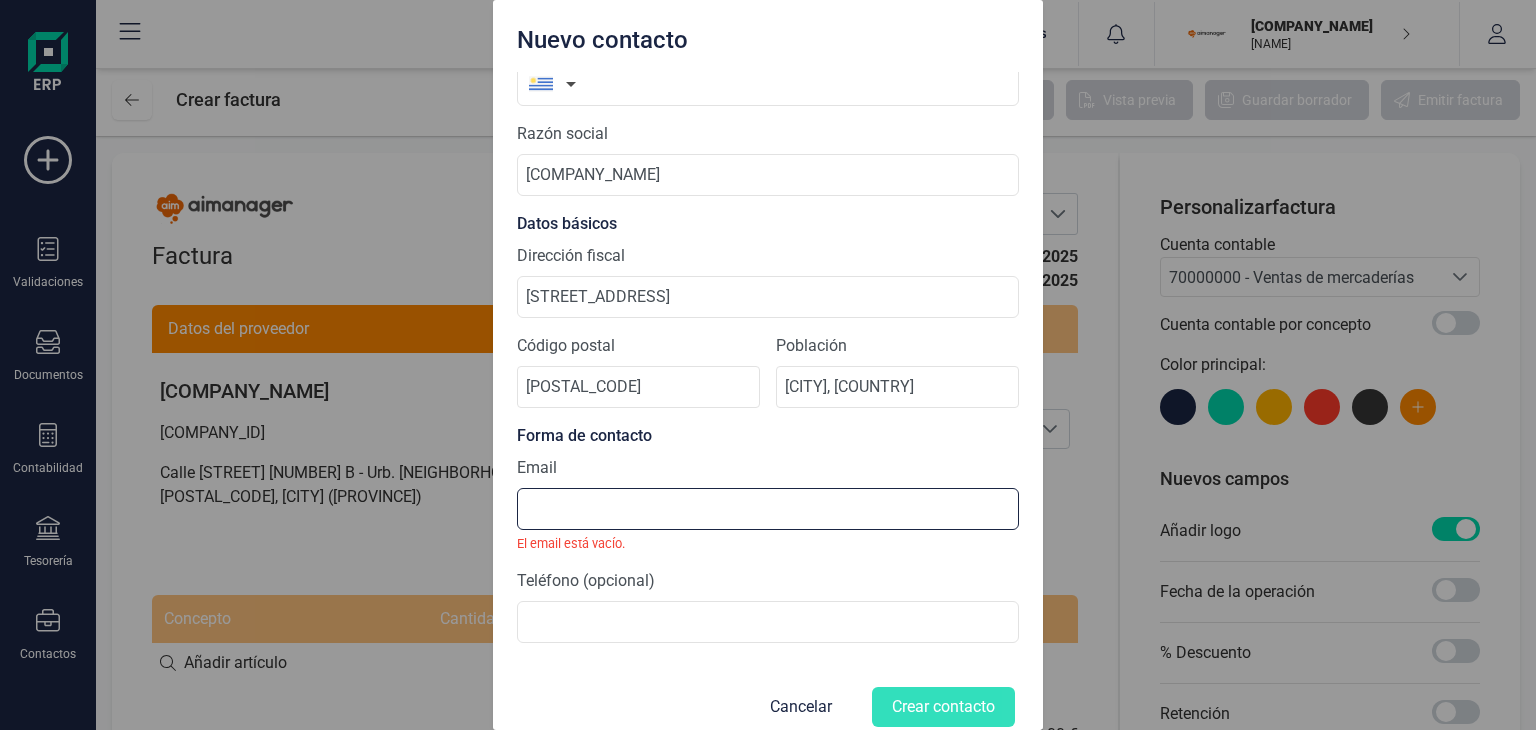 click at bounding box center [768, 509] 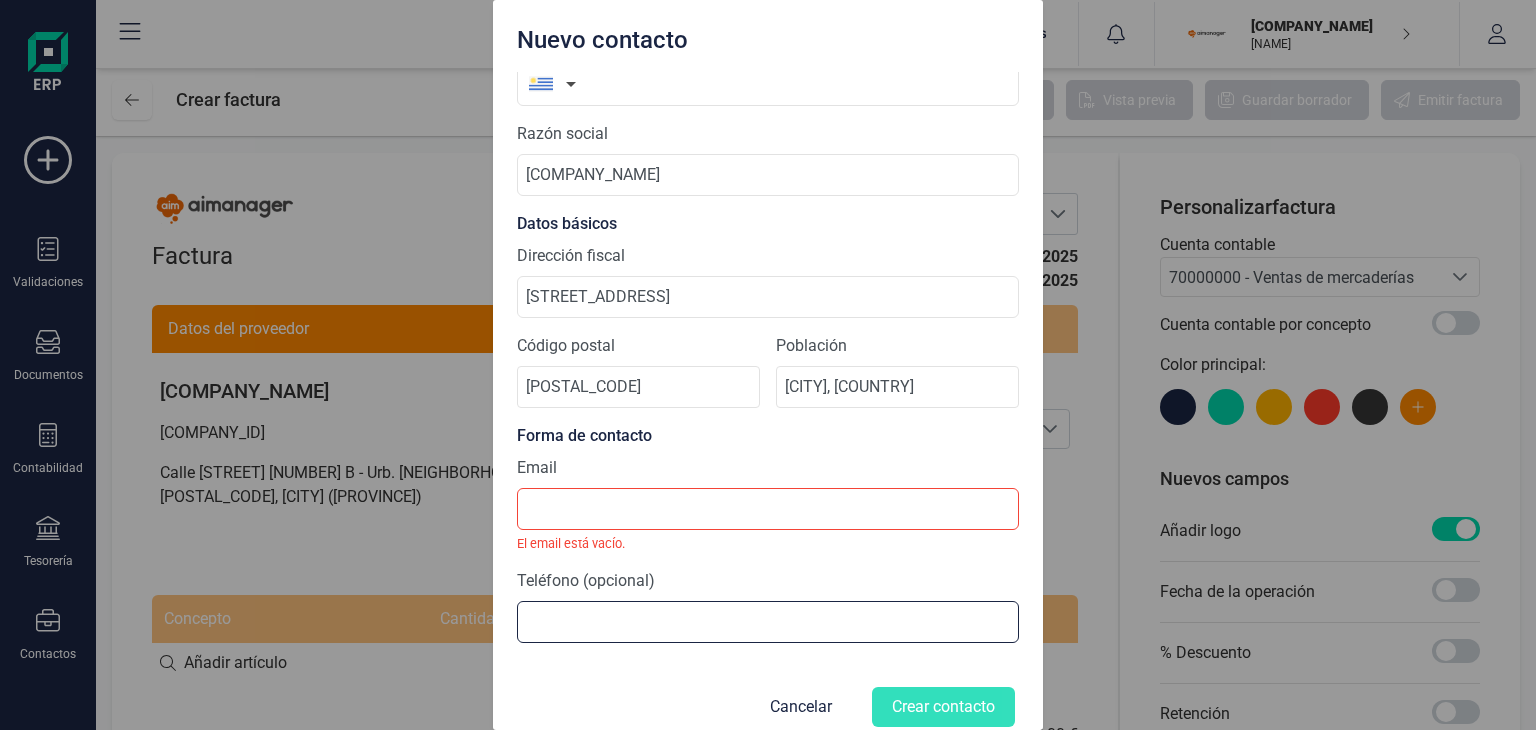 click at bounding box center (768, 622) 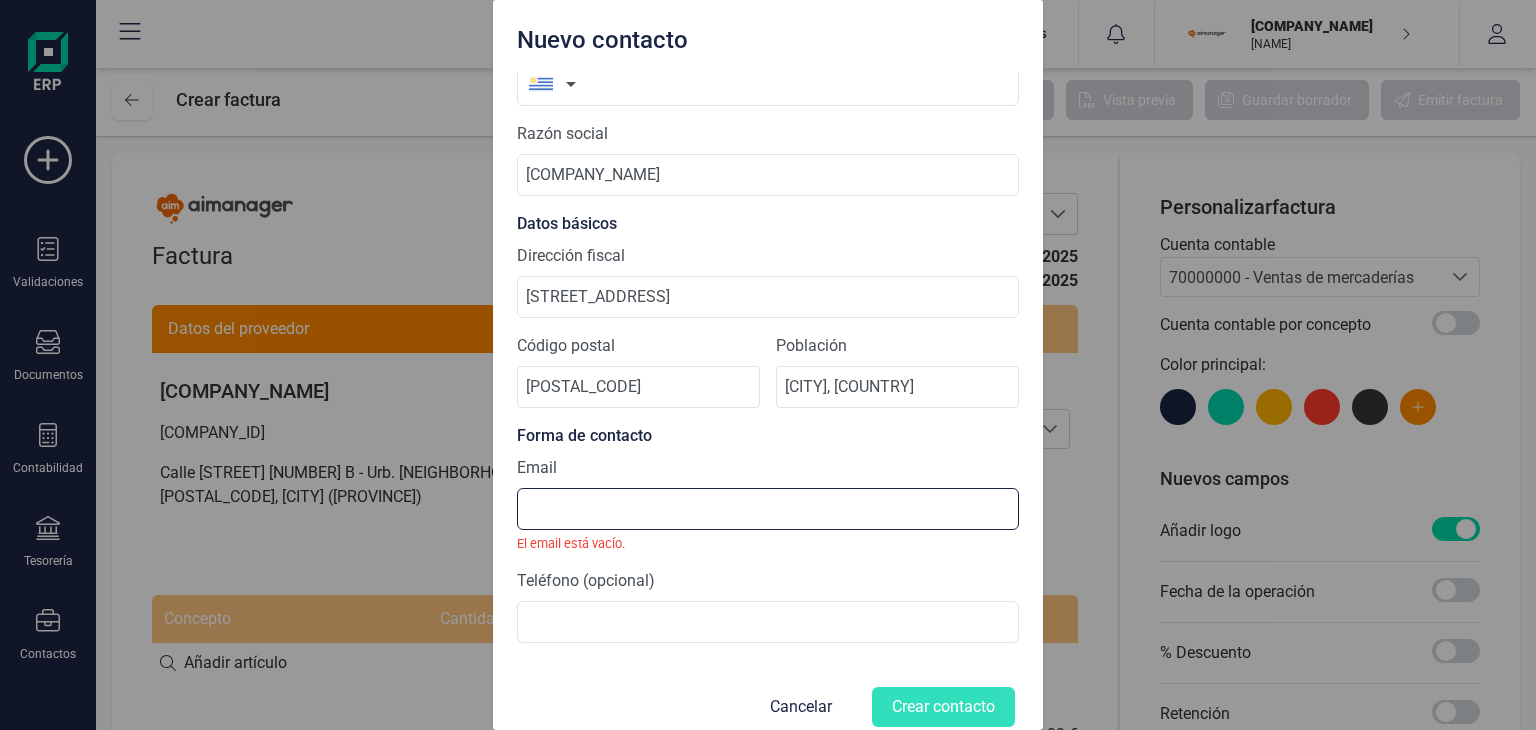 click at bounding box center (768, 509) 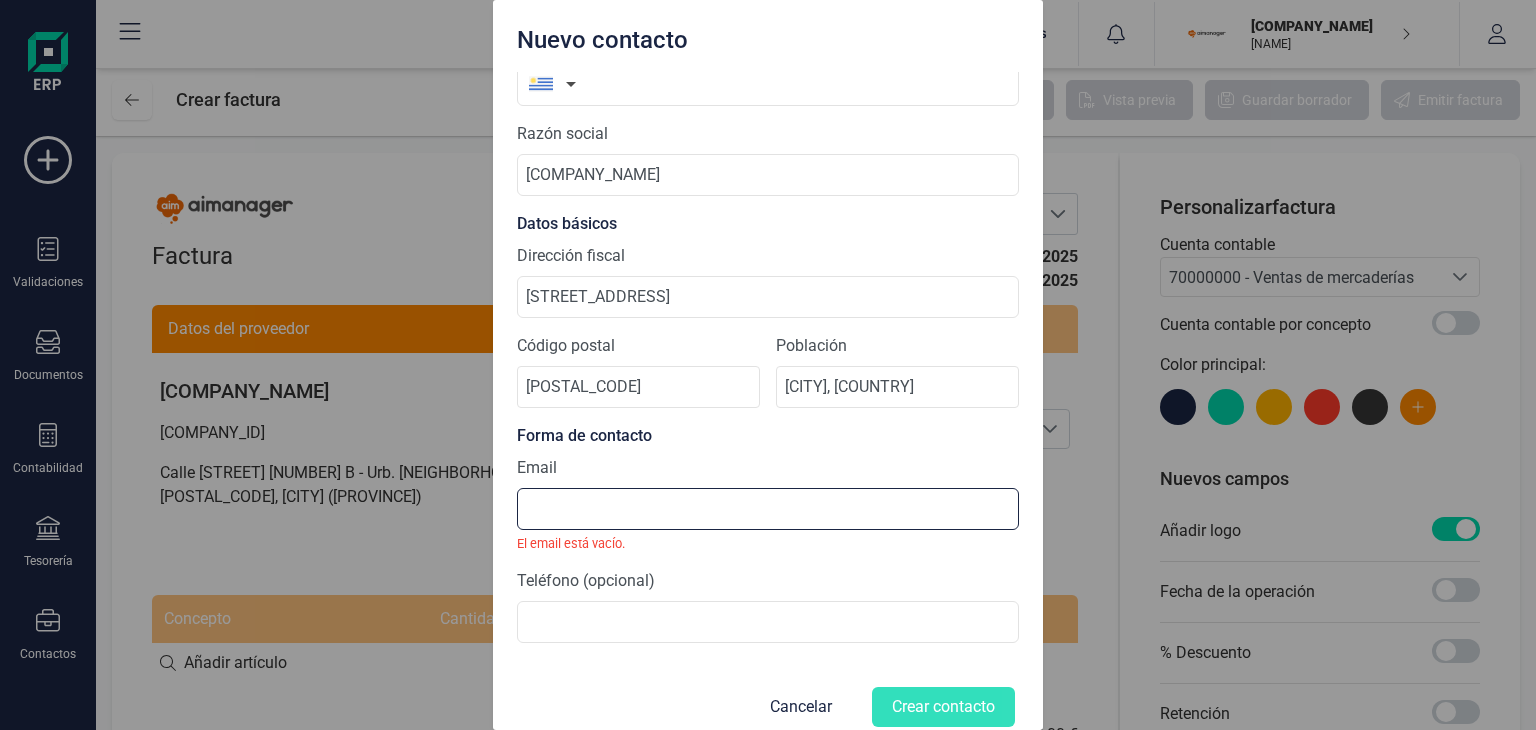 click at bounding box center (768, 509) 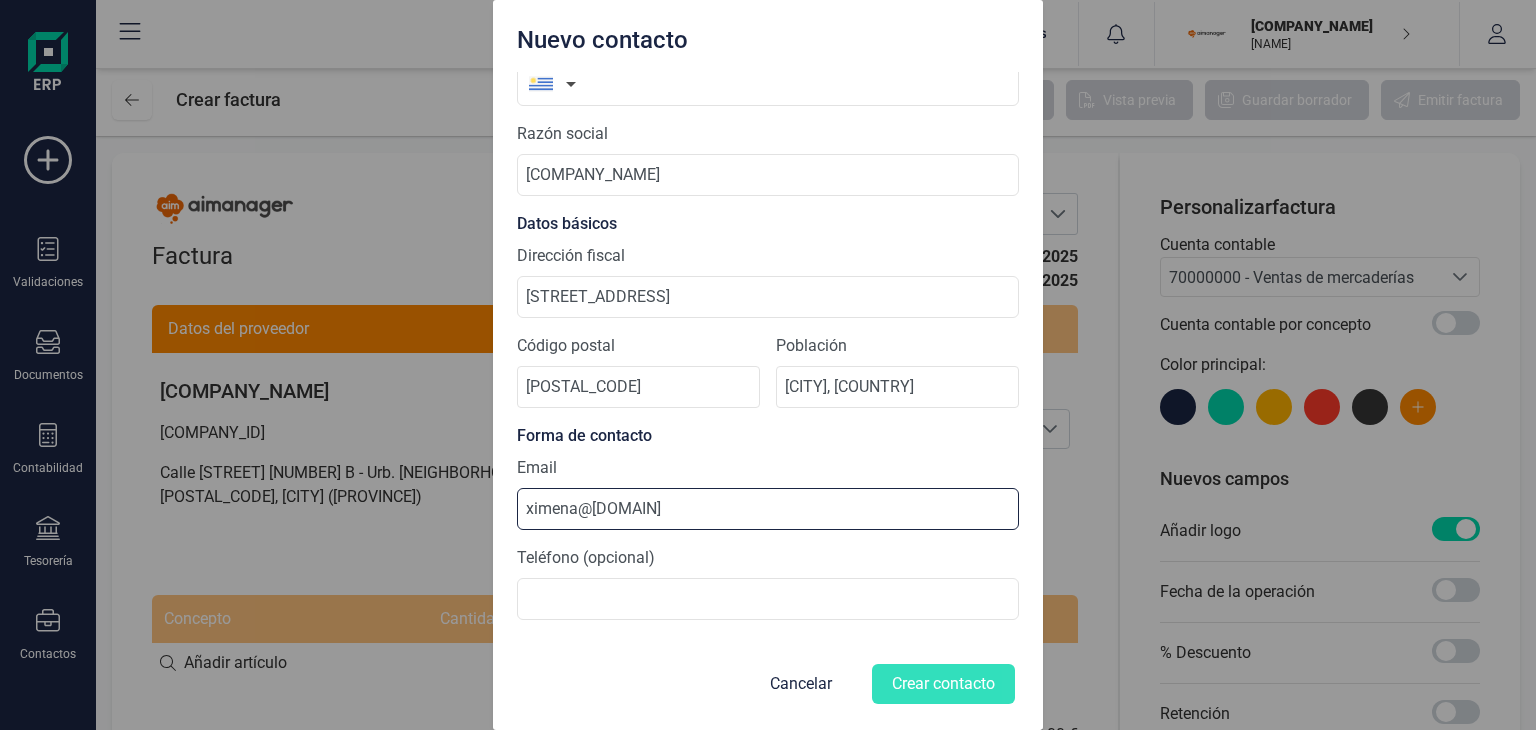 click on "ximena@[DOMAIN]" at bounding box center [768, 509] 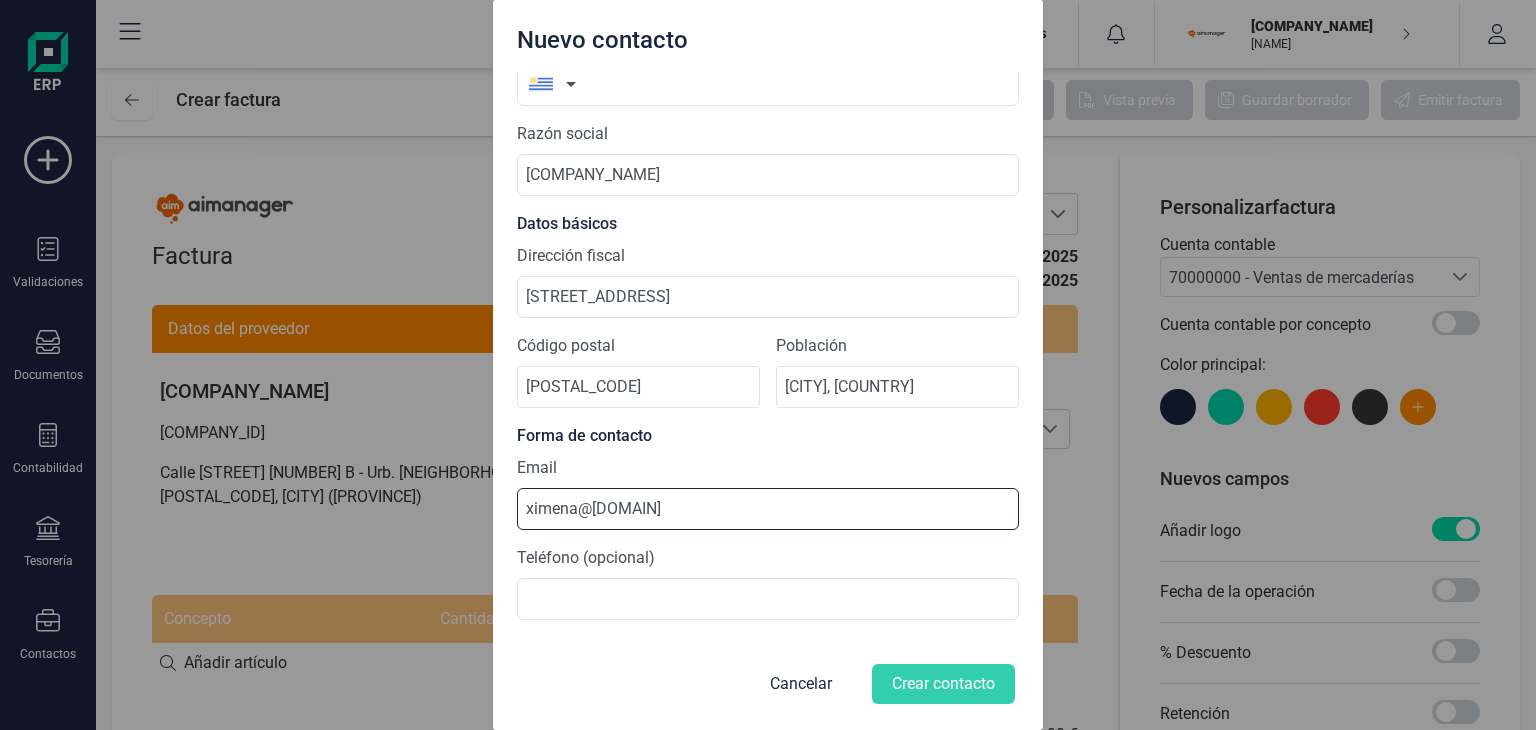 type on "ximena@[DOMAIN]" 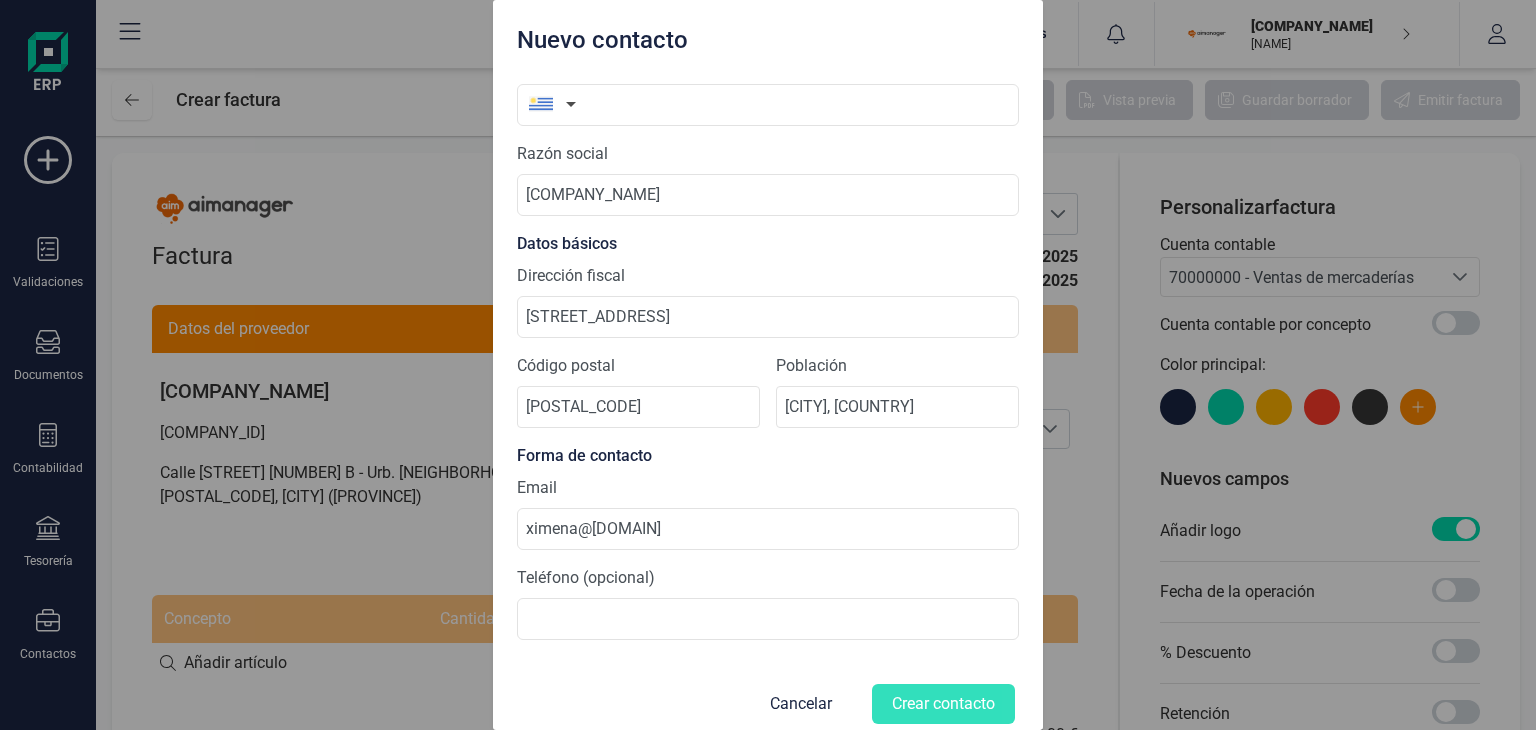 scroll, scrollTop: 56, scrollLeft: 0, axis: vertical 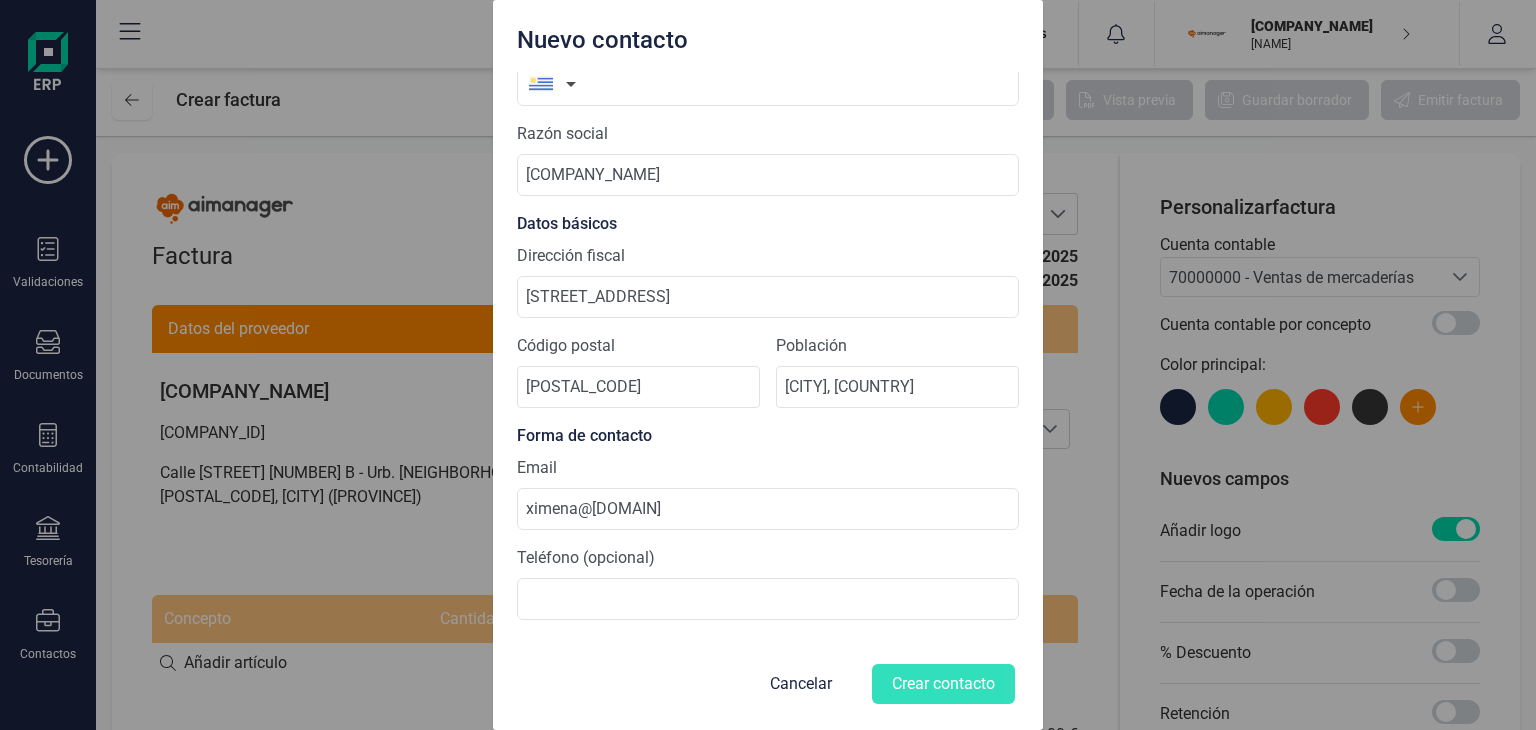 click on "Razón social [COMPANY_NAME]" at bounding box center (768, 159) 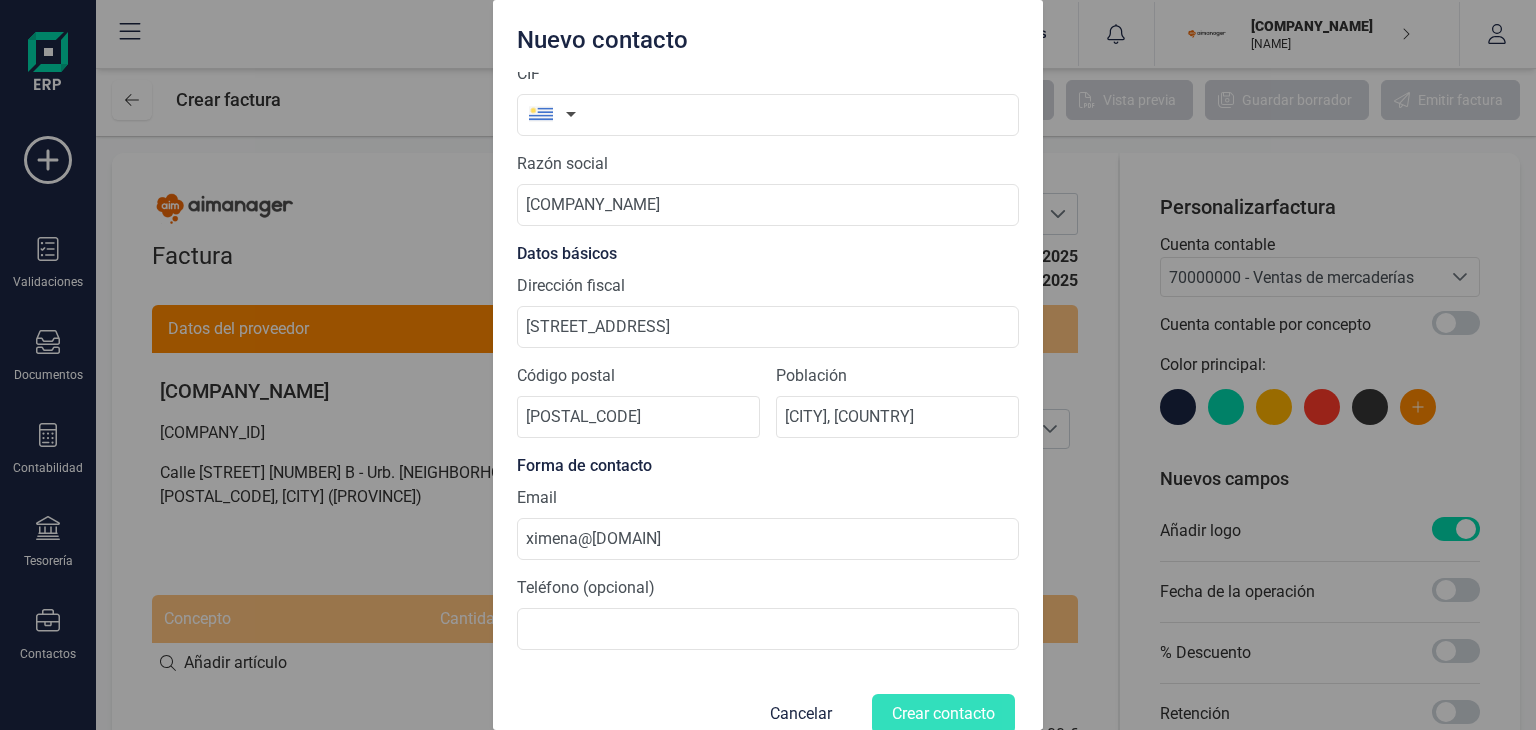scroll, scrollTop: 0, scrollLeft: 0, axis: both 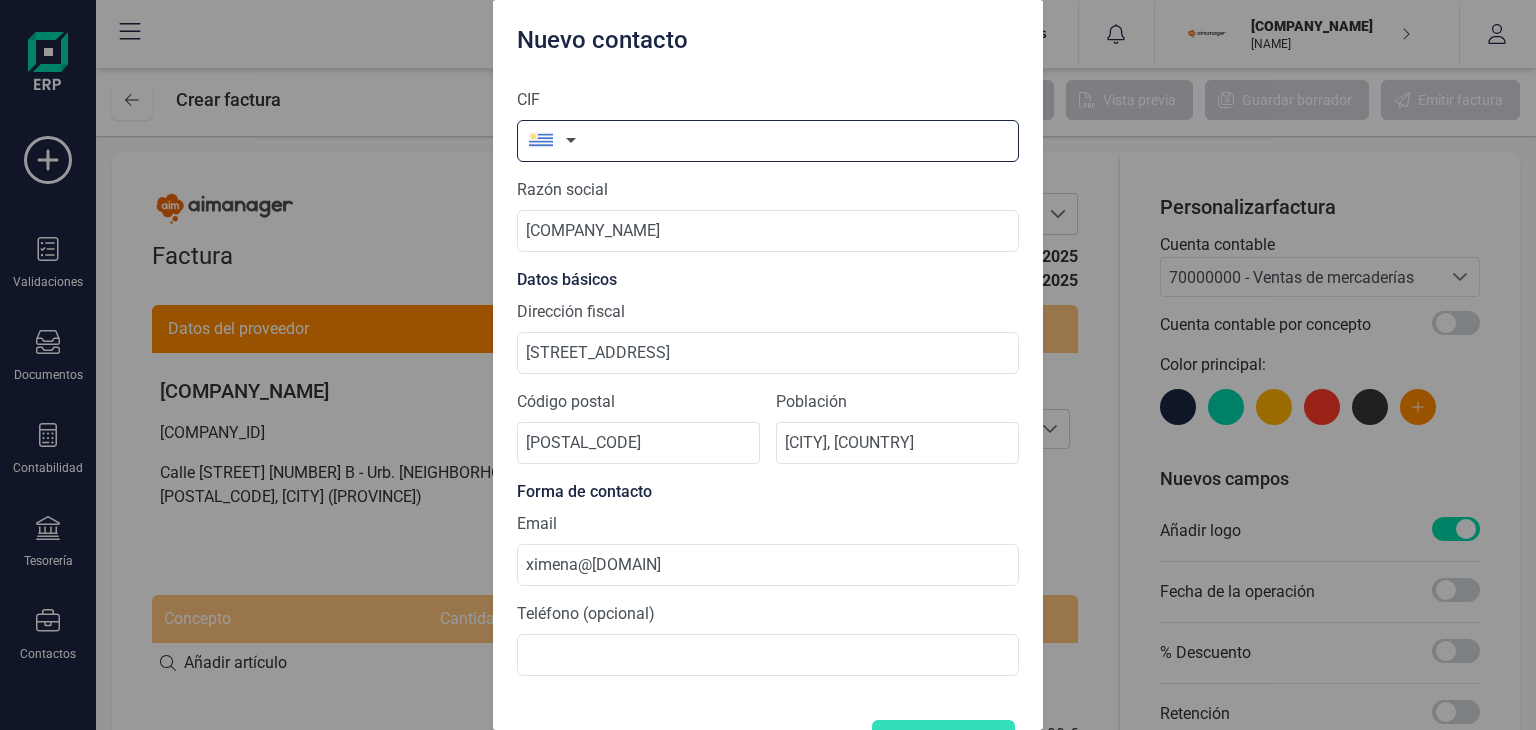 click at bounding box center [768, 141] 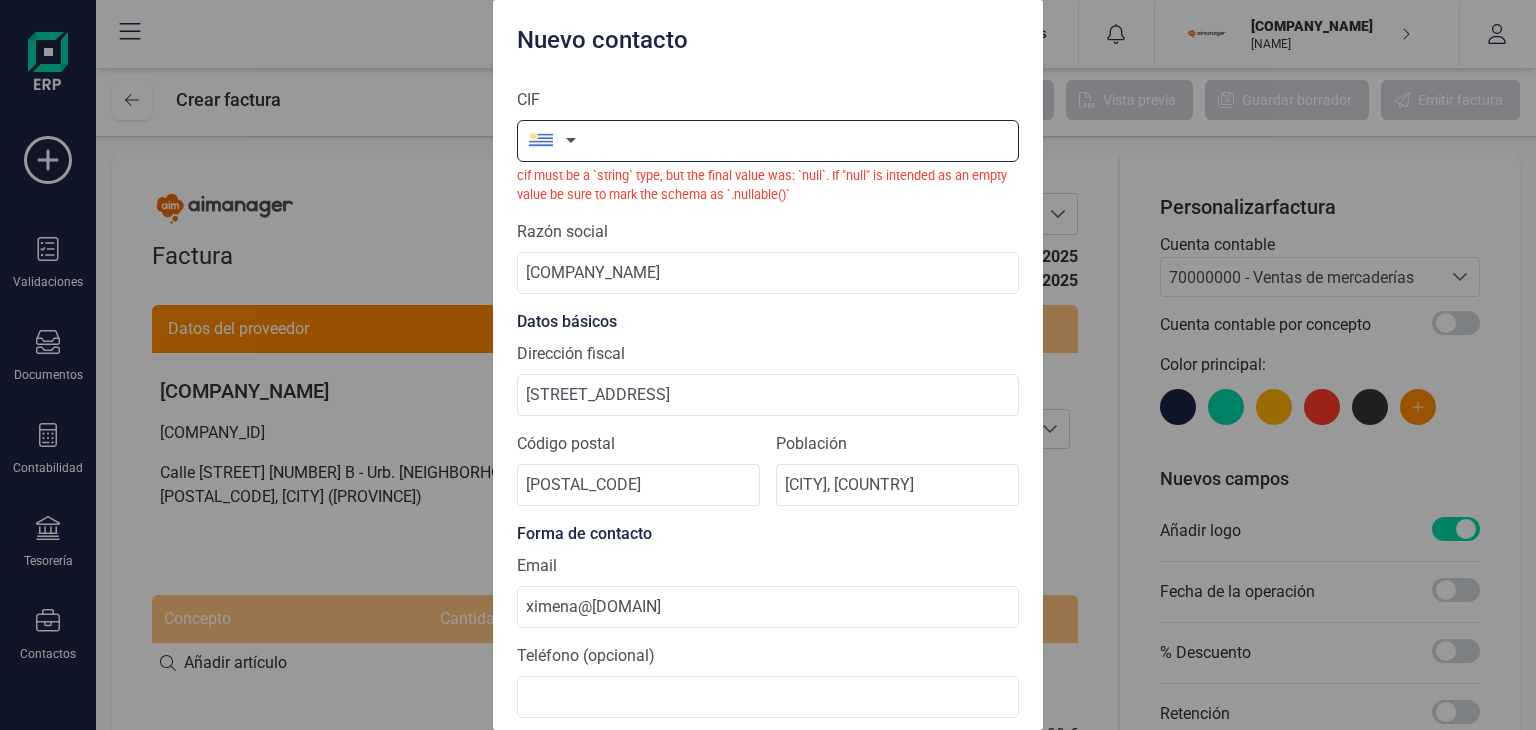 paste on "[TAX_ID]" 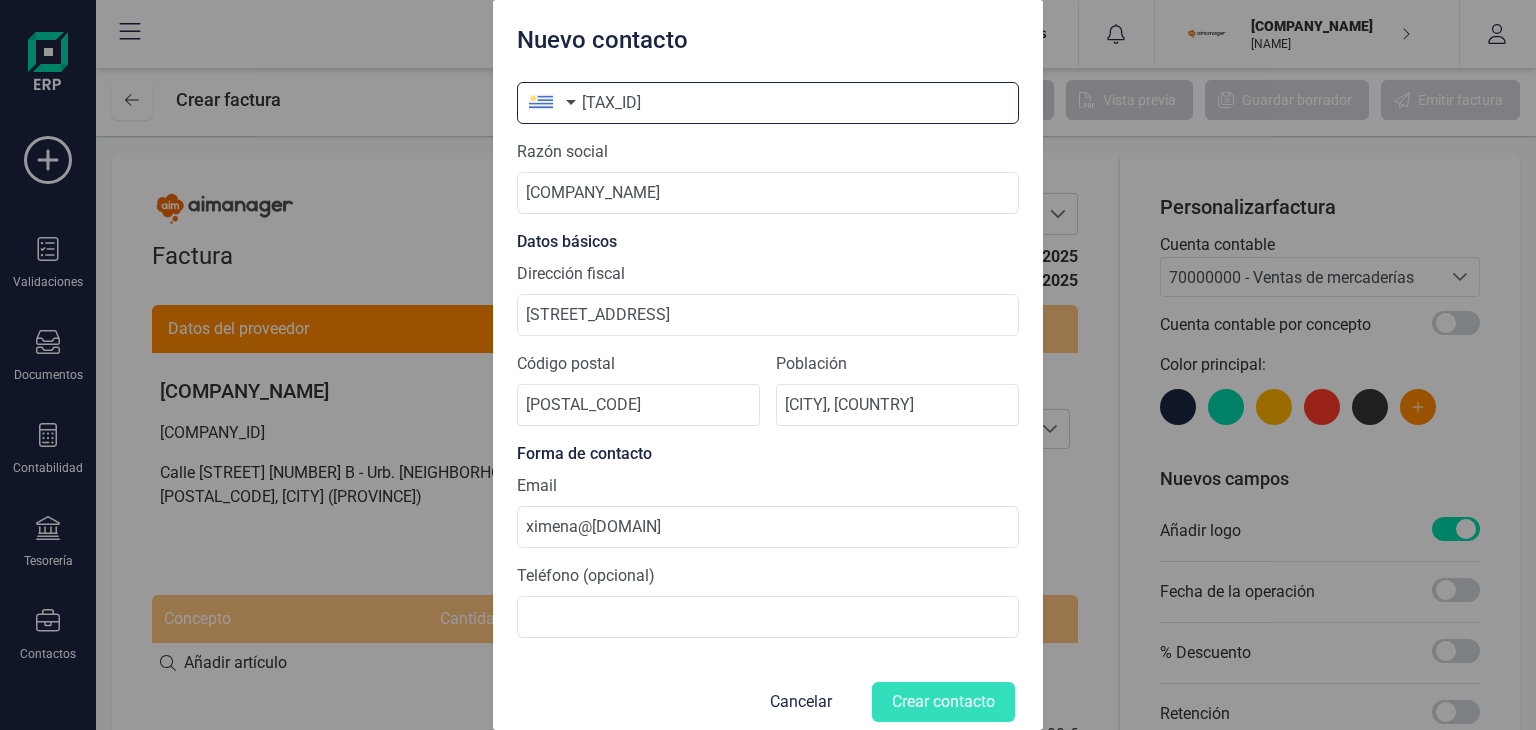 scroll, scrollTop: 56, scrollLeft: 0, axis: vertical 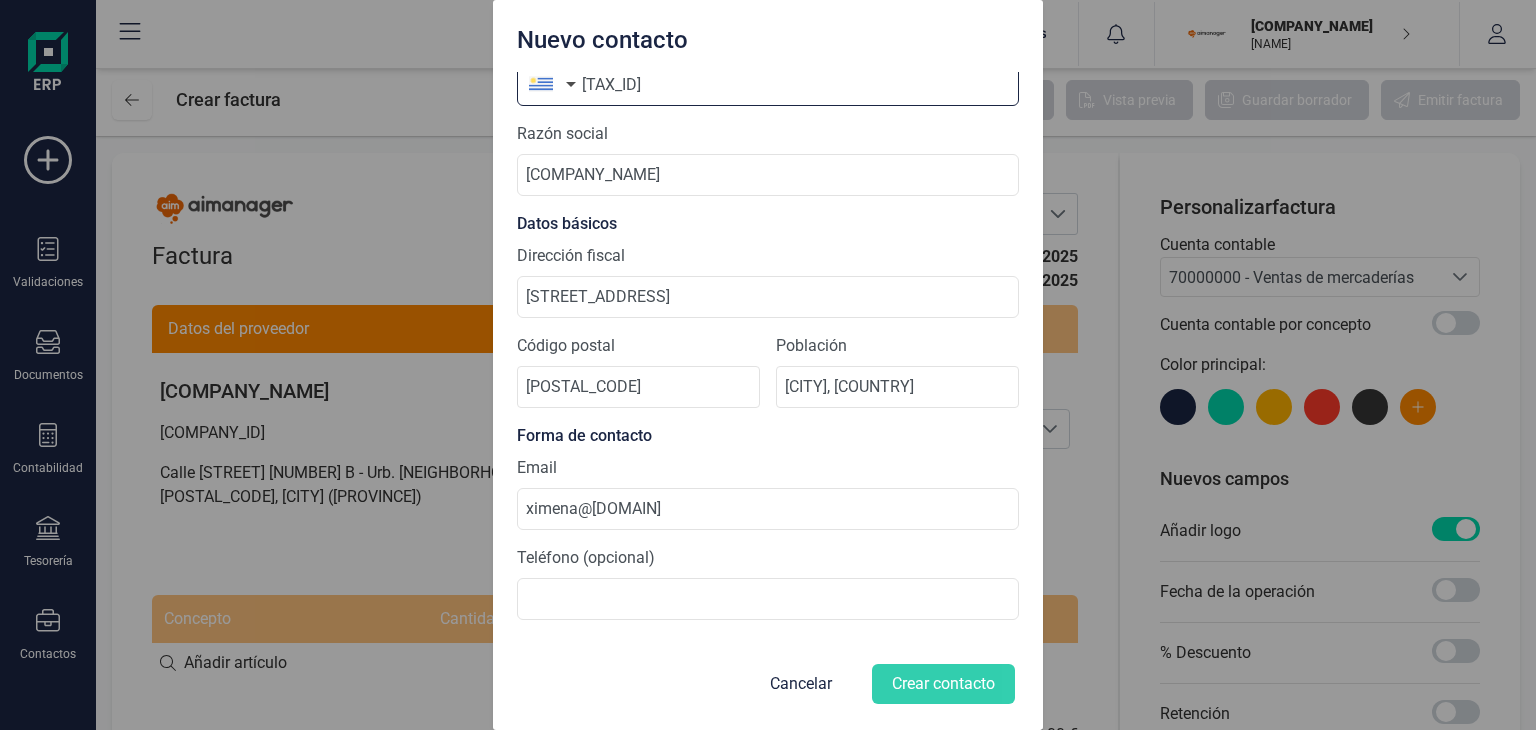type on "[TAX_ID]" 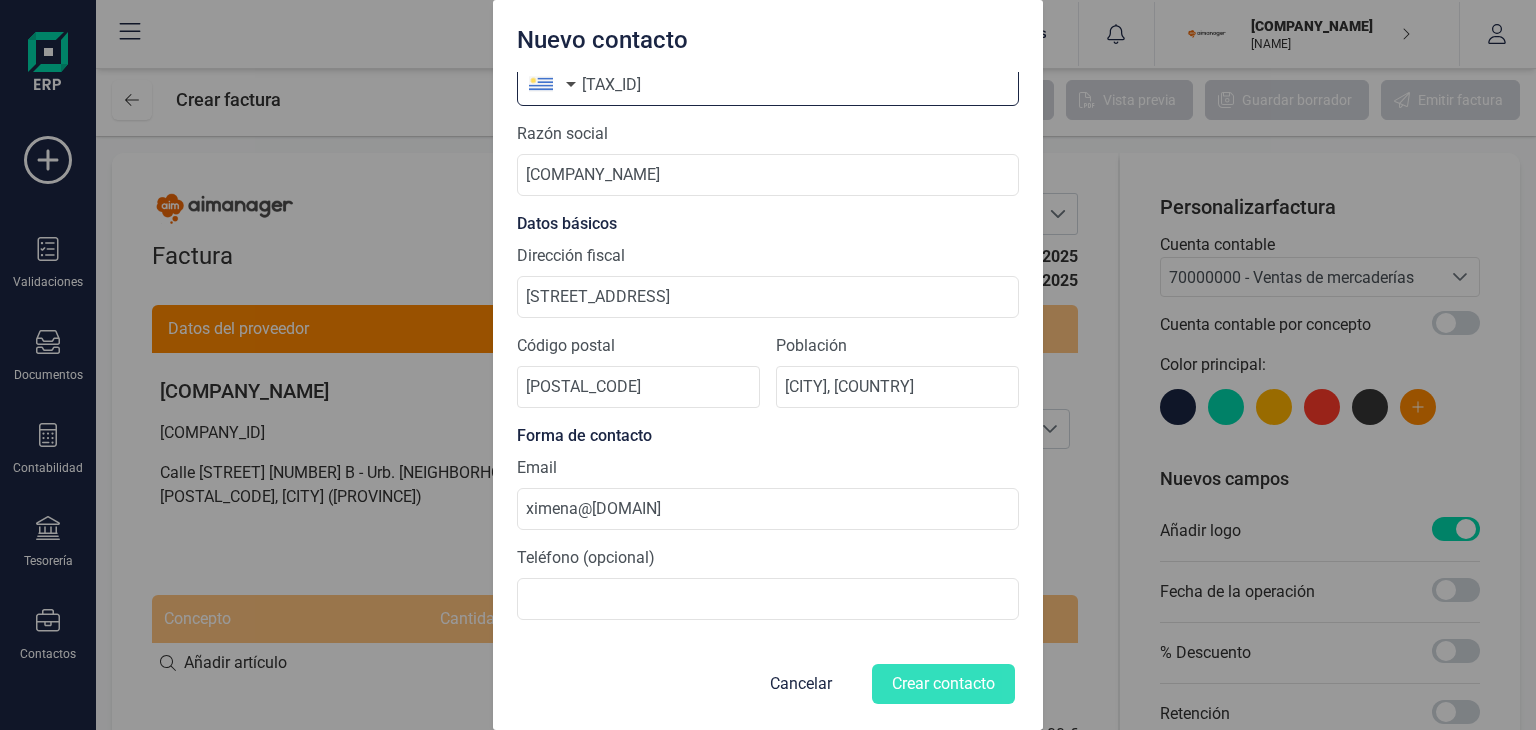 click on "[TAX_ID]" at bounding box center (768, 85) 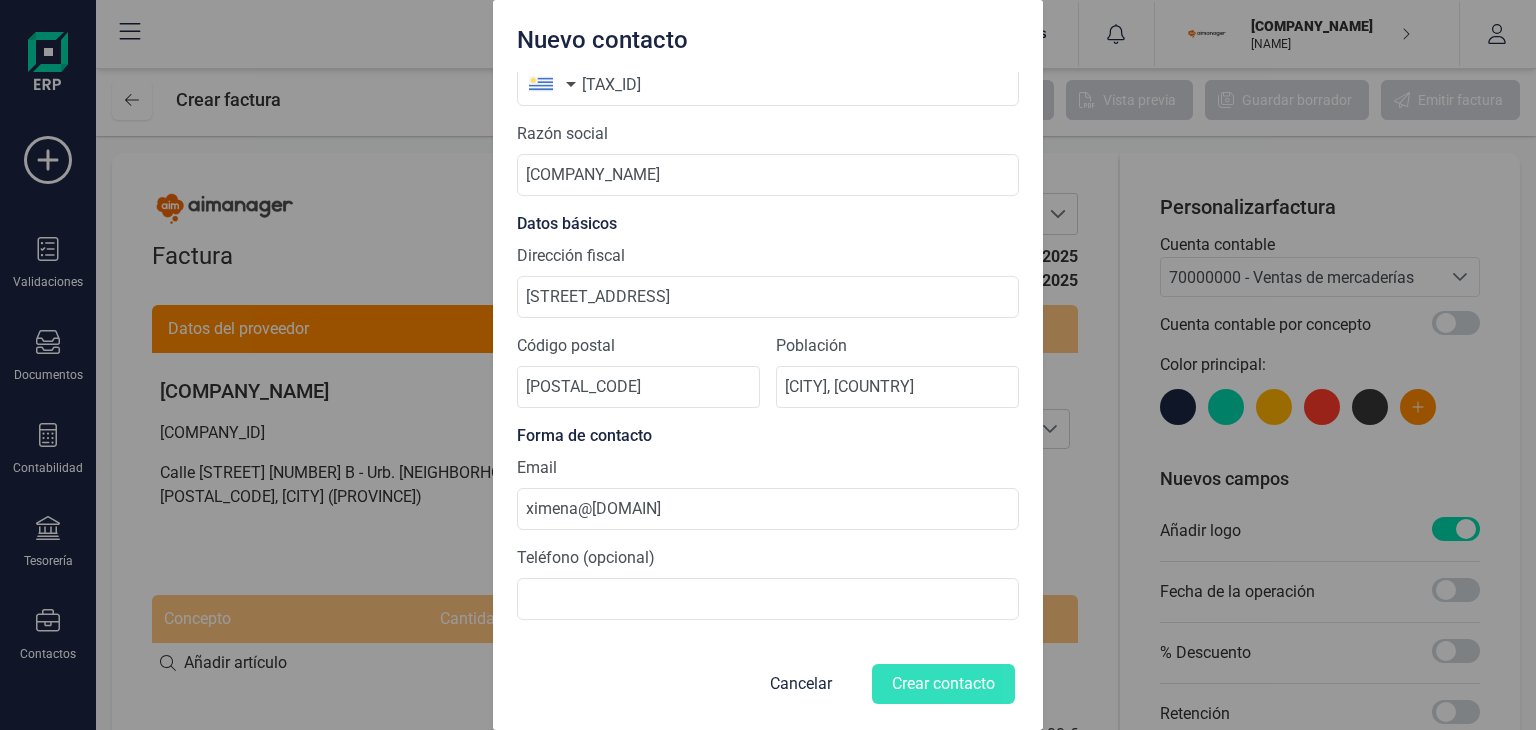 click on "Razón social [COMPANY_NAME]" at bounding box center [768, 159] 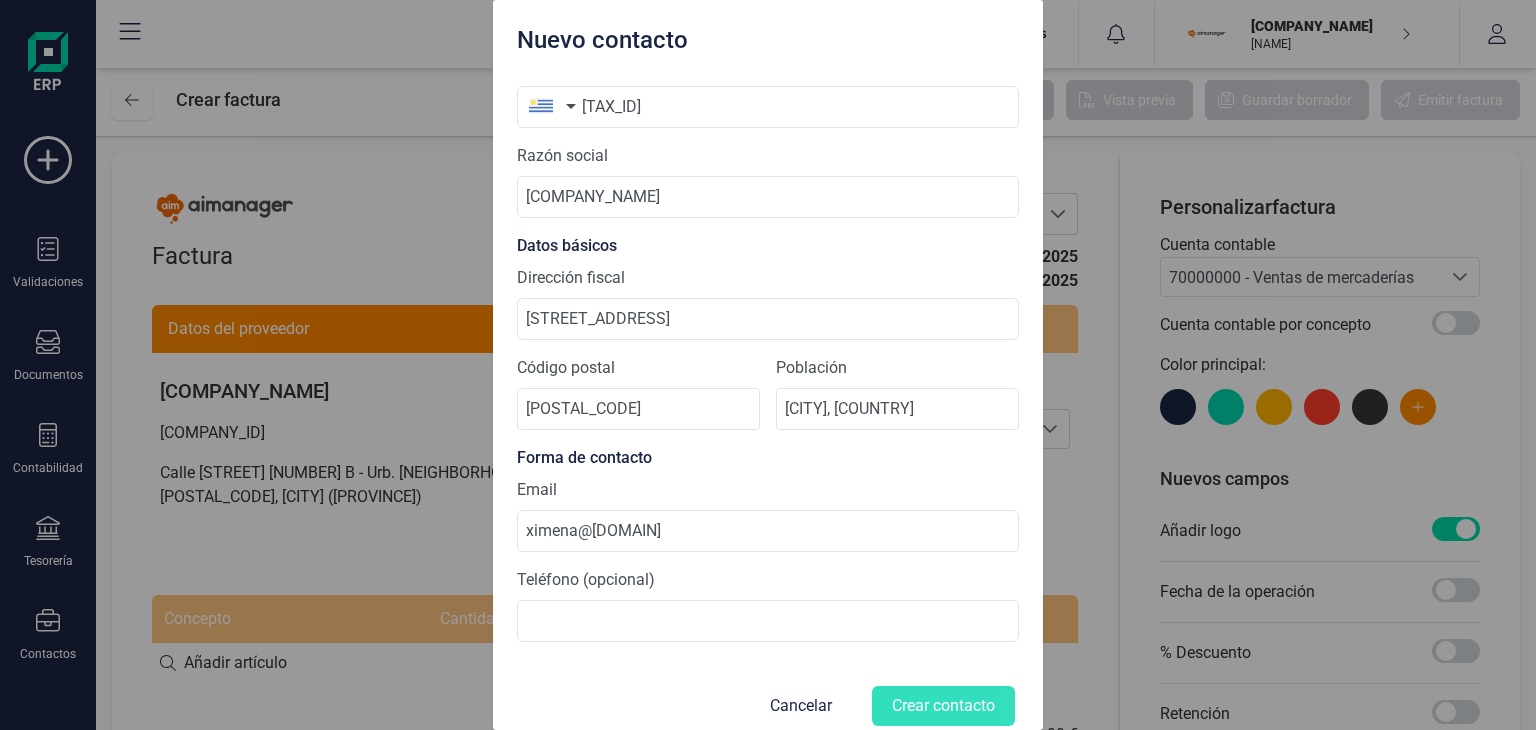scroll, scrollTop: 0, scrollLeft: 0, axis: both 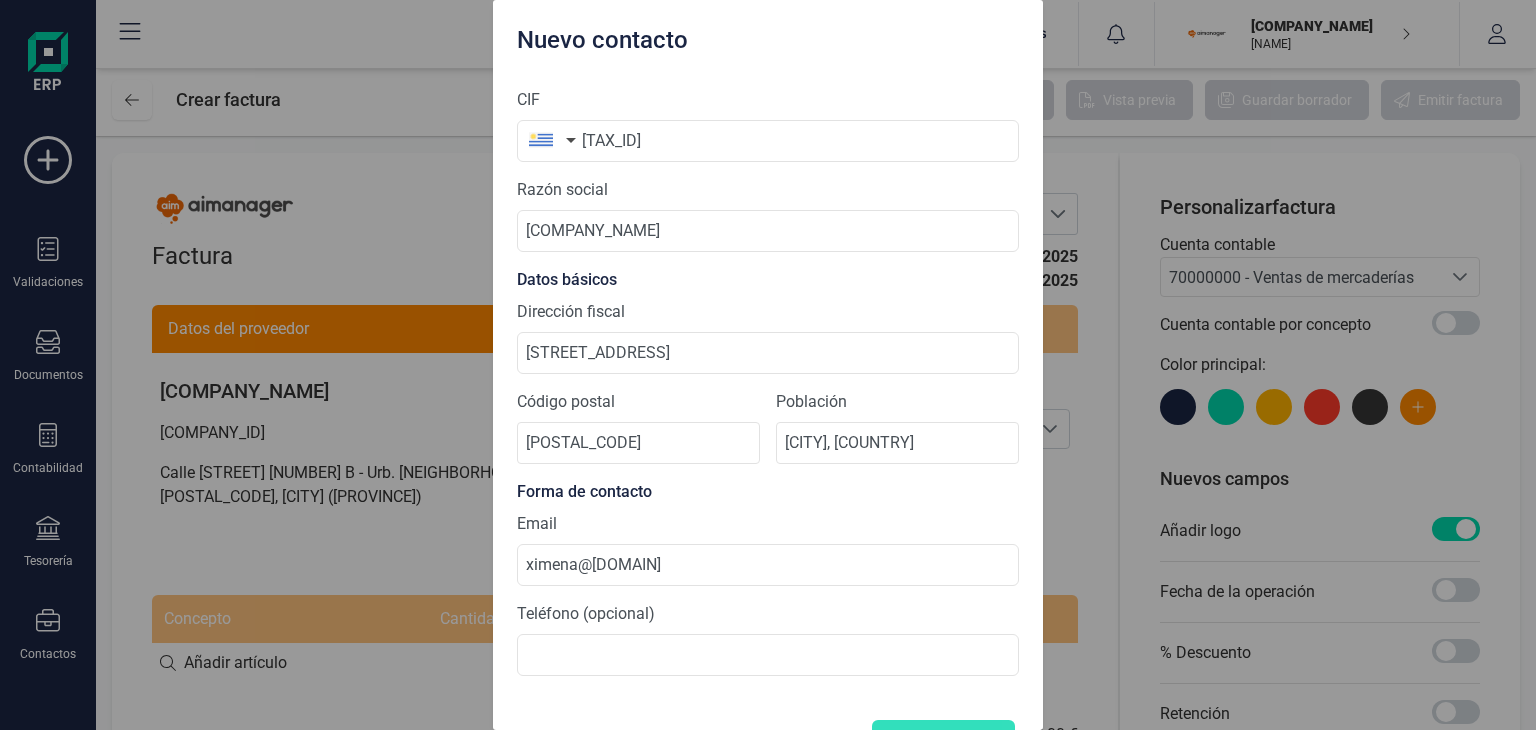click on "CIF [TAX_ID]" at bounding box center (768, 125) 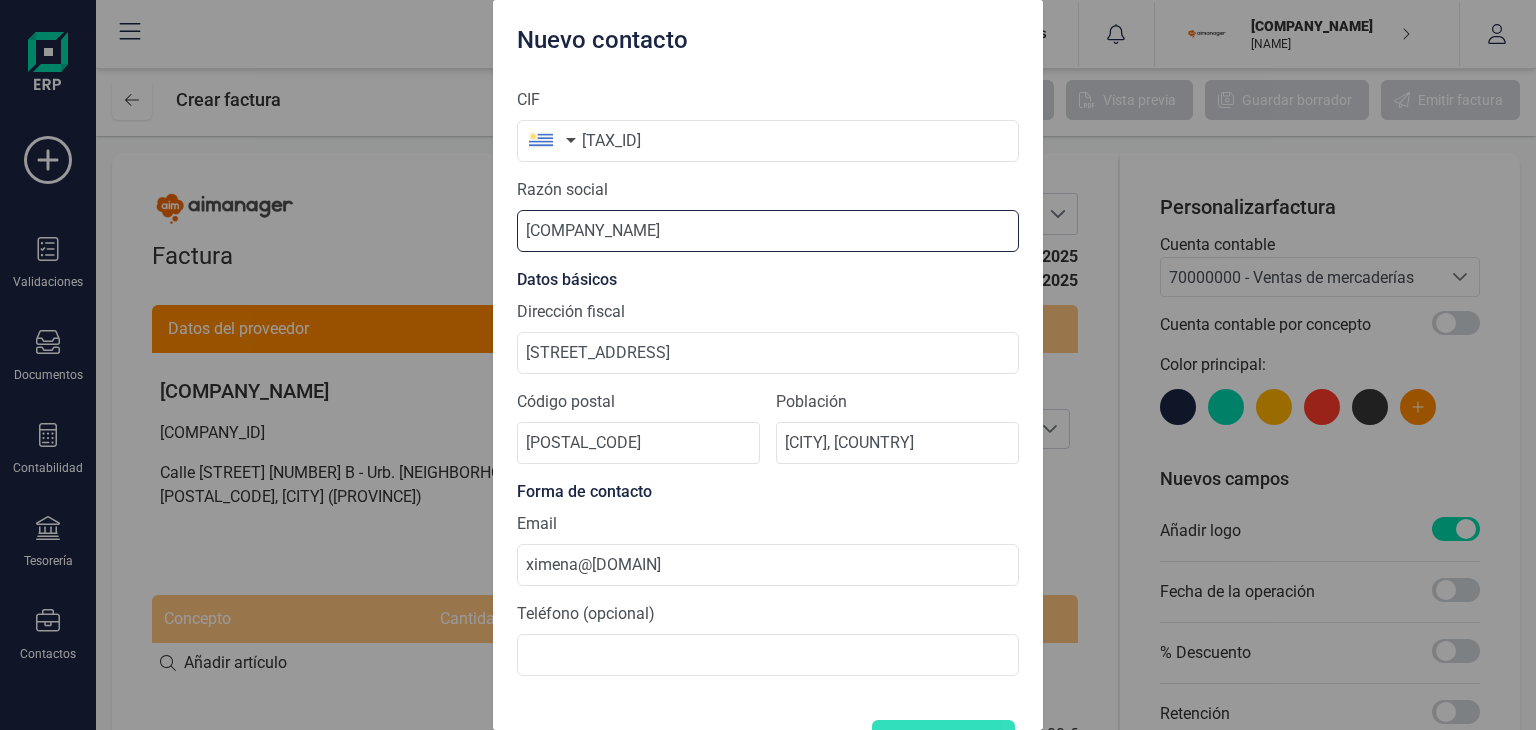 click on "[COMPANY_NAME]" at bounding box center (768, 231) 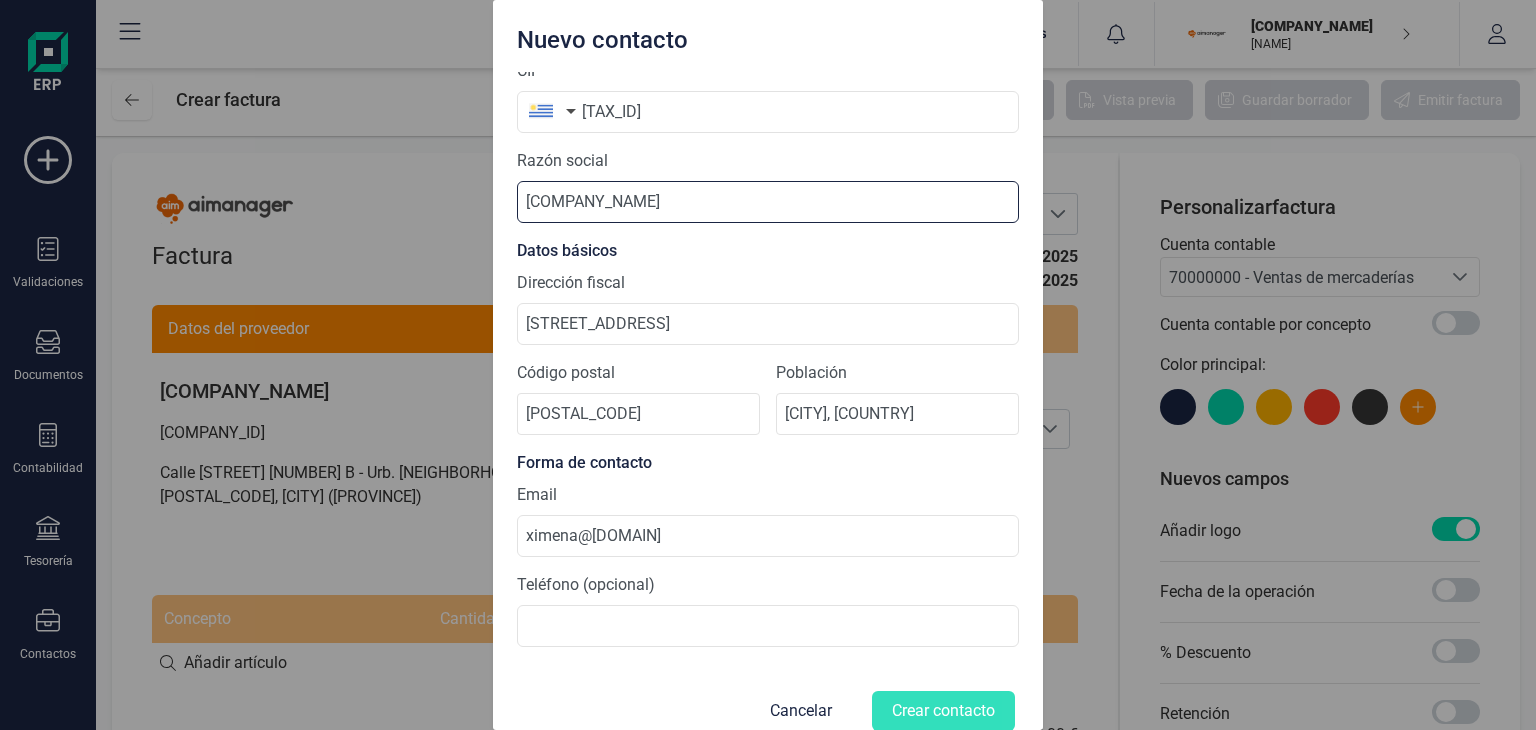 scroll, scrollTop: 56, scrollLeft: 0, axis: vertical 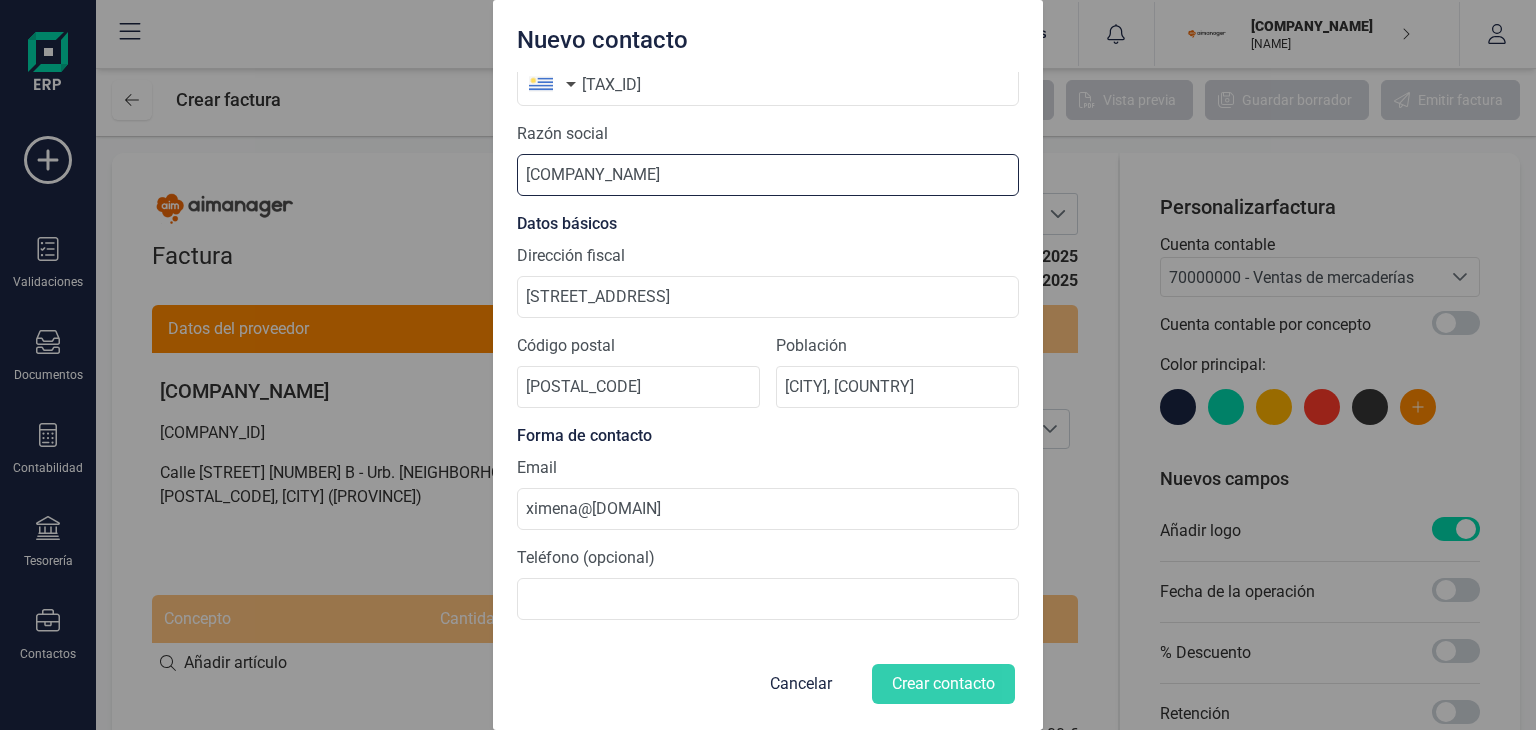 type on "[COMPANY_NAME]" 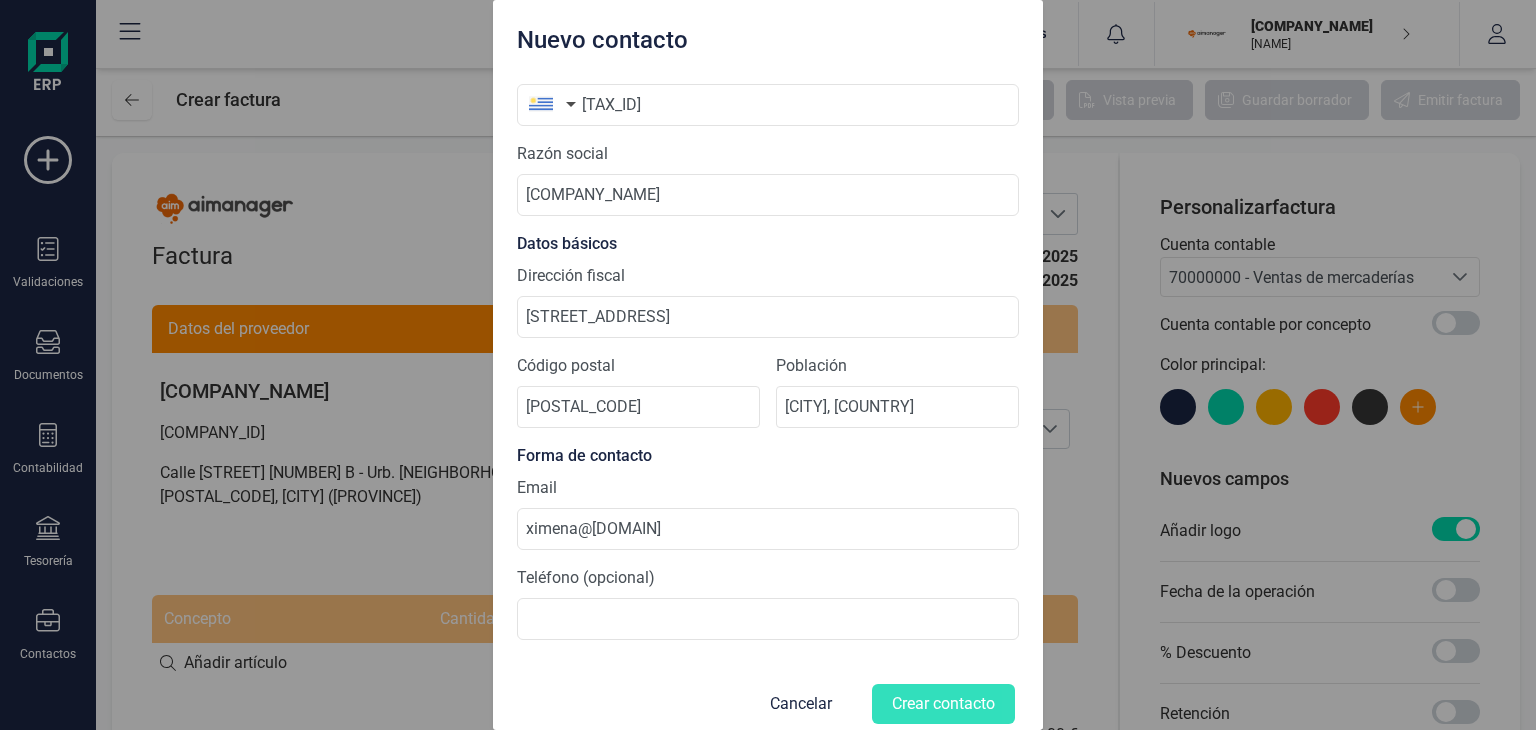 scroll, scrollTop: 56, scrollLeft: 0, axis: vertical 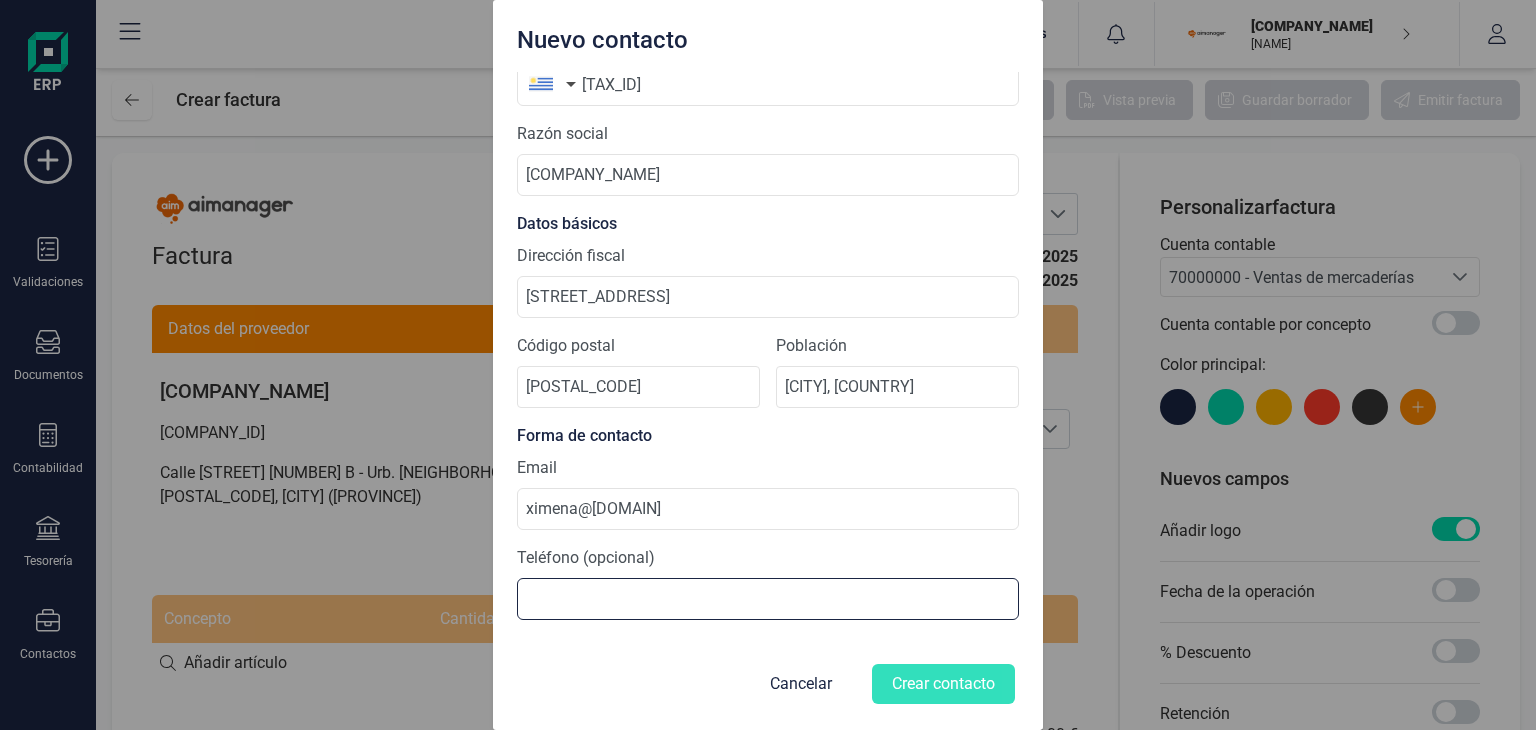 click at bounding box center (768, 599) 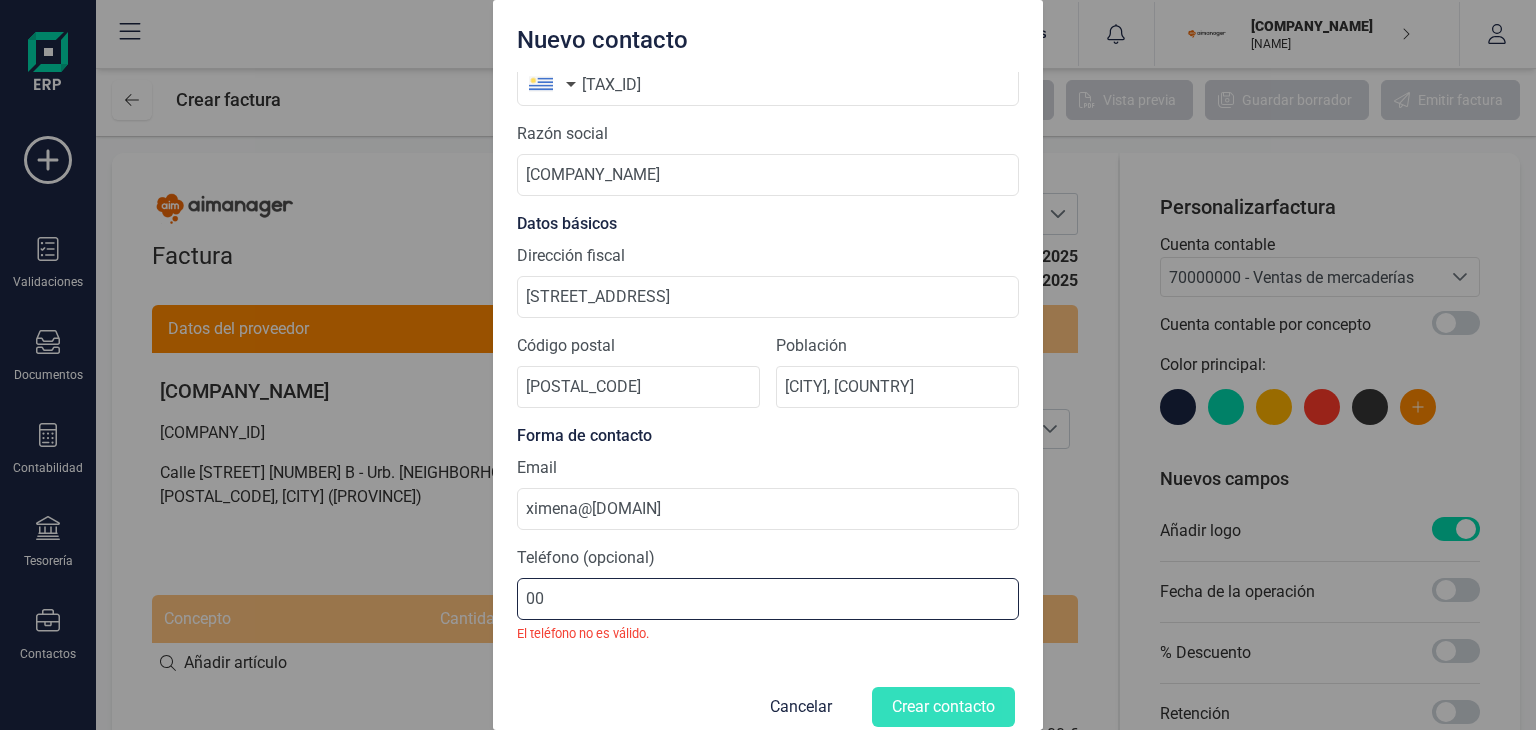 type on "0" 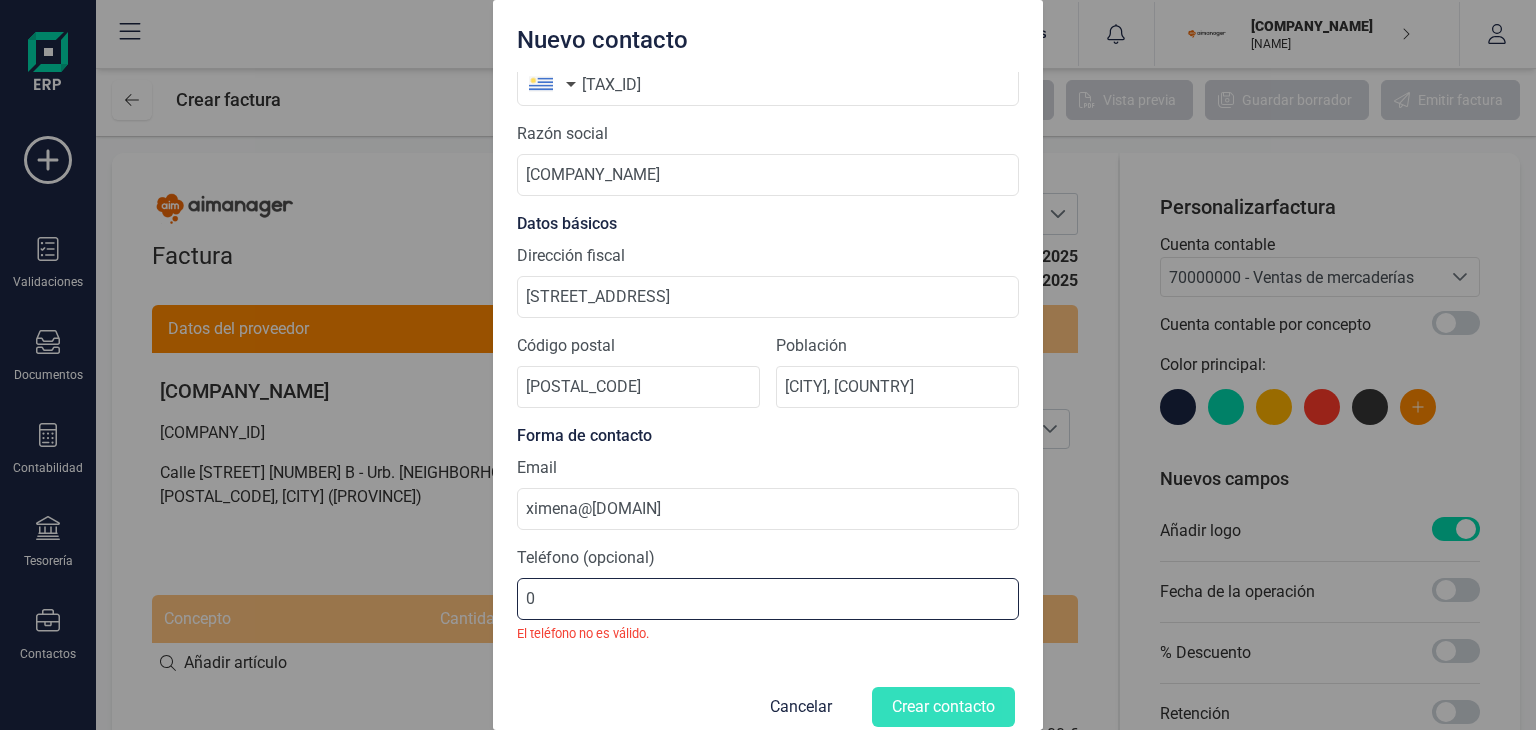 type 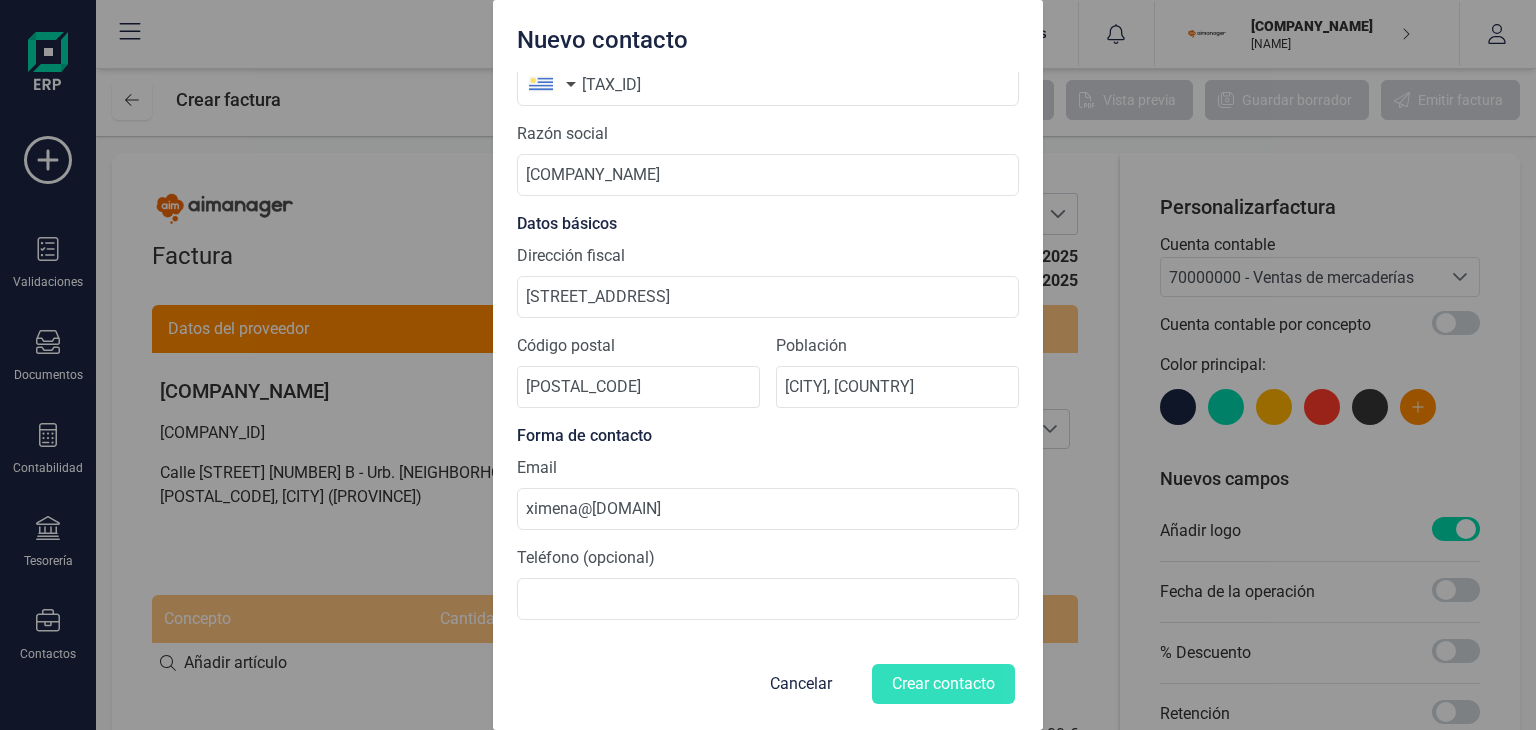 click on "Población [CITY], [COUNTRY]" at bounding box center [897, 379] 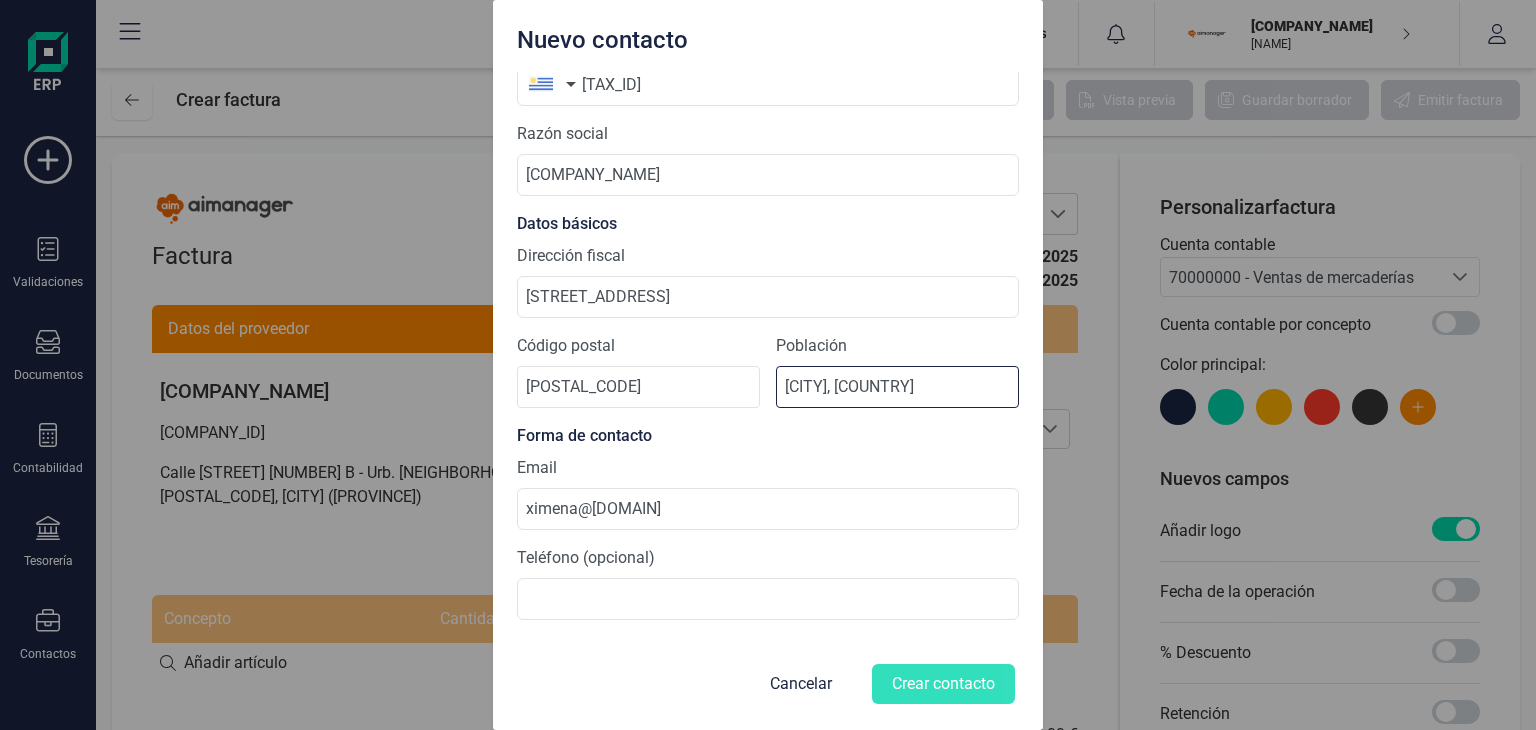 click on "[CITY], [COUNTRY]" at bounding box center [897, 387] 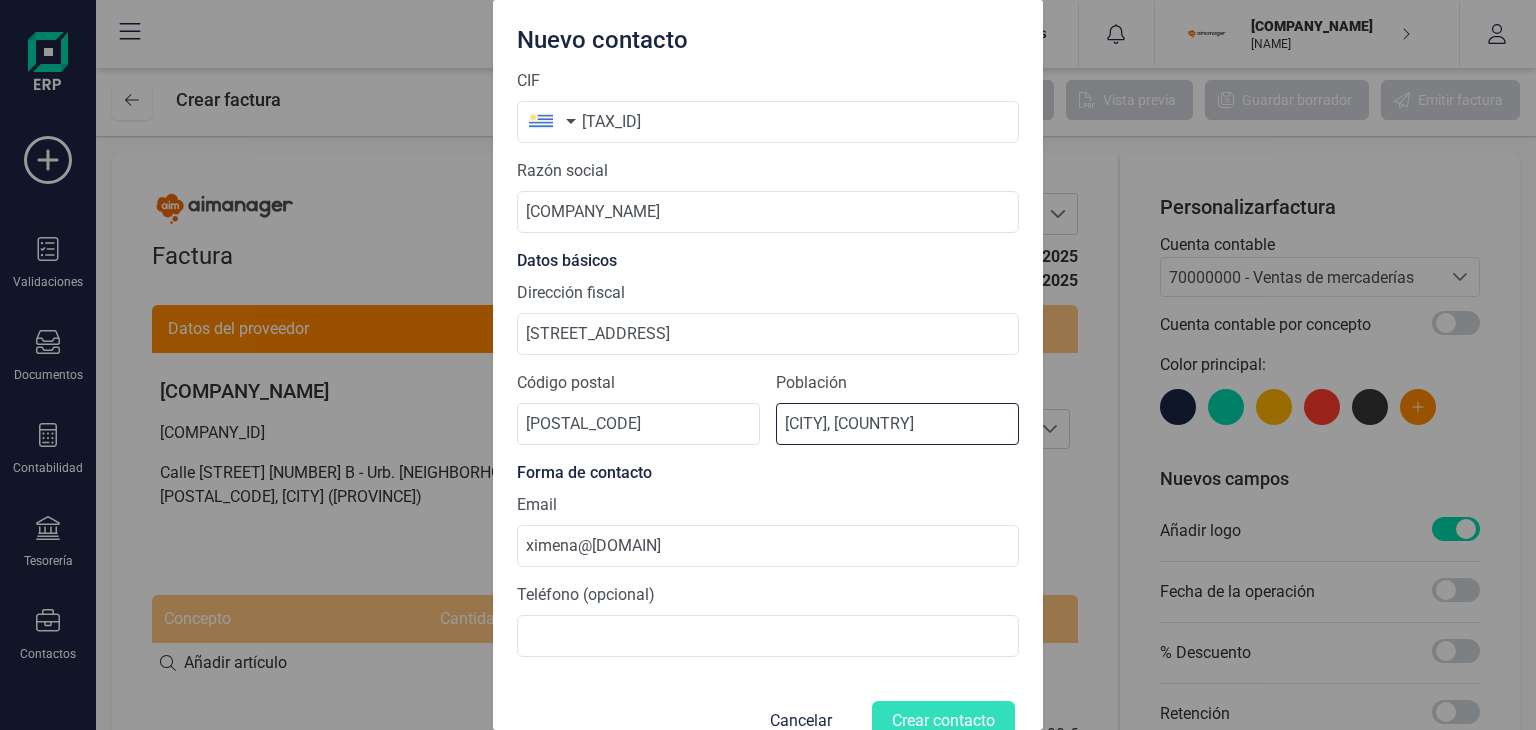 scroll, scrollTop: 0, scrollLeft: 0, axis: both 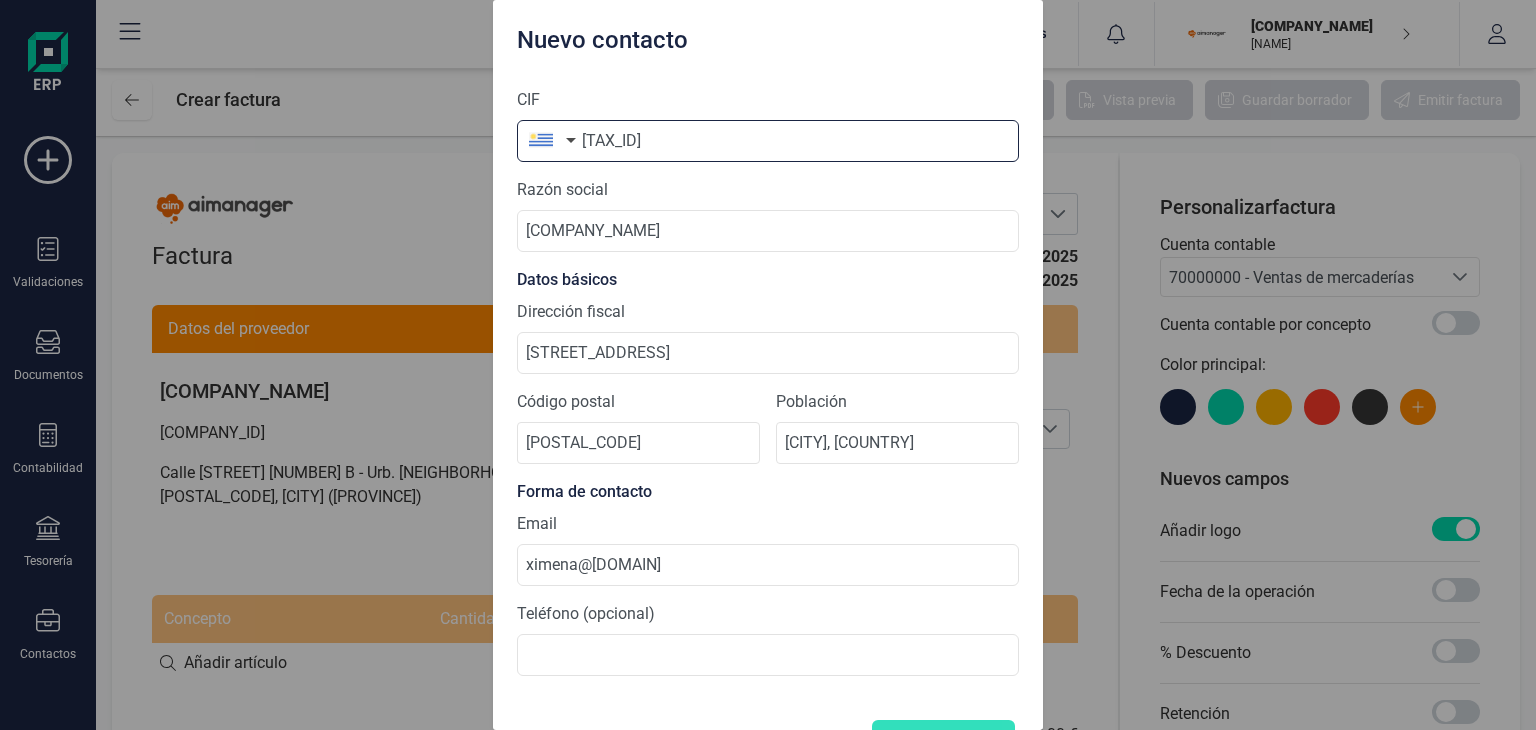 click on "[TAX_ID]" at bounding box center [768, 141] 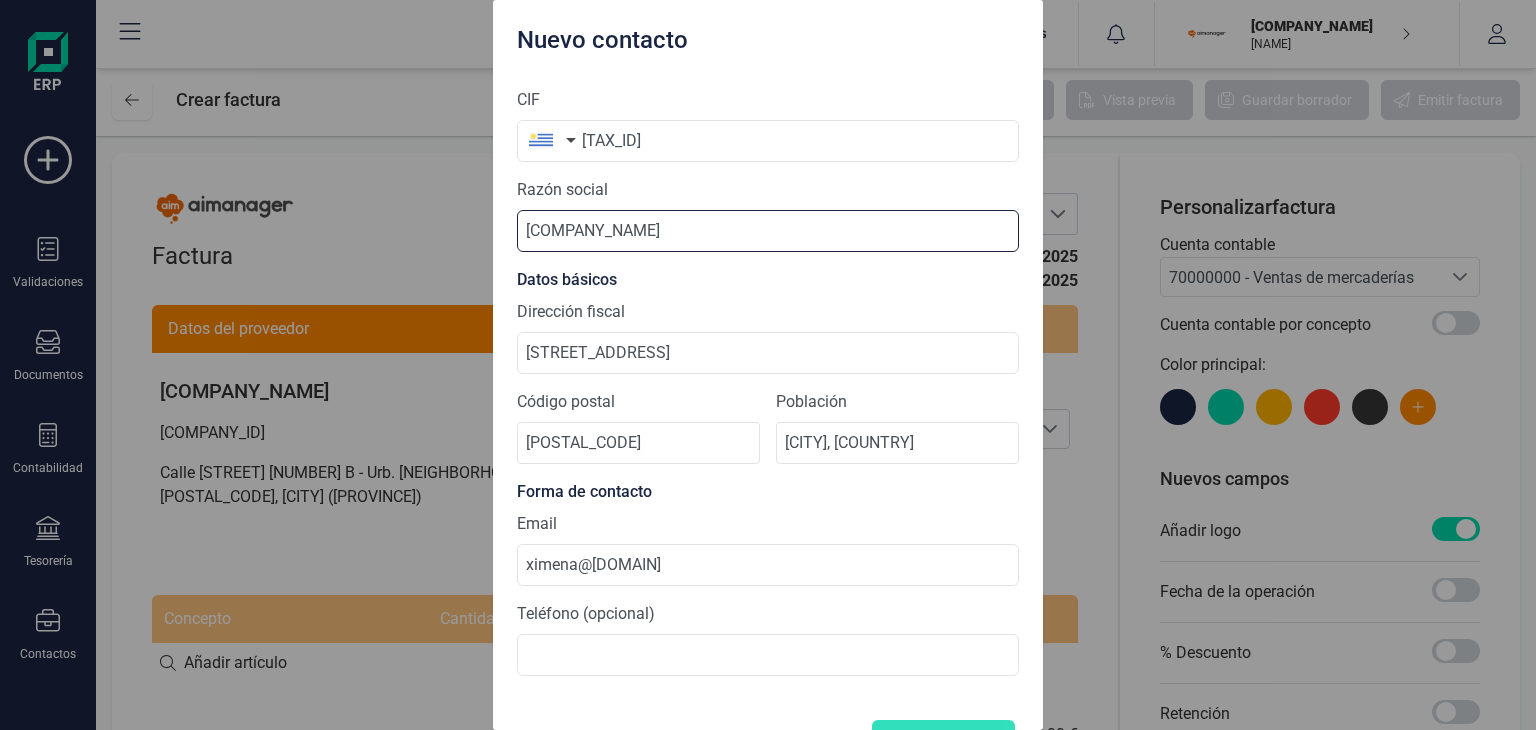 click on "[COMPANY_NAME]" at bounding box center (768, 231) 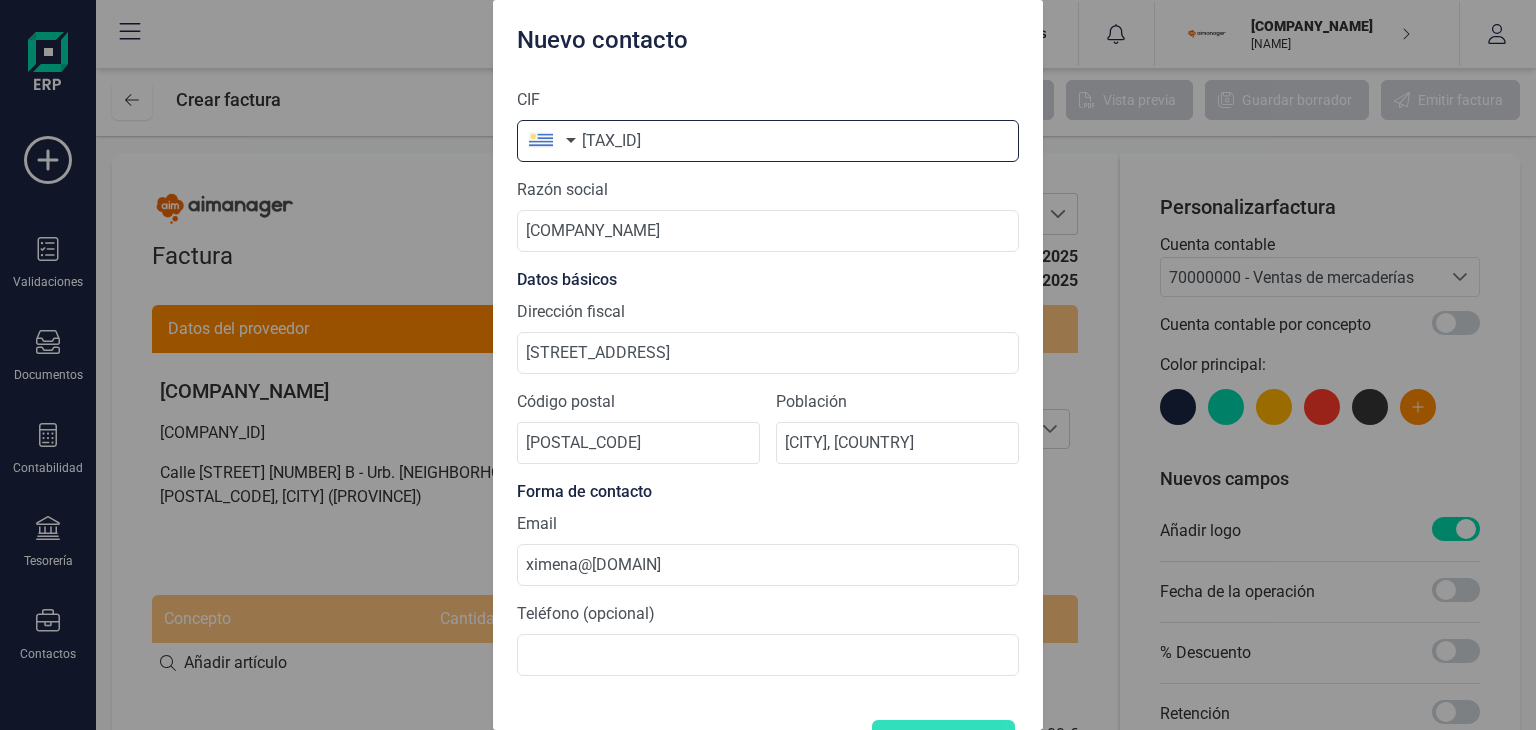 drag, startPoint x: 612, startPoint y: 137, endPoint x: 552, endPoint y: 142, distance: 60.207973 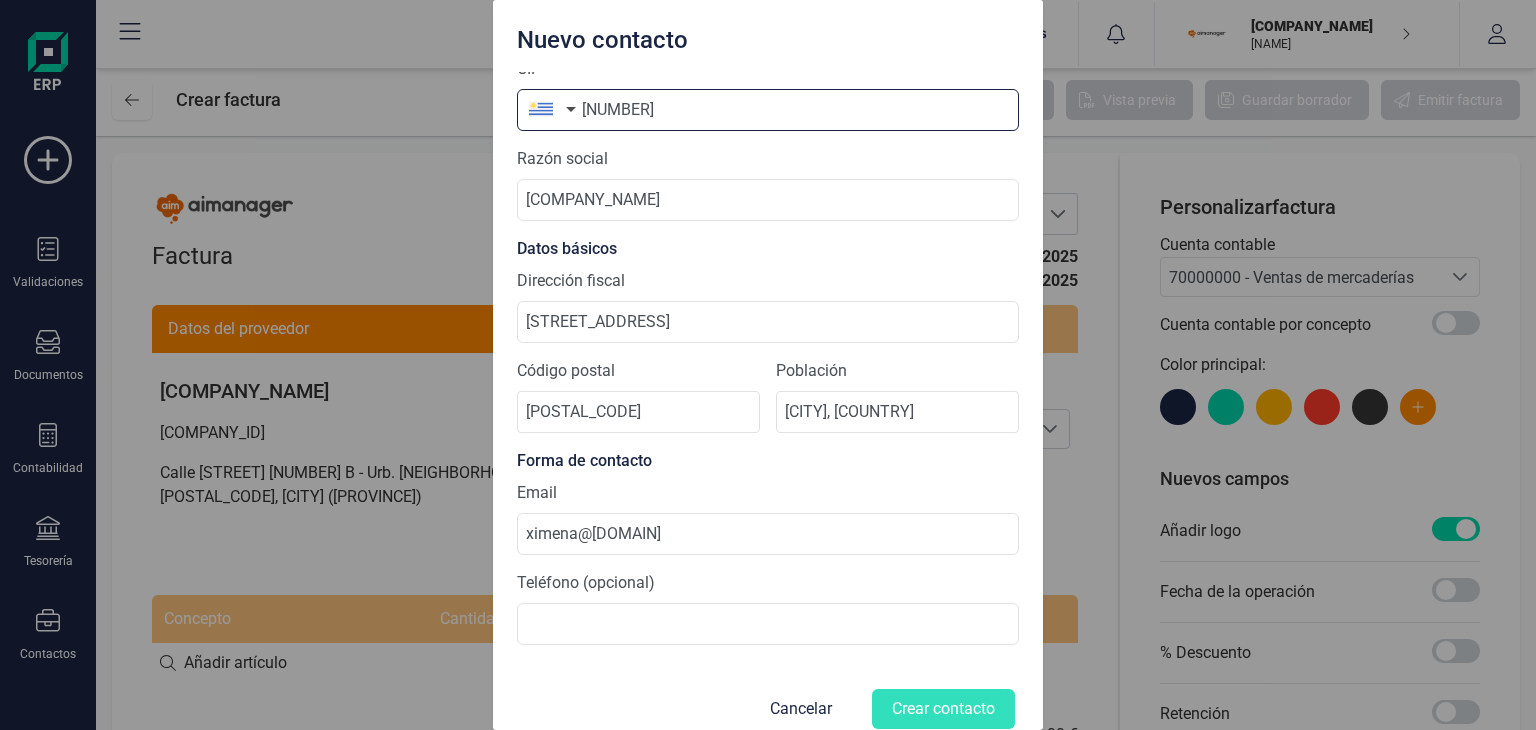 scroll, scrollTop: 56, scrollLeft: 0, axis: vertical 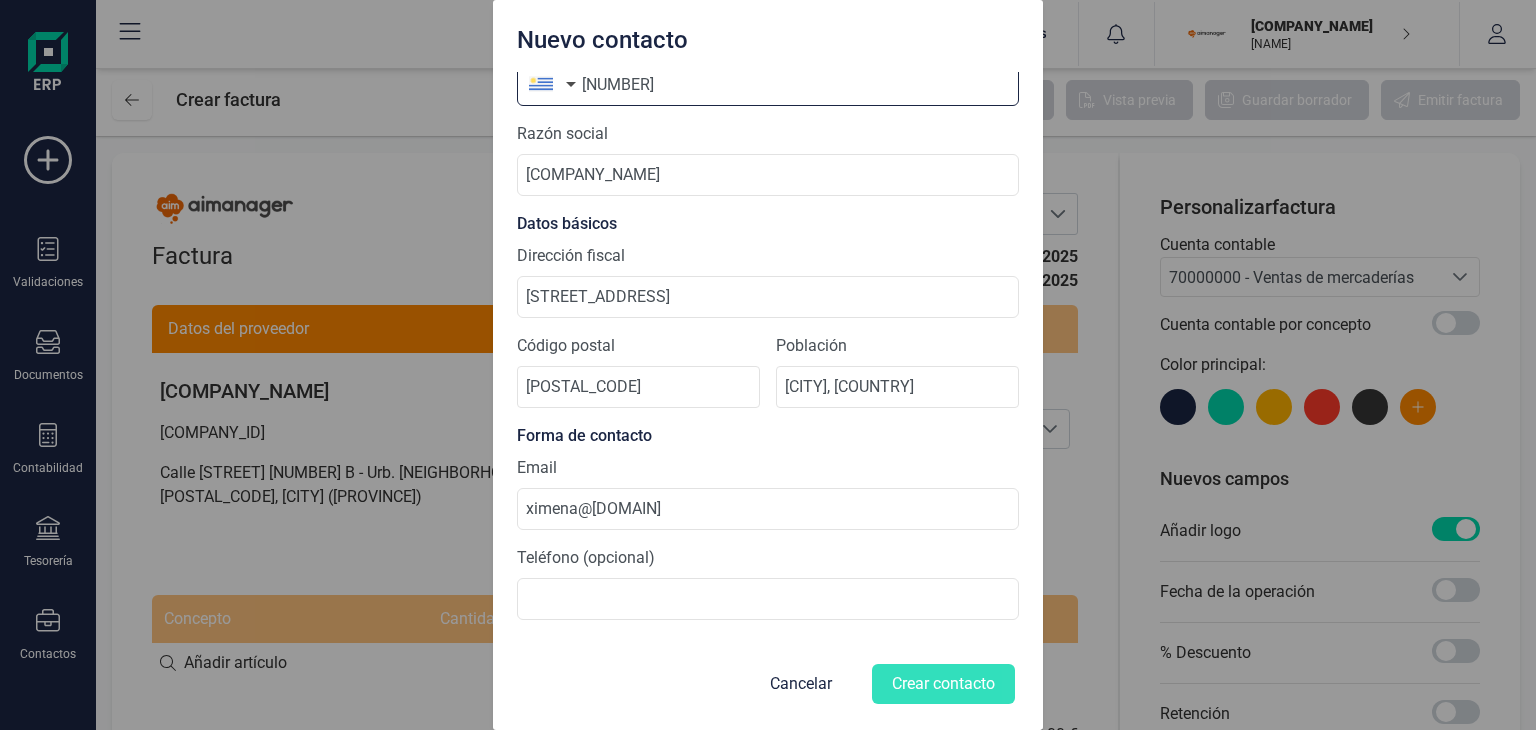 click on "[NUMBER]" at bounding box center (768, 85) 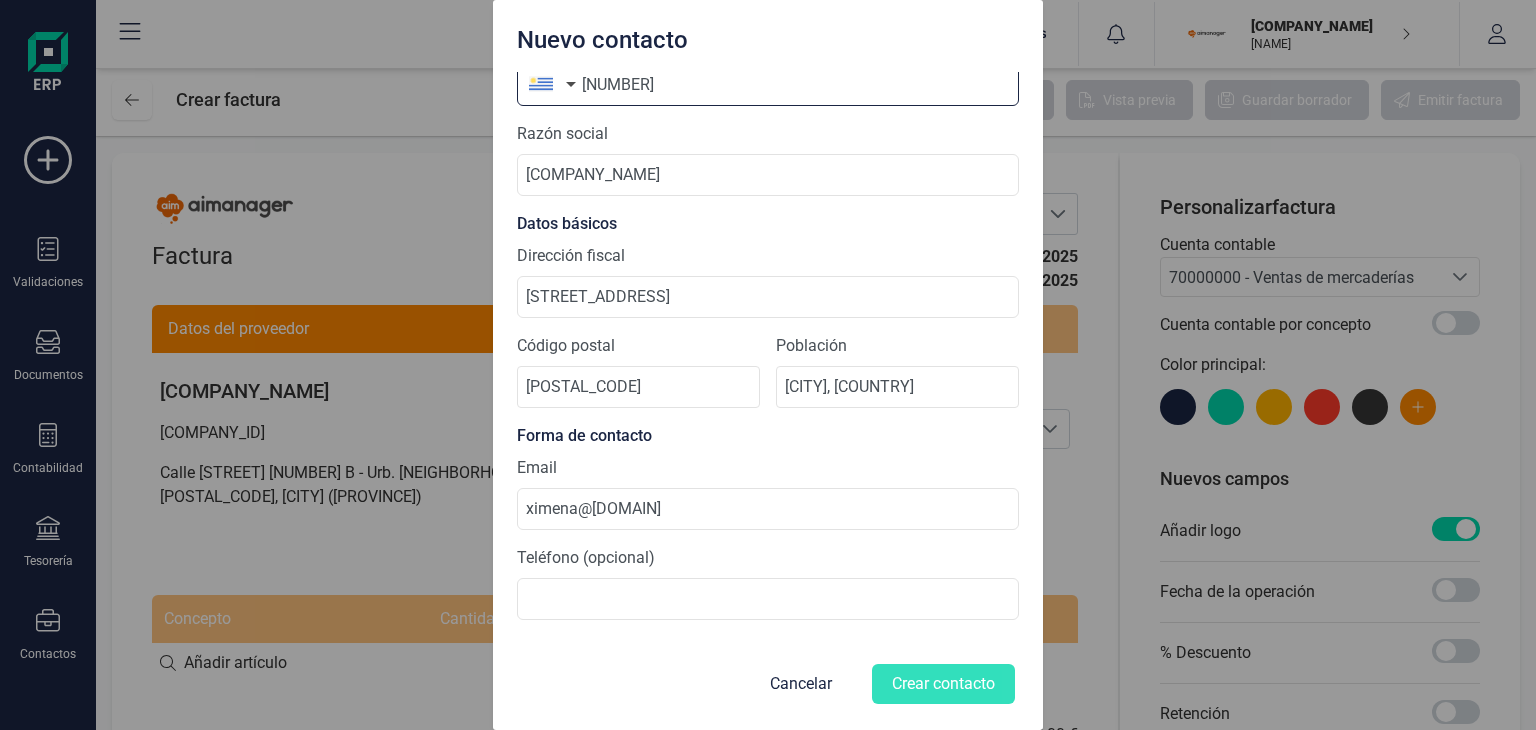 paste on "[TAX_ID]" 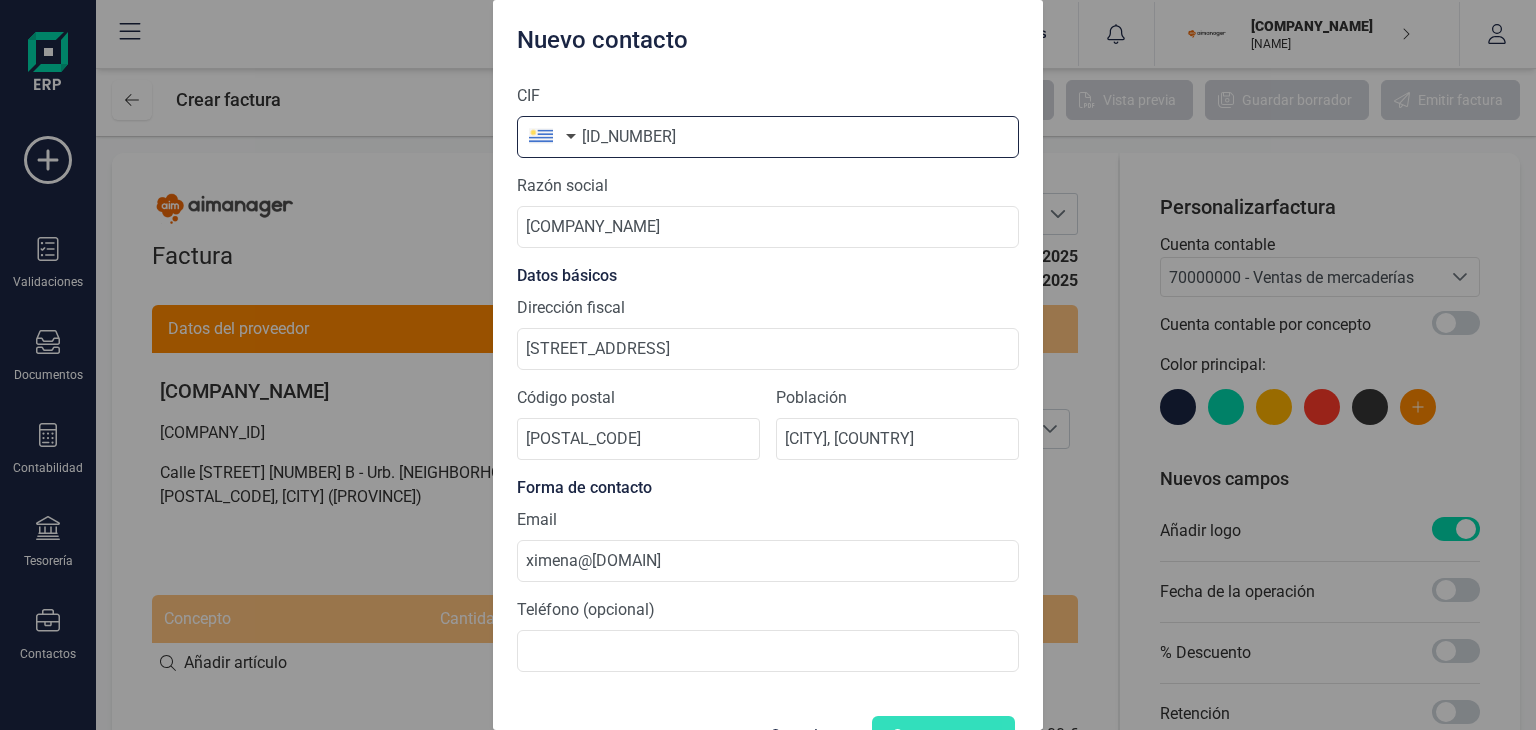 scroll, scrollTop: 0, scrollLeft: 0, axis: both 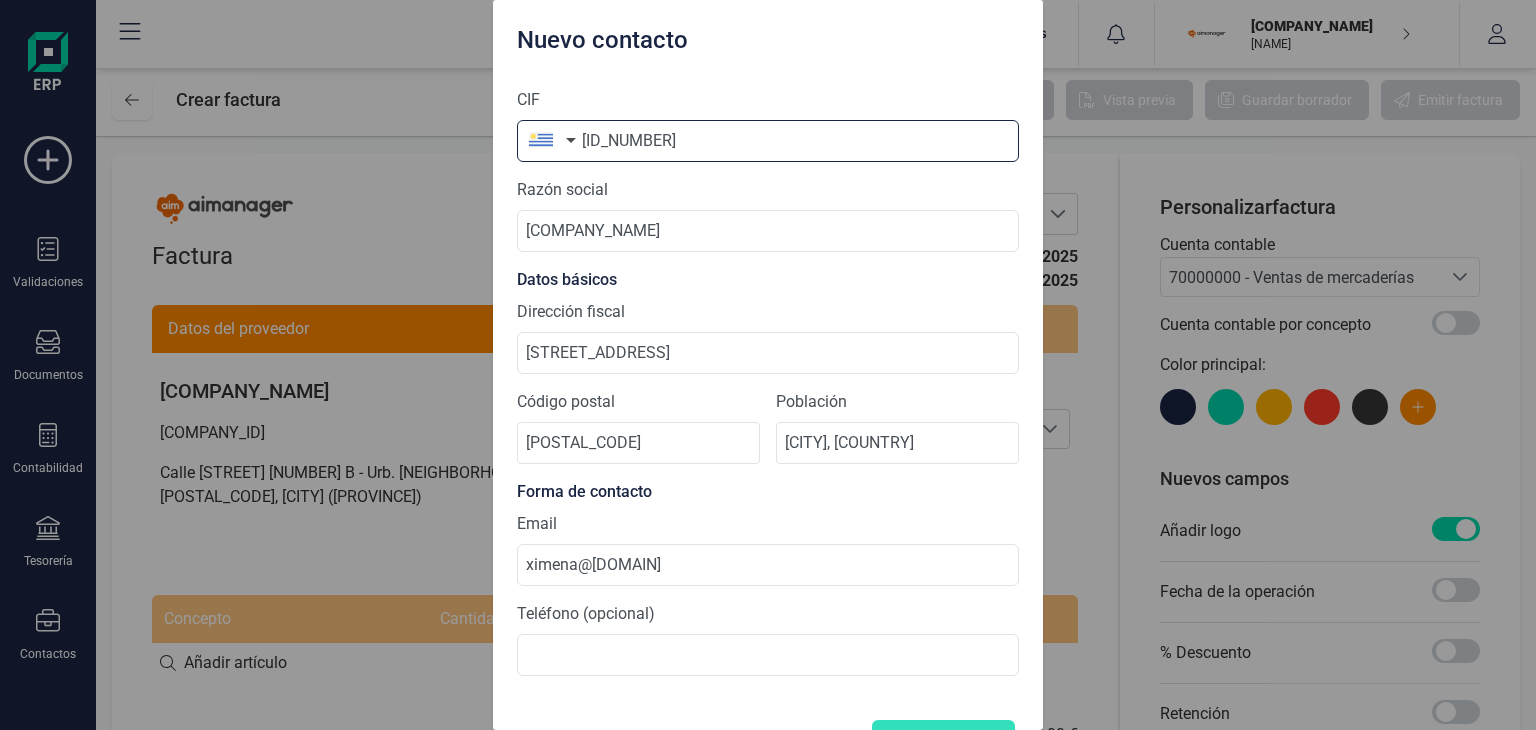 drag, startPoint x: 845, startPoint y: 89, endPoint x: 717, endPoint y: 86, distance: 128.03516 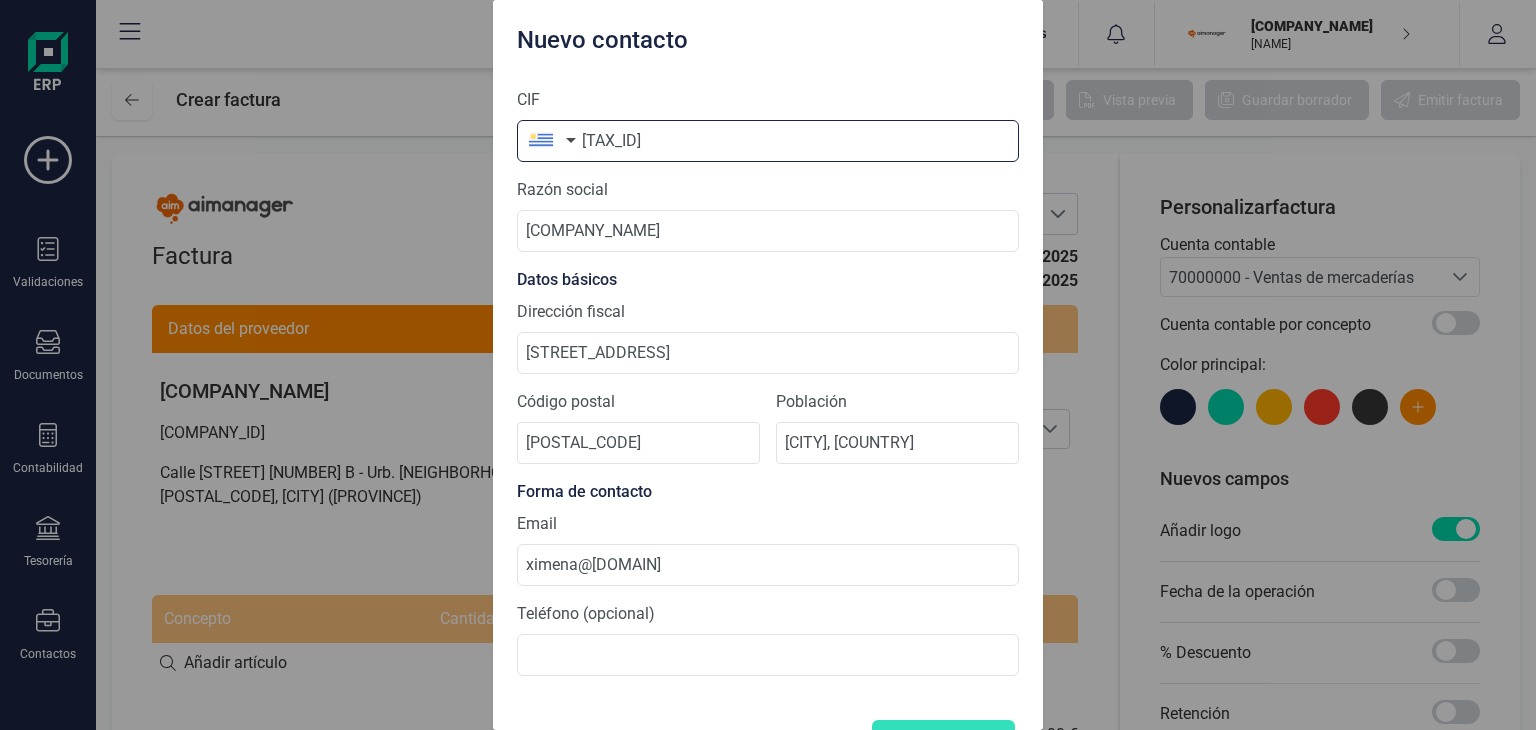 type on "[TAX_ID]" 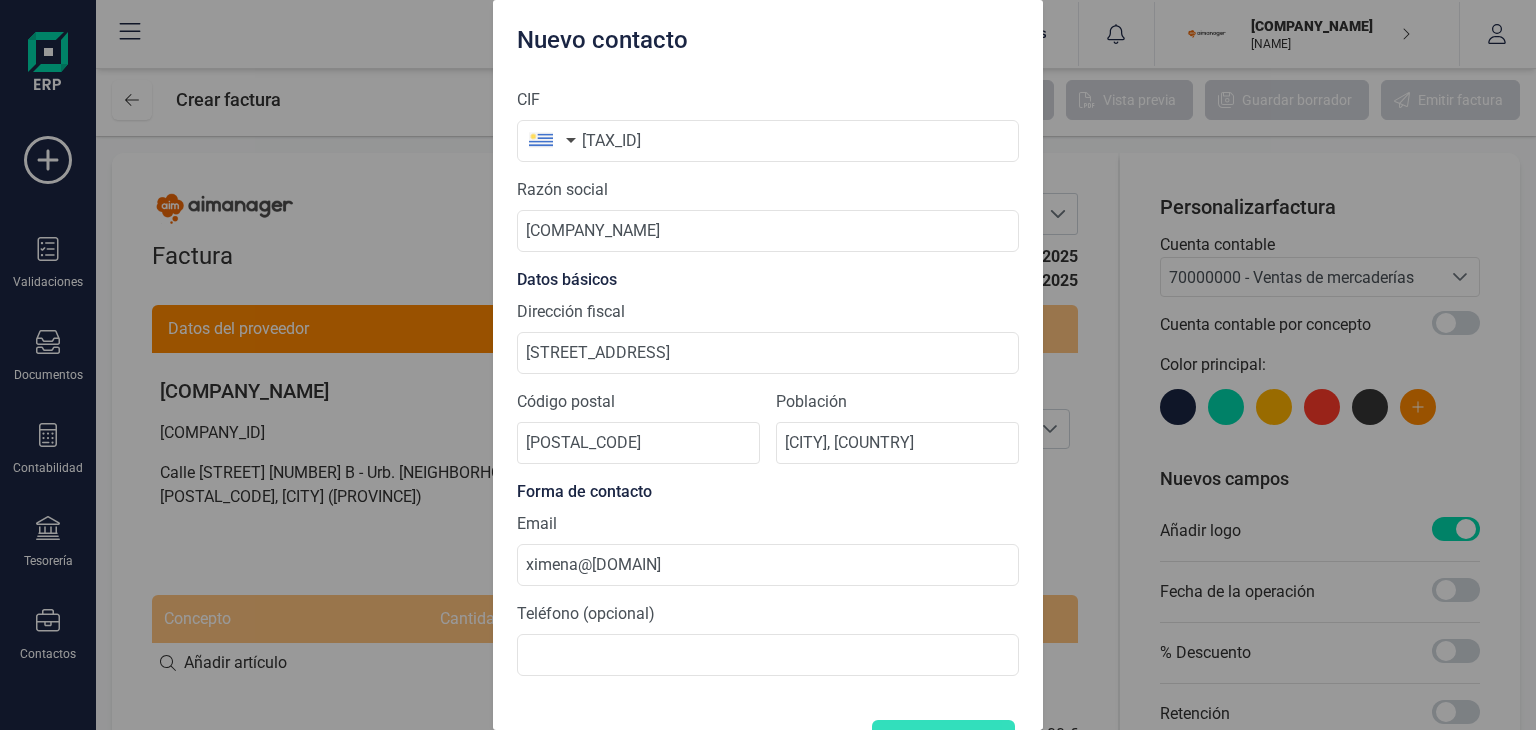 click at bounding box center (548, 140) 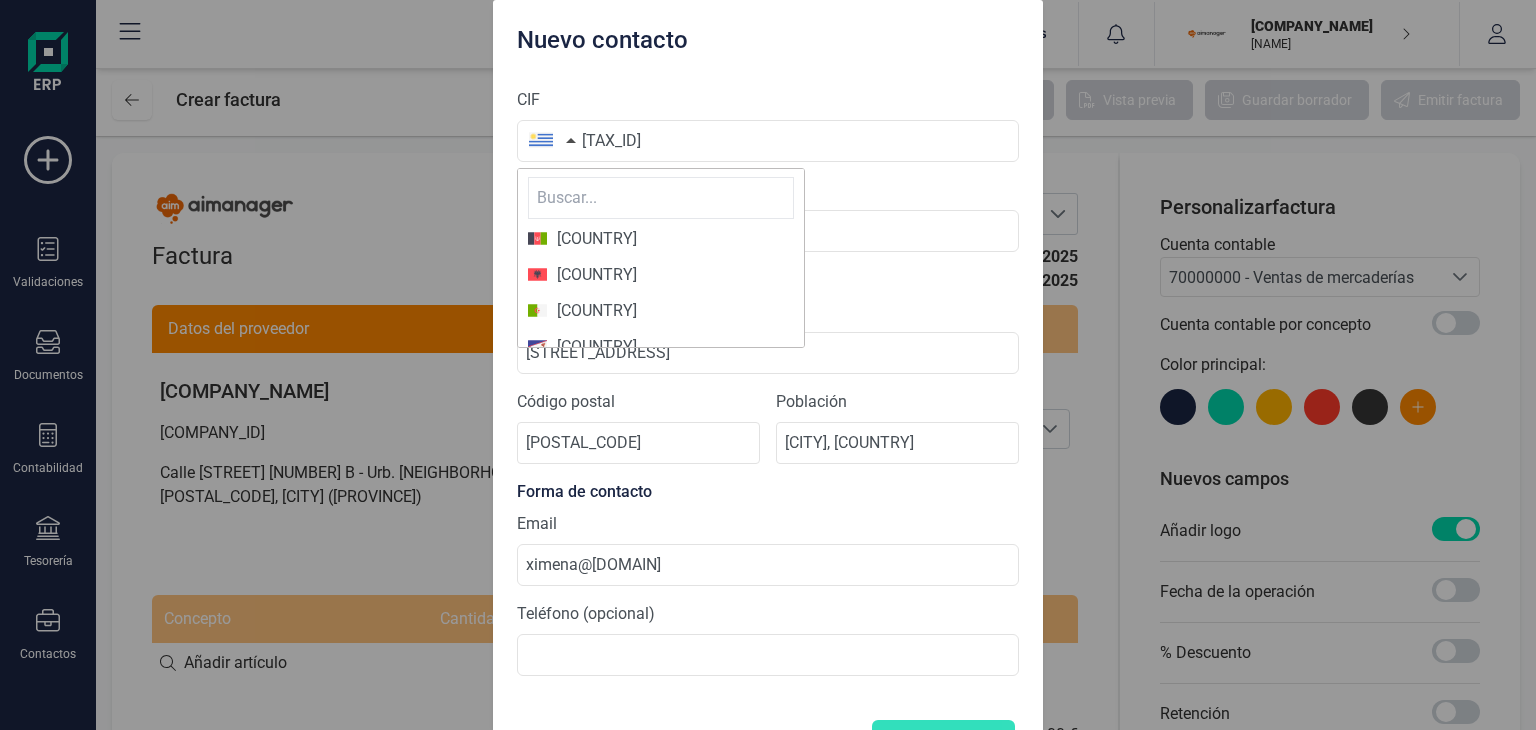 click at bounding box center (548, 140) 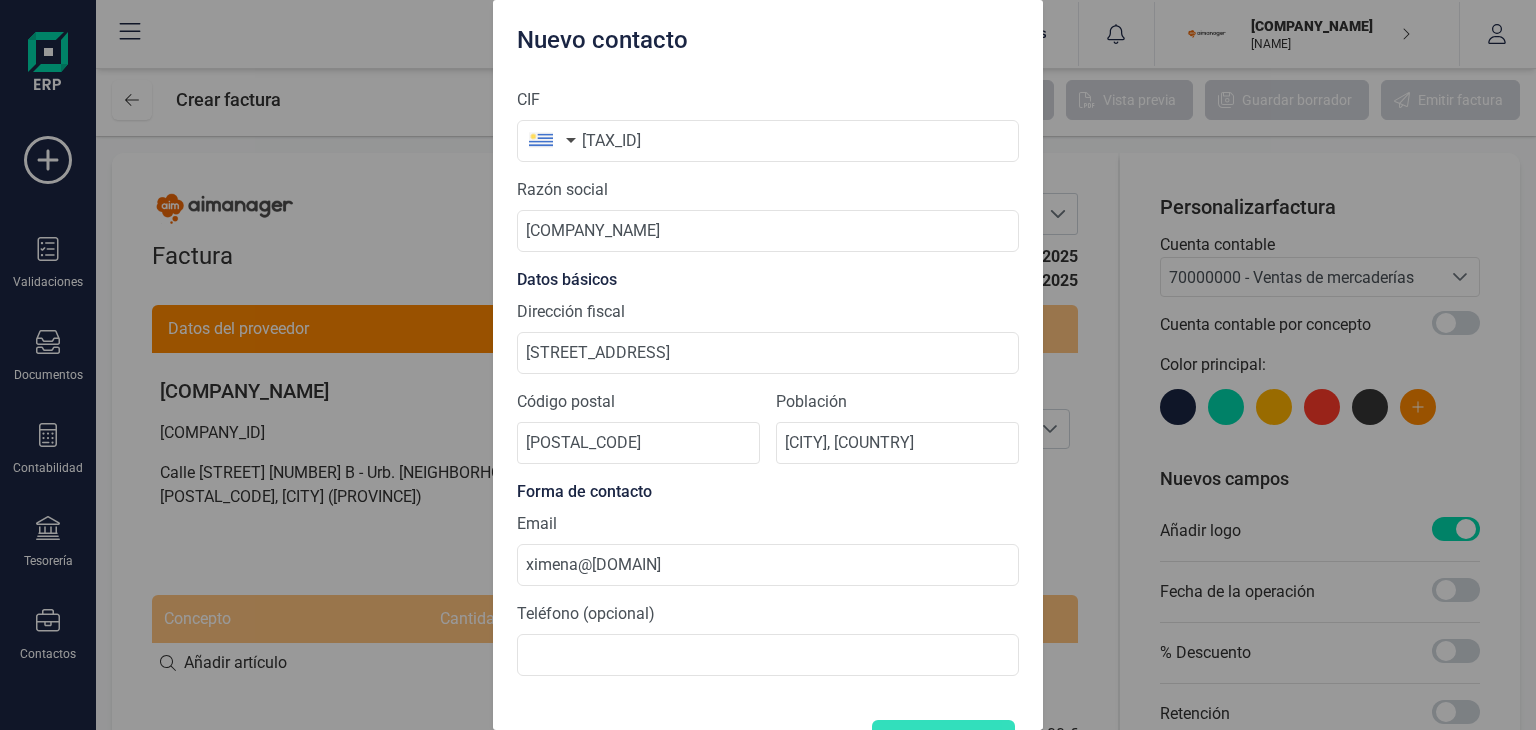 click at bounding box center [548, 140] 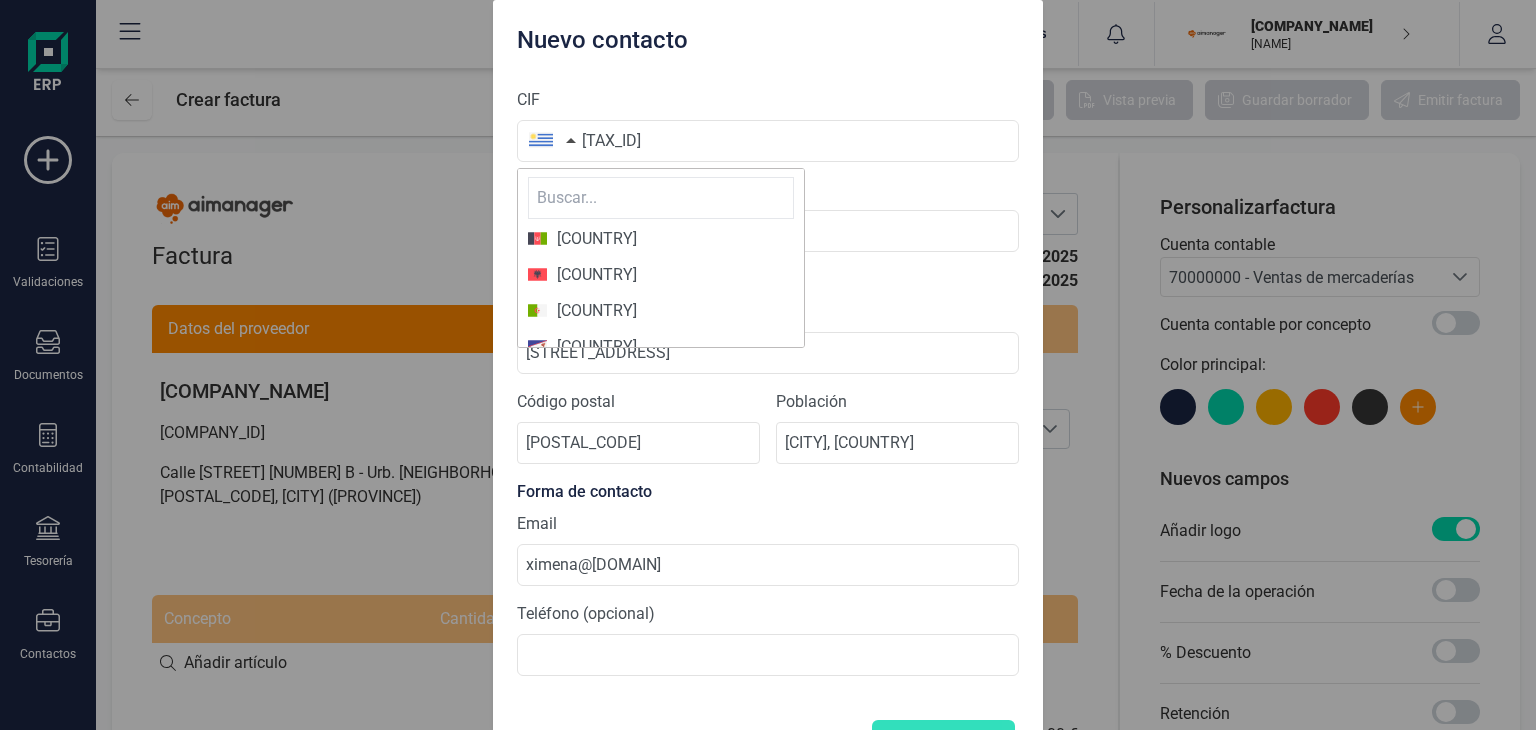 click at bounding box center [548, 140] 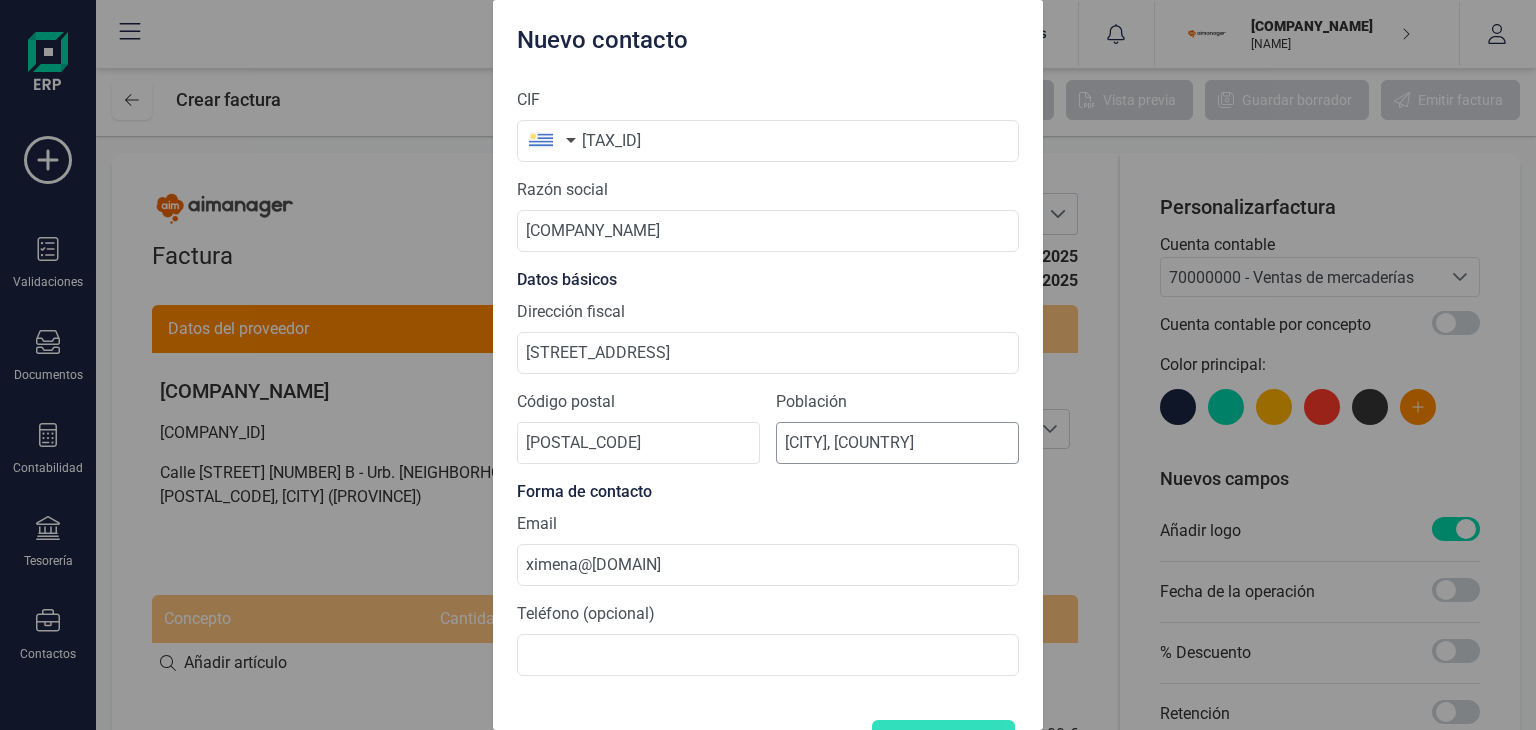scroll, scrollTop: 56, scrollLeft: 0, axis: vertical 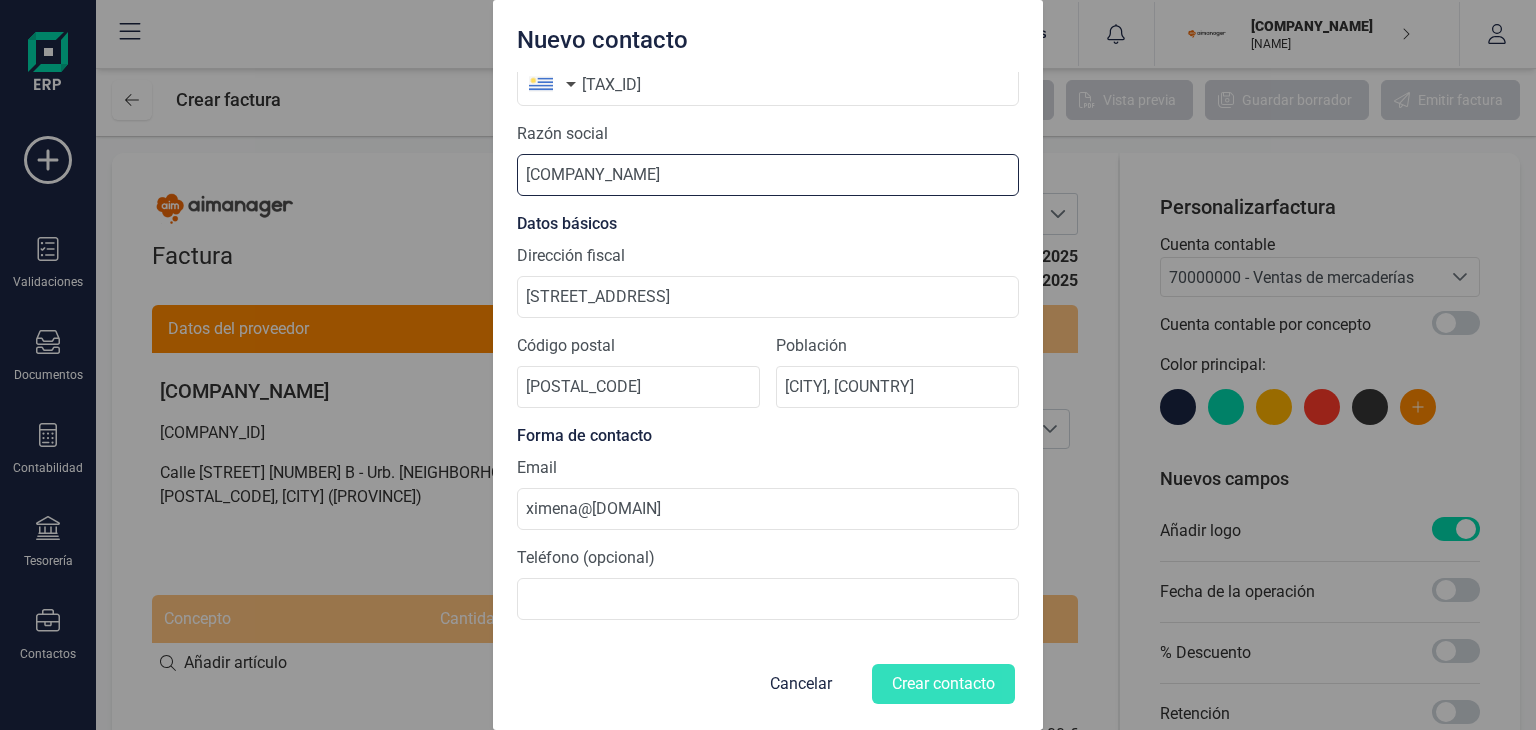 click on "[COMPANY_NAME]" at bounding box center (768, 175) 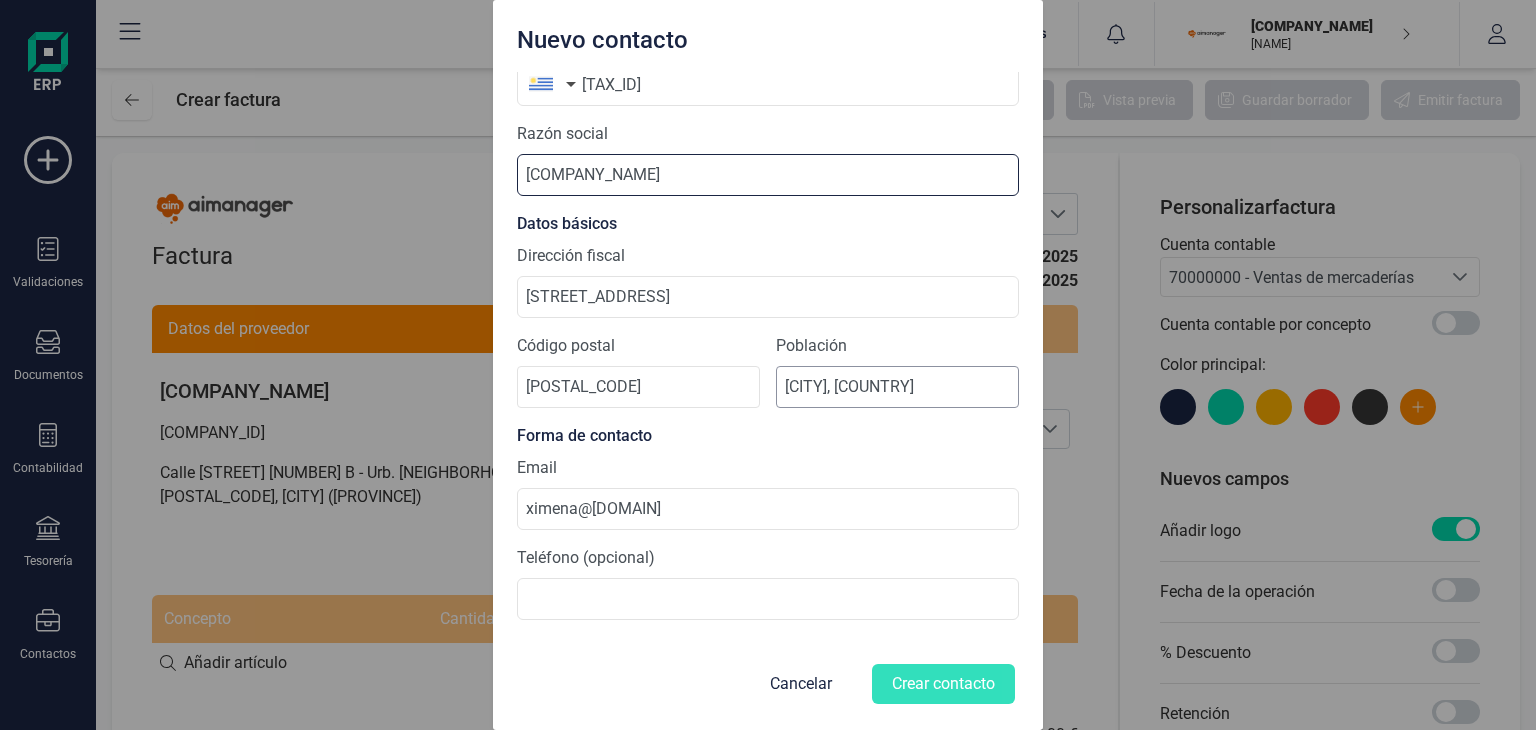 type on "[COMPANY_NAME]" 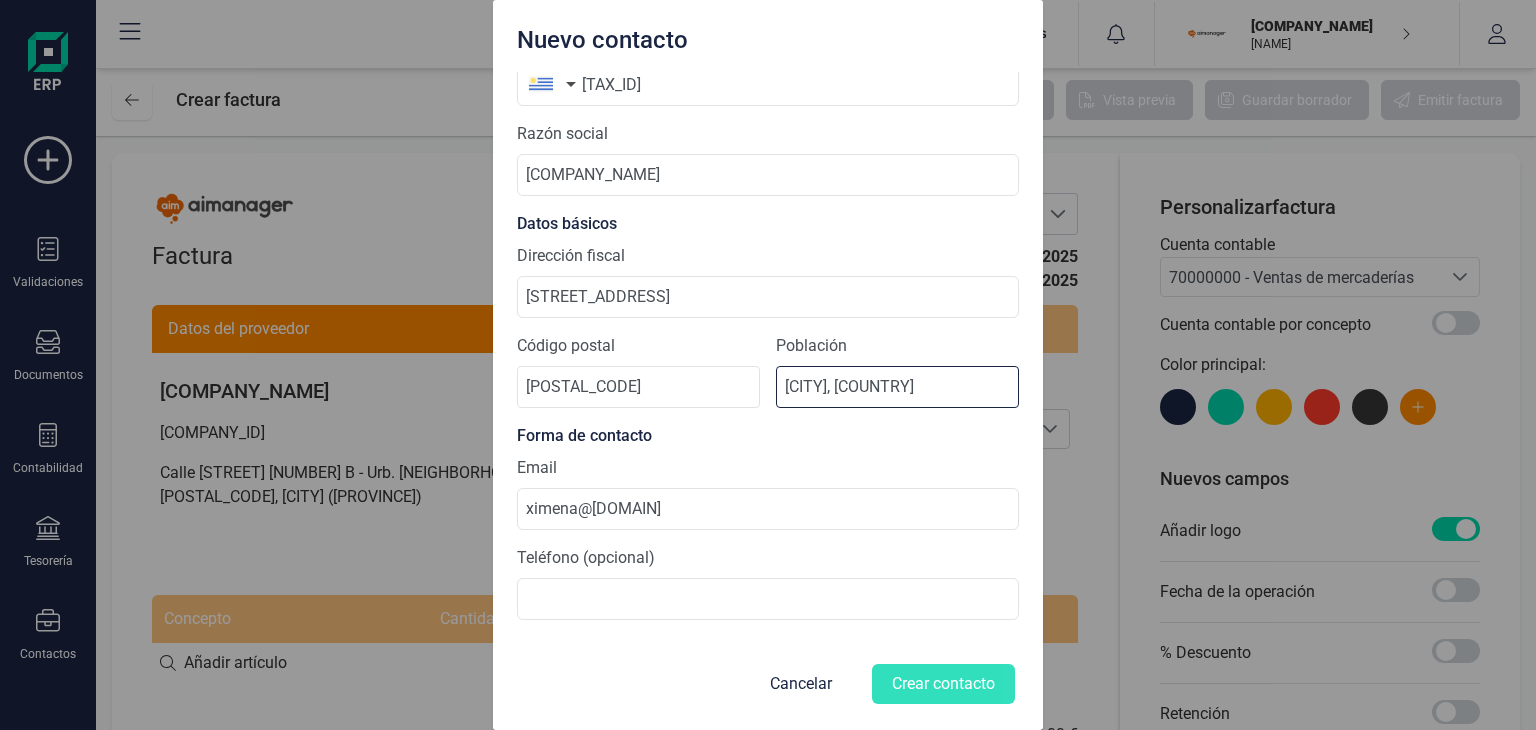 click on "[CITY], [COUNTRY]" at bounding box center (897, 387) 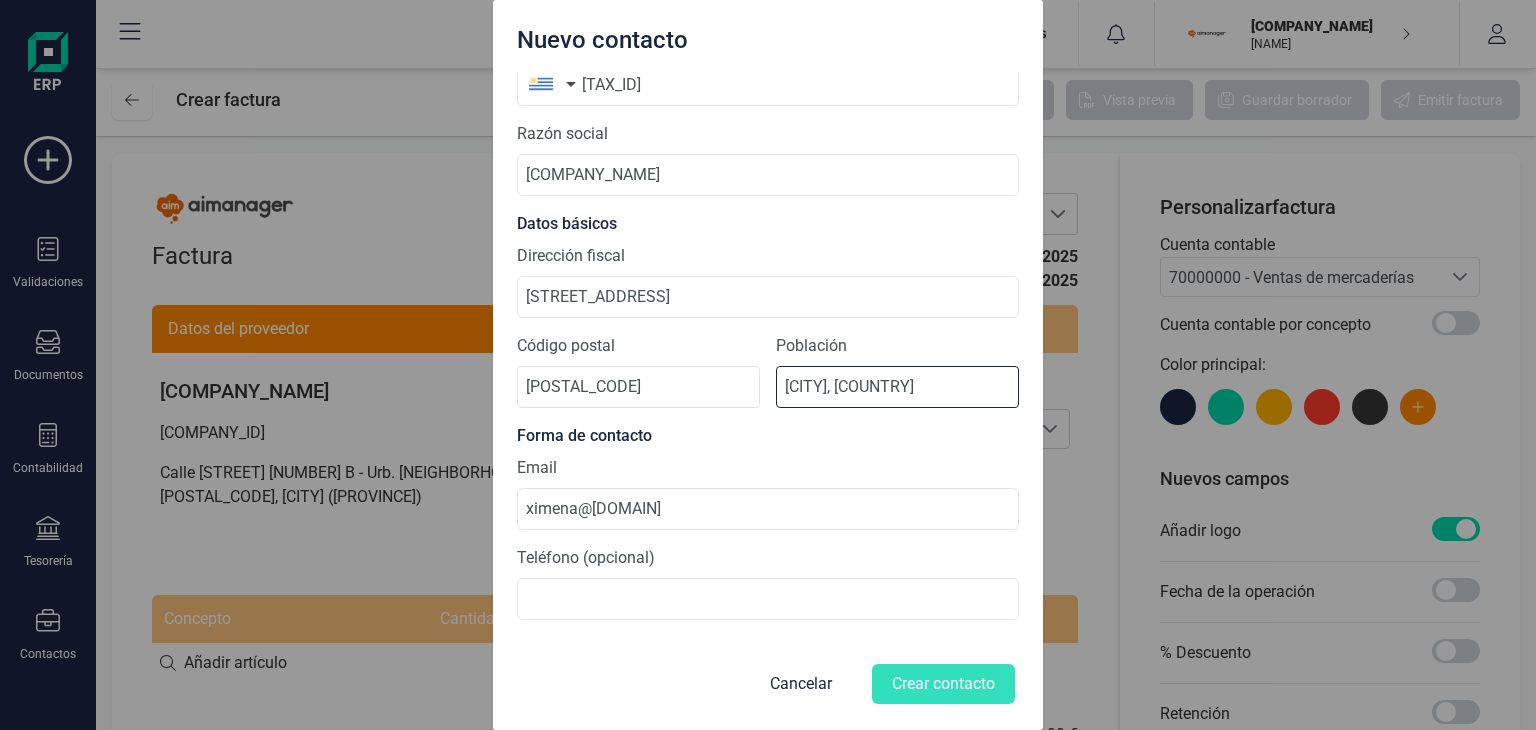 drag, startPoint x: 862, startPoint y: 386, endPoint x: 971, endPoint y: 391, distance: 109.11462 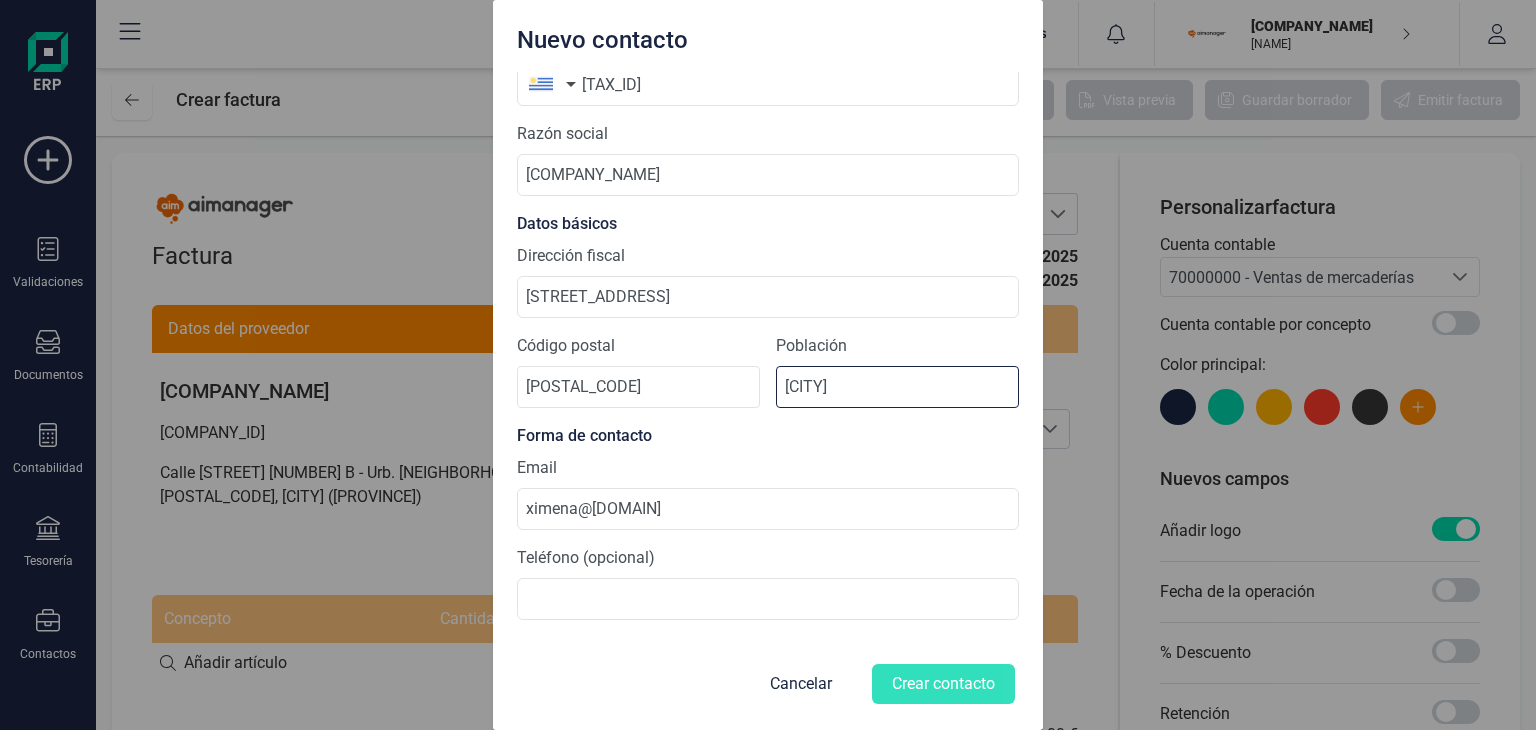 type on "[CITY]" 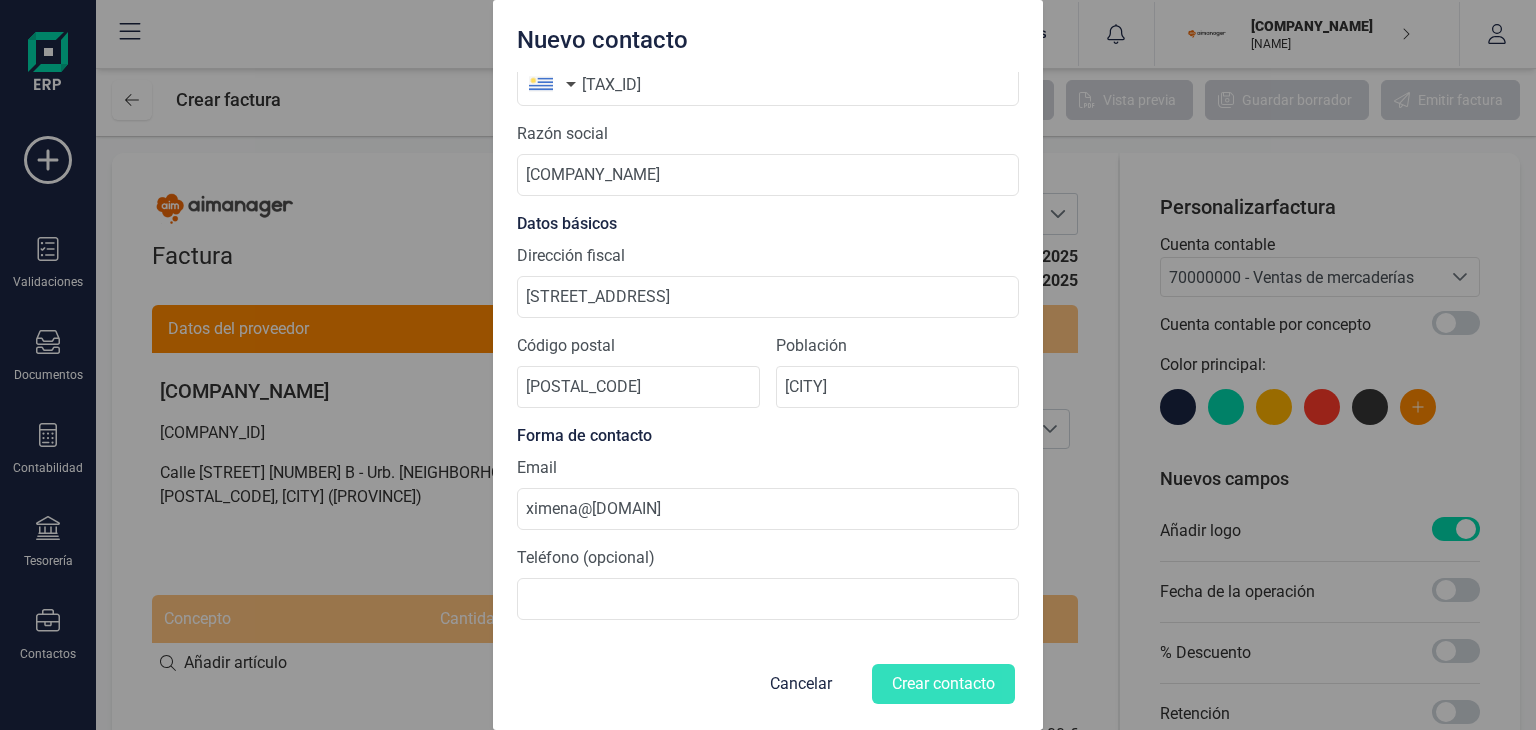 click on "CIF [ID_TYPE] [ID_NUMBER] Razón social [COMPANY_NAME] Datos básicos Dirección fiscal [STREET] [NUMBER] [FLOOR] Código postal [POSTAL_CODE] Población [CITY] Forma de contacto Email [EMAIL] Teléfono (opcional)" at bounding box center (768, 326) 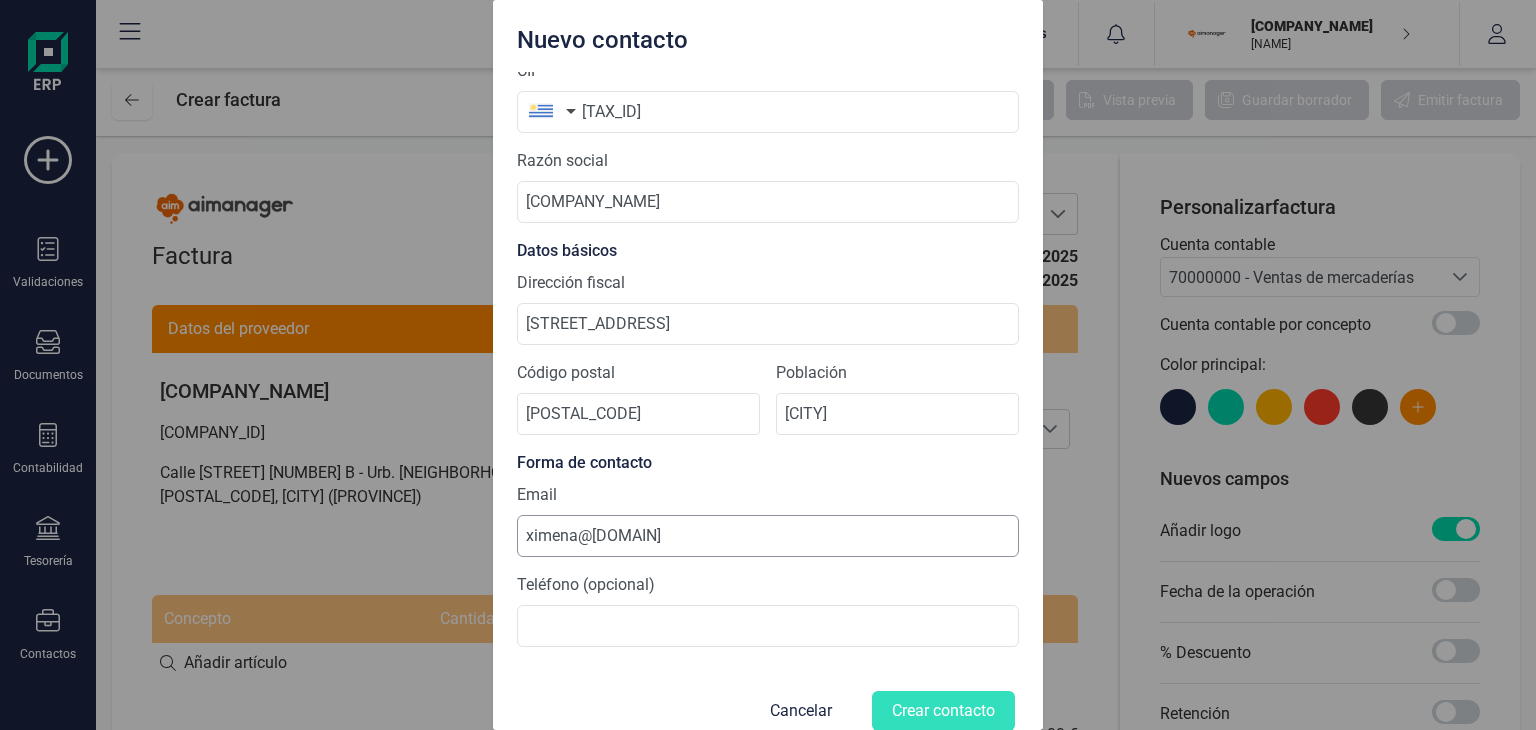 scroll, scrollTop: 56, scrollLeft: 0, axis: vertical 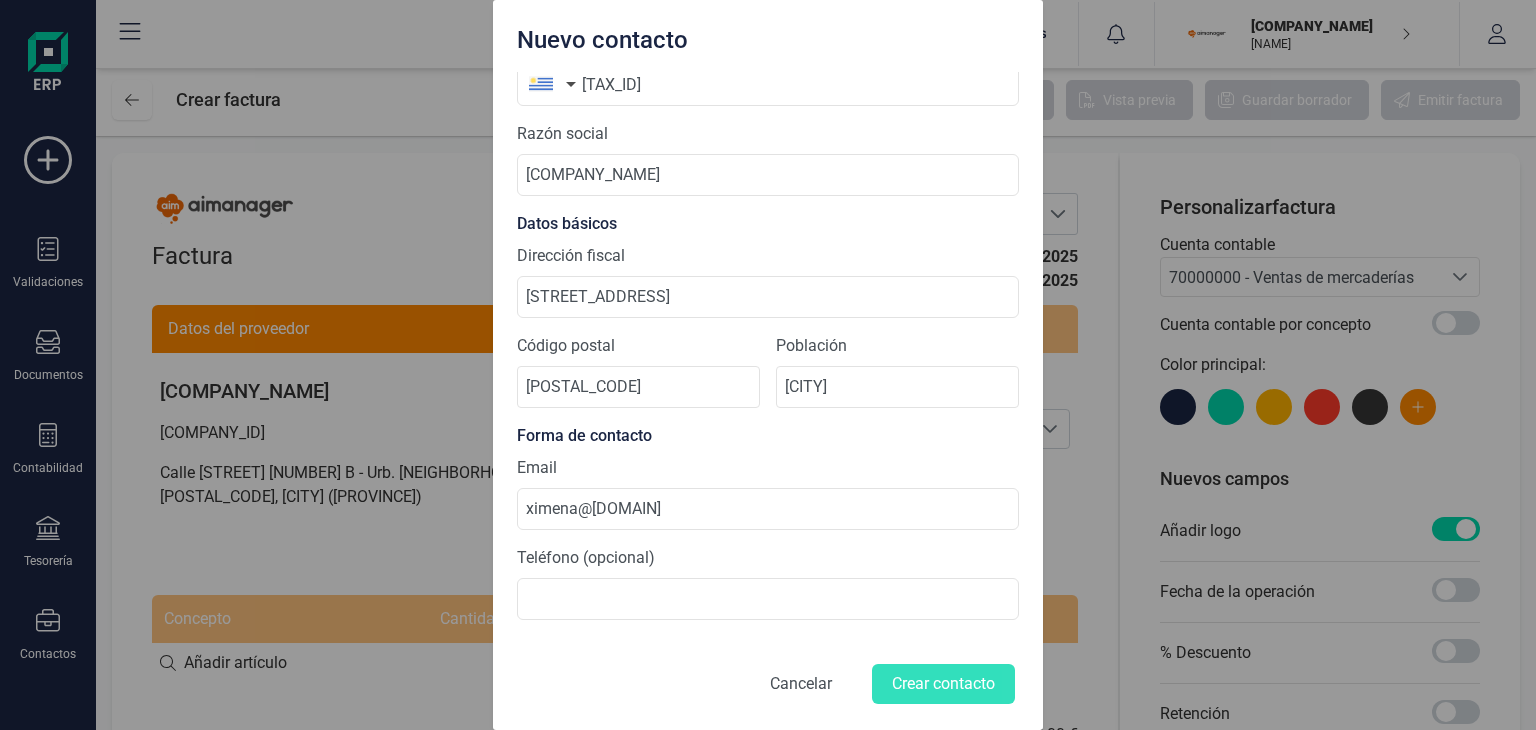 click on "Cancelar" at bounding box center (801, 684) 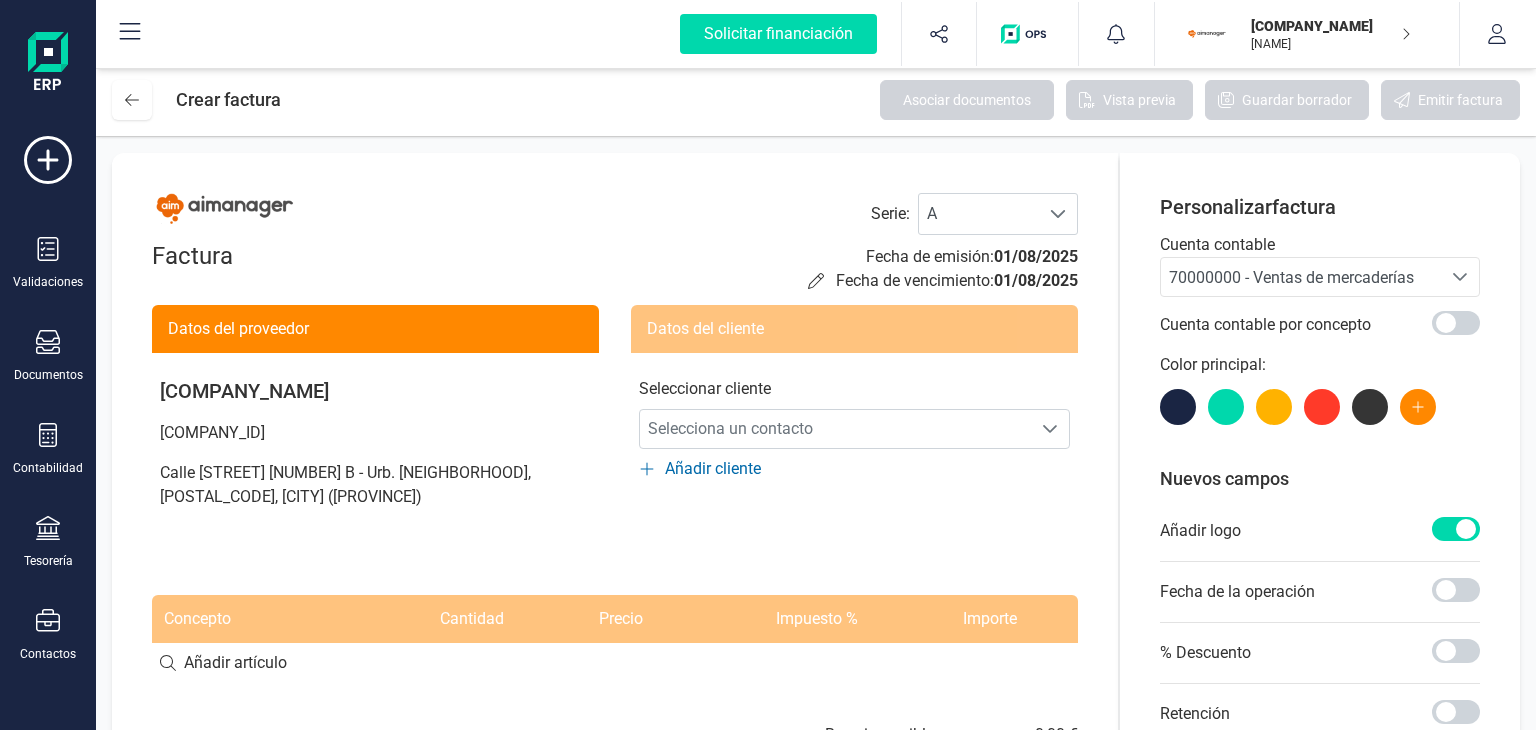 click on "Añadir    cliente" at bounding box center [713, 469] 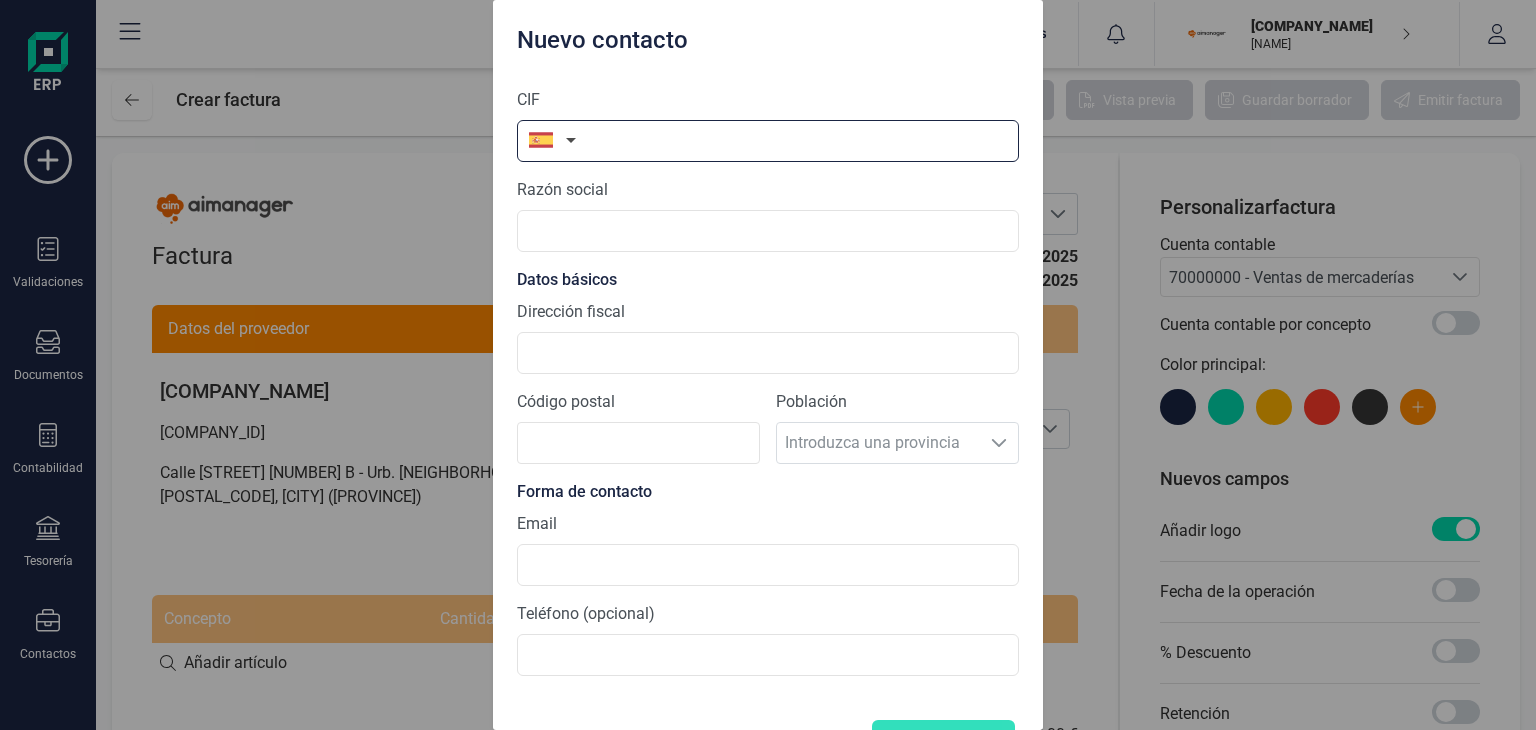 click at bounding box center [768, 141] 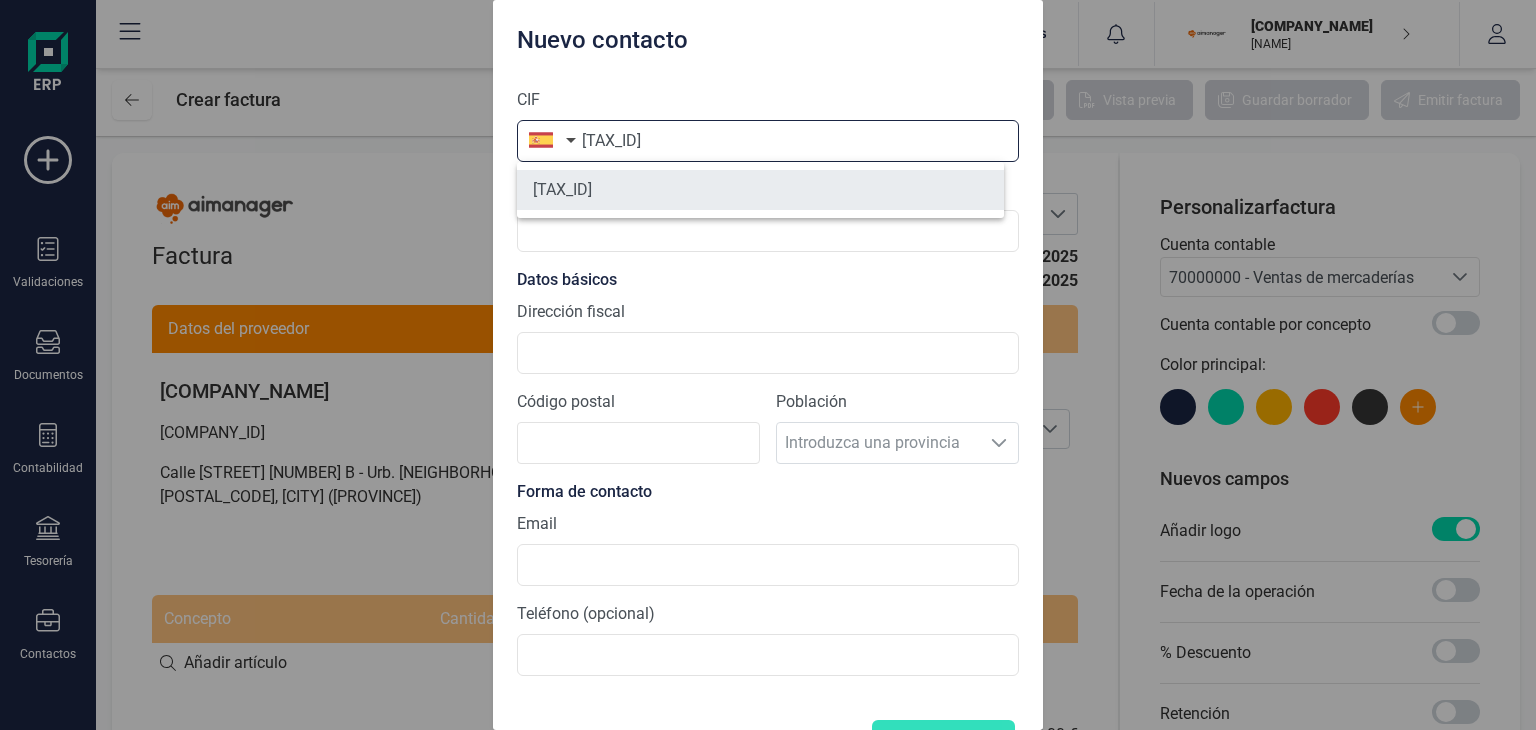 type on "[TAX_ID]" 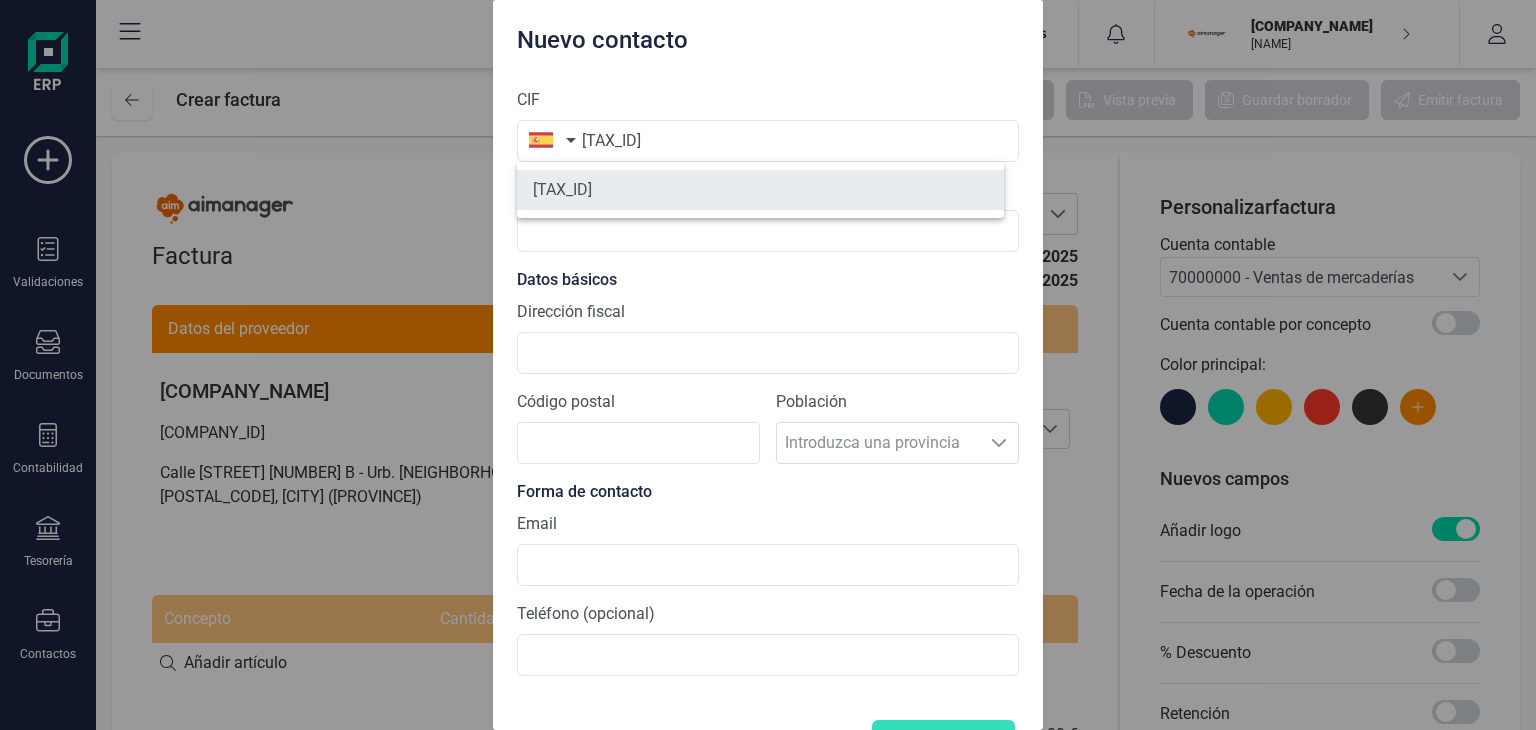 click on "[TAX_ID]" at bounding box center [760, 190] 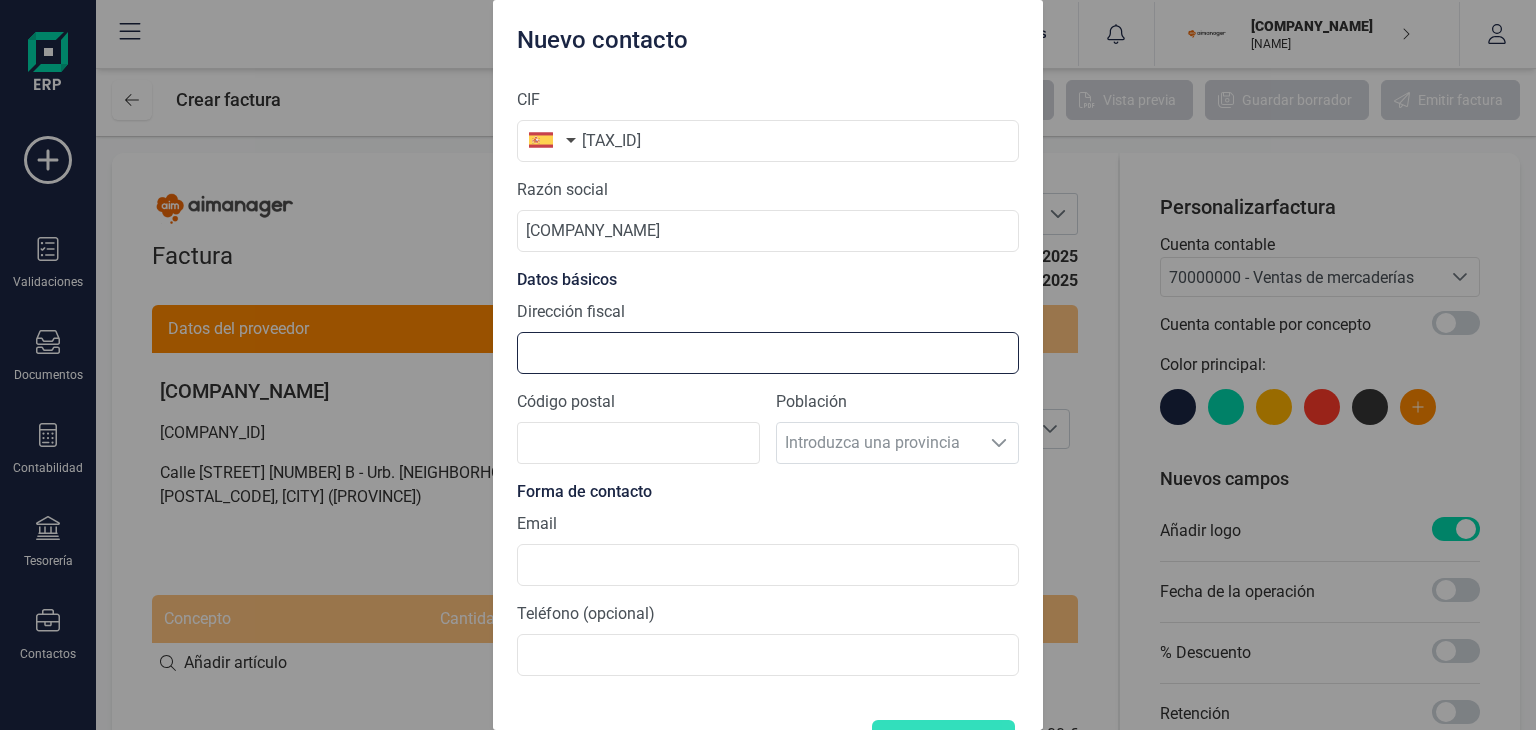 click on "Dirección fiscal" at bounding box center [768, 353] 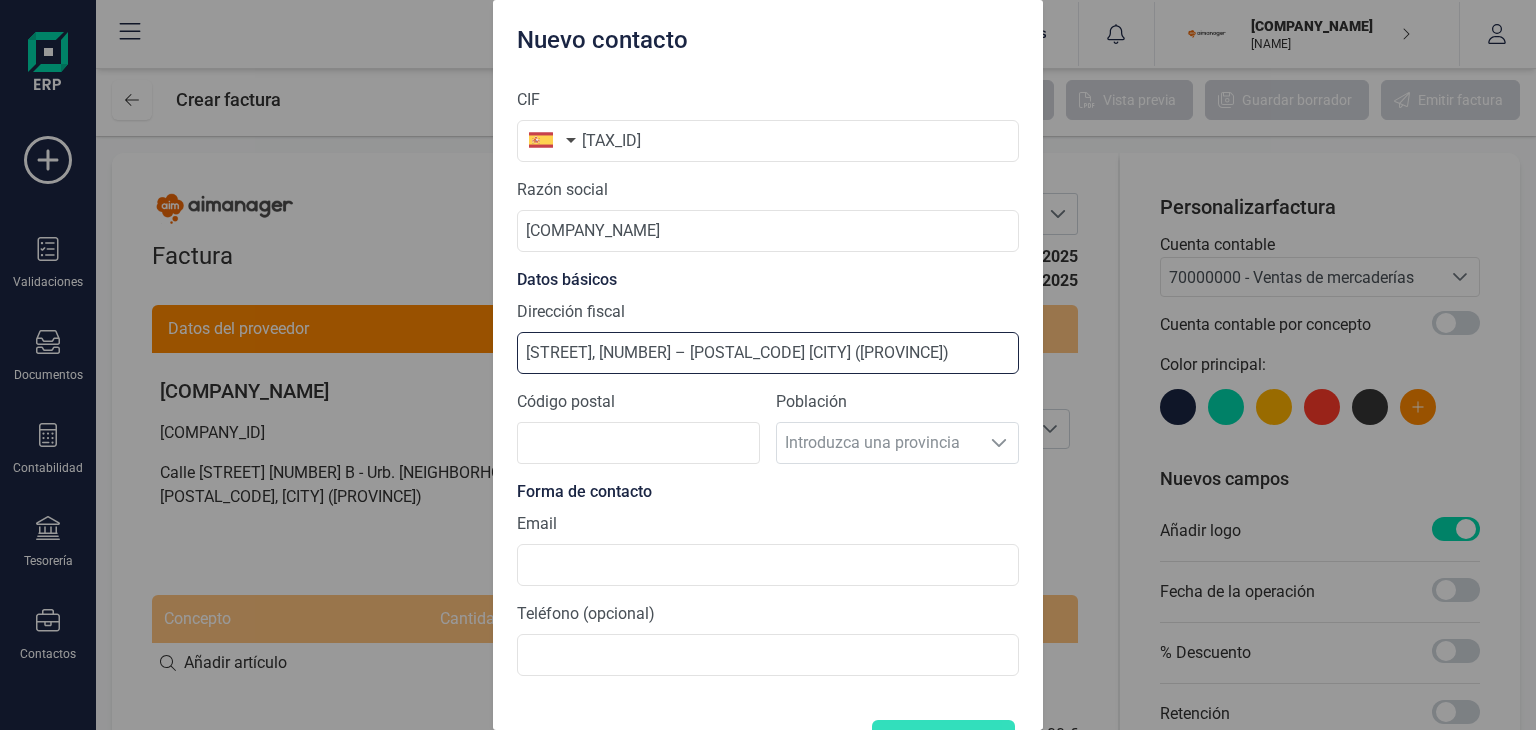 click on "[STREET], [NUMBER] – [POSTAL_CODE] [CITY] ([PROVINCE])" at bounding box center (768, 353) 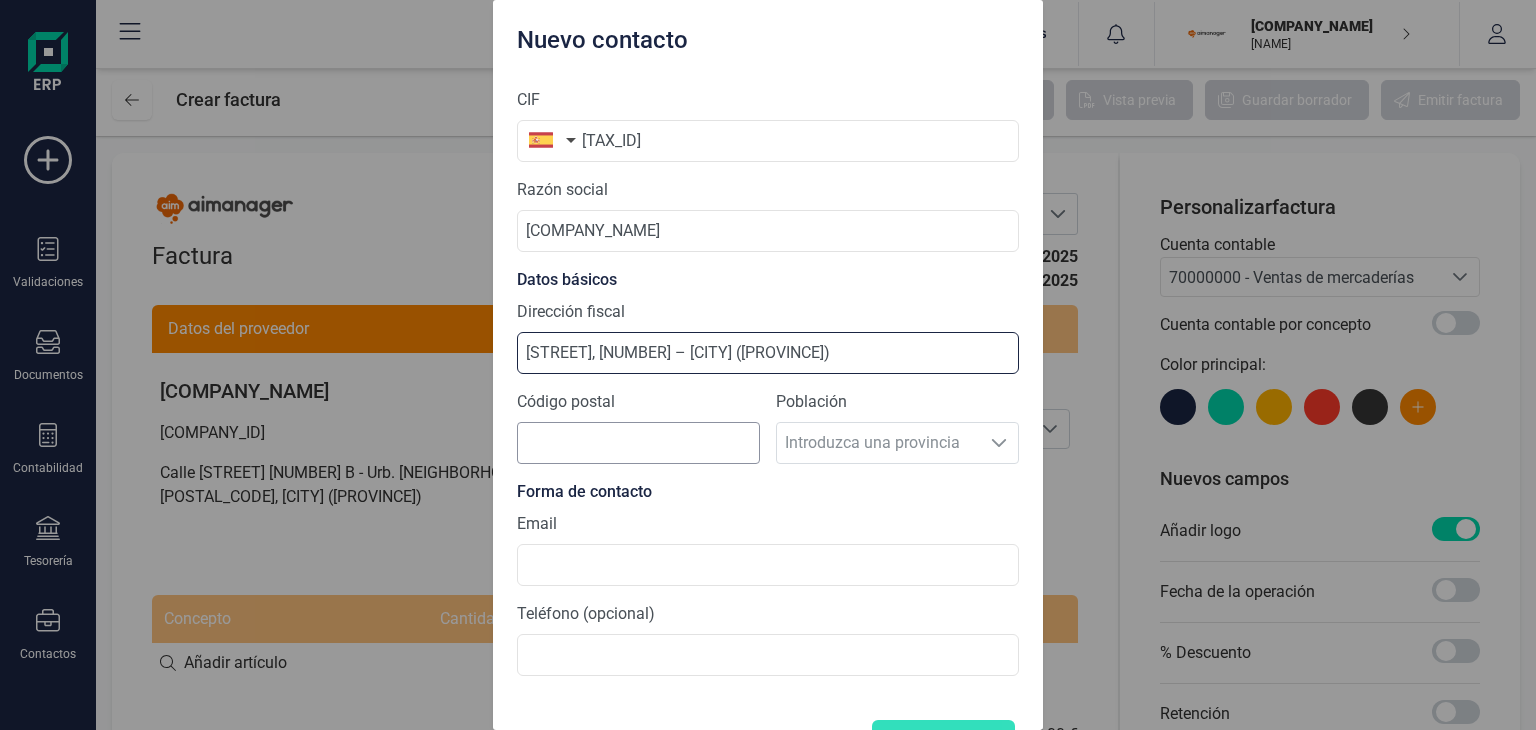 type on "[STREET], [NUMBER] – [CITY] ([PROVINCE])" 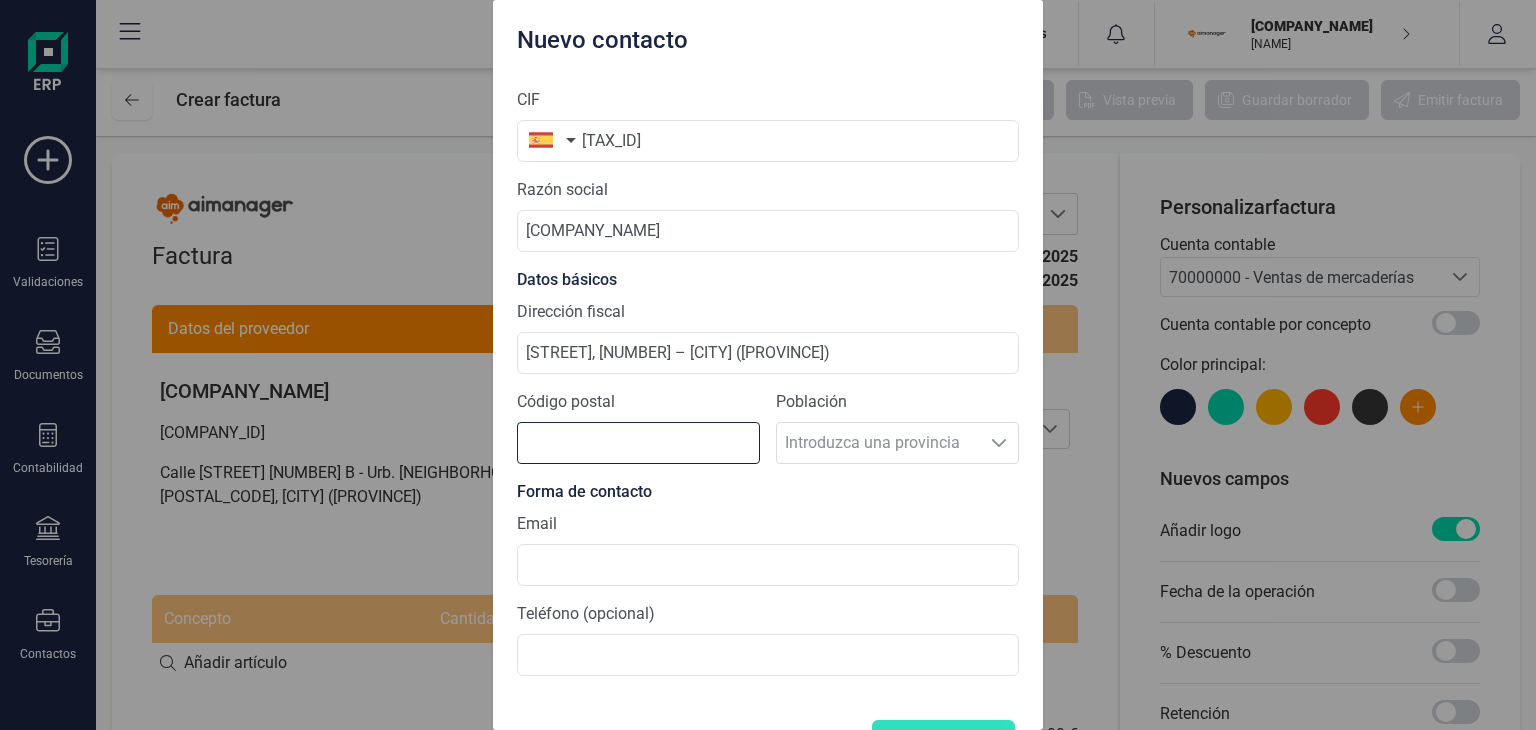 click on "Código postal" at bounding box center [638, 443] 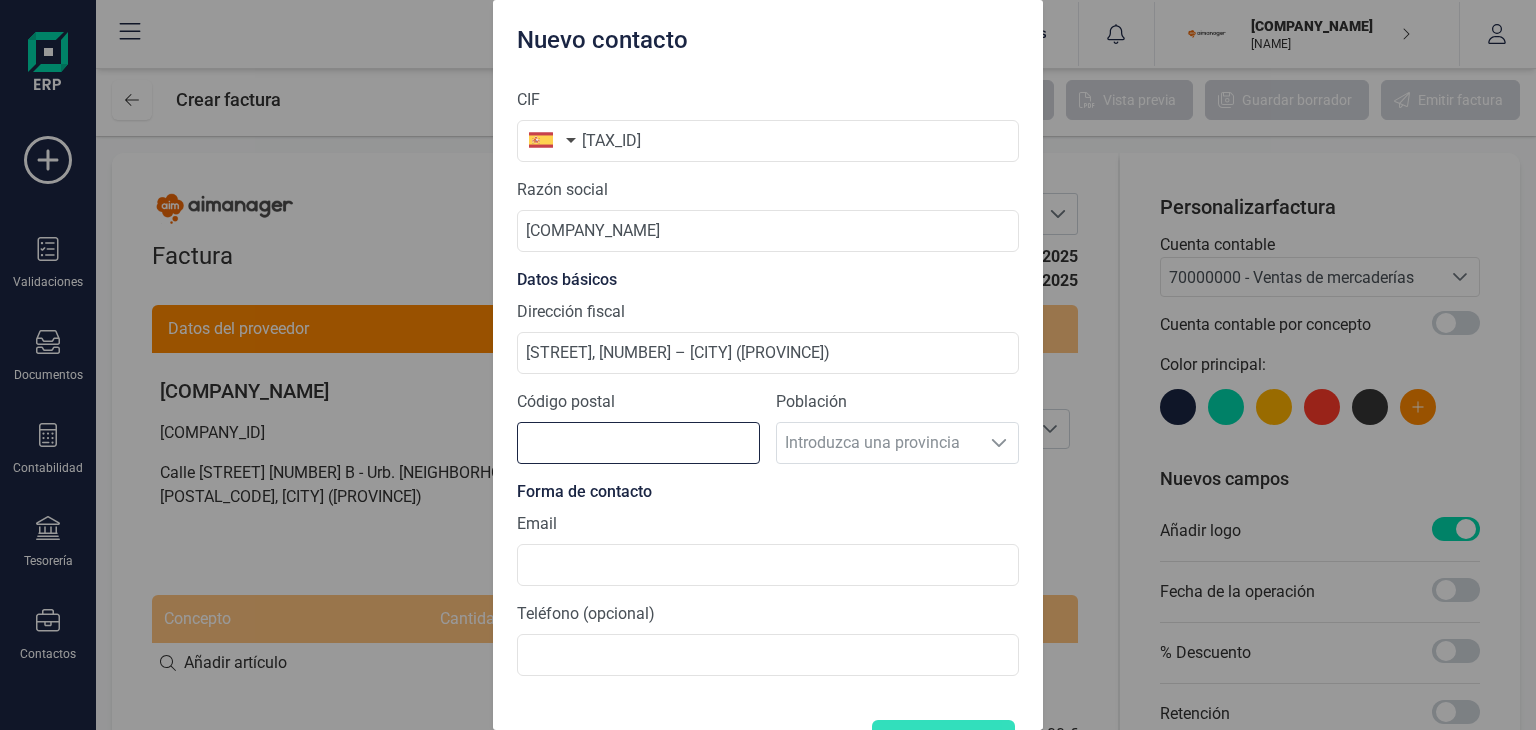 paste on "08225" 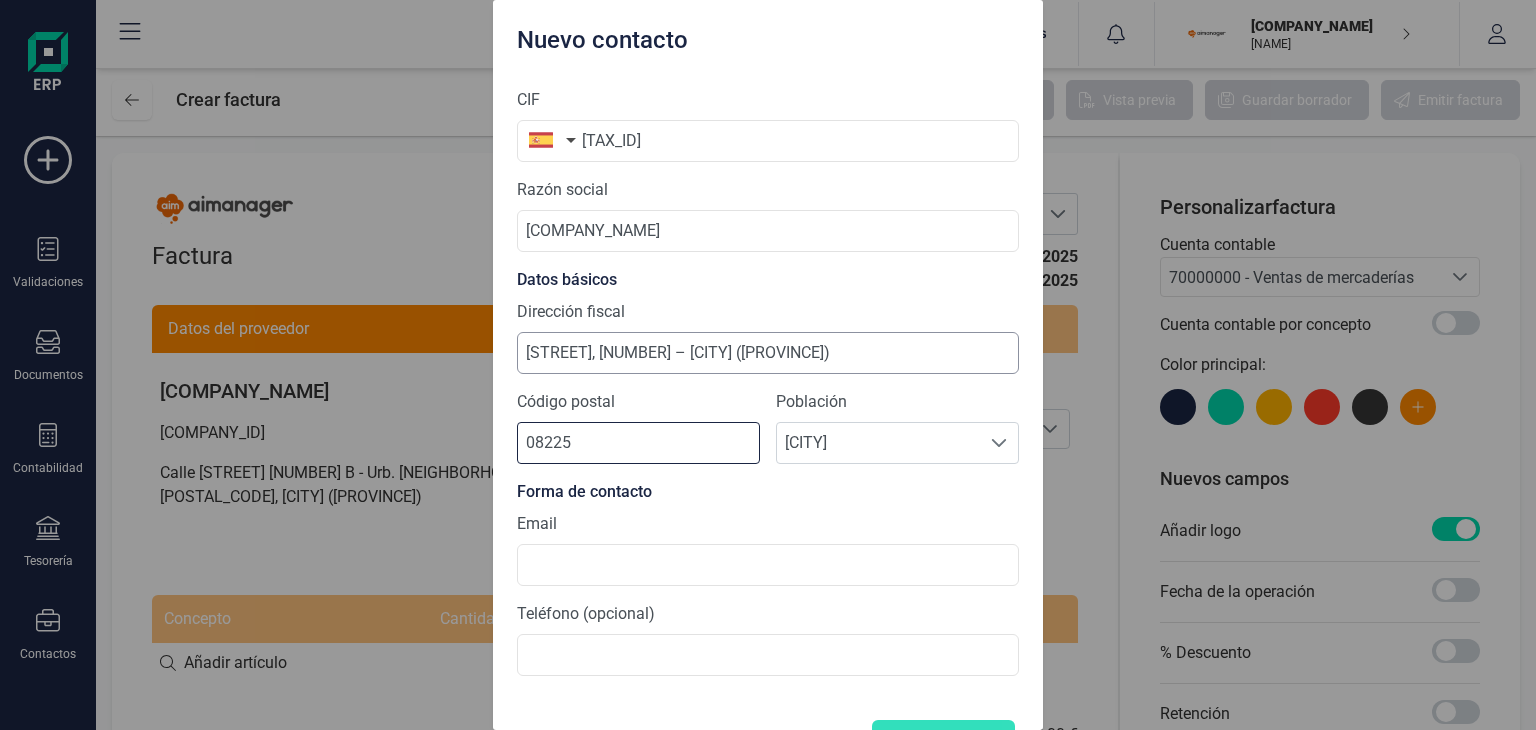 type on "08225" 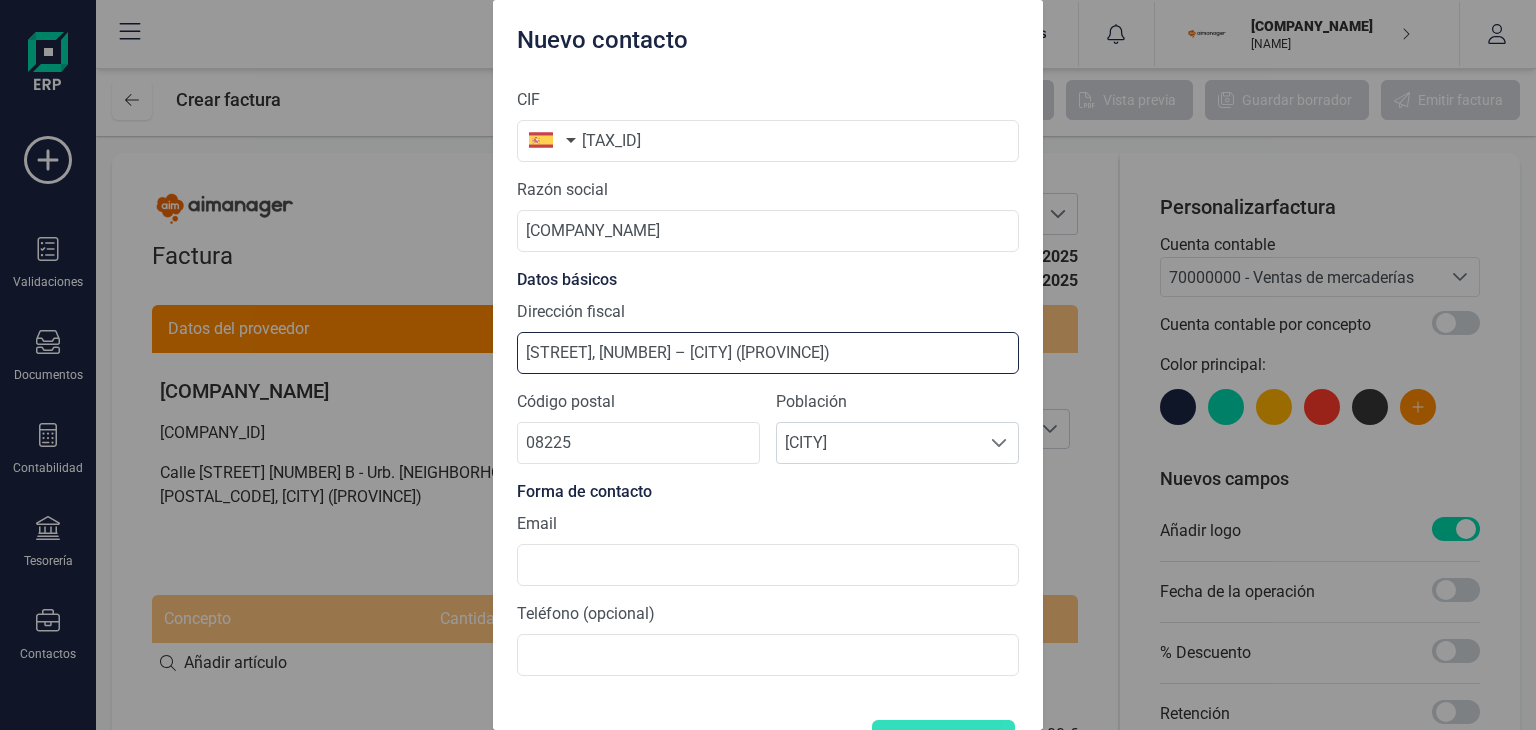 drag, startPoint x: 888, startPoint y: 351, endPoint x: 717, endPoint y: 357, distance: 171.10522 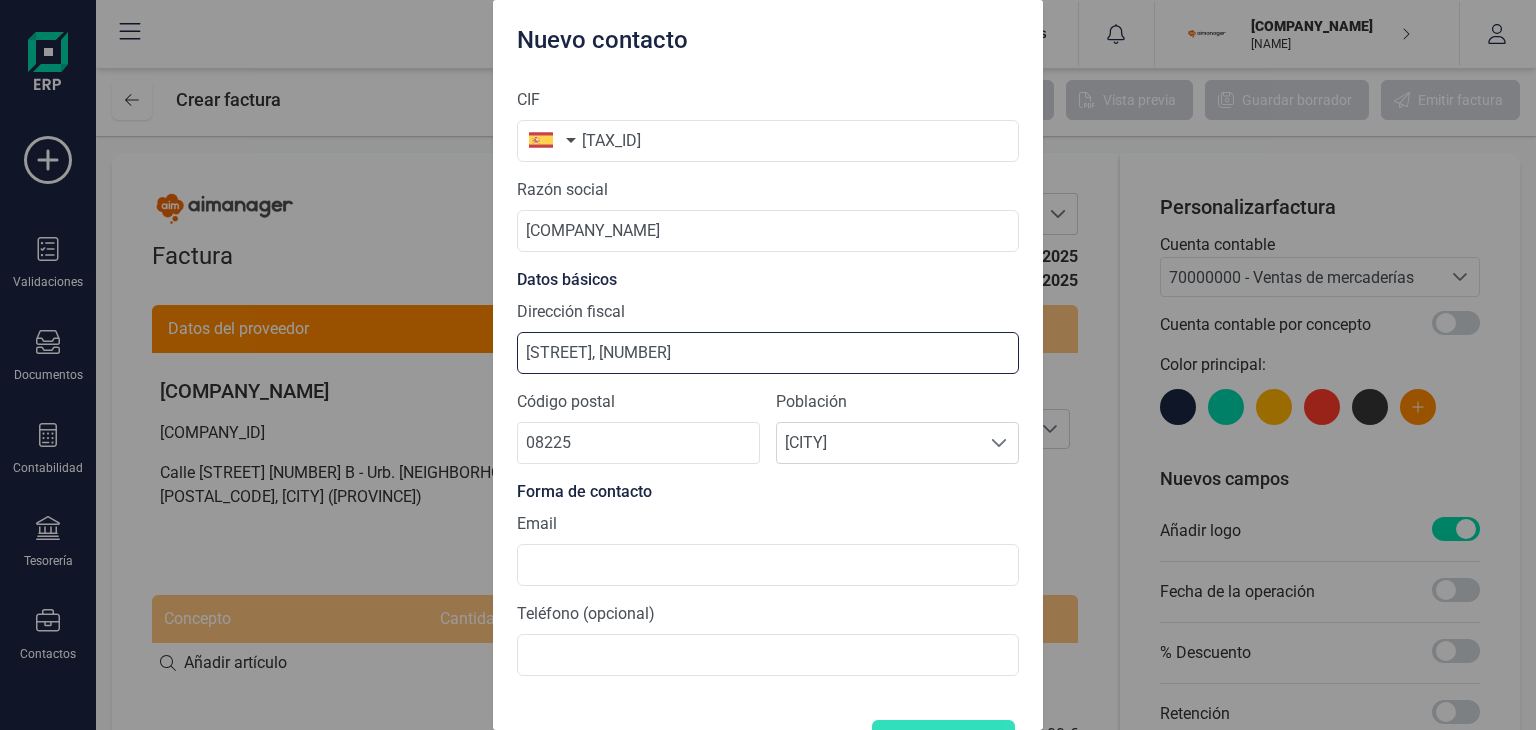 type on "[STREET], [NUMBER]" 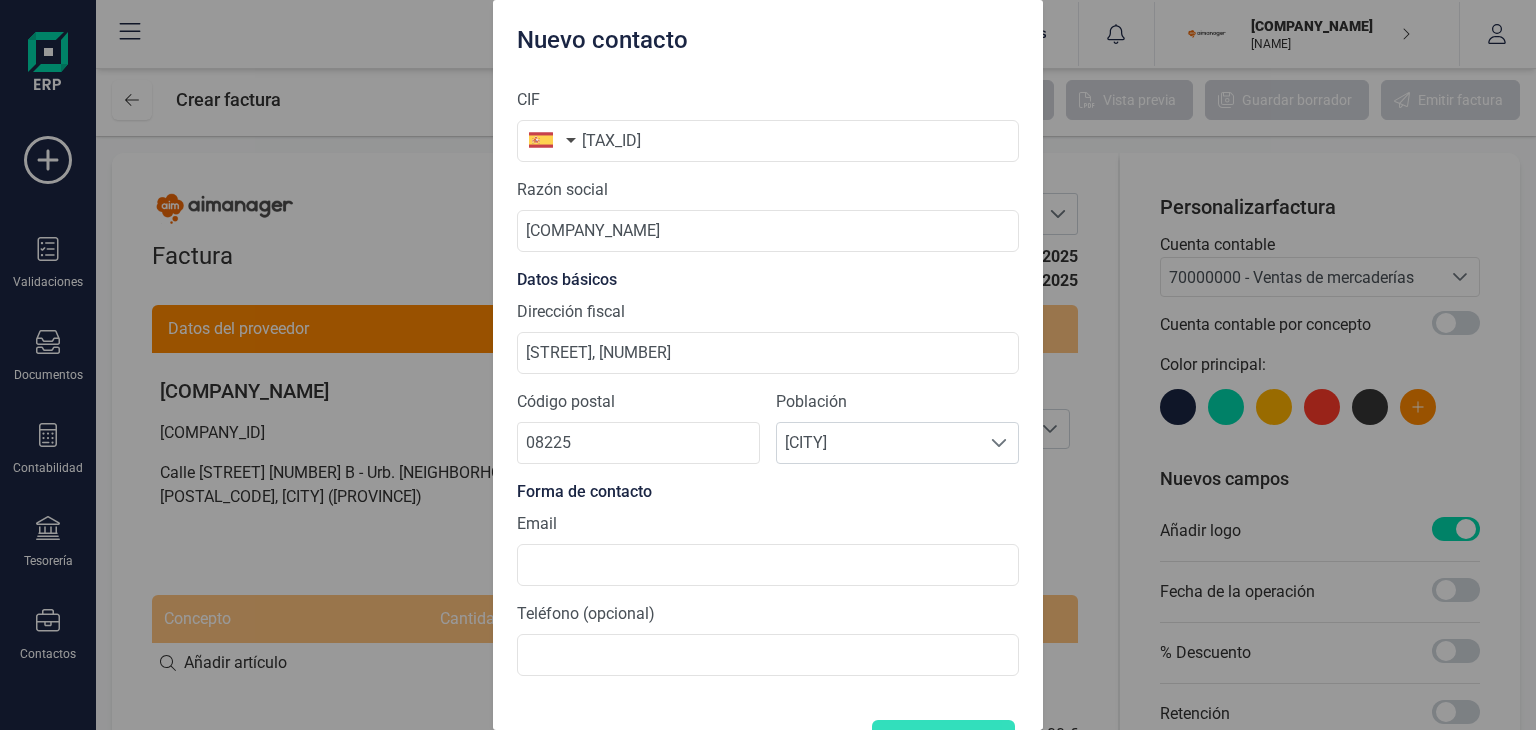 click on "Email" at bounding box center [768, 549] 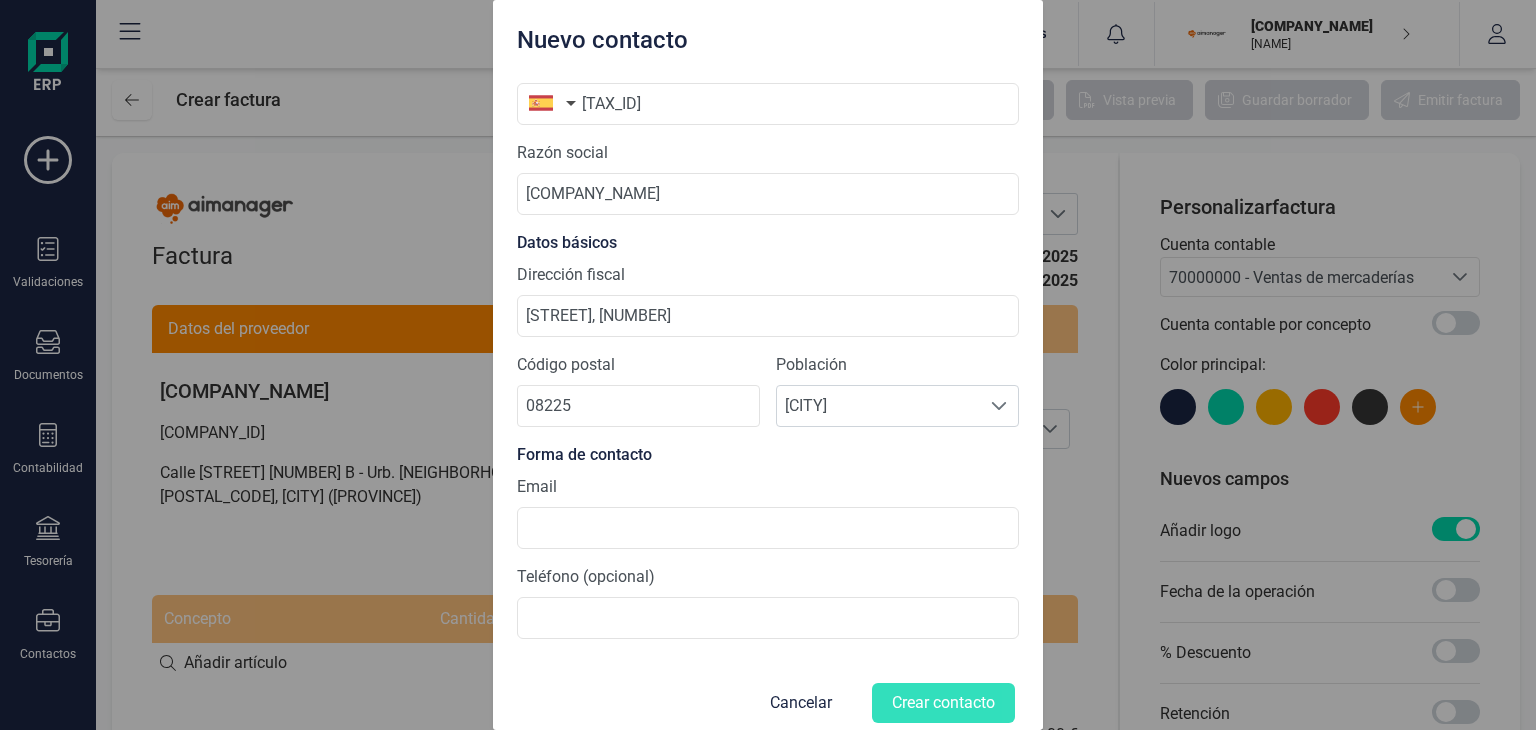 scroll, scrollTop: 56, scrollLeft: 0, axis: vertical 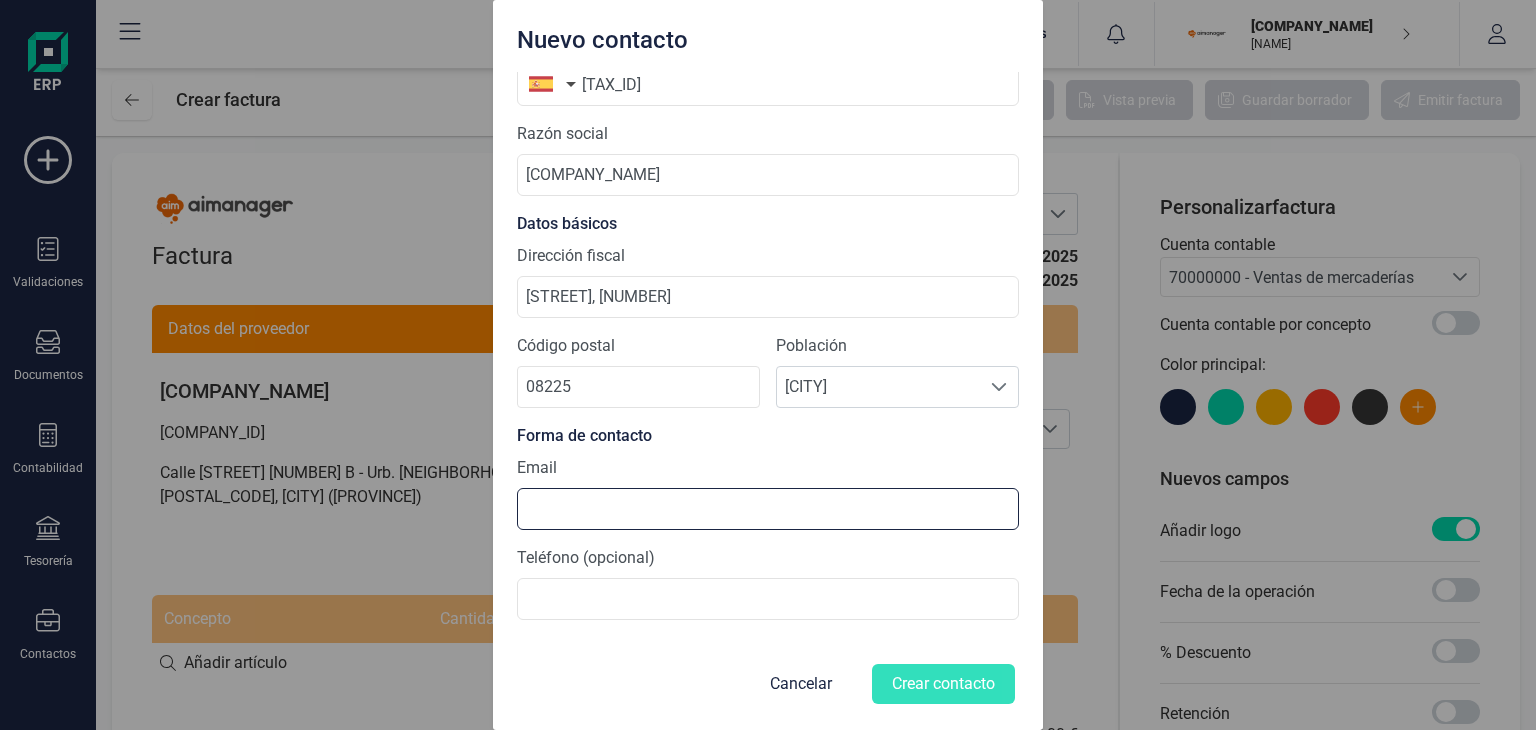 click at bounding box center [768, 509] 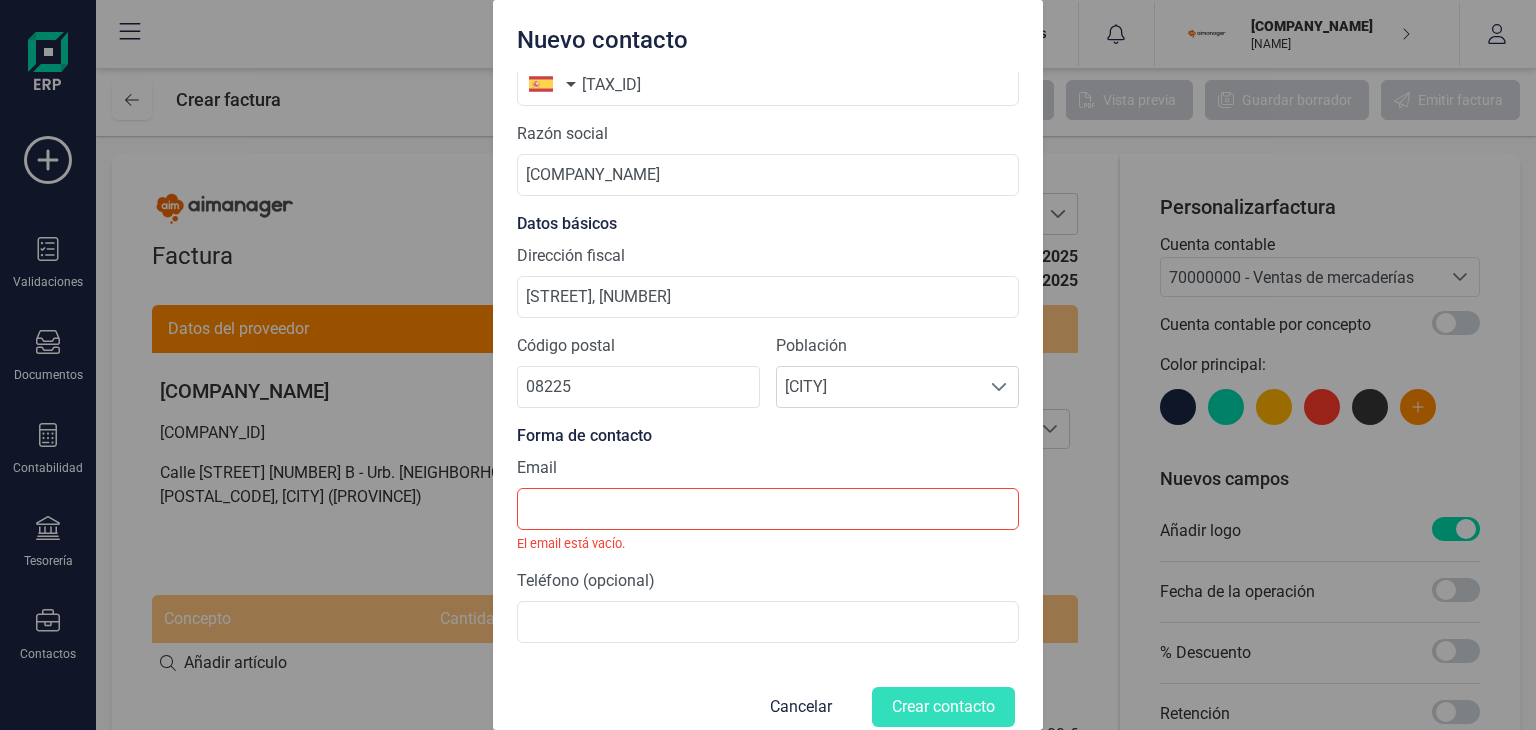 click on "Cancelar Crear contacto" at bounding box center (758, 707) 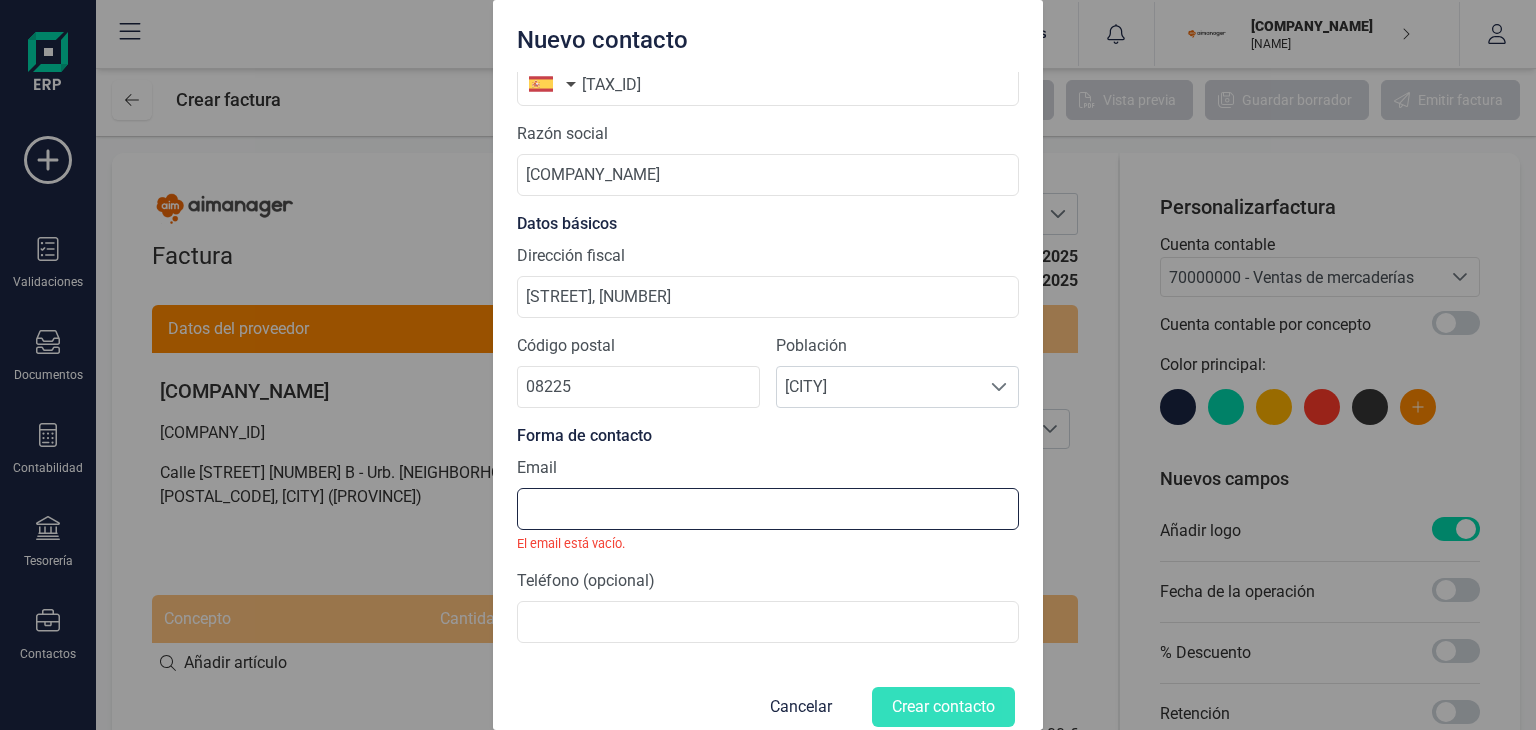 click at bounding box center (768, 509) 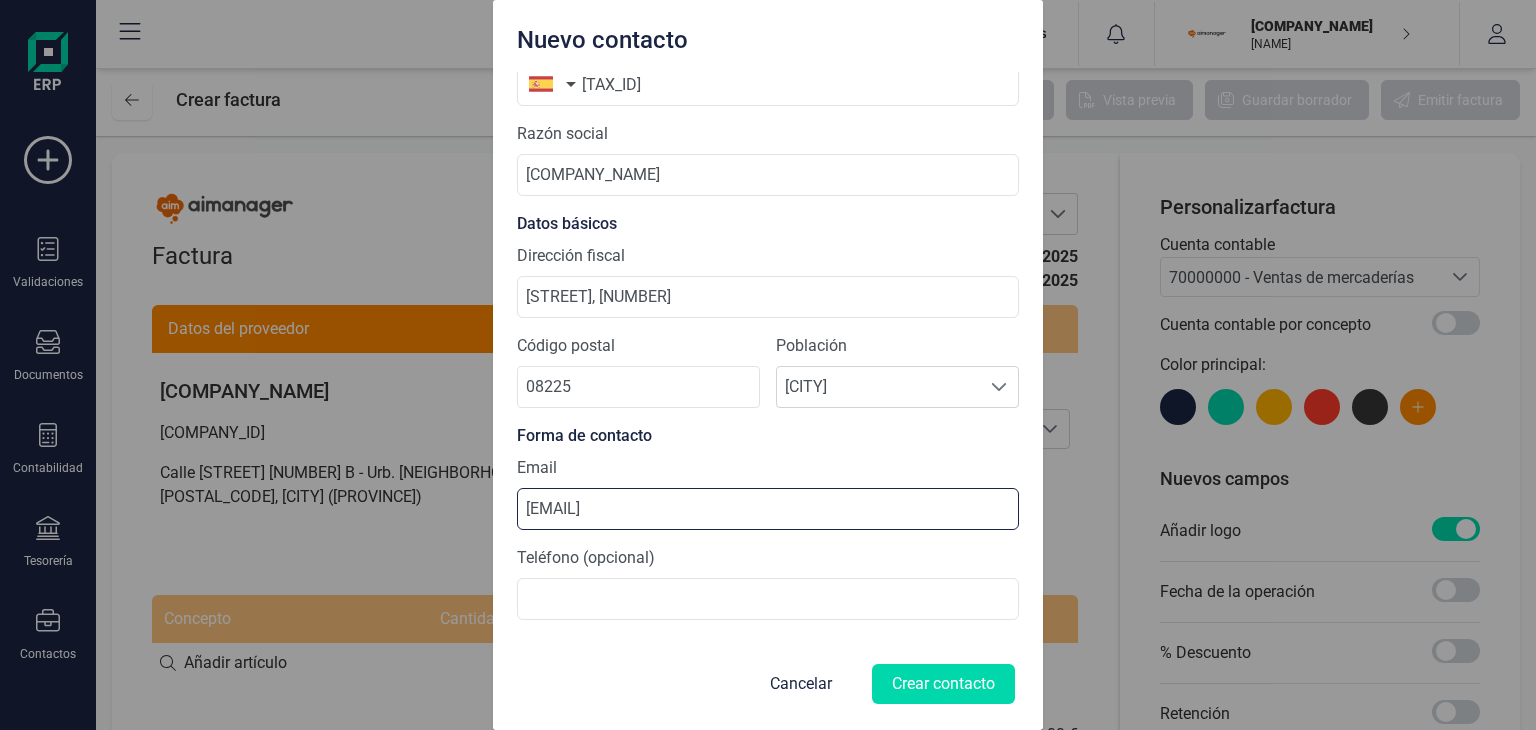 drag, startPoint x: 528, startPoint y: 515, endPoint x: 476, endPoint y: 510, distance: 52.23983 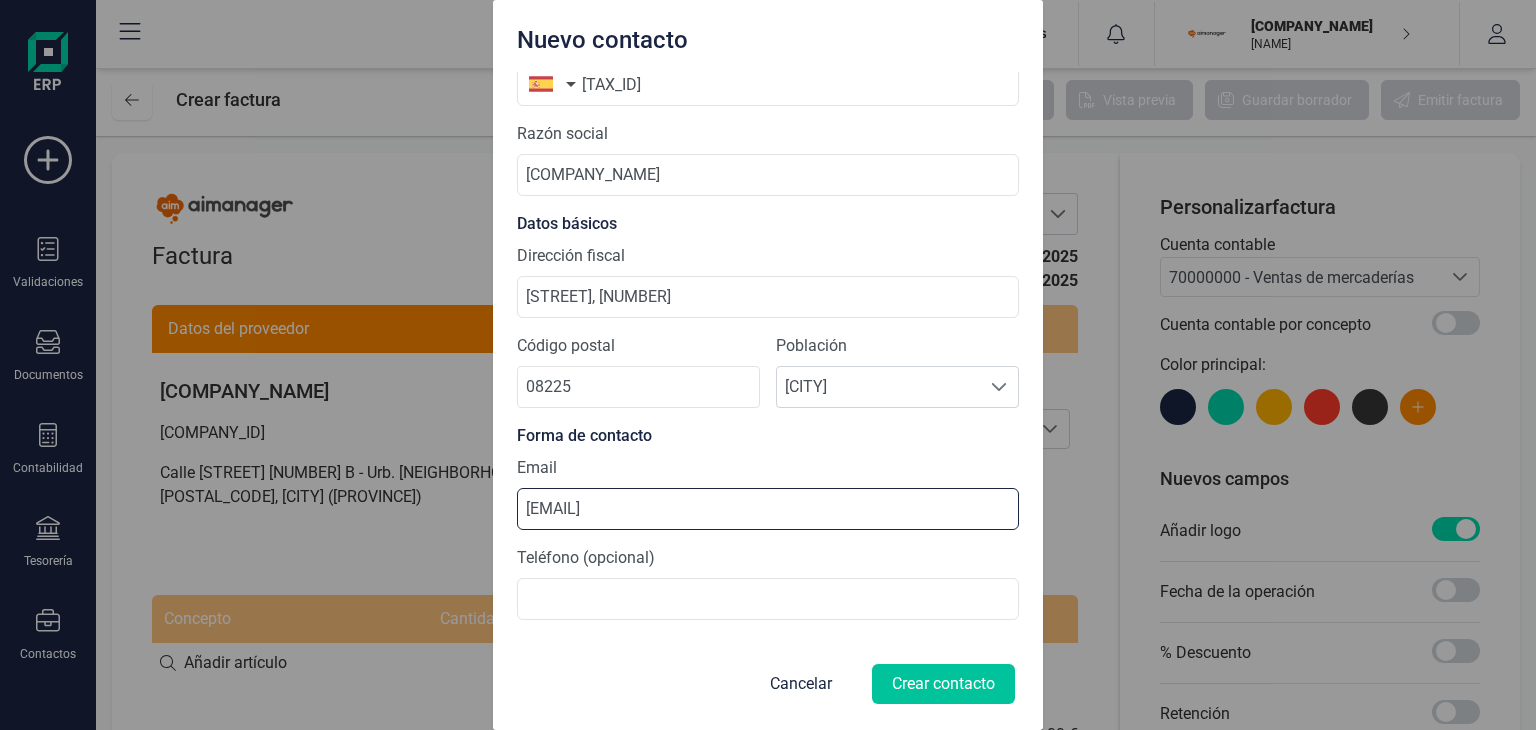 type on "[EMAIL]" 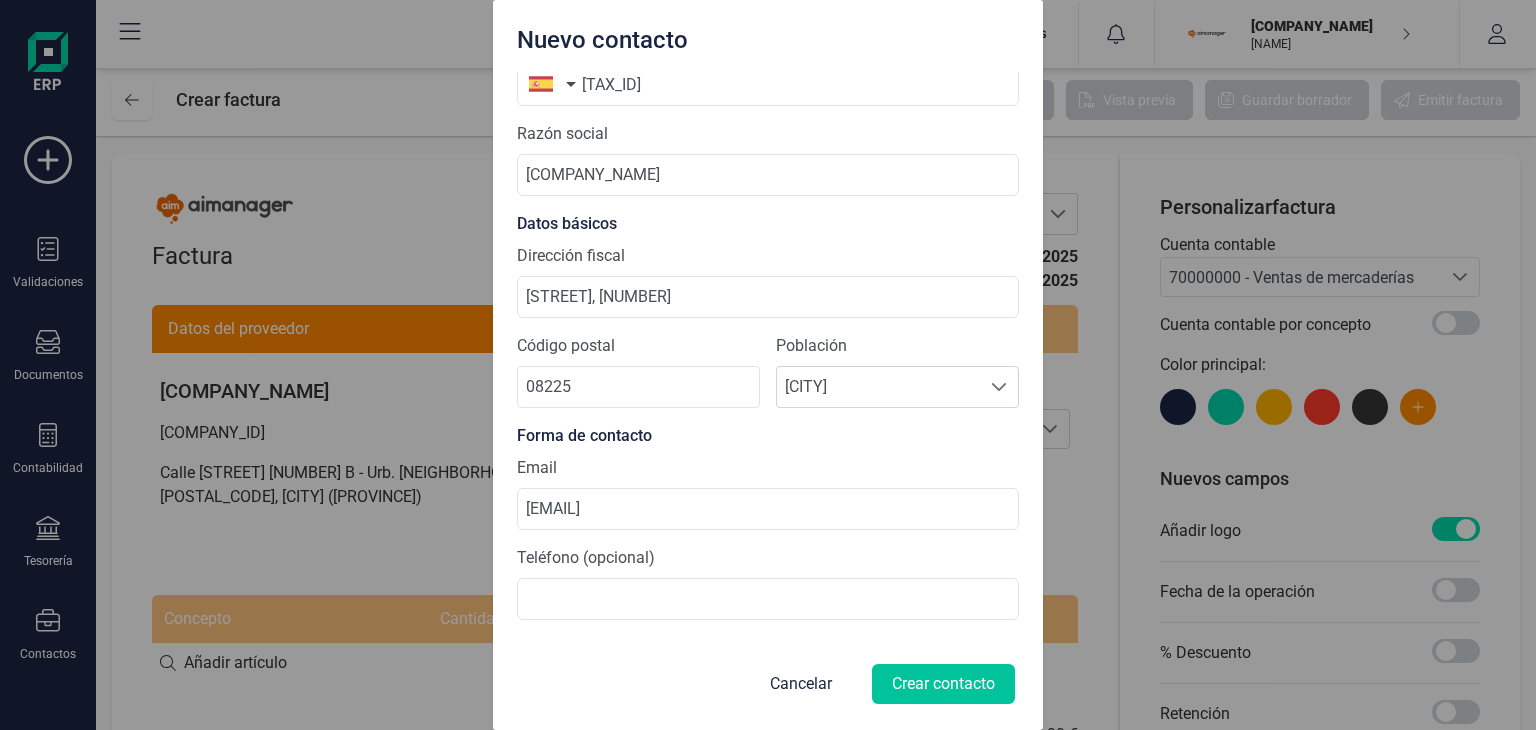 click on "Crear contacto" at bounding box center (943, 684) 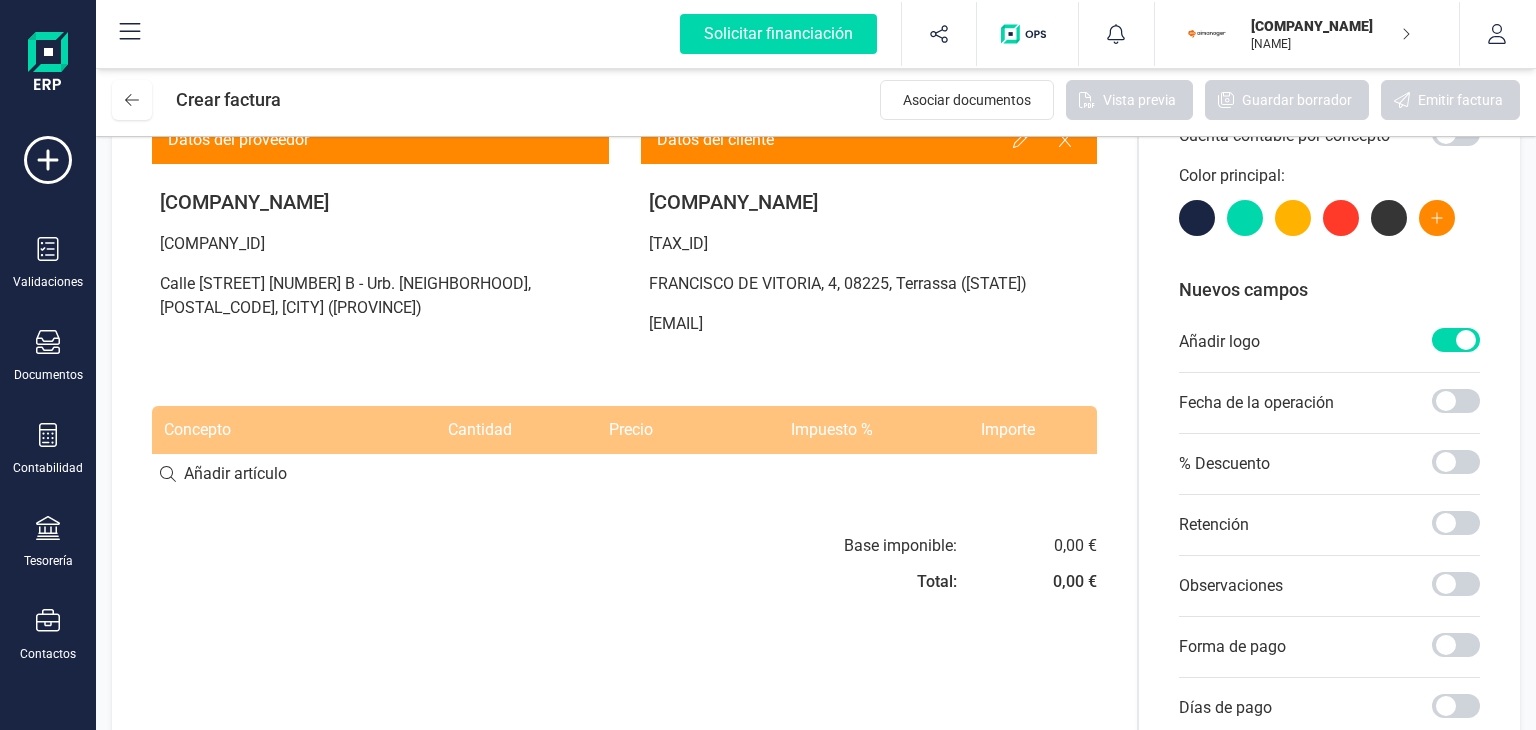 scroll, scrollTop: 233, scrollLeft: 0, axis: vertical 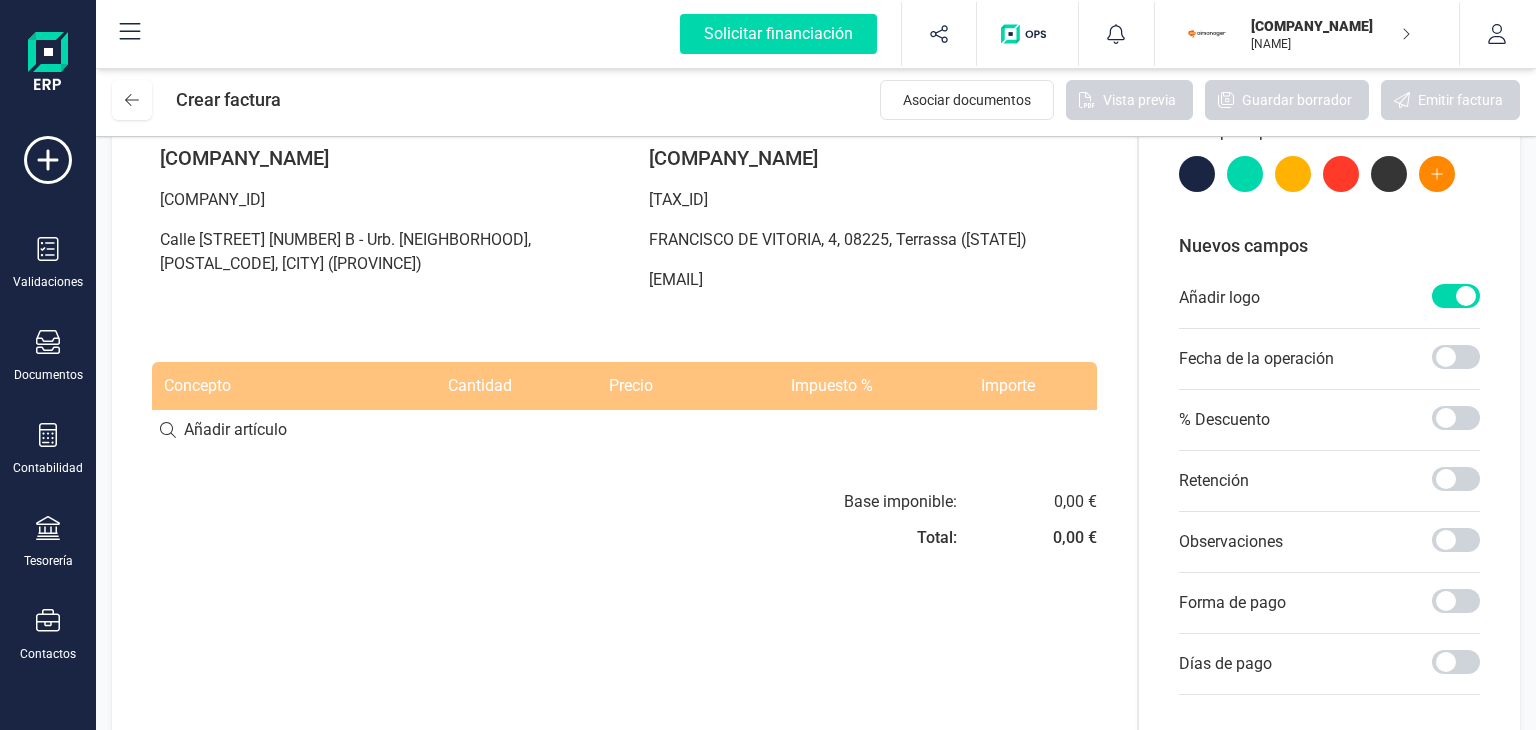 click at bounding box center [624, 430] 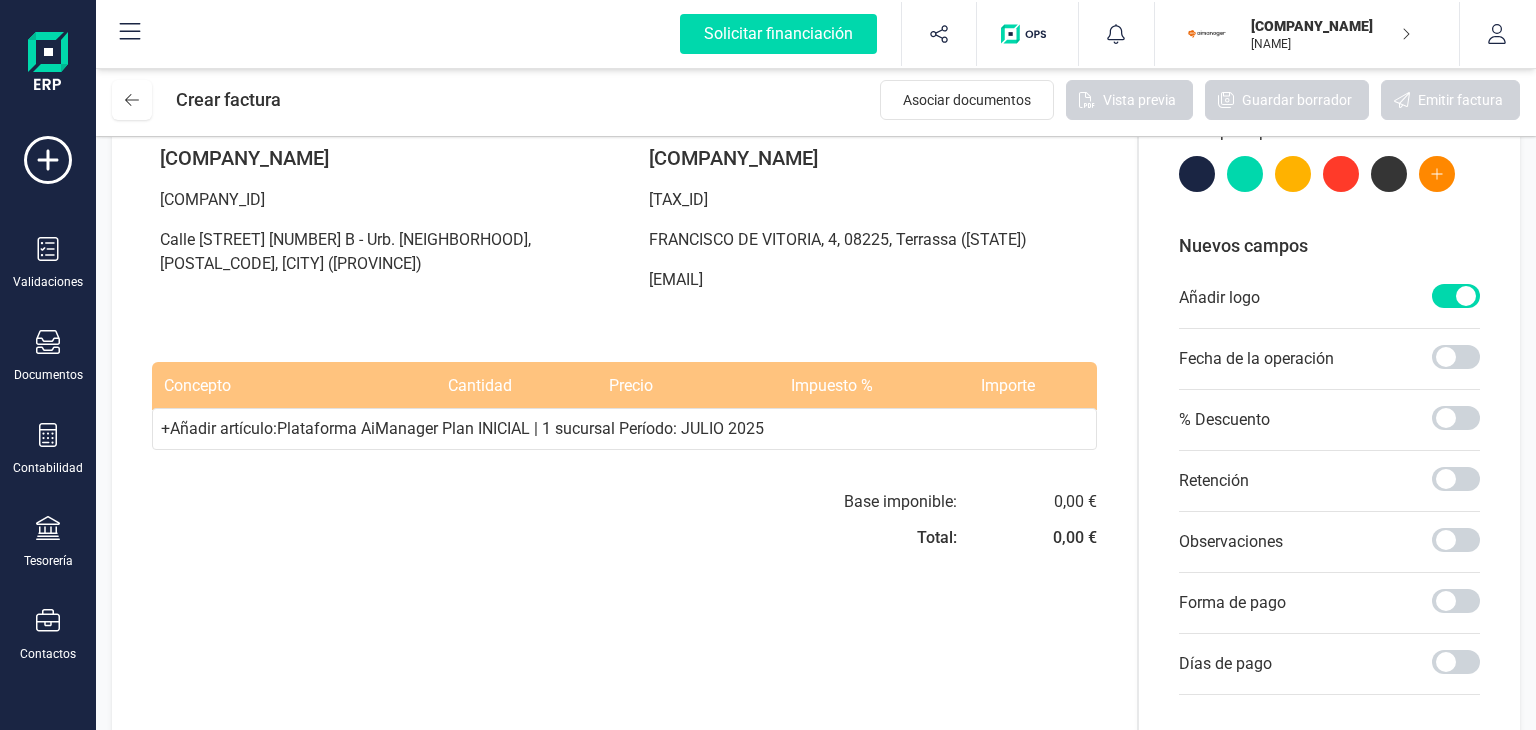 type on "Plataforma AiManager  Plan INICIAL | 1 sucursal Período: JULIO  2025" 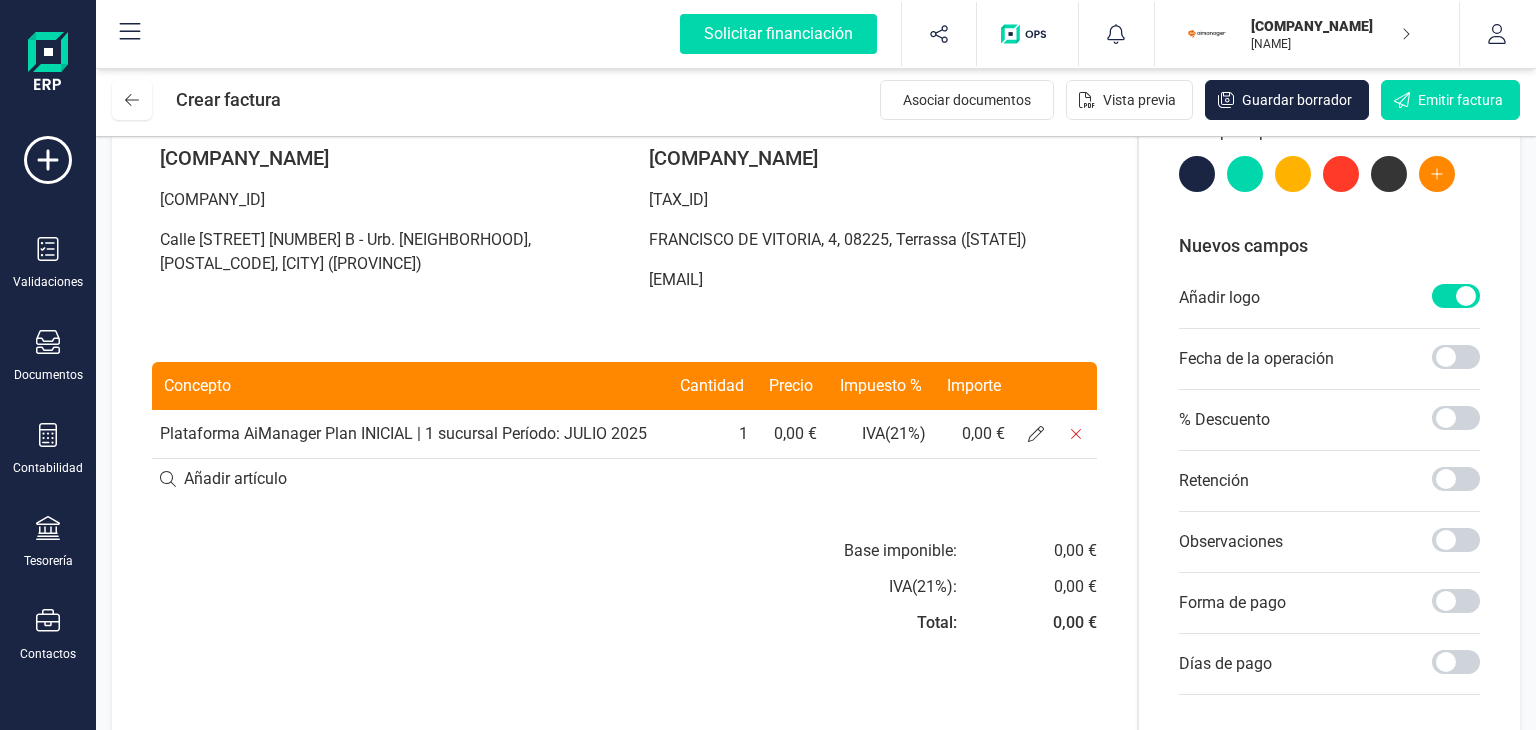 click on "Plataforma AiManager  Plan INICIAL | 1 sucursal Período: JULIO  2025" at bounding box center (409, 434) 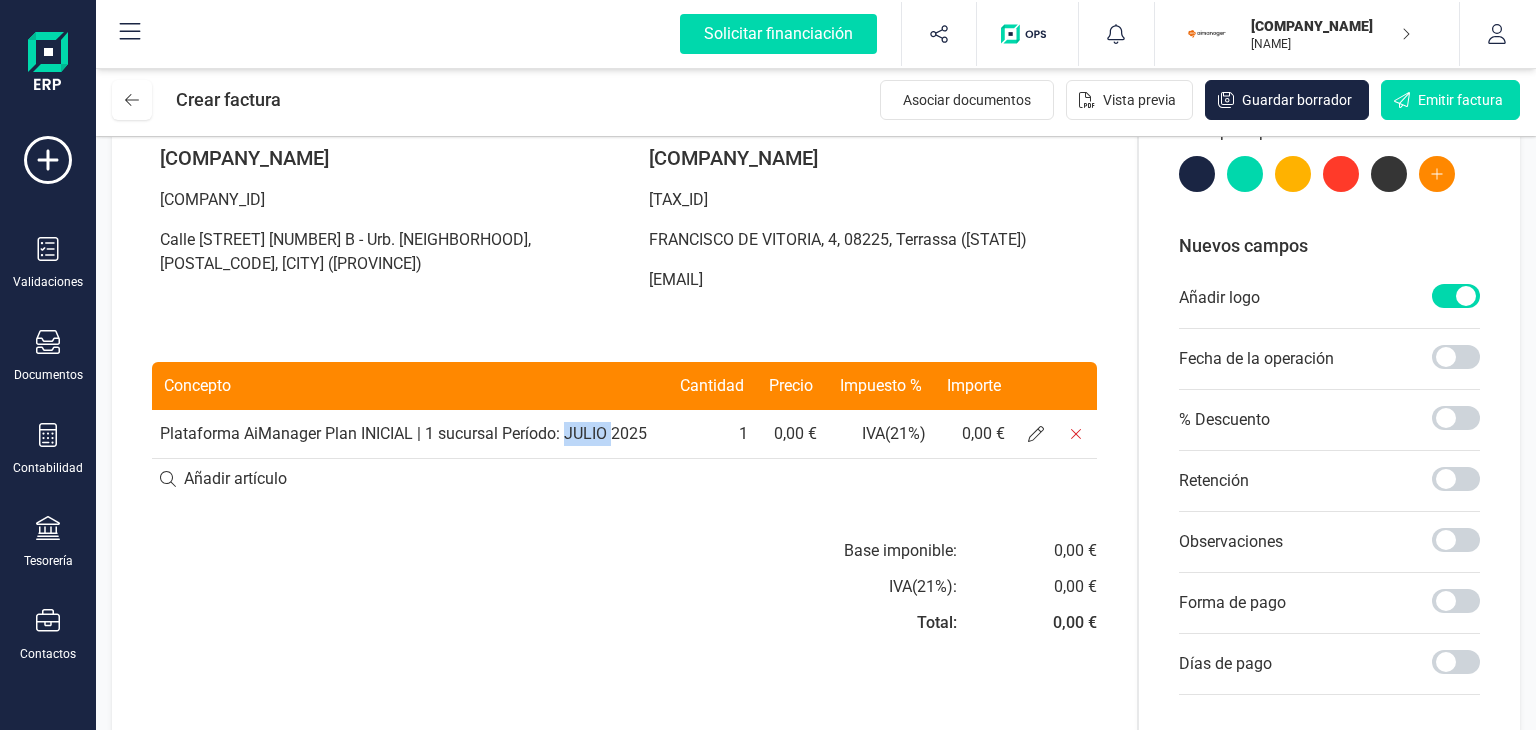click on "Plataforma AiManager  Plan INICIAL | 1 sucursal Período: JULIO  2025" at bounding box center (409, 434) 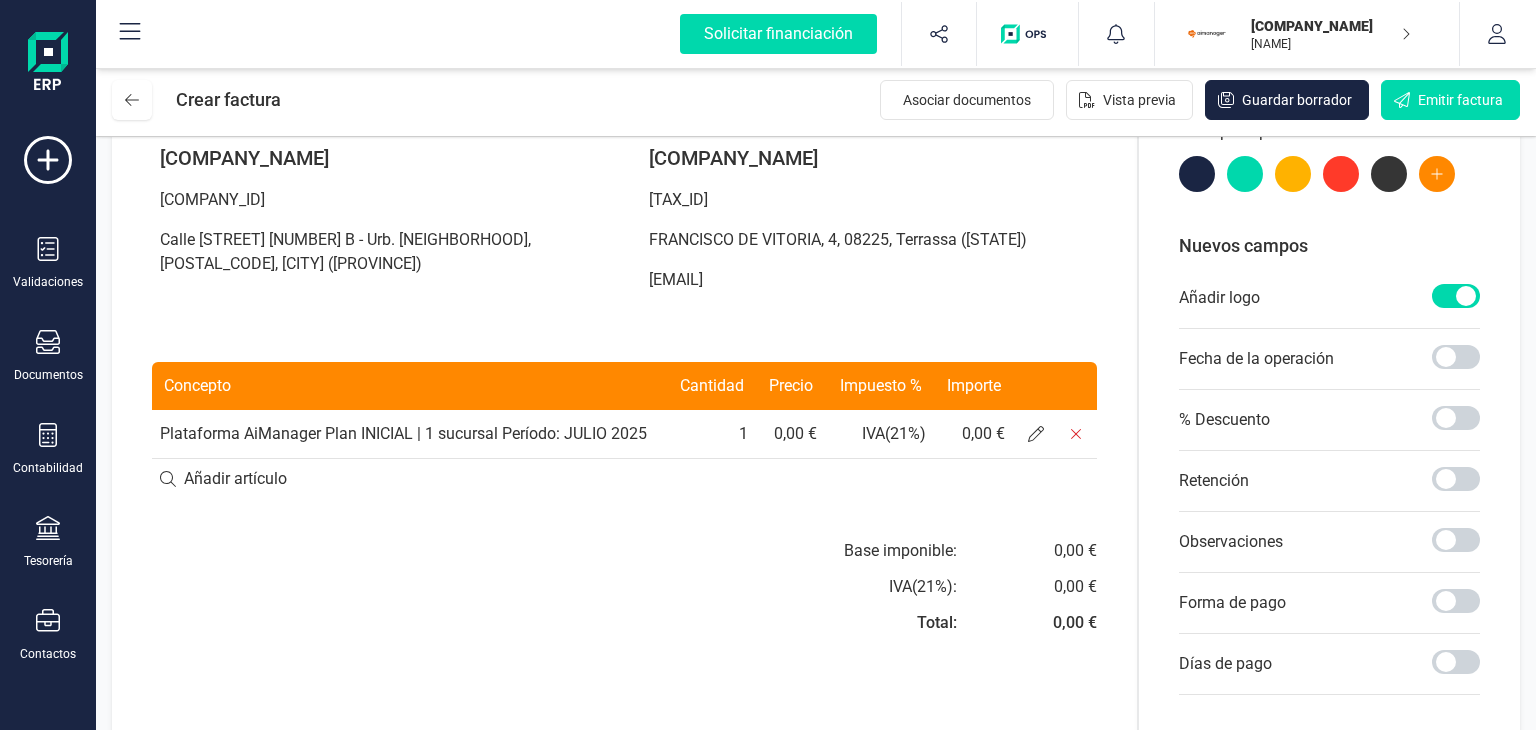 click on "Plataforma AiManager  Plan INICIAL | 1 sucursal Período: JULIO  2025" at bounding box center [409, 434] 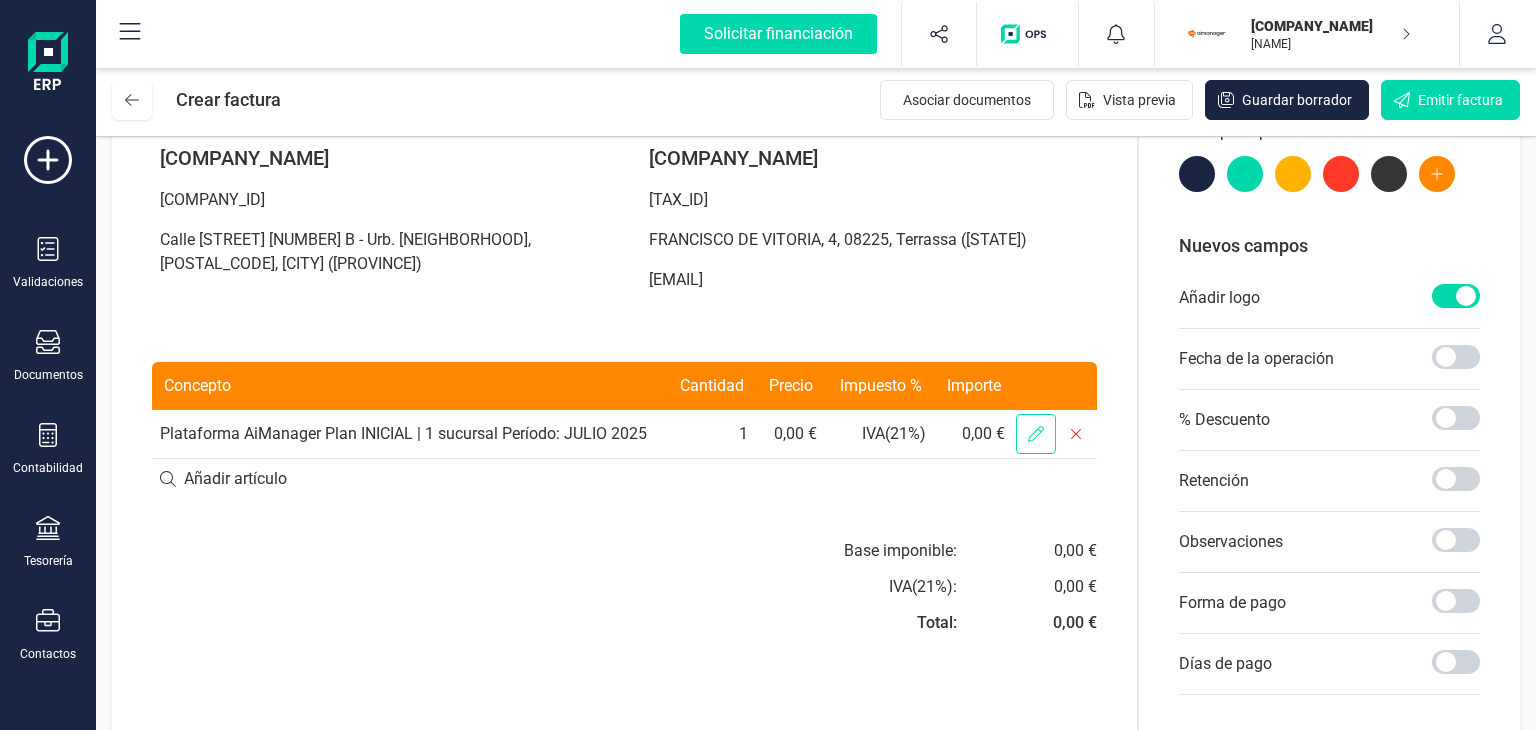 click 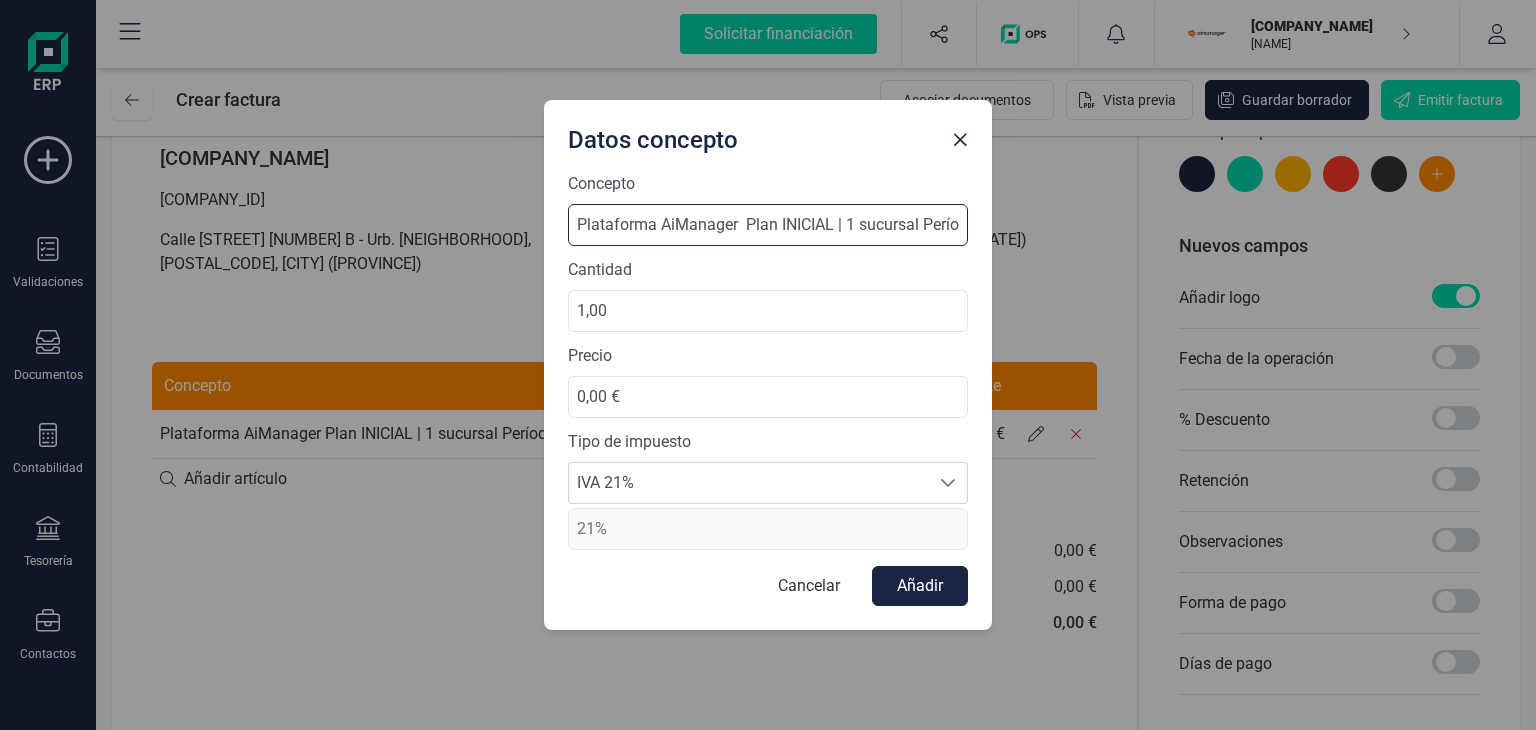 click on "Plataforma AiManager  Plan INICIAL | 1 sucursal Período: JULIO  2025" at bounding box center [768, 225] 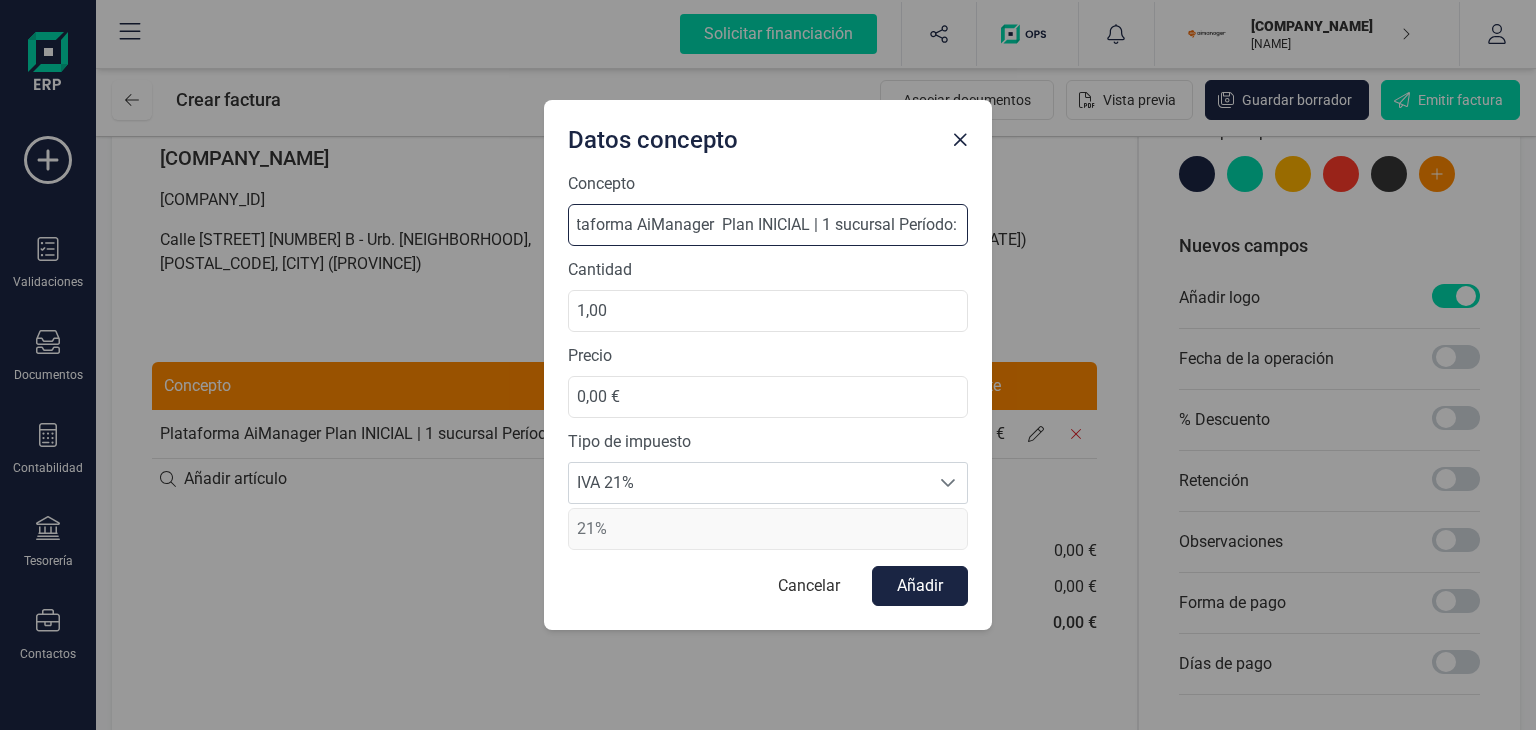 scroll, scrollTop: 0, scrollLeft: 115, axis: horizontal 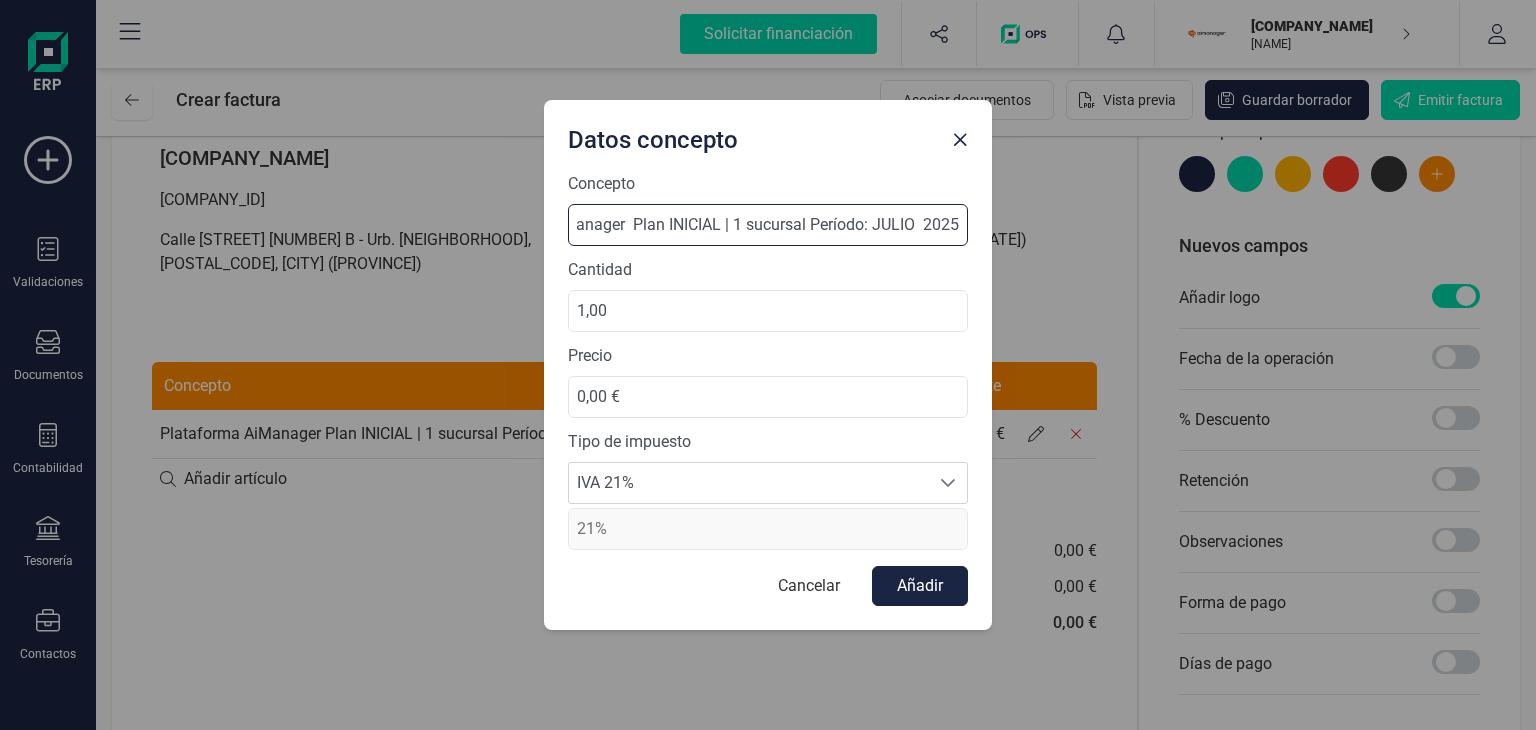 drag, startPoint x: 938, startPoint y: 224, endPoint x: 961, endPoint y: 224, distance: 23 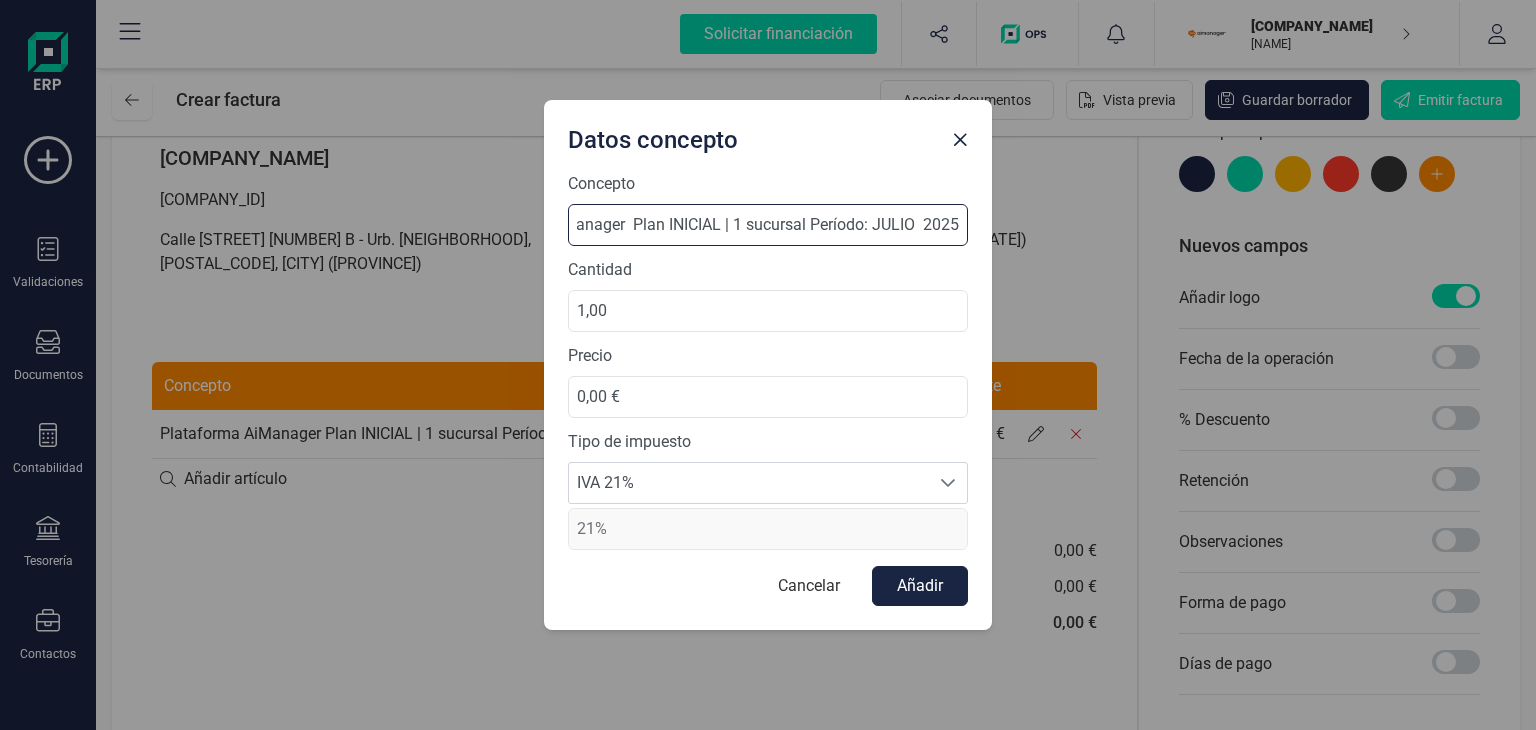 drag, startPoint x: 811, startPoint y: 221, endPoint x: 976, endPoint y: 233, distance: 165.43579 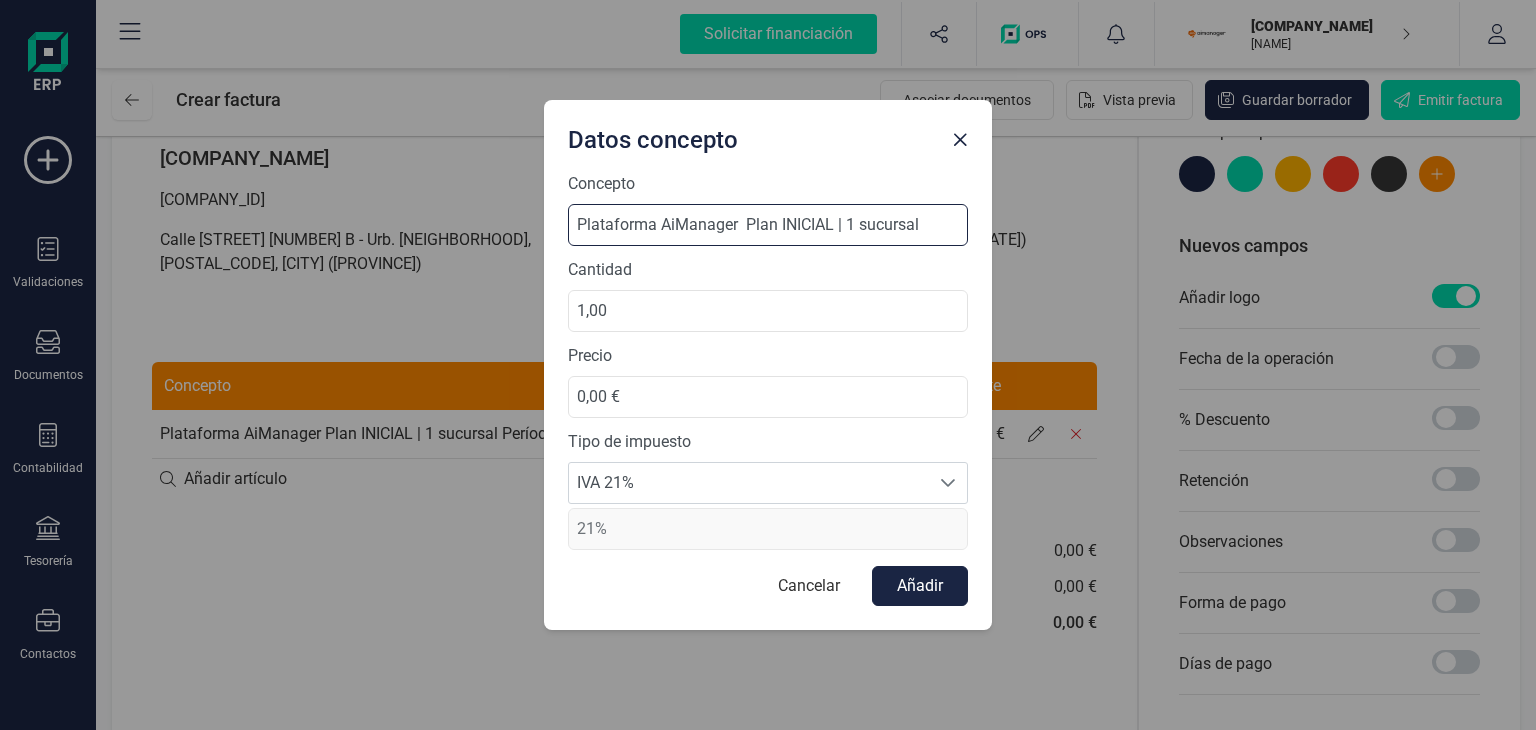 scroll, scrollTop: 0, scrollLeft: 0, axis: both 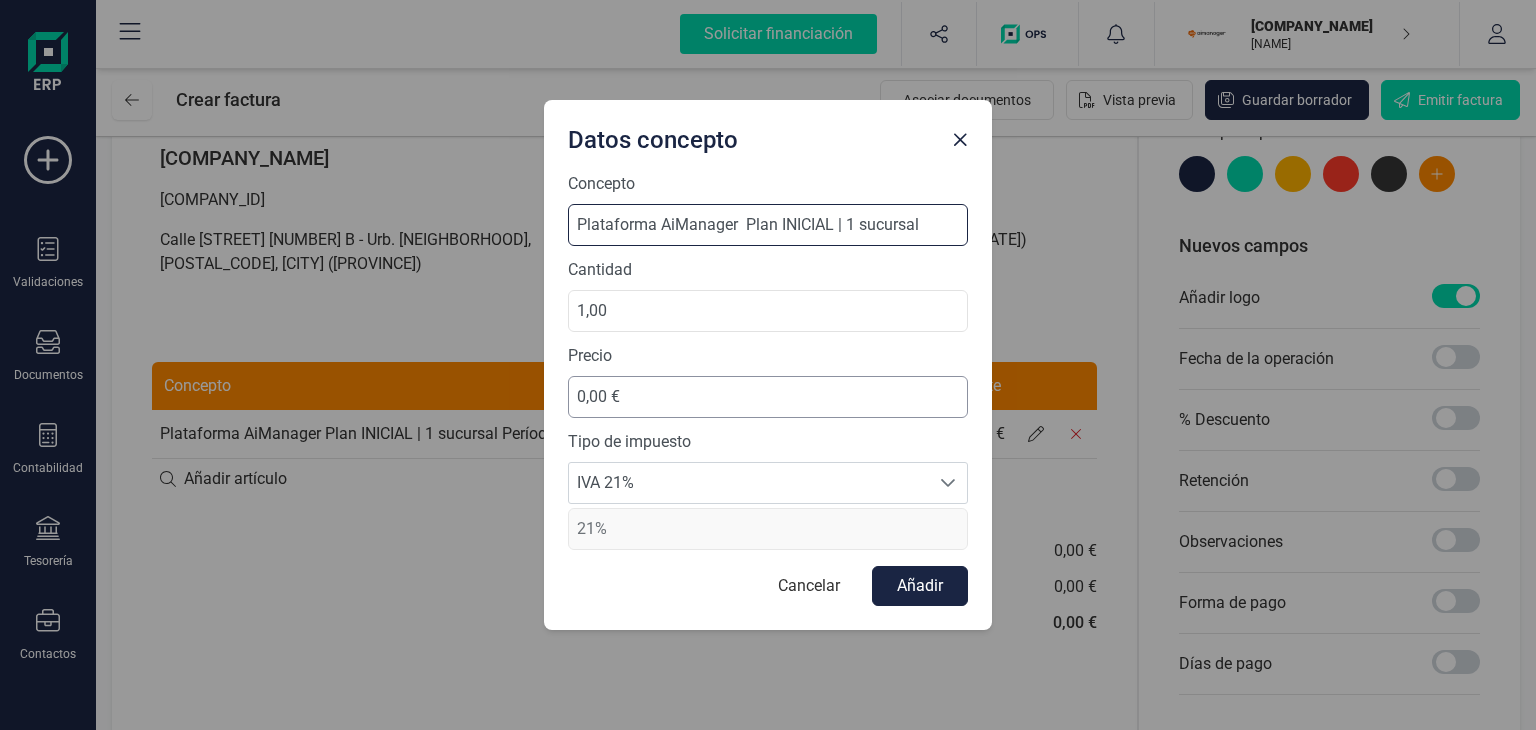 type on "Plataforma AiManager  Plan INICIAL | 1 sucursal" 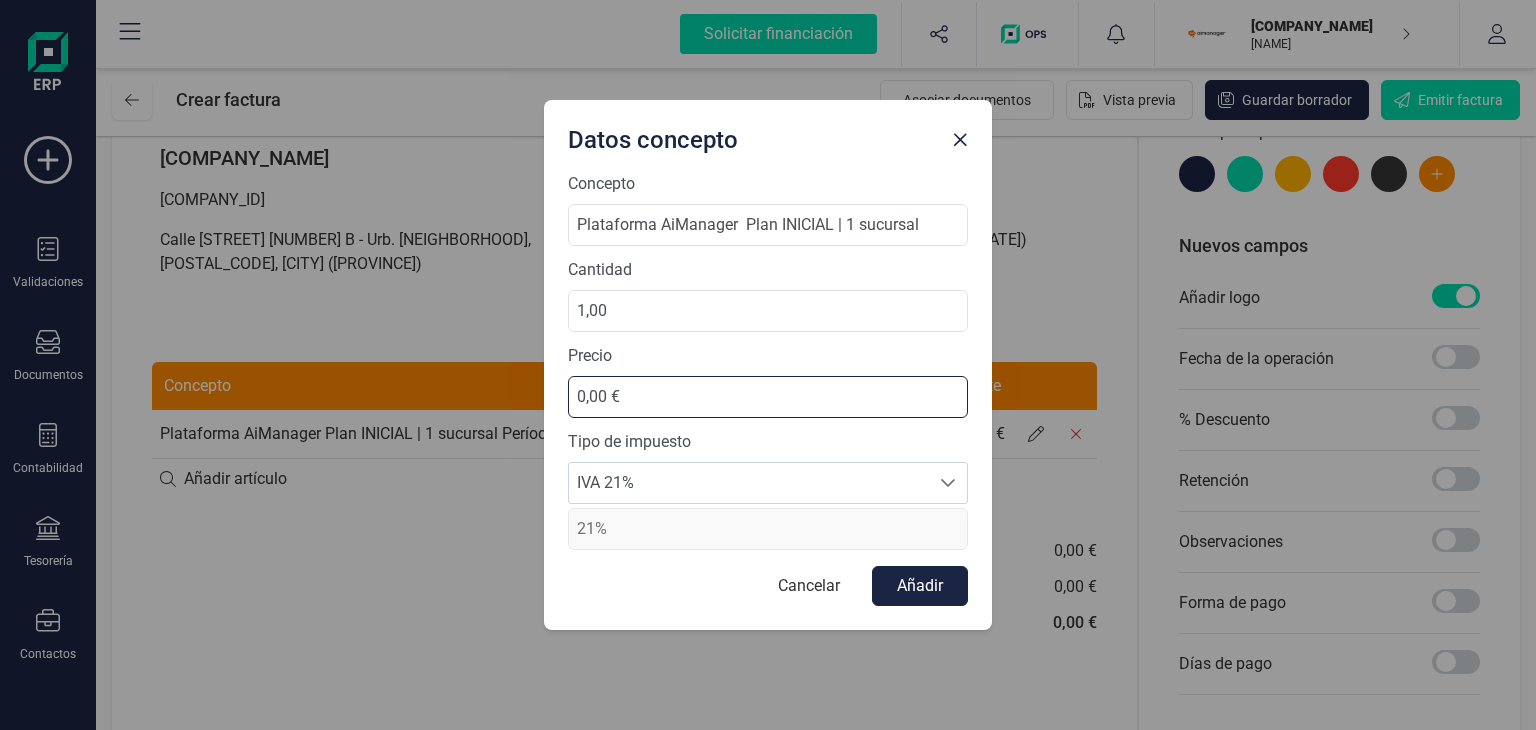 drag, startPoint x: 583, startPoint y: 400, endPoint x: 1146, endPoint y: 449, distance: 565.1283 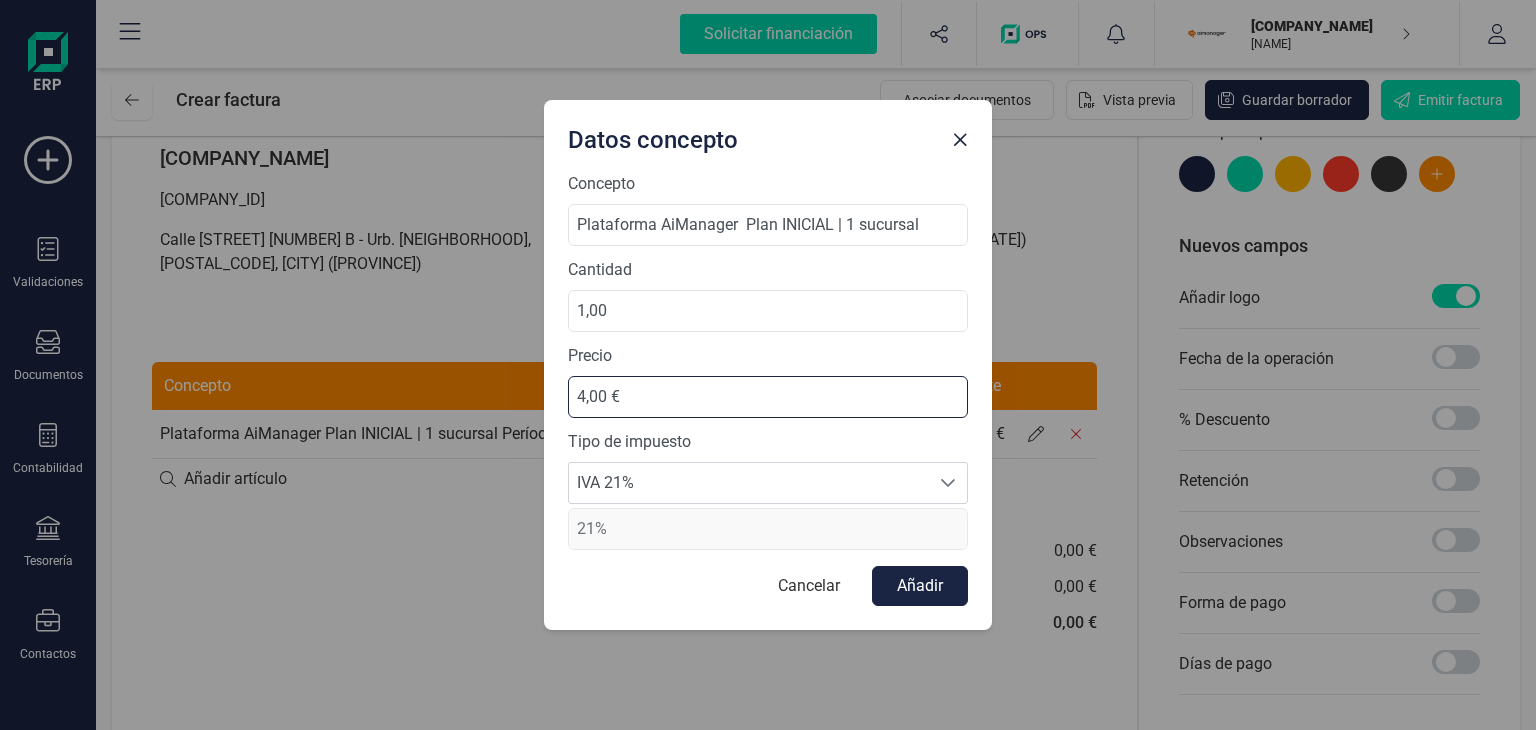 type on "45,00 €" 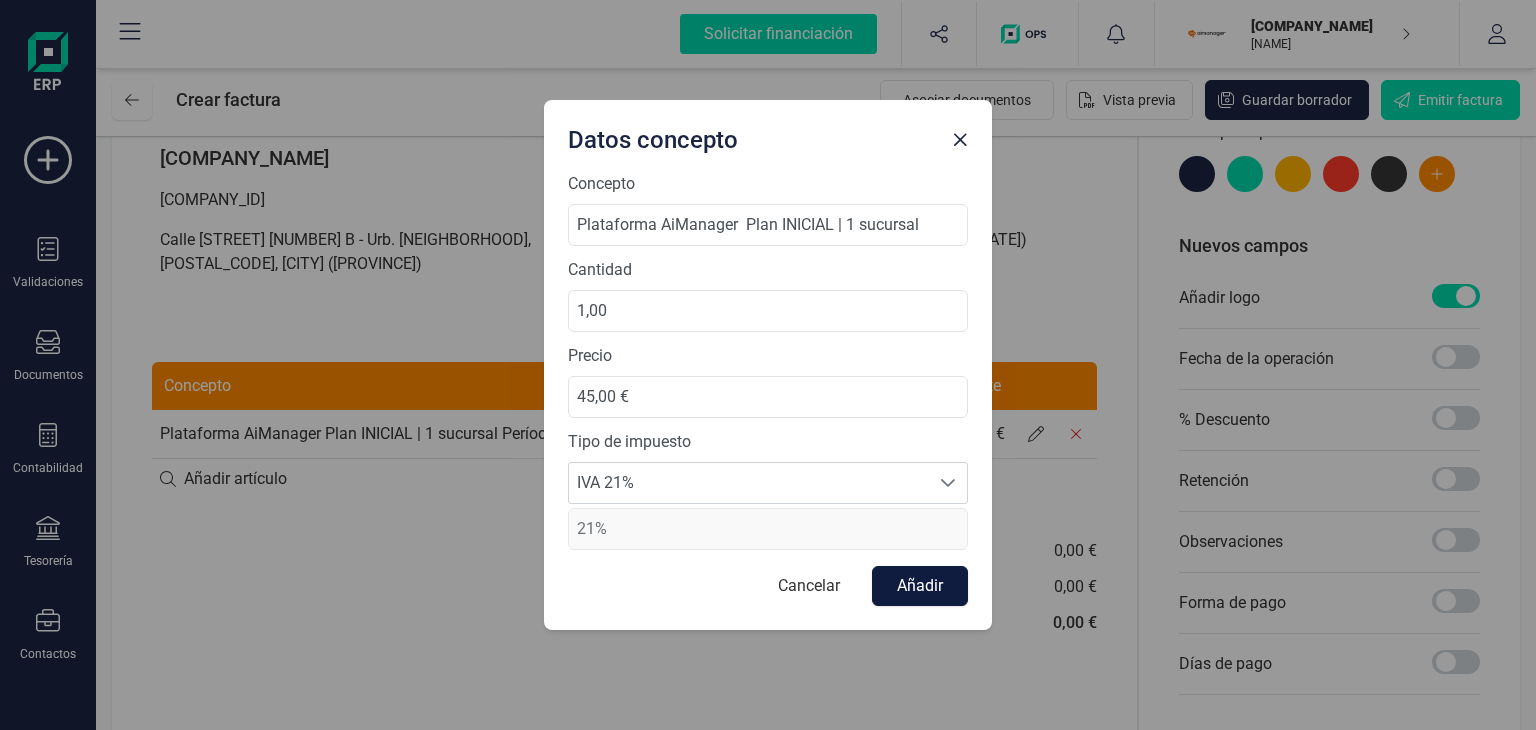 click on "Añadir" at bounding box center [920, 586] 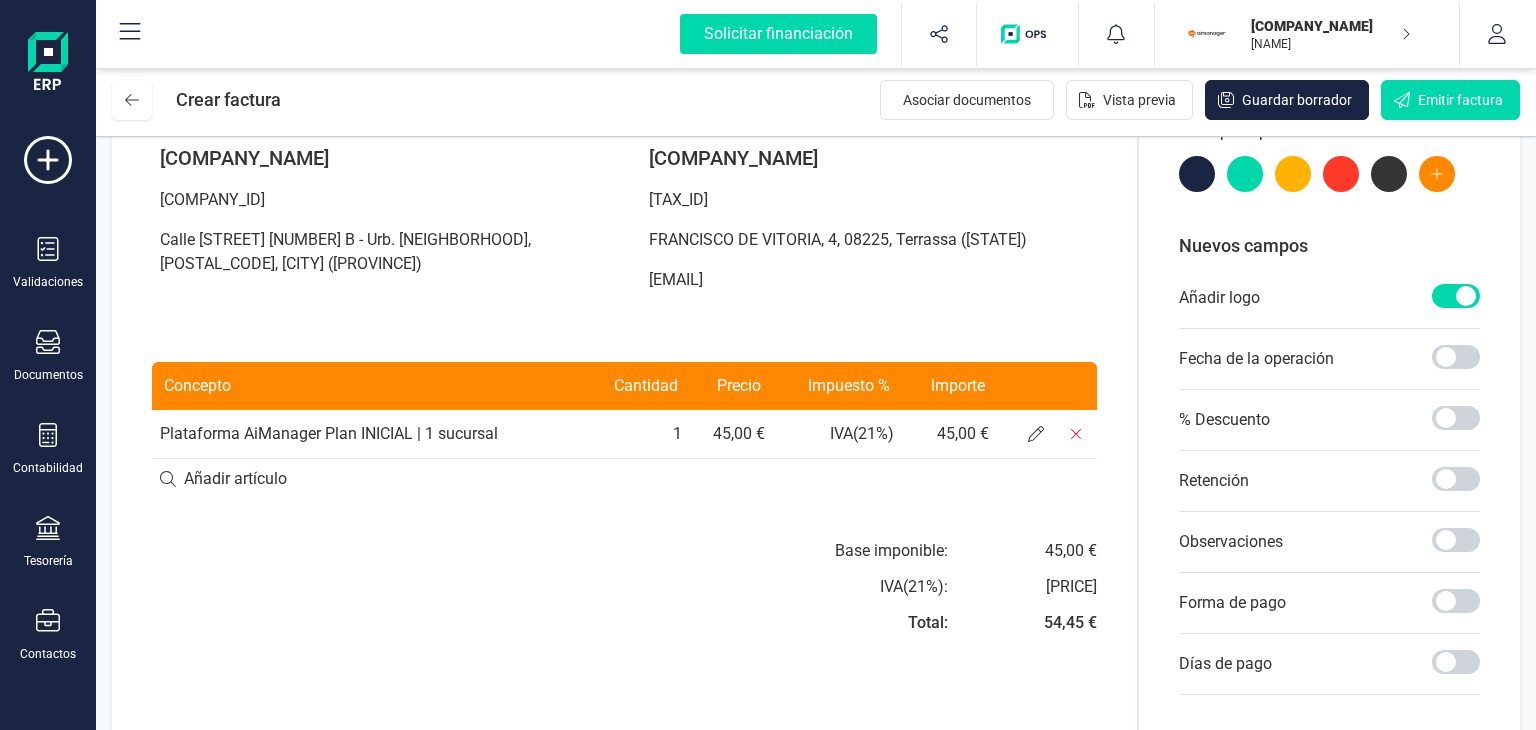 click on "Plataforma AiManager  Plan INICIAL | 1 sucursal" at bounding box center (367, 434) 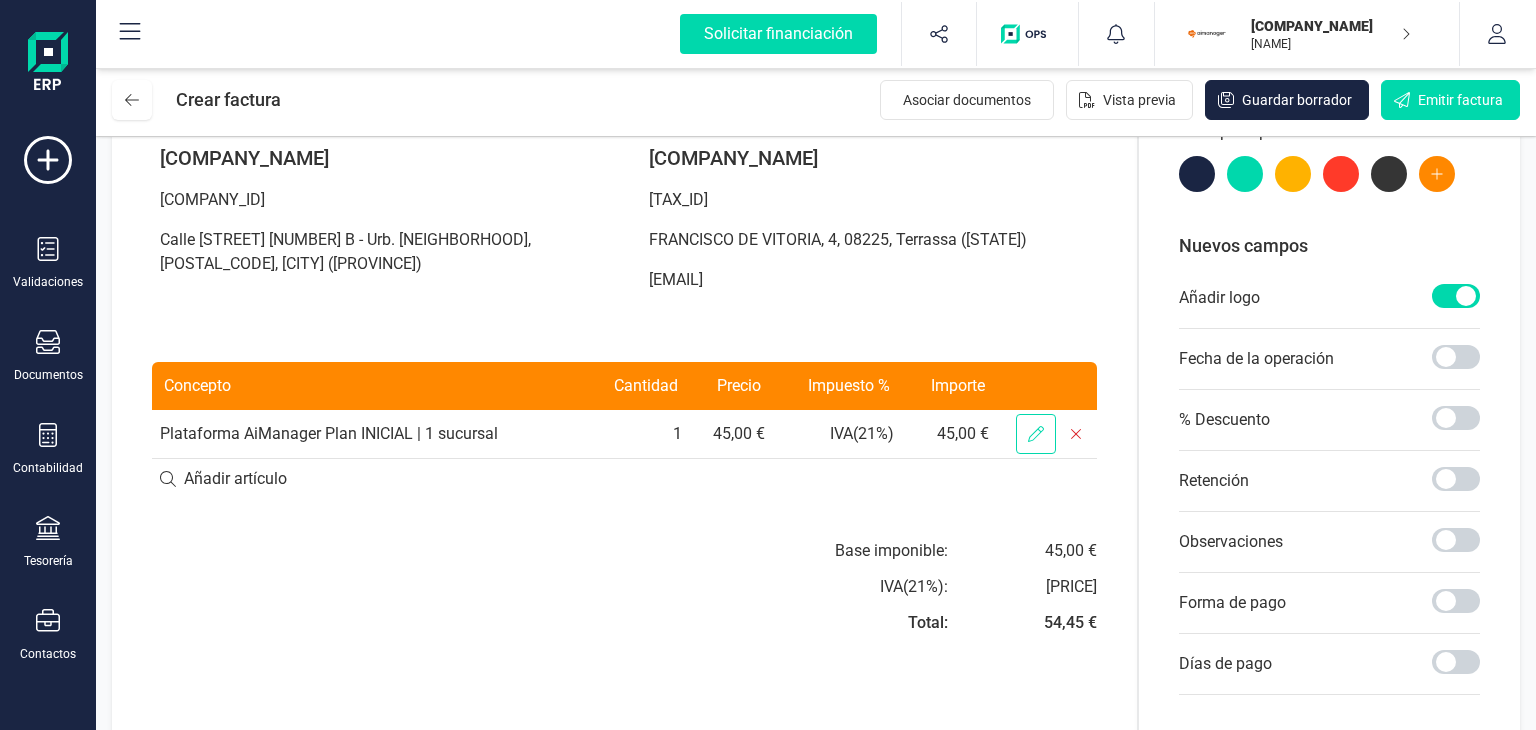 click 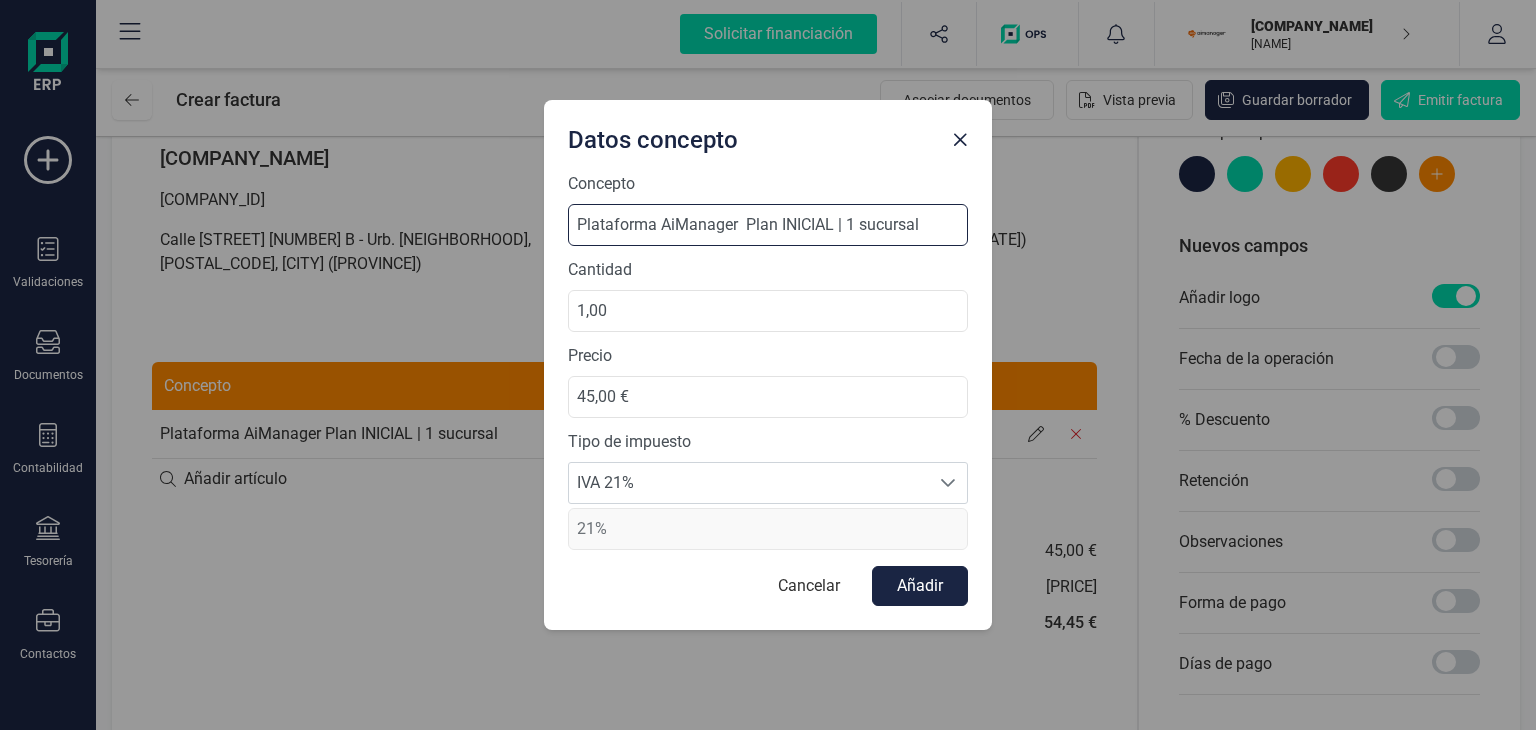 click on "Plataforma AiManager  Plan INICIAL | 1 sucursal" at bounding box center [768, 225] 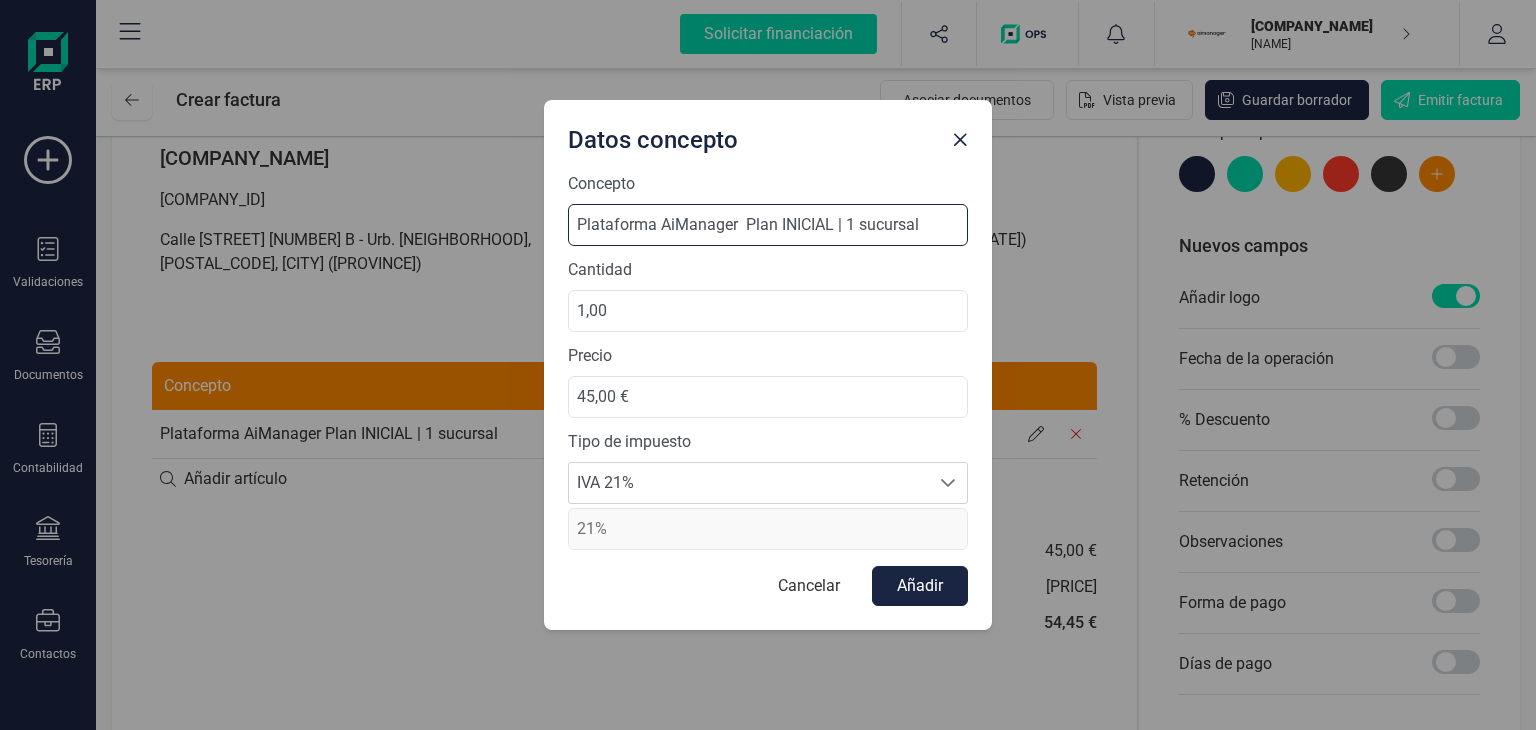click on "Añadir" at bounding box center (920, 586) 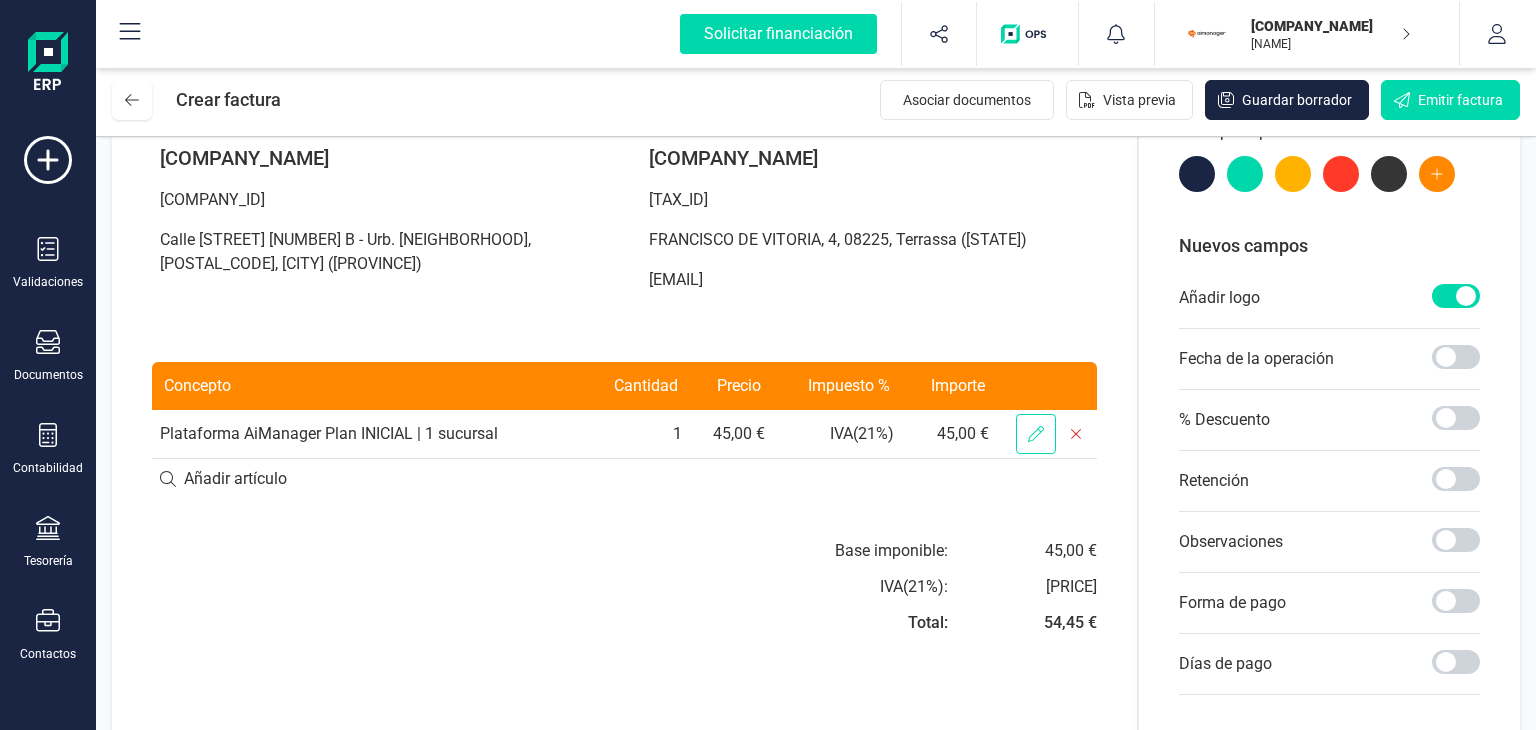 click at bounding box center (1036, 434) 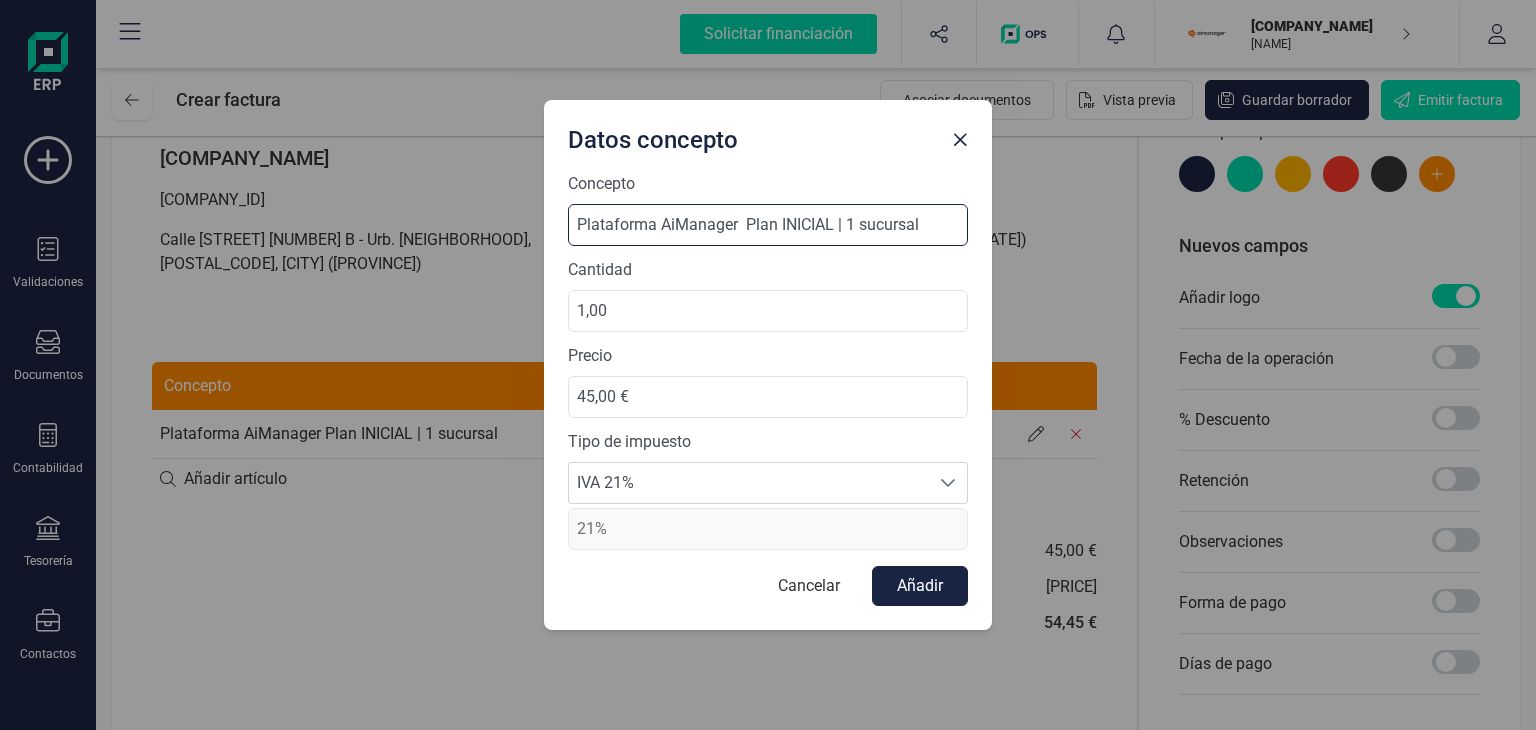 click on "Plataforma AiManager  Plan INICIAL | 1 sucursal" at bounding box center (768, 225) 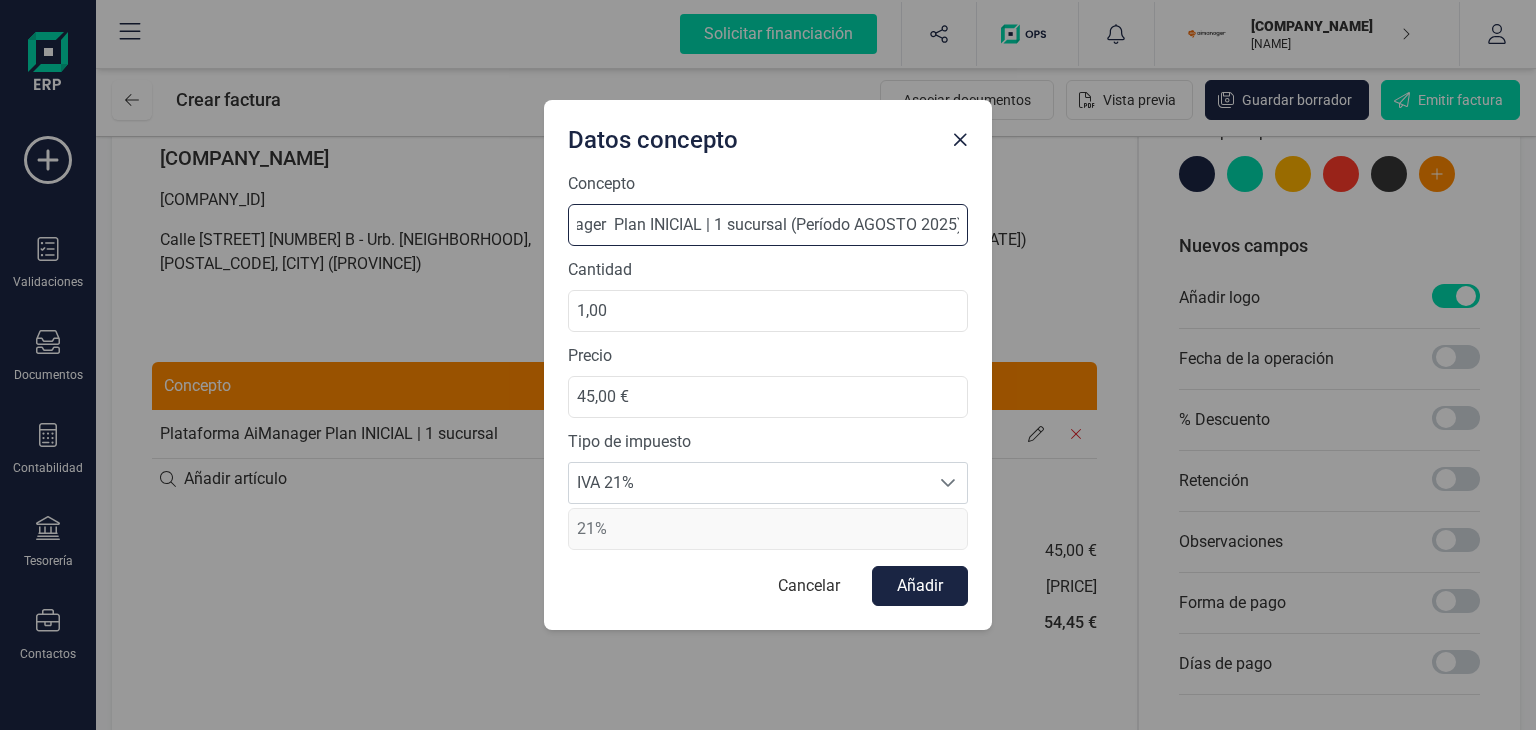 scroll, scrollTop: 0, scrollLeft: 137, axis: horizontal 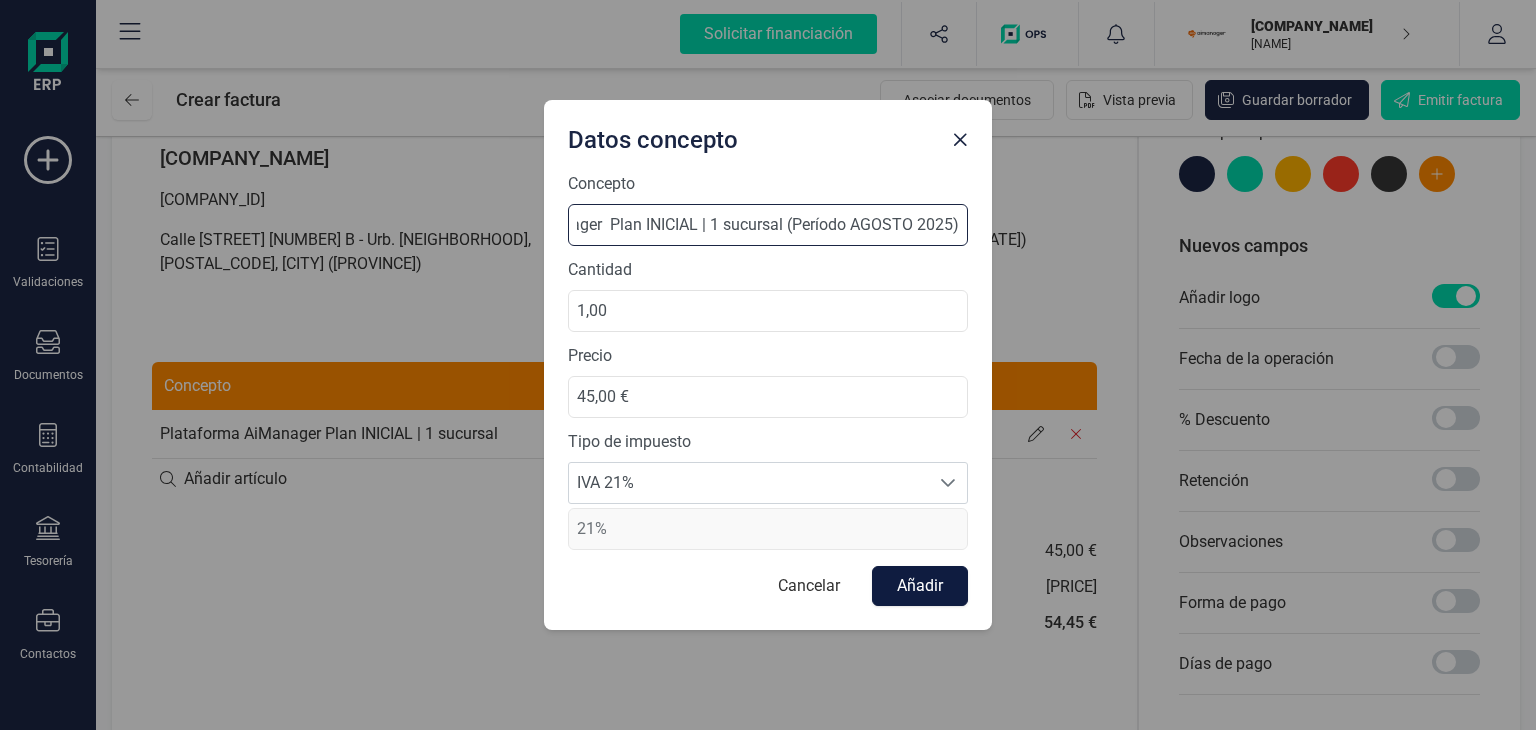 type on "Plataforma AiManager  Plan INICIAL | 1 sucursal (Período AGOSTO 2025)" 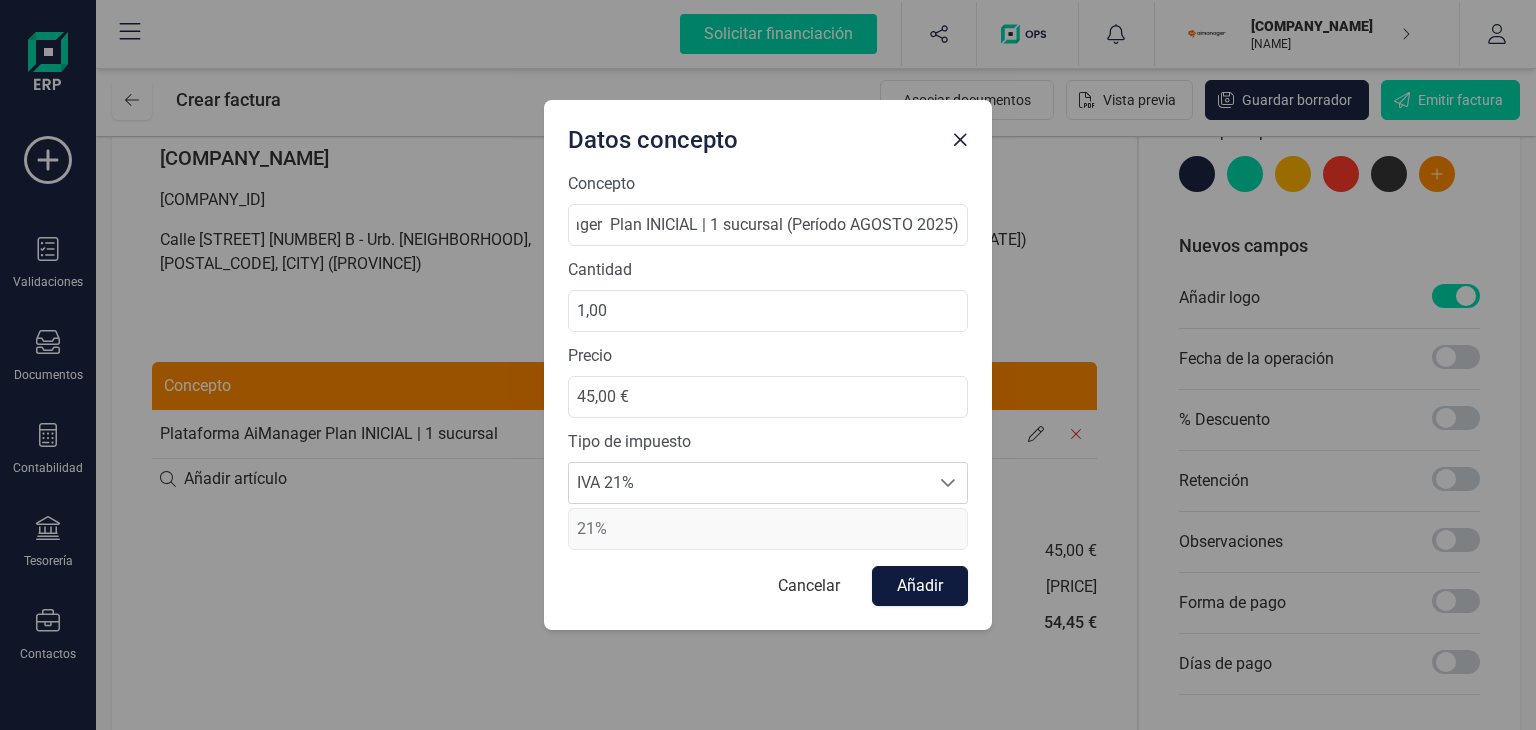 scroll, scrollTop: 0, scrollLeft: 0, axis: both 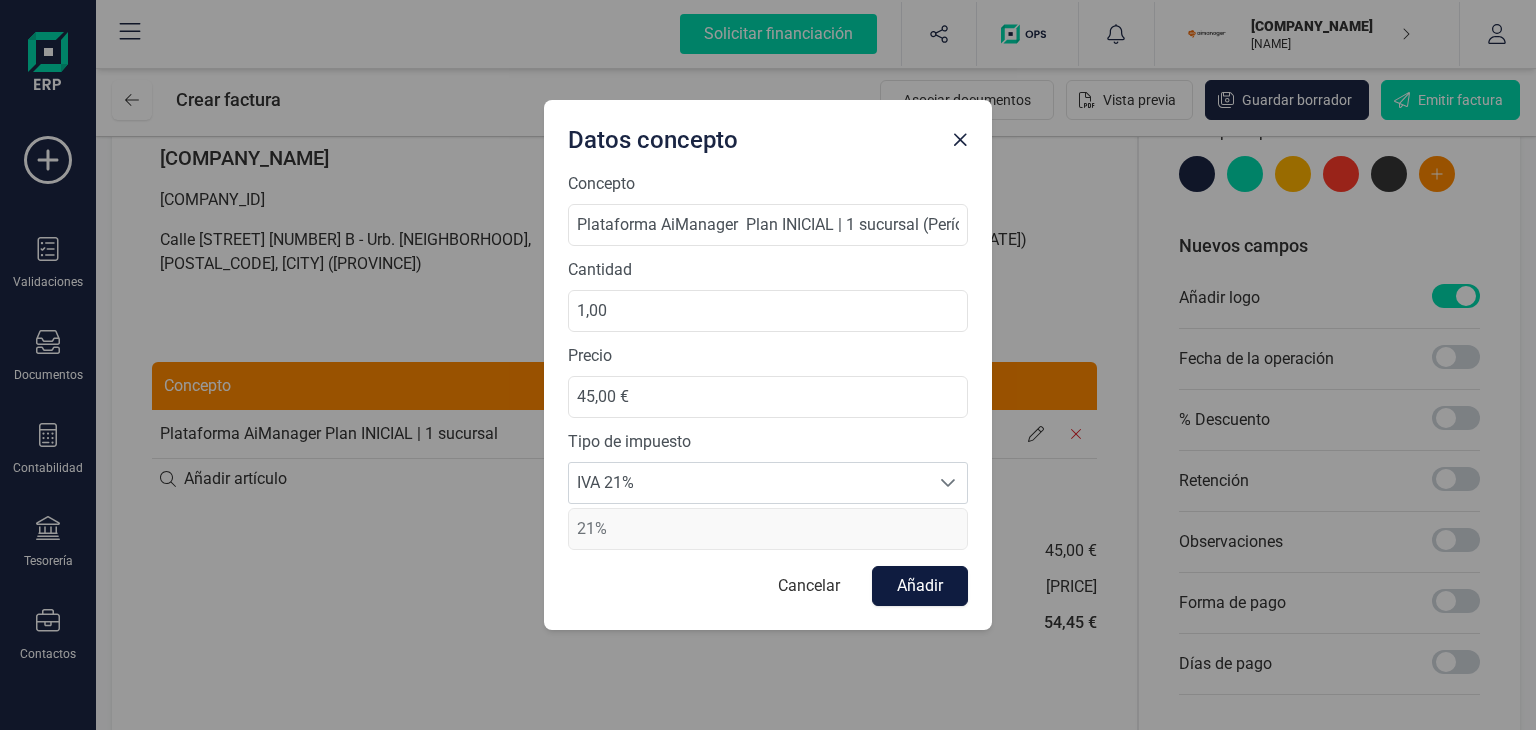 click on "Añadir" at bounding box center [920, 586] 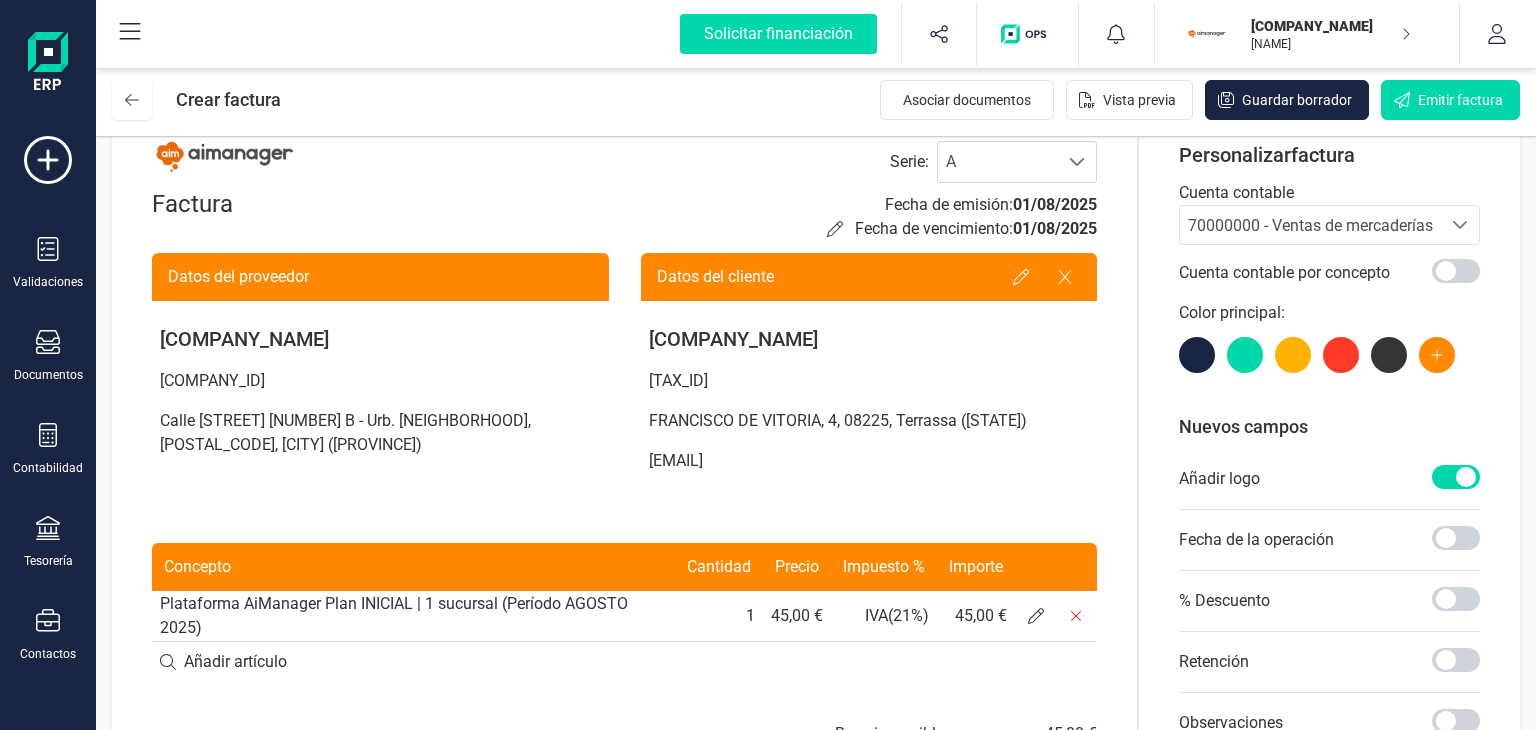 scroll, scrollTop: 0, scrollLeft: 0, axis: both 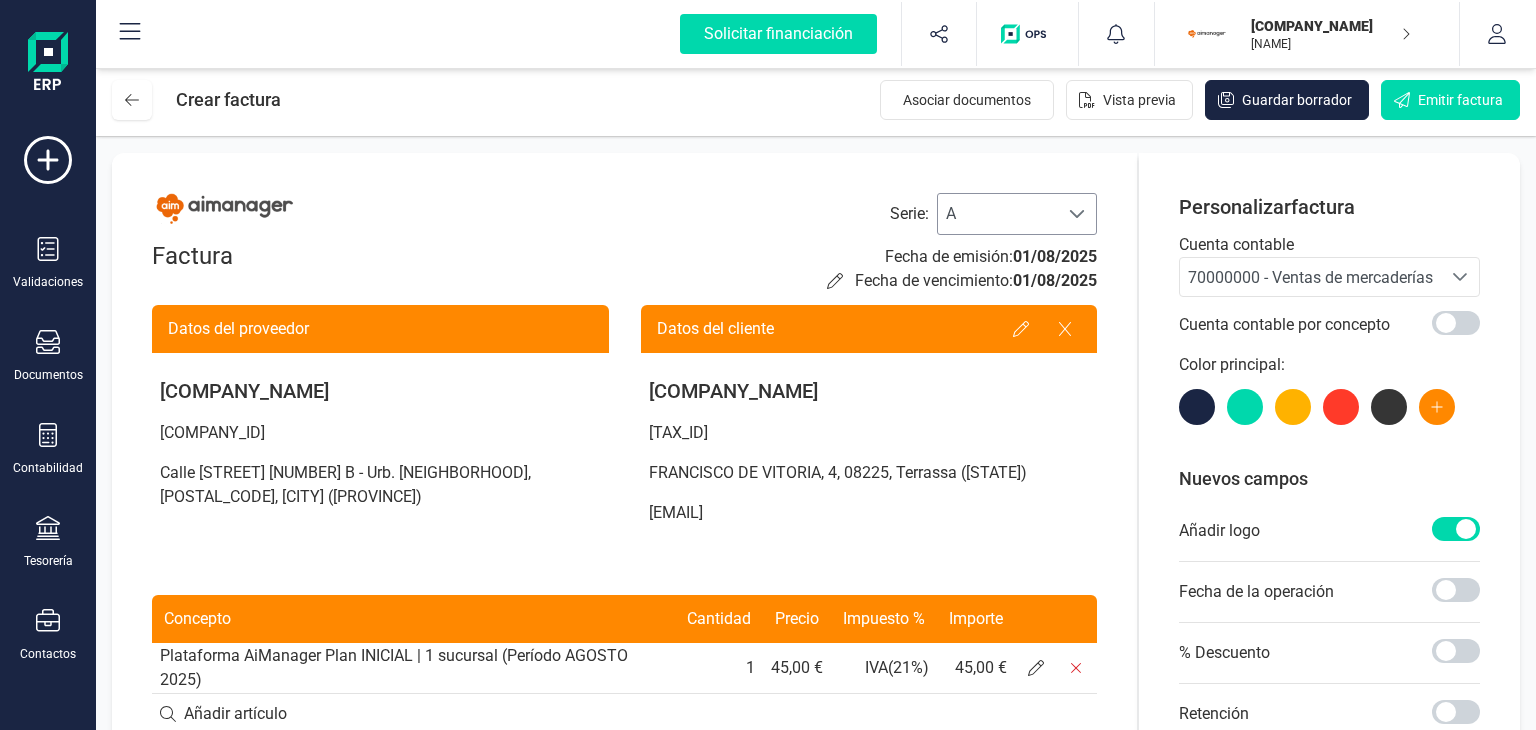 click at bounding box center (1077, 214) 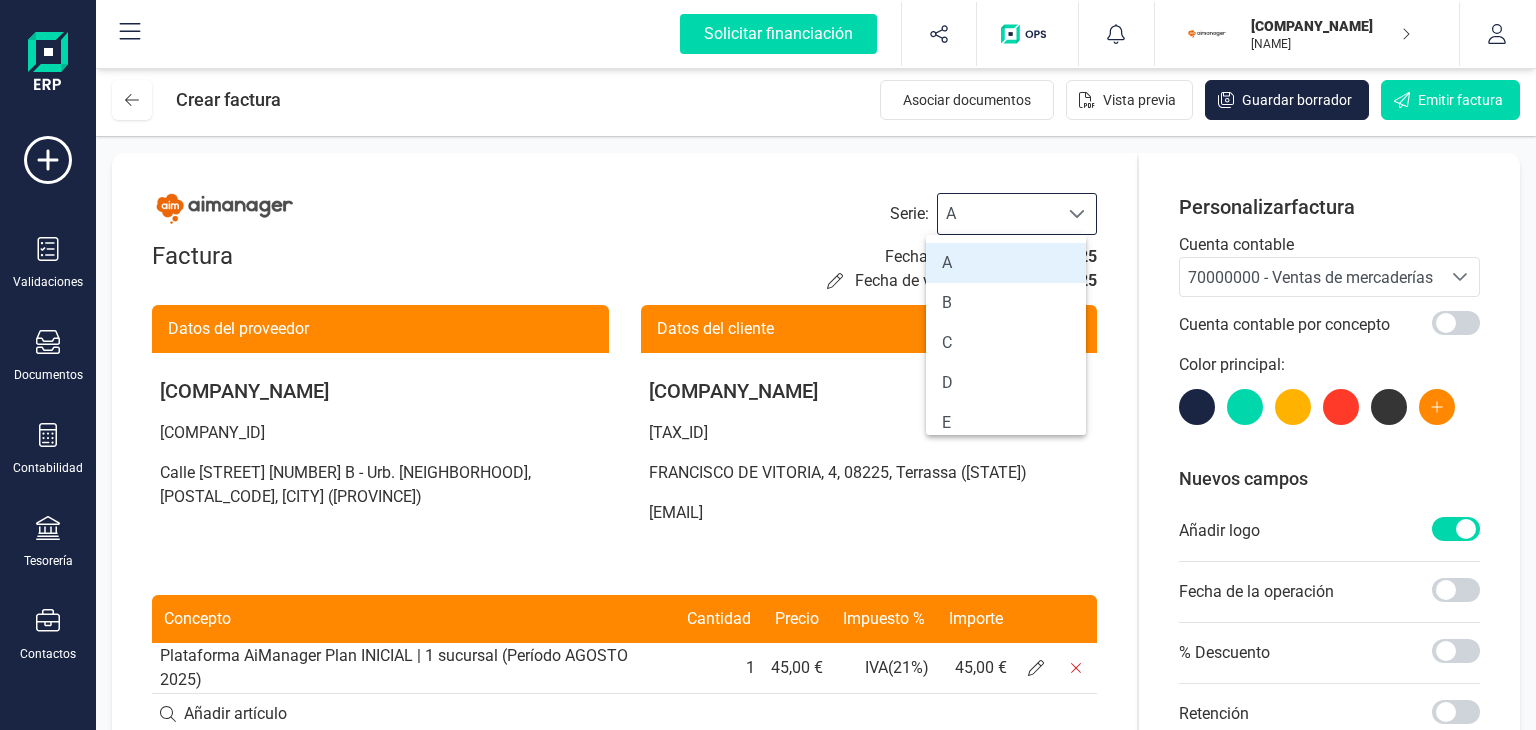 scroll, scrollTop: 12, scrollLeft: 87, axis: both 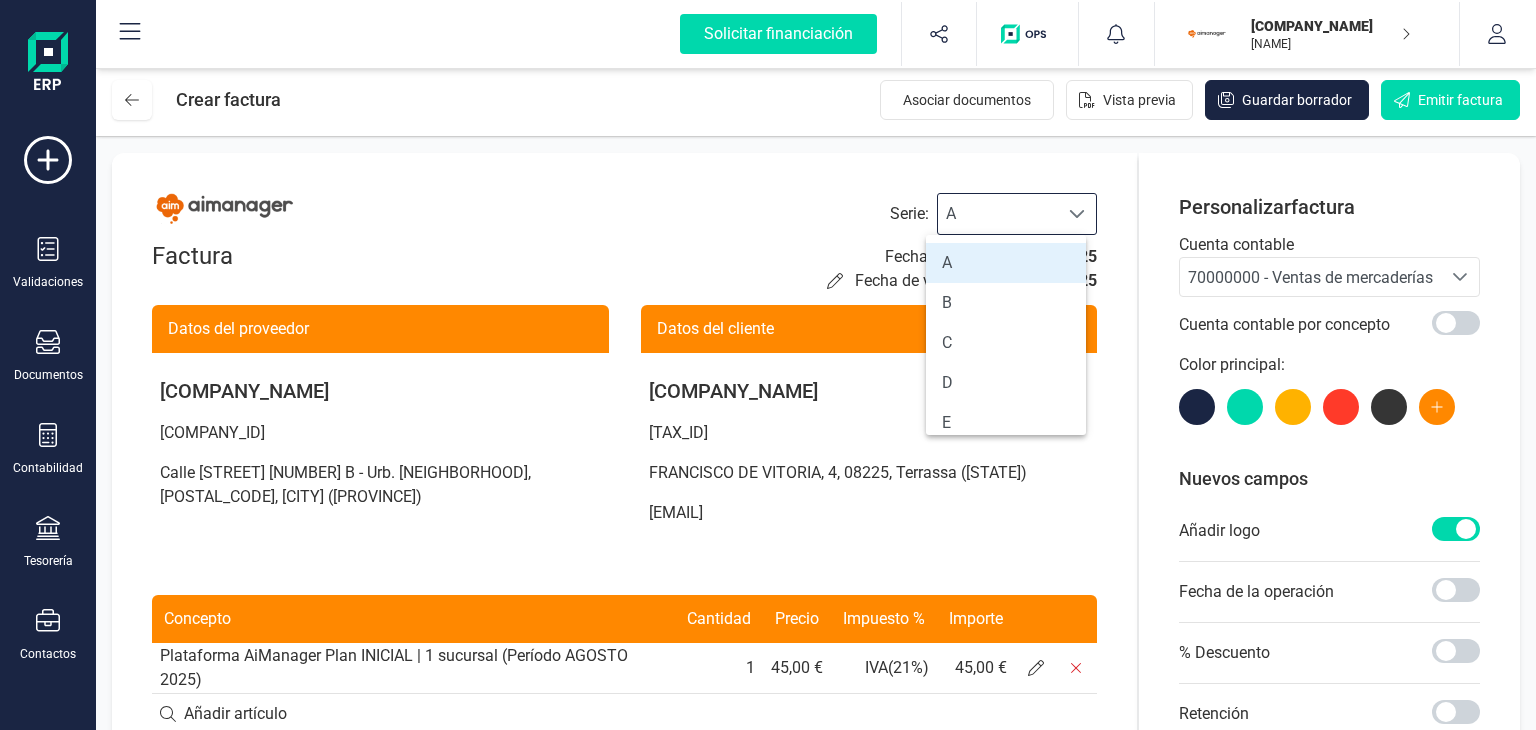 click at bounding box center [1077, 214] 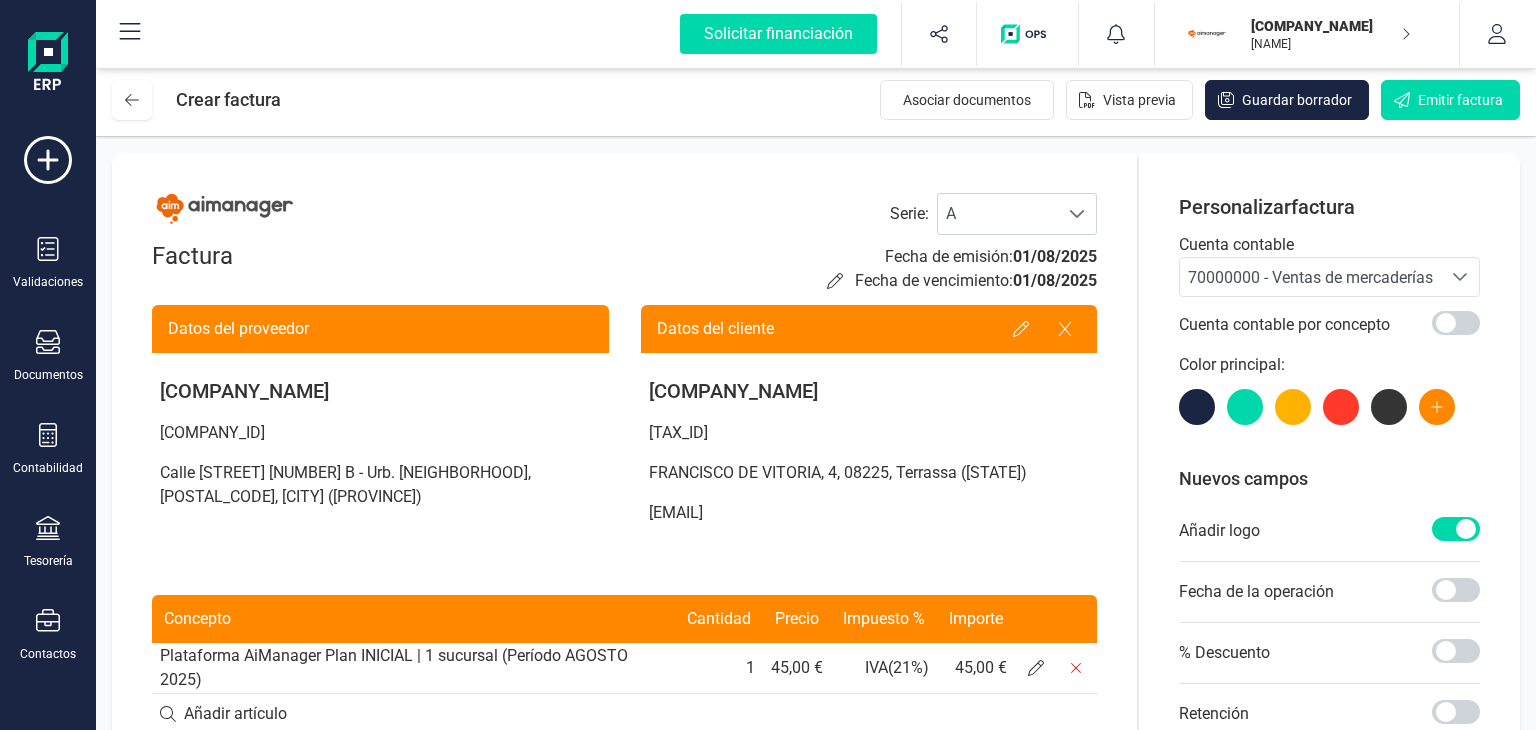 click on "70000000 - Ventas de mercaderías" at bounding box center [1310, 277] 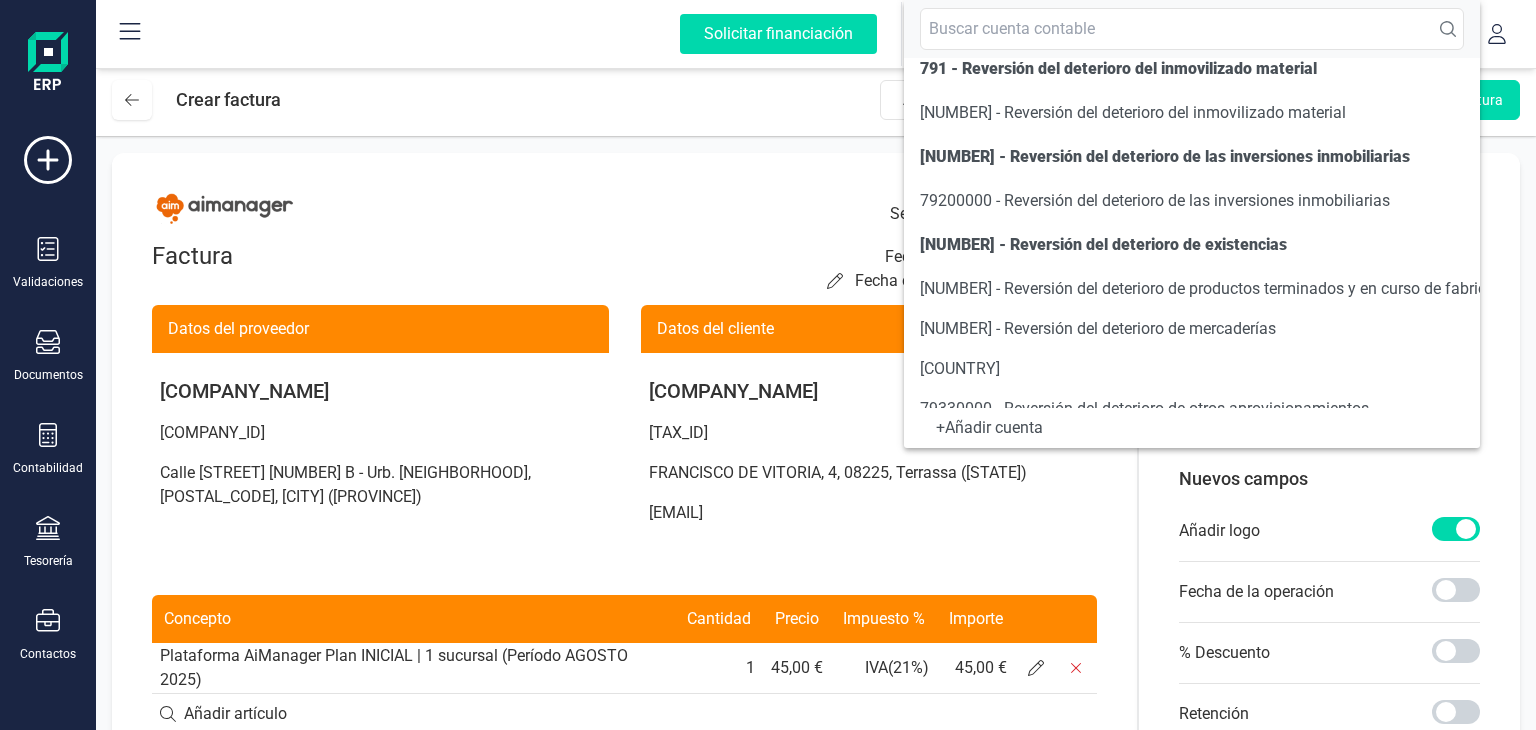 scroll, scrollTop: 5133, scrollLeft: 0, axis: vertical 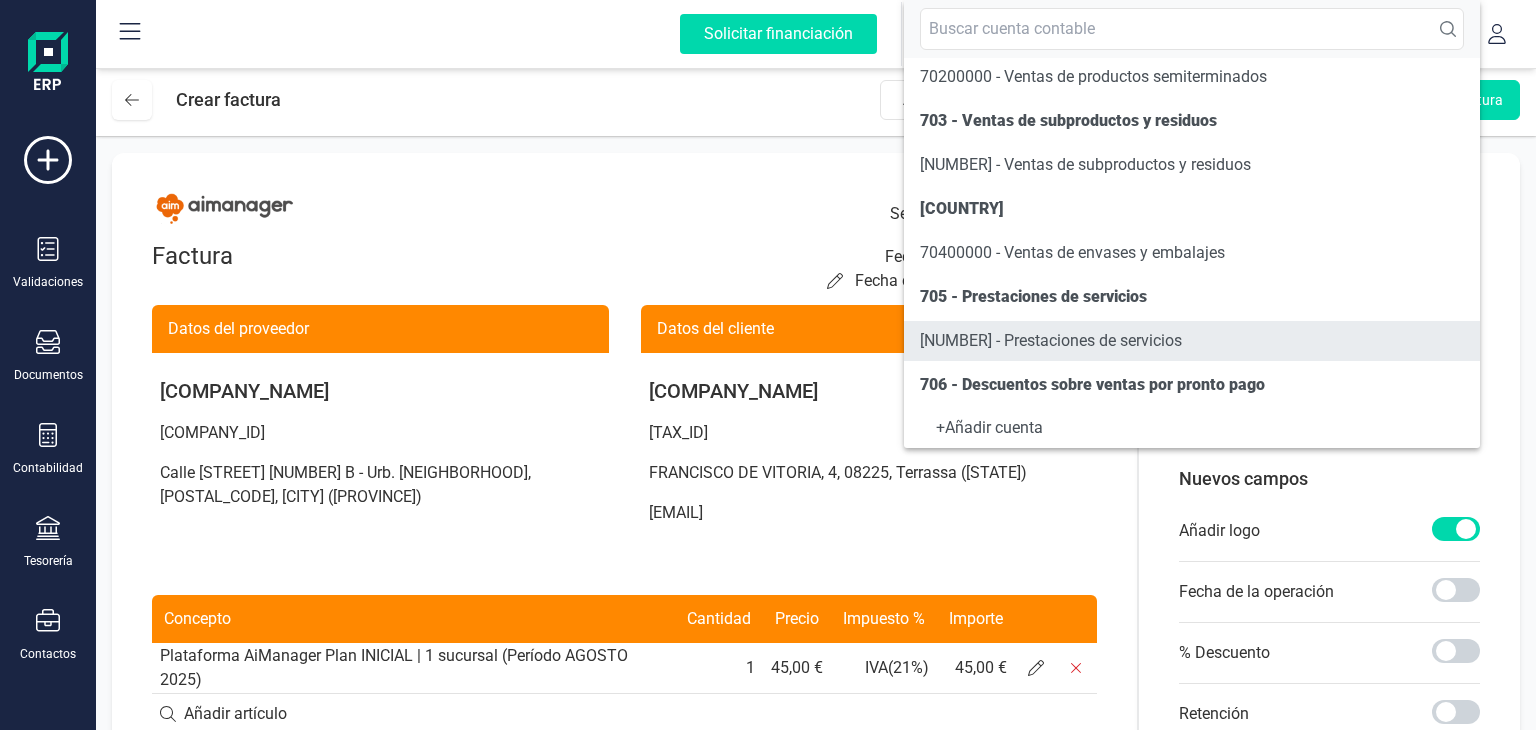 click on "[NUMBER] - Prestaciones de servicios" at bounding box center [1051, 340] 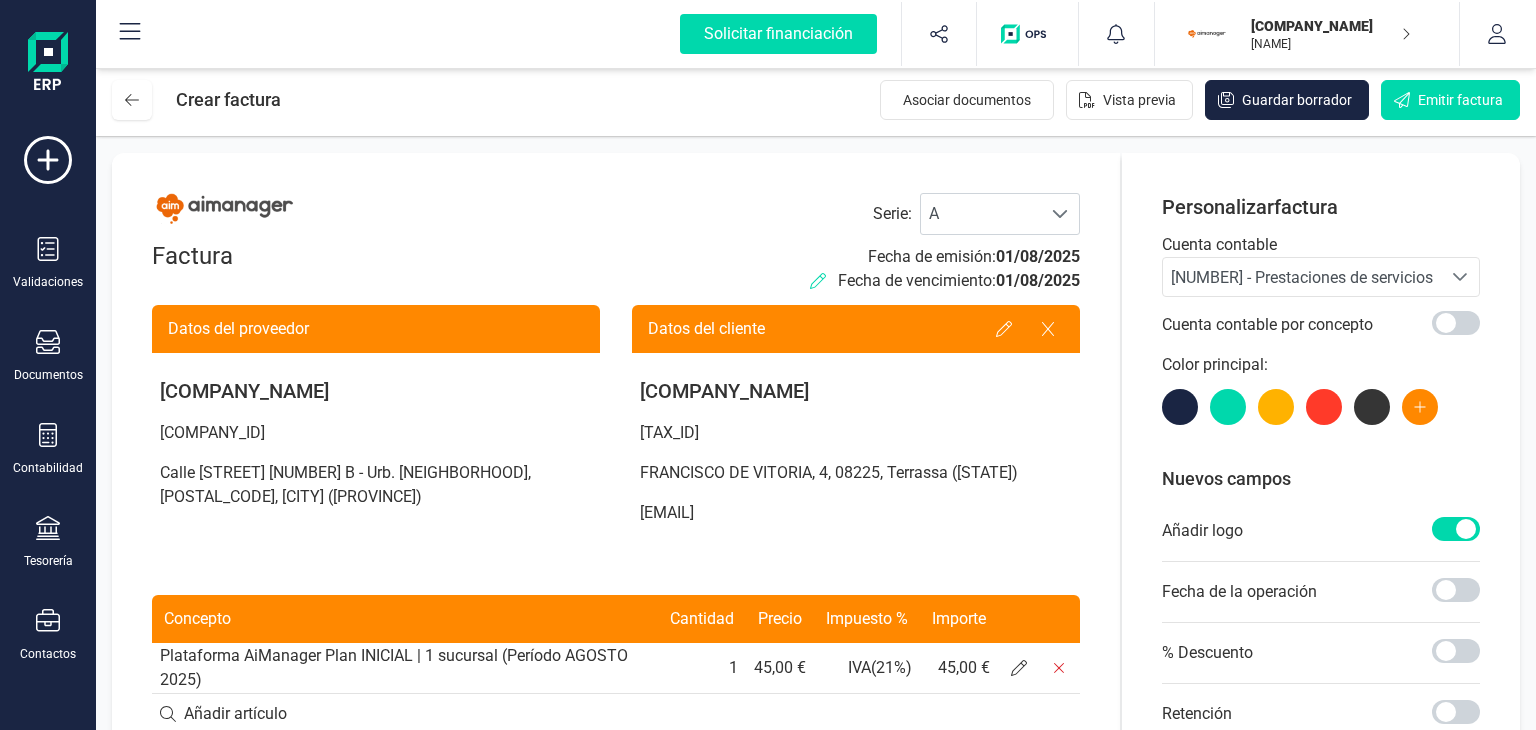 click 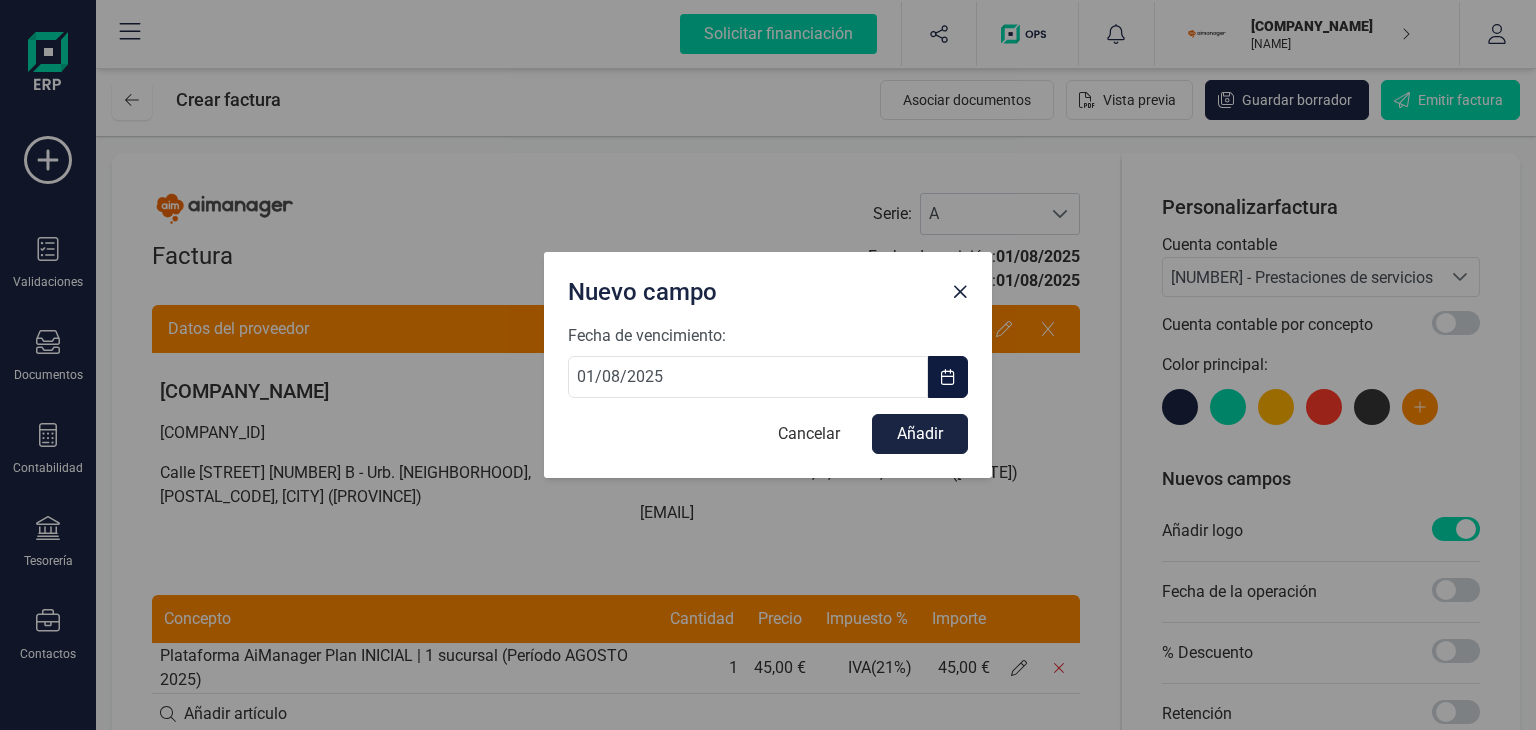 click at bounding box center (948, 377) 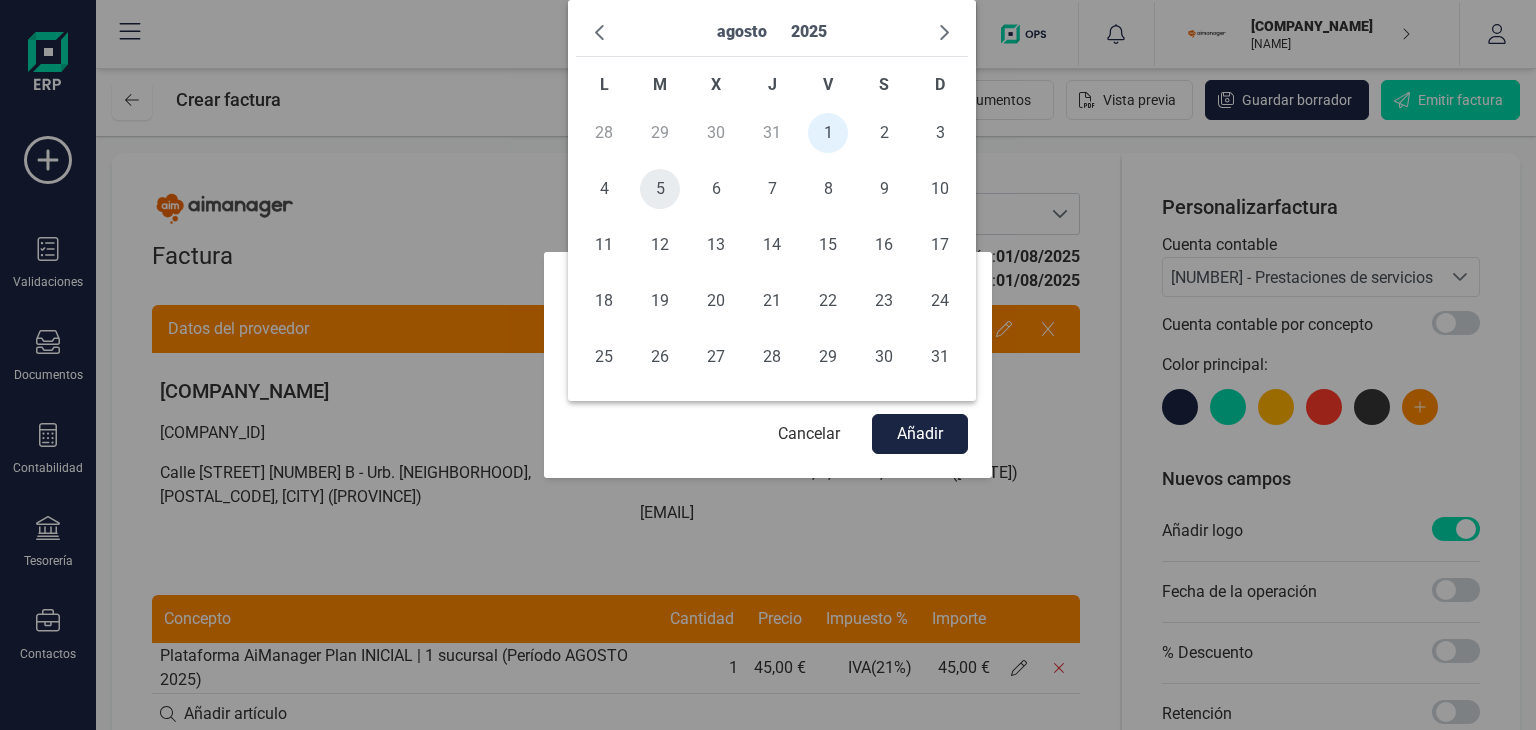 click on "5" at bounding box center (660, 189) 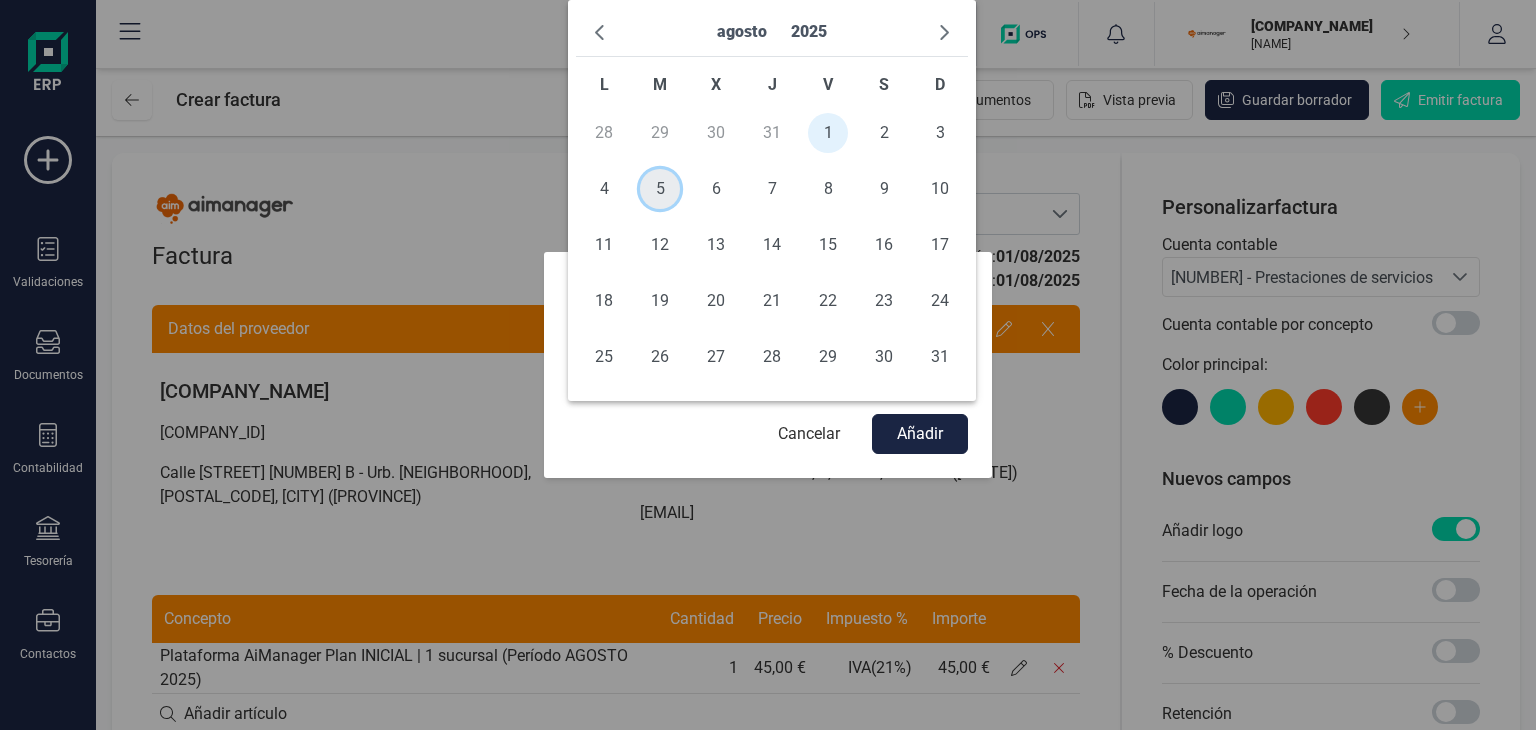type on "05/08/2025" 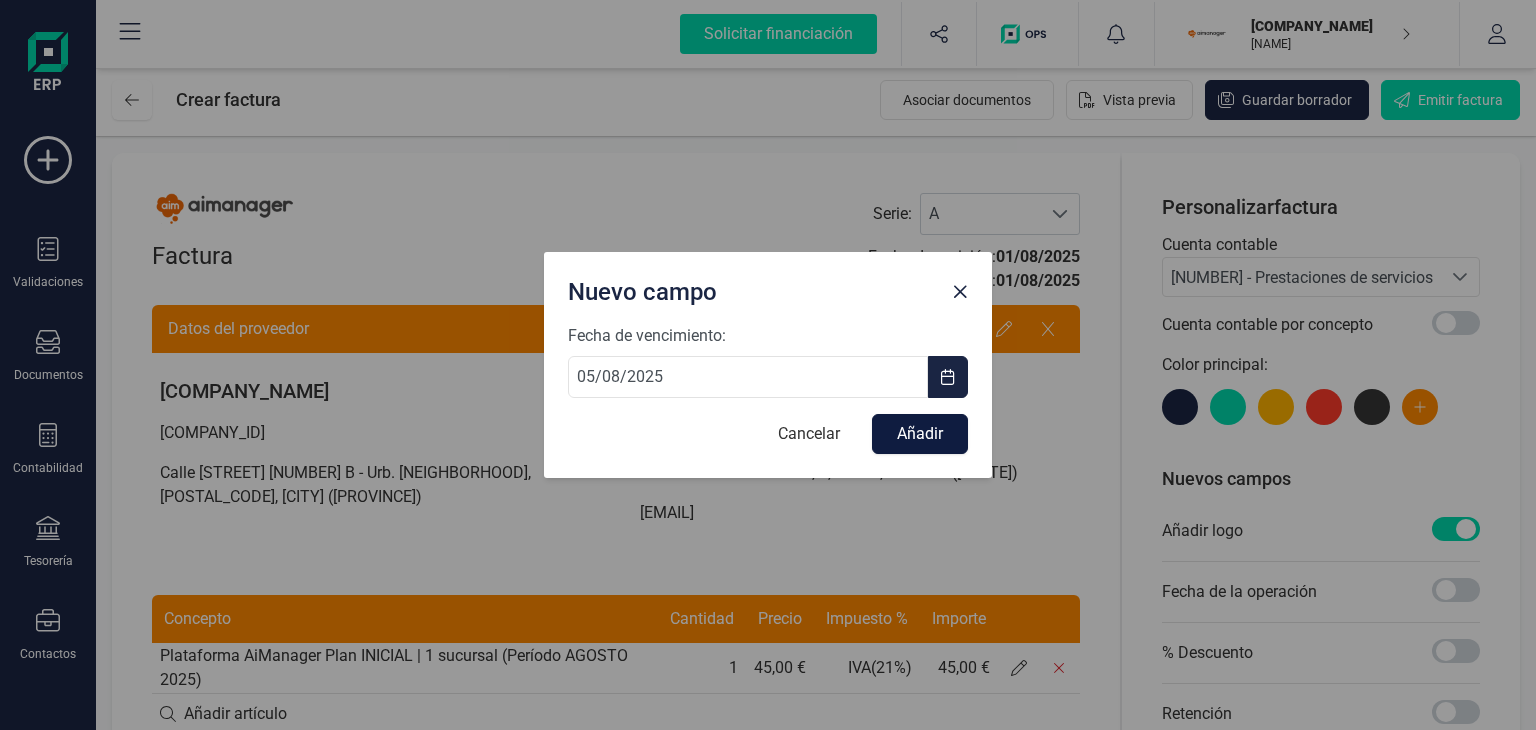 click on "Añadir" at bounding box center (920, 434) 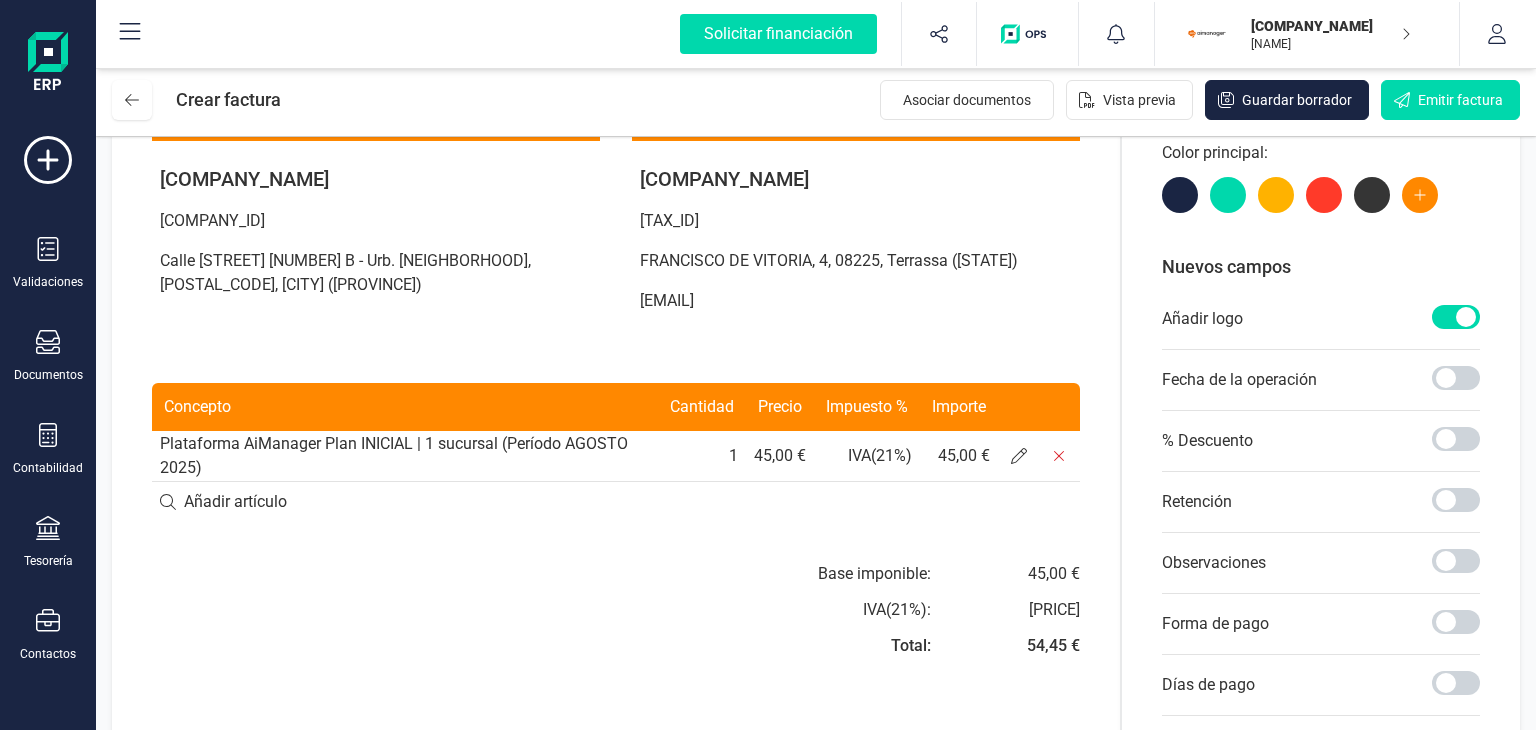 scroll, scrollTop: 159, scrollLeft: 0, axis: vertical 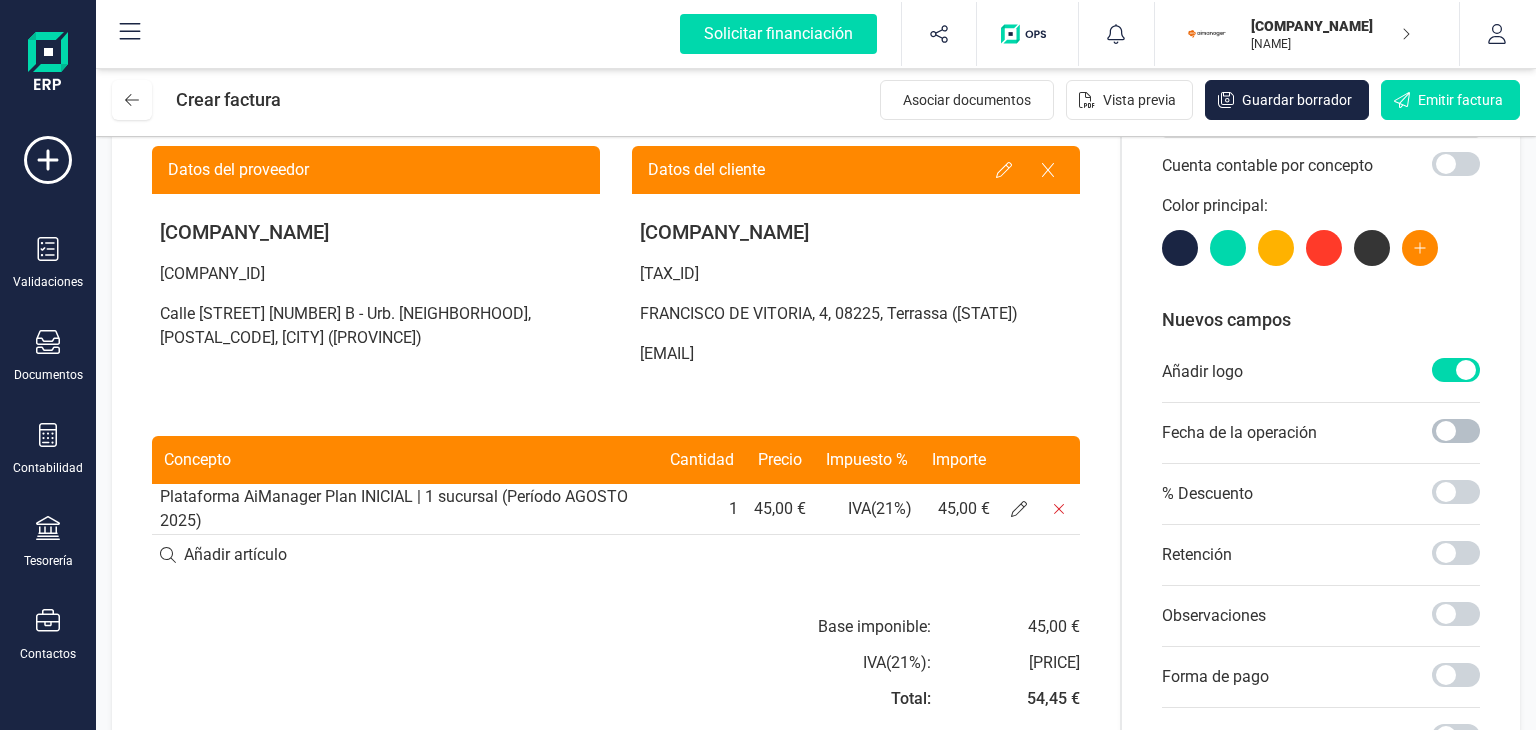 click at bounding box center (1456, 431) 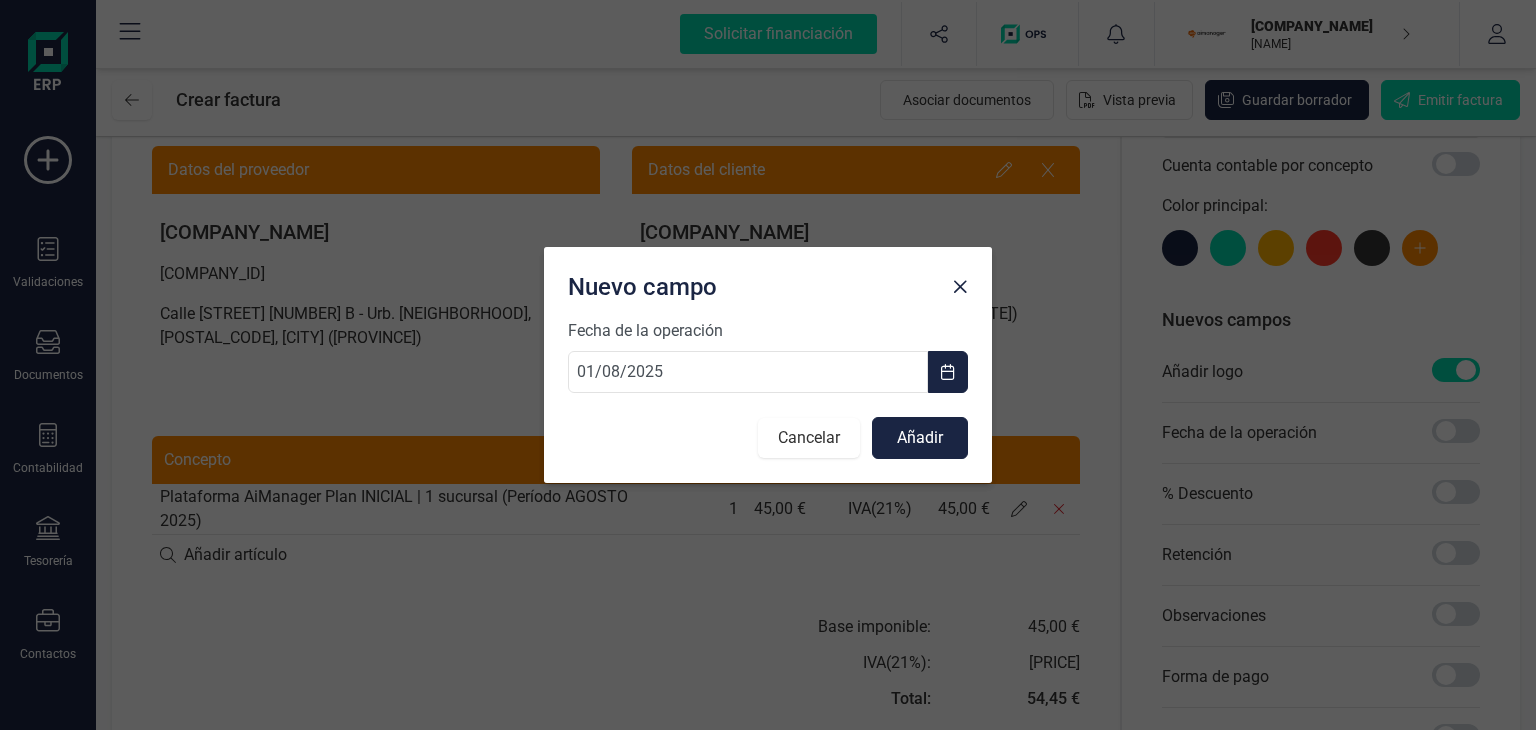click on "Cancelar" at bounding box center [809, 438] 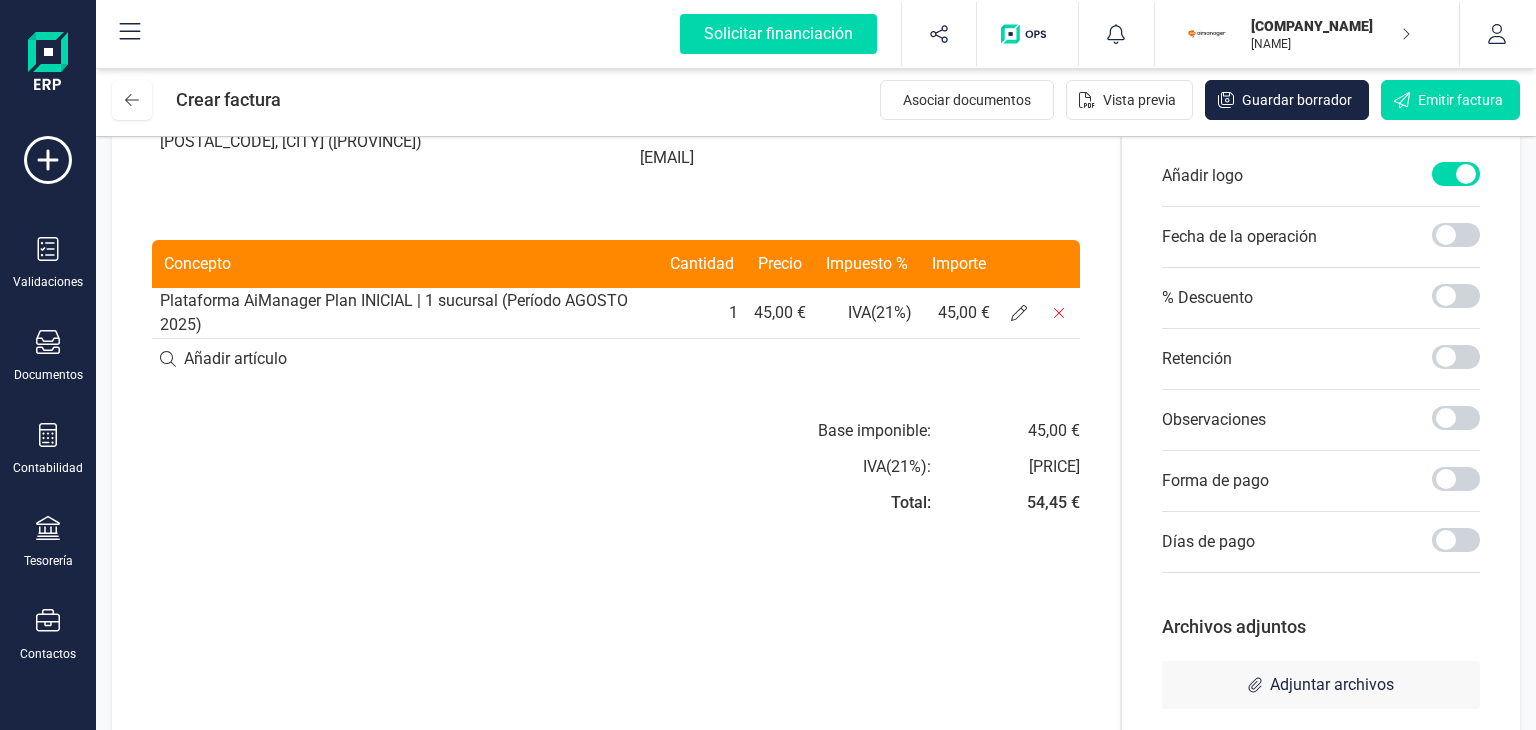 scroll, scrollTop: 392, scrollLeft: 0, axis: vertical 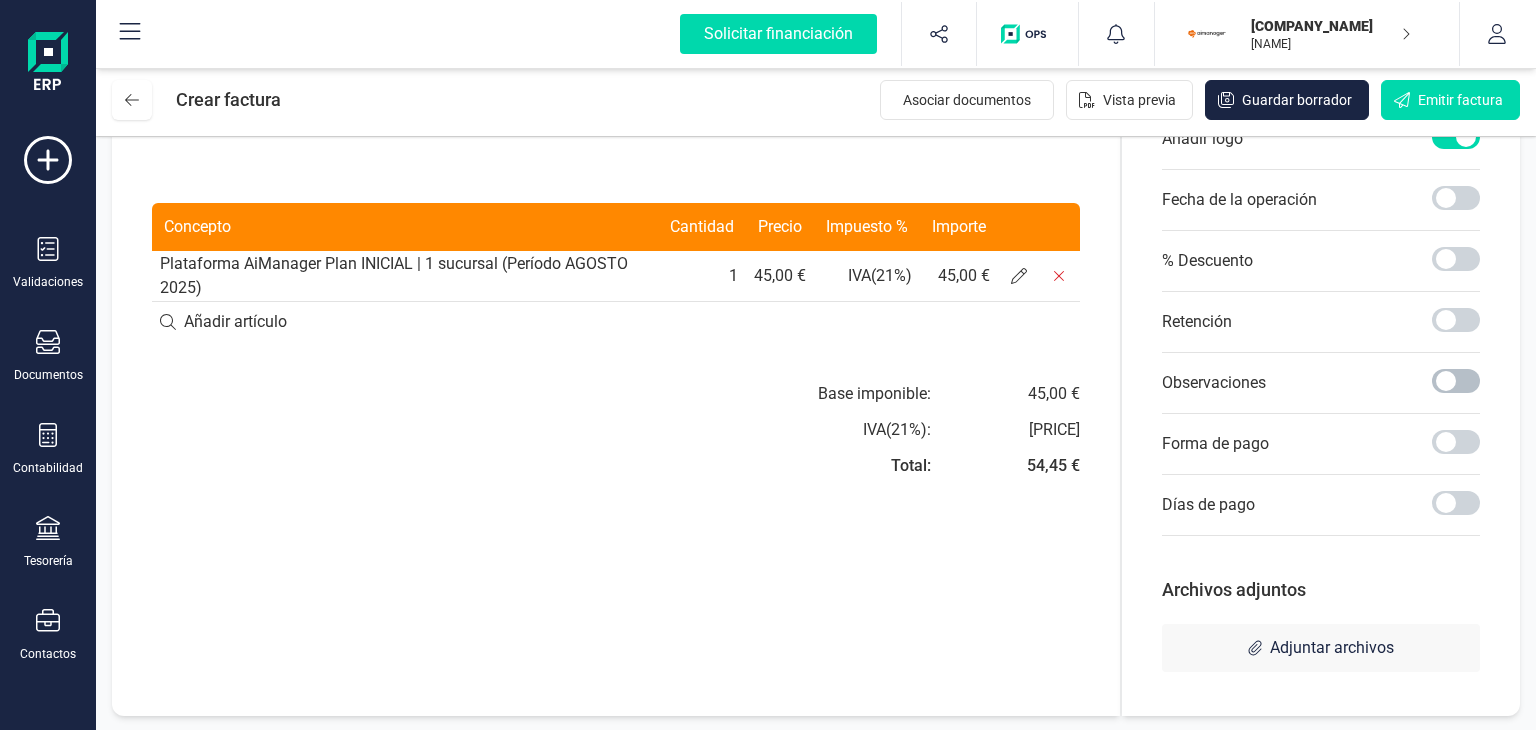 click at bounding box center [1456, 381] 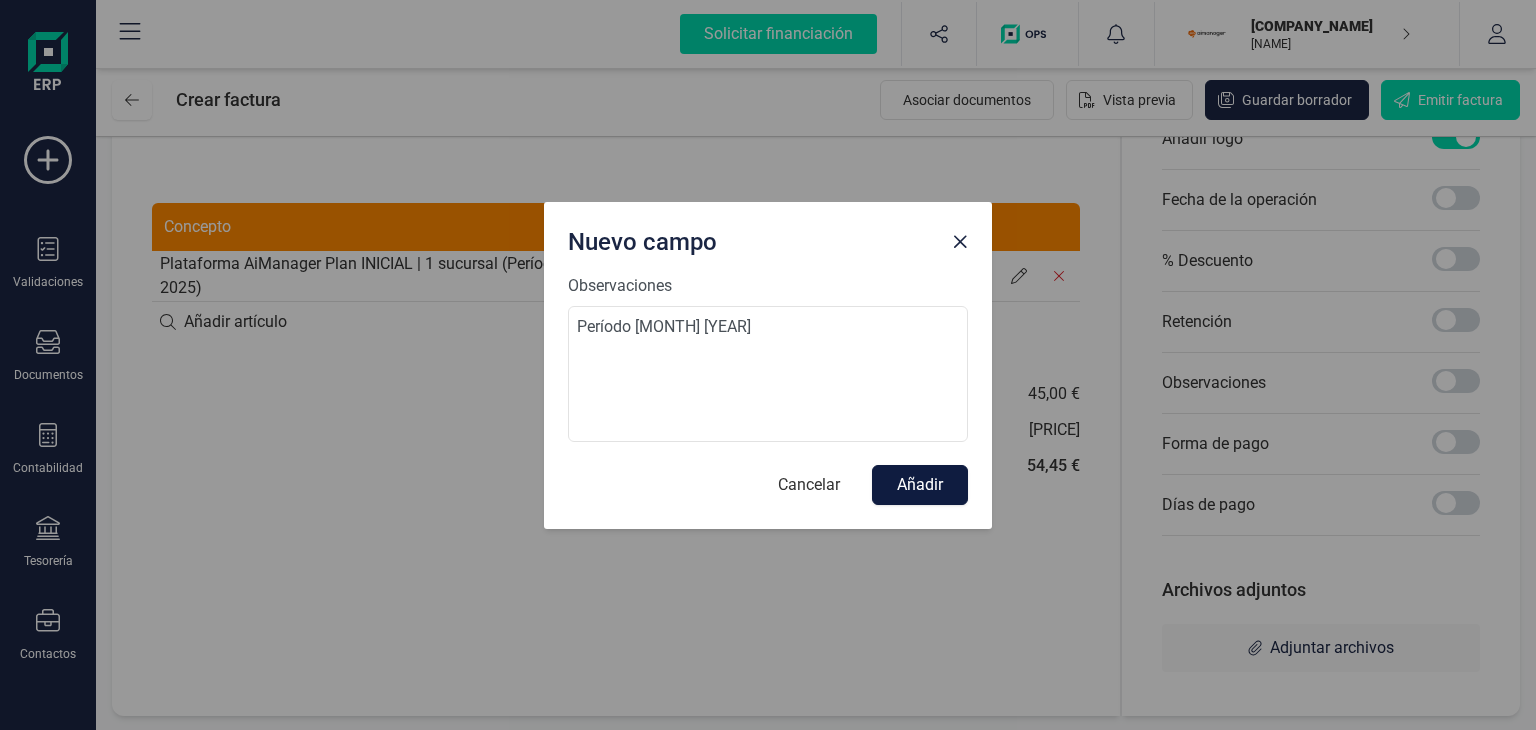 type on "Período [MONTH] [YEAR]" 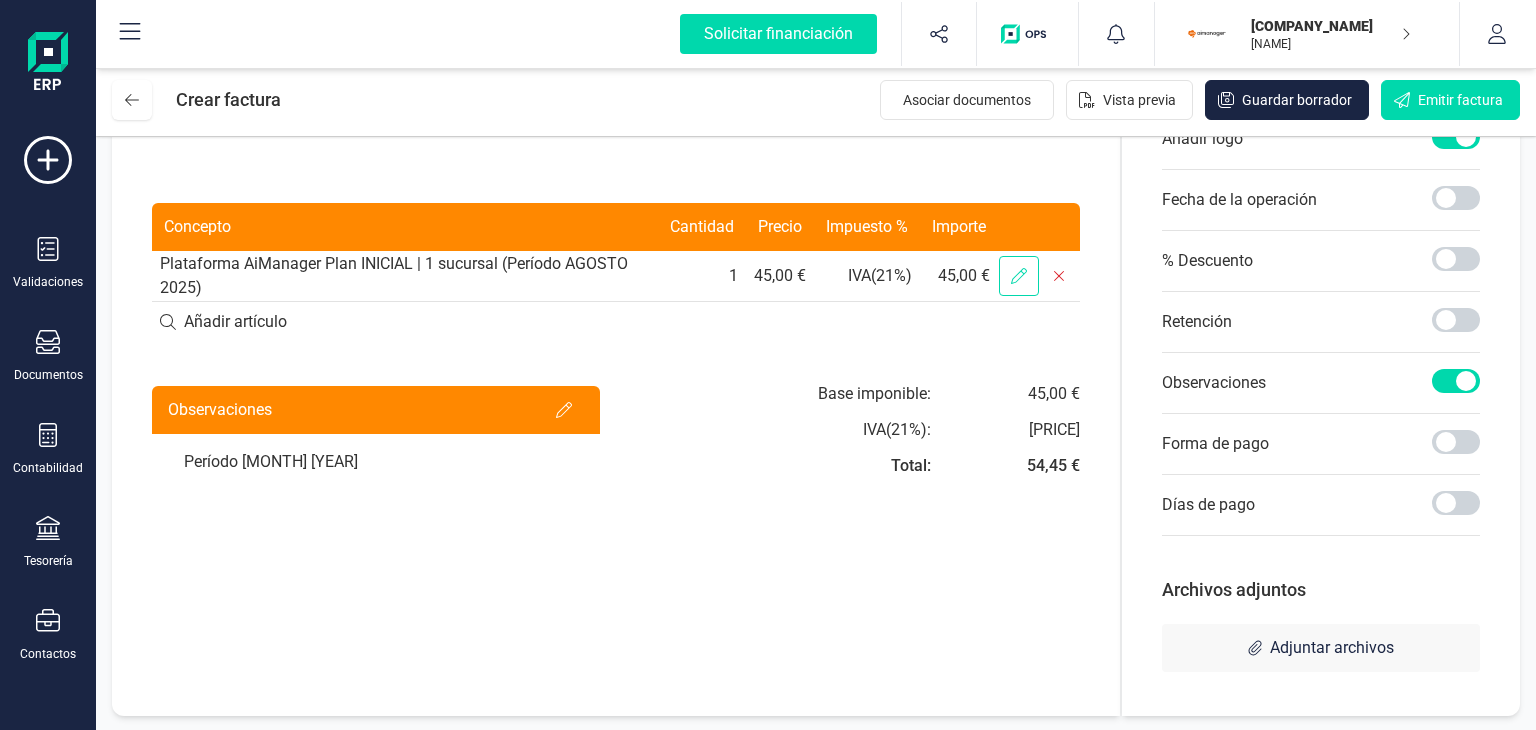 click 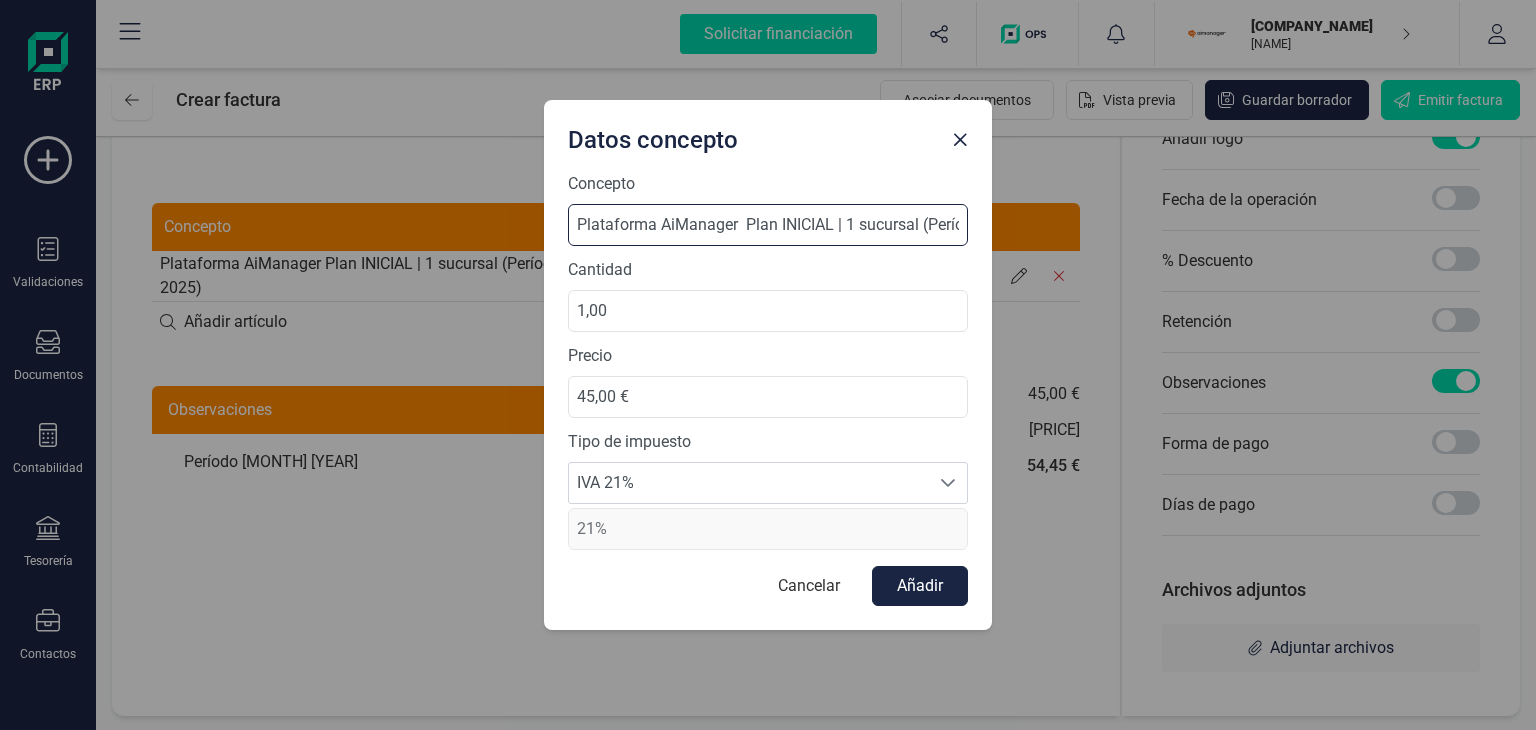 scroll, scrollTop: 0, scrollLeft: 137, axis: horizontal 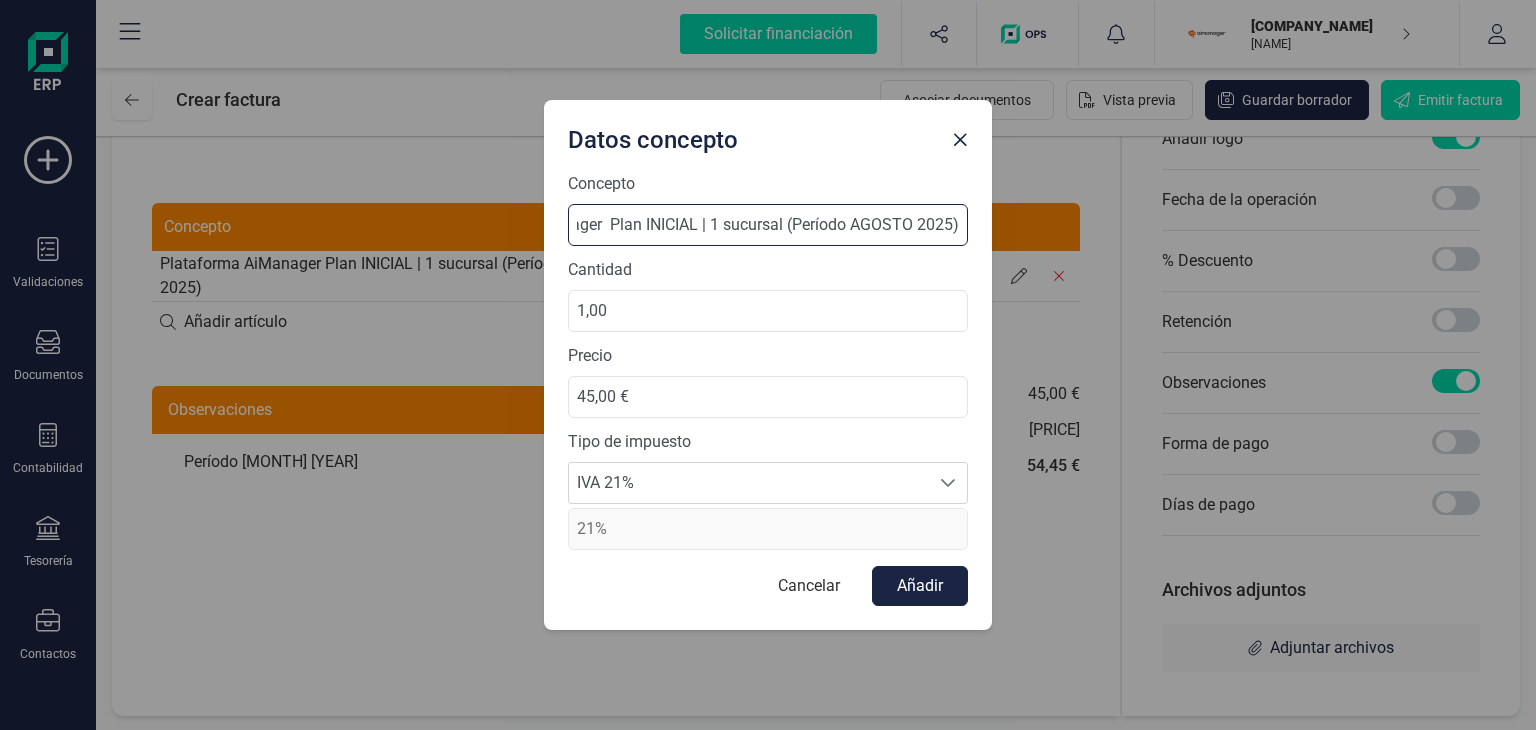 drag, startPoint x: 922, startPoint y: 224, endPoint x: 1068, endPoint y: 238, distance: 146.6697 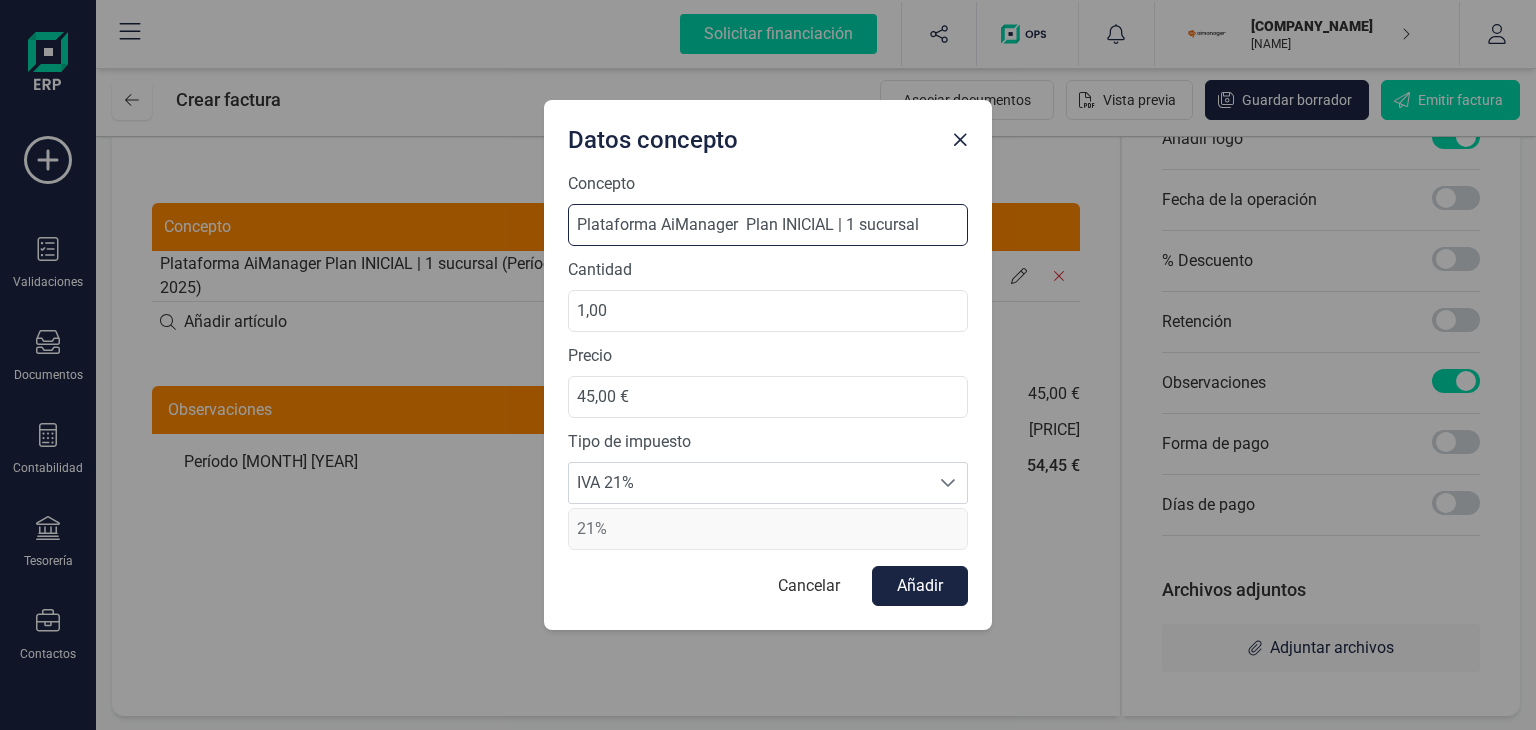 scroll, scrollTop: 0, scrollLeft: 0, axis: both 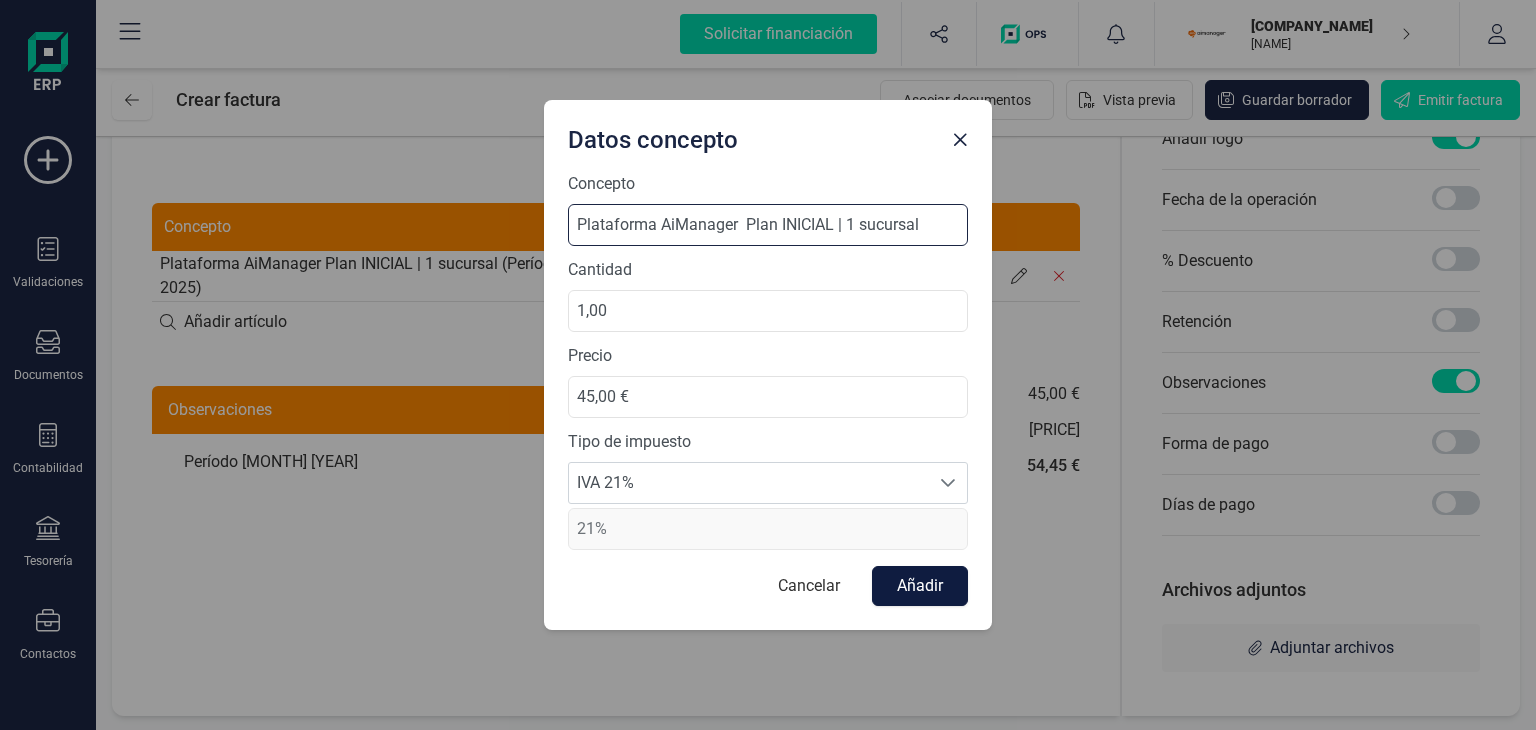 type on "Plataforma AiManager  Plan INICIAL | 1 sucursal" 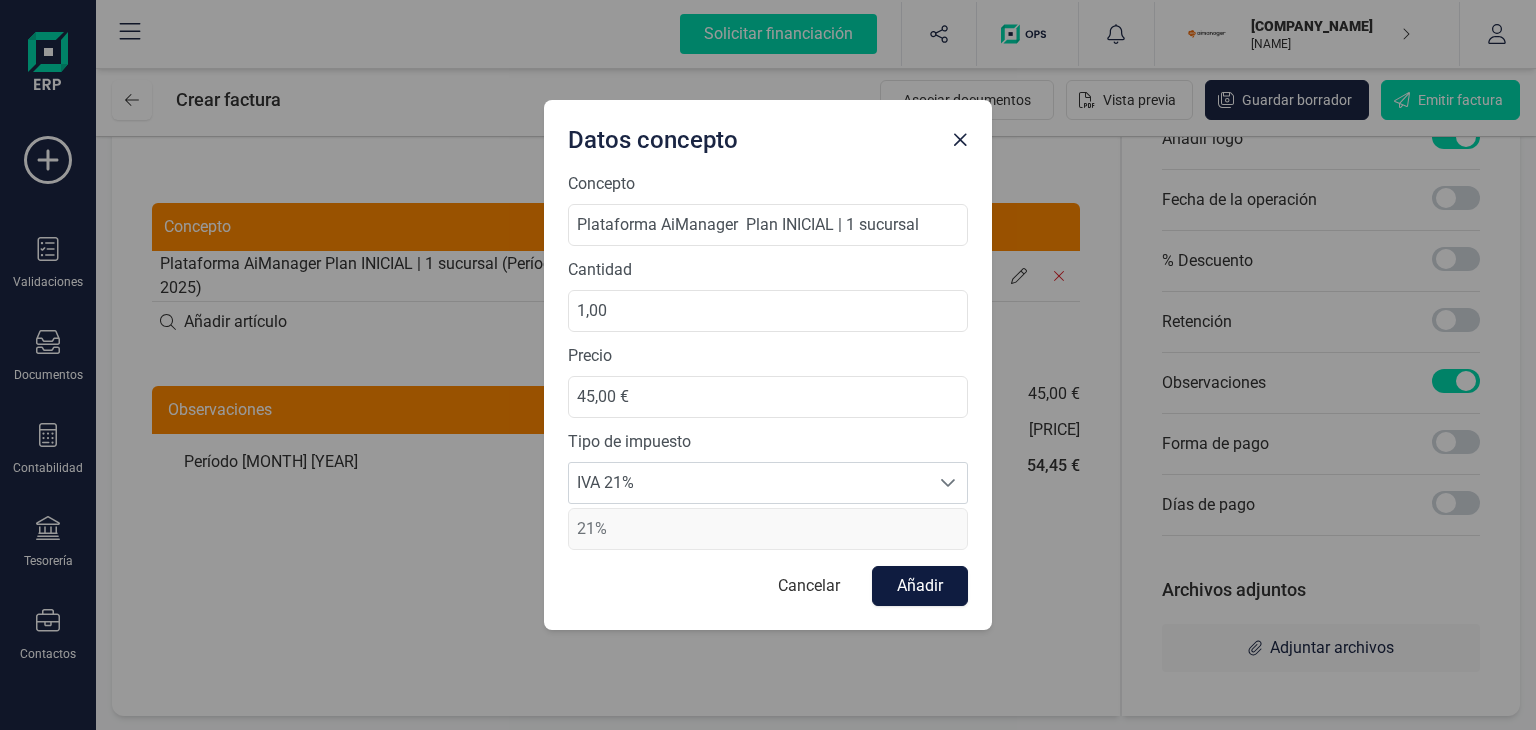 click on "Añadir" at bounding box center (920, 586) 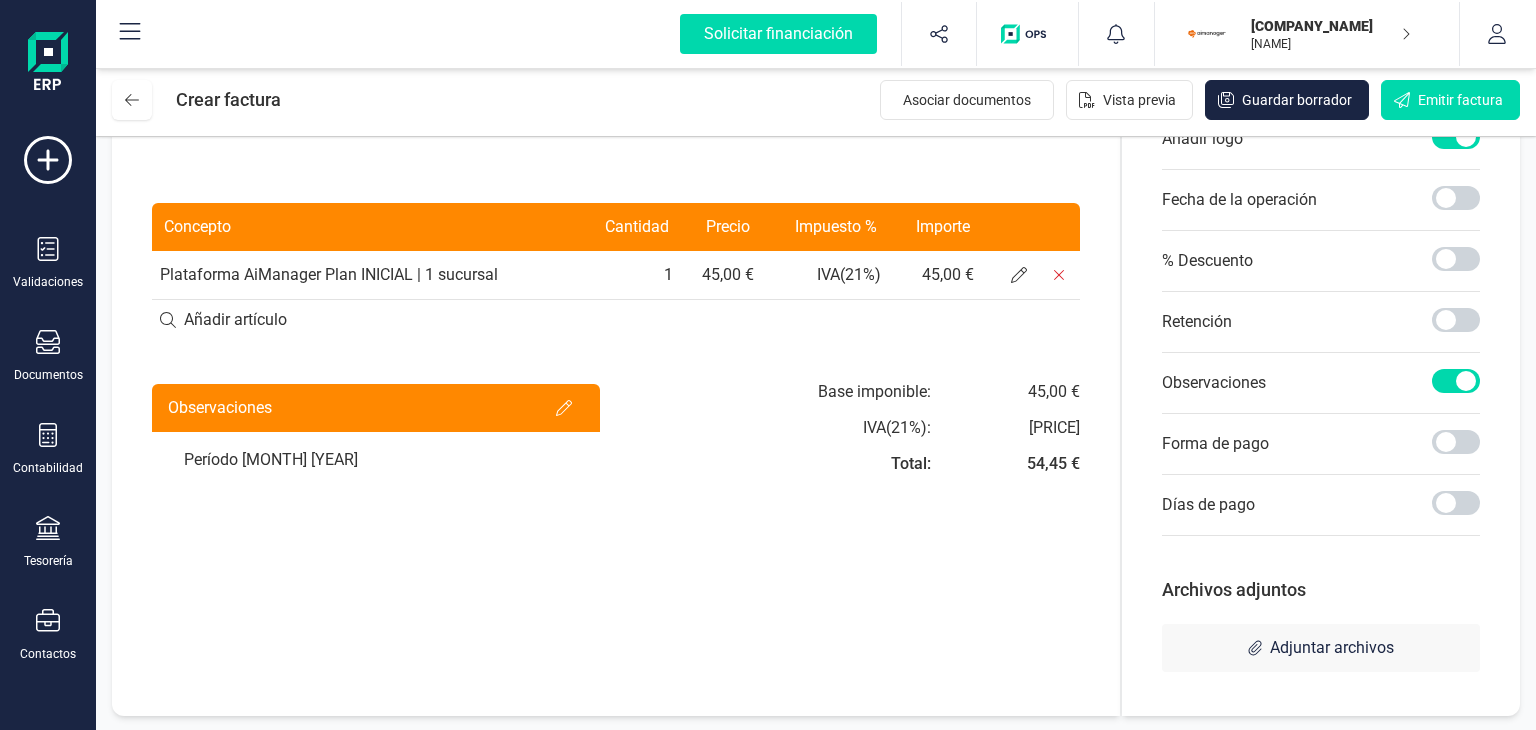click on "Plataforma AiManager  Plan INICIAL | 1 sucursal" at bounding box center (363, 275) 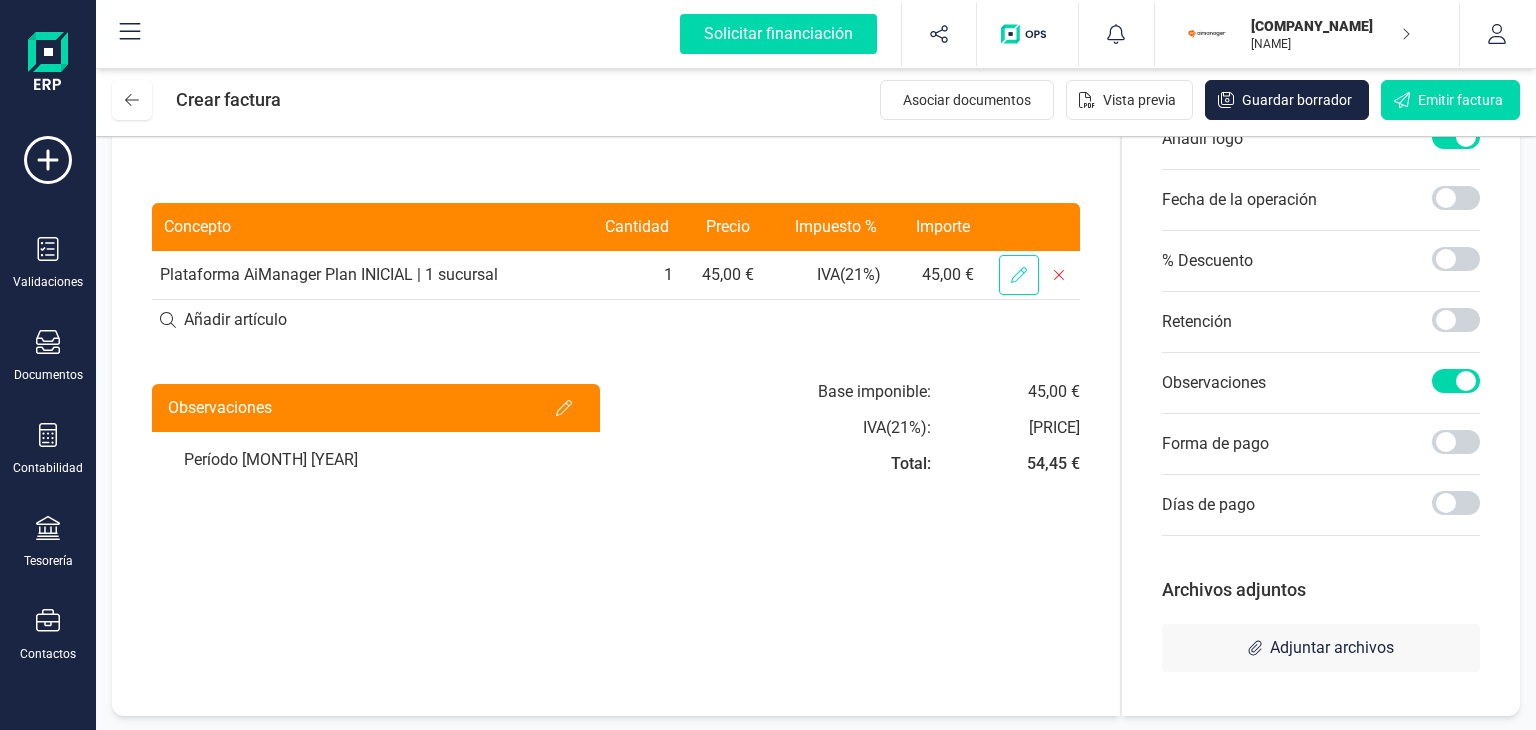 click 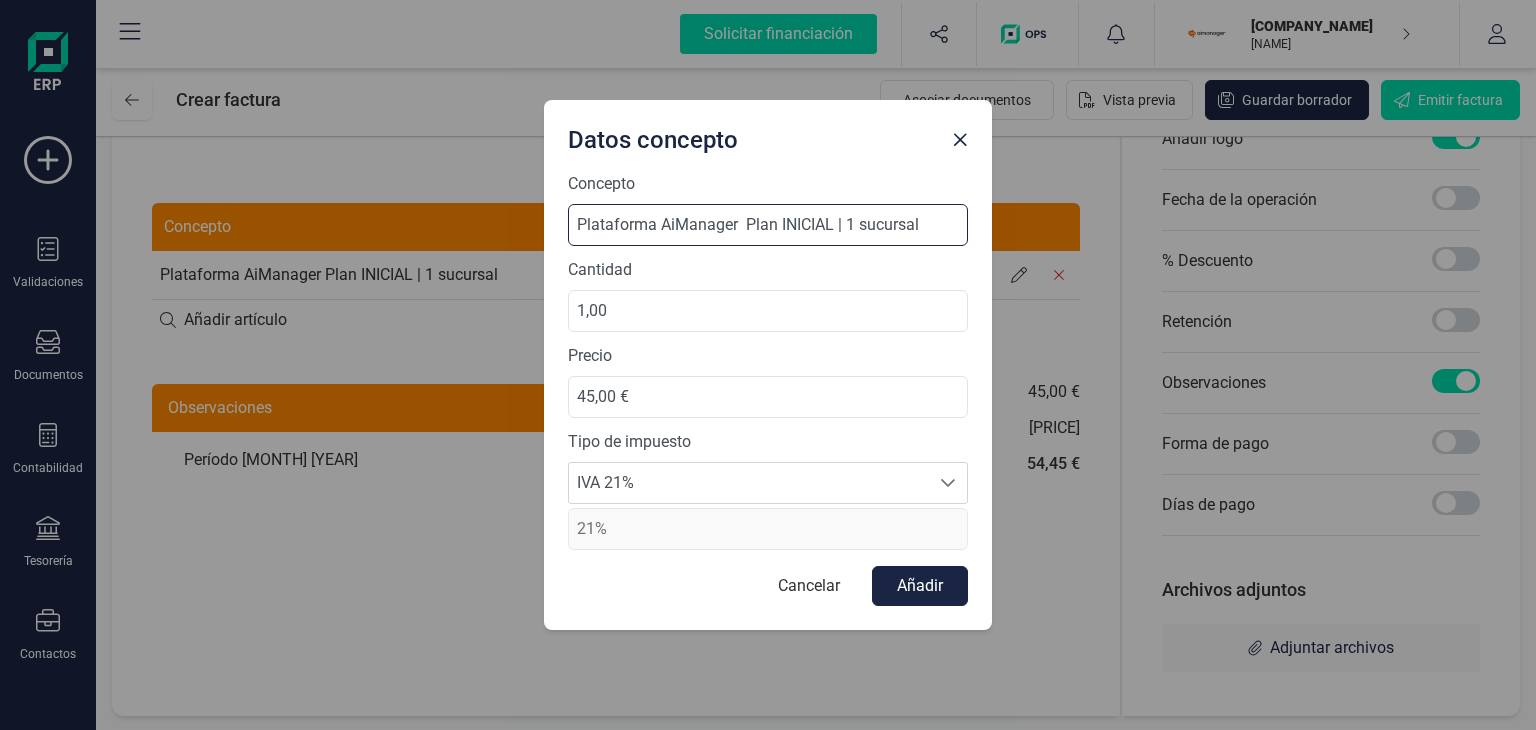 drag, startPoint x: 837, startPoint y: 221, endPoint x: 971, endPoint y: 241, distance: 135.48431 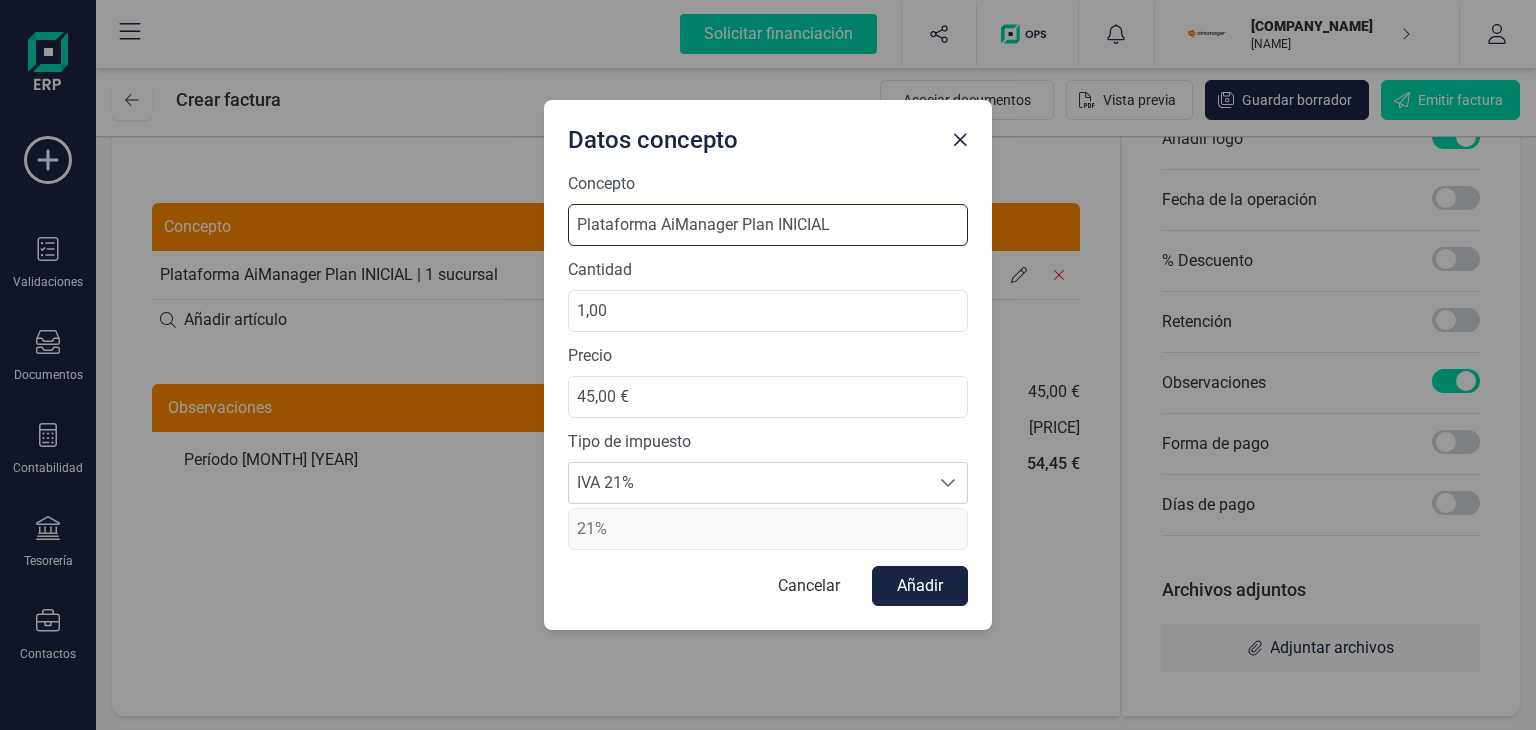 type on "Plataforma AiManager Plan INICIAL" 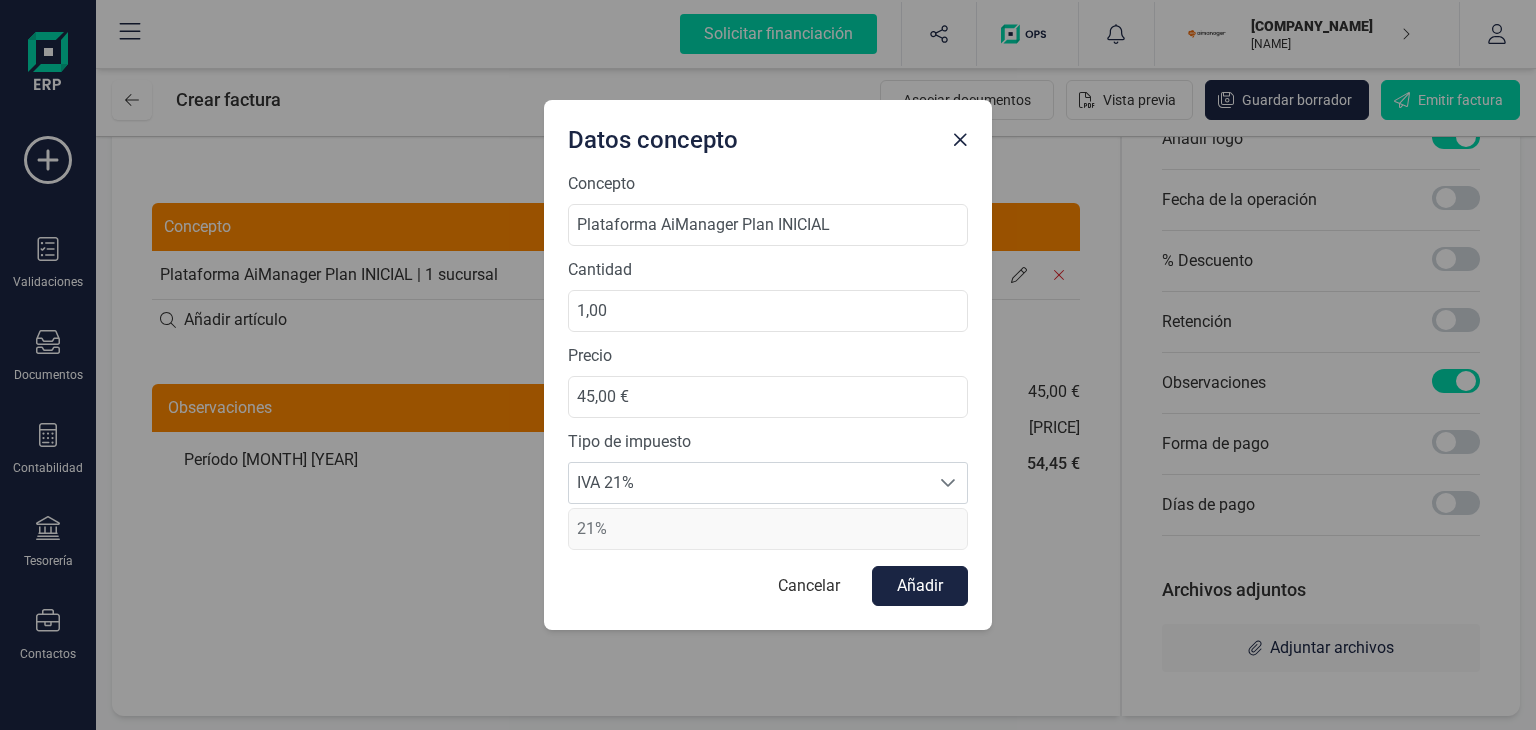click on "Datos concepto Concepto Plataforma AiManager  Plan INICIAL Cantidad 1,00€ Precio 45,00€ Tipo de impuesto IVA 21% IVA 21% IVA 21% 21% Cancelar Añadir" at bounding box center (768, 365) 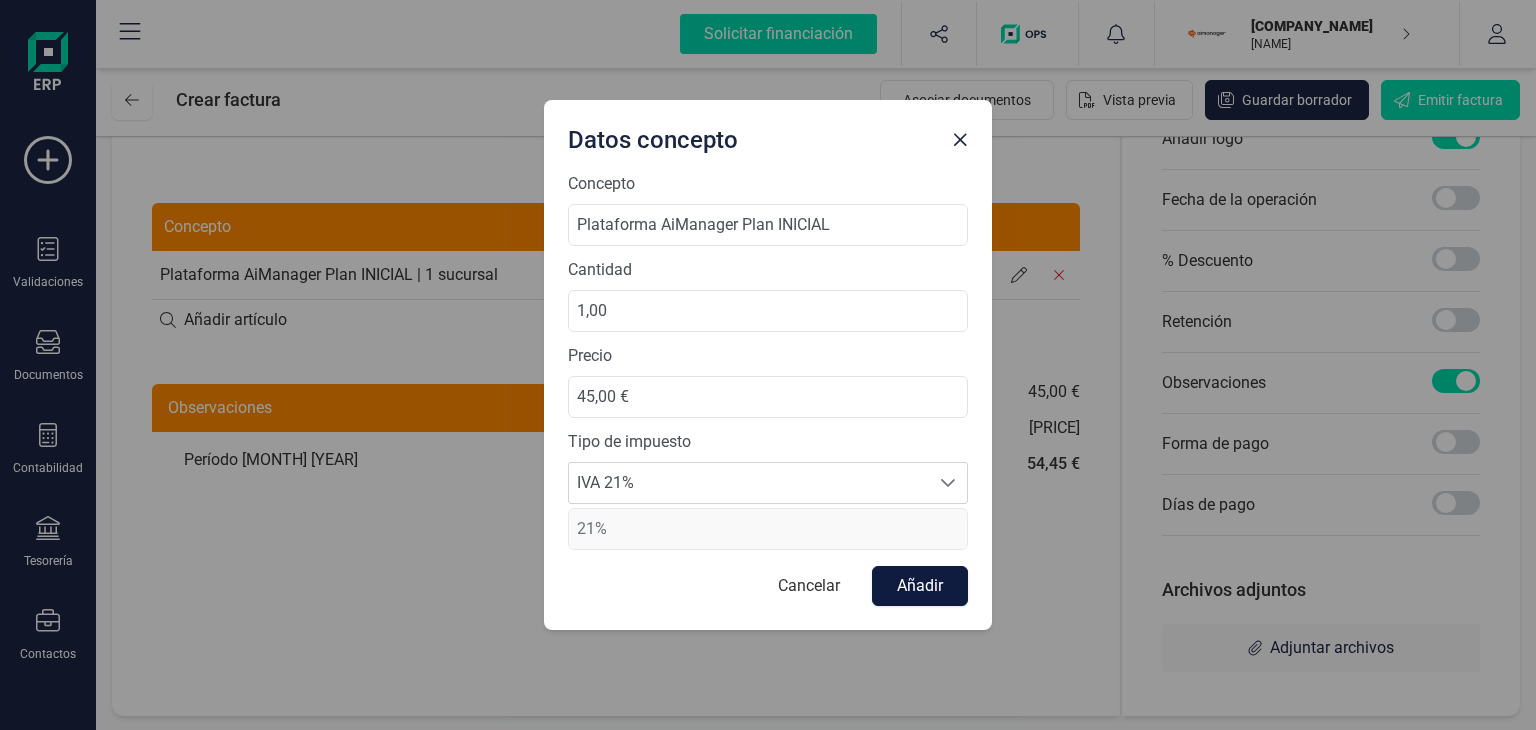 click on "Añadir" at bounding box center [920, 586] 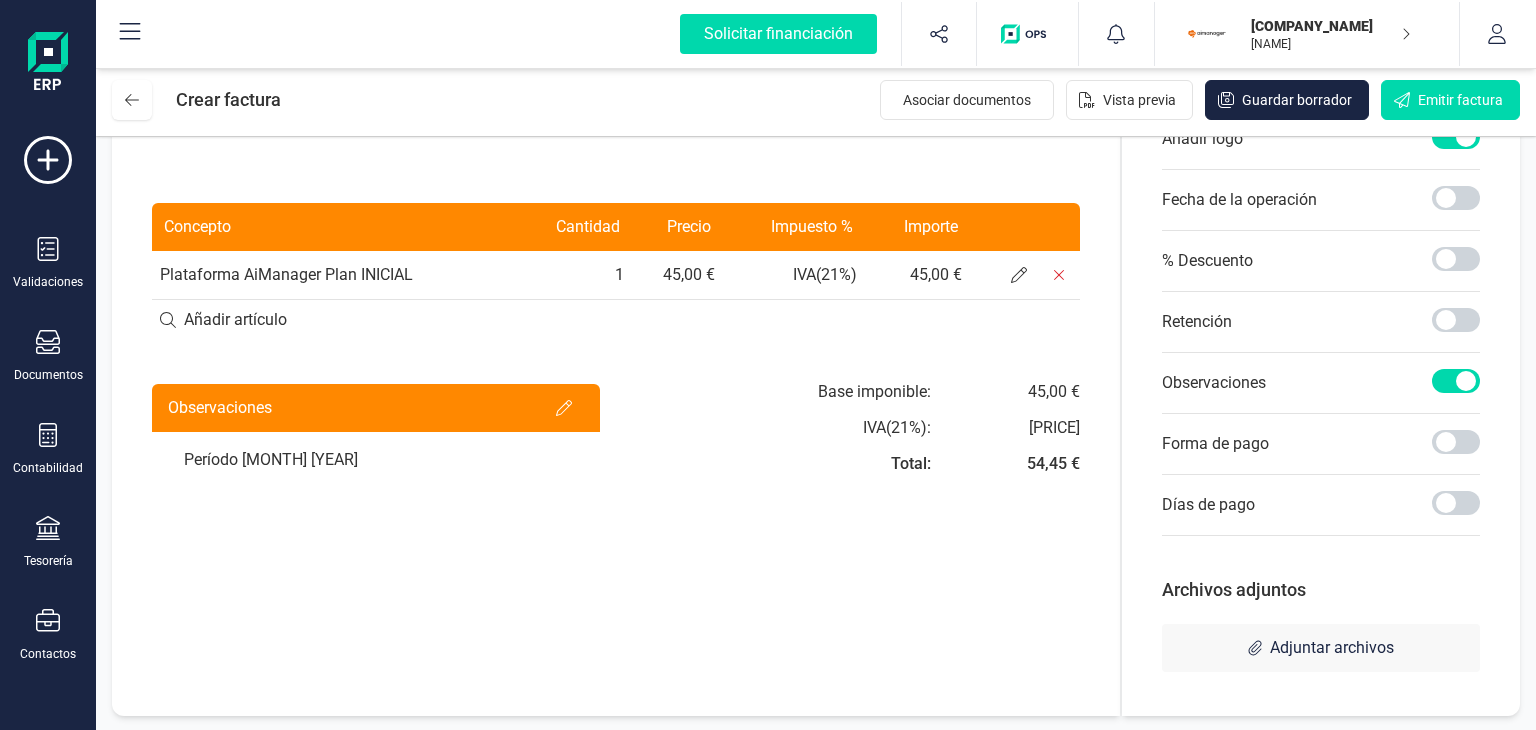 click on "Período [MONTH] [YEAR]" at bounding box center (376, 460) 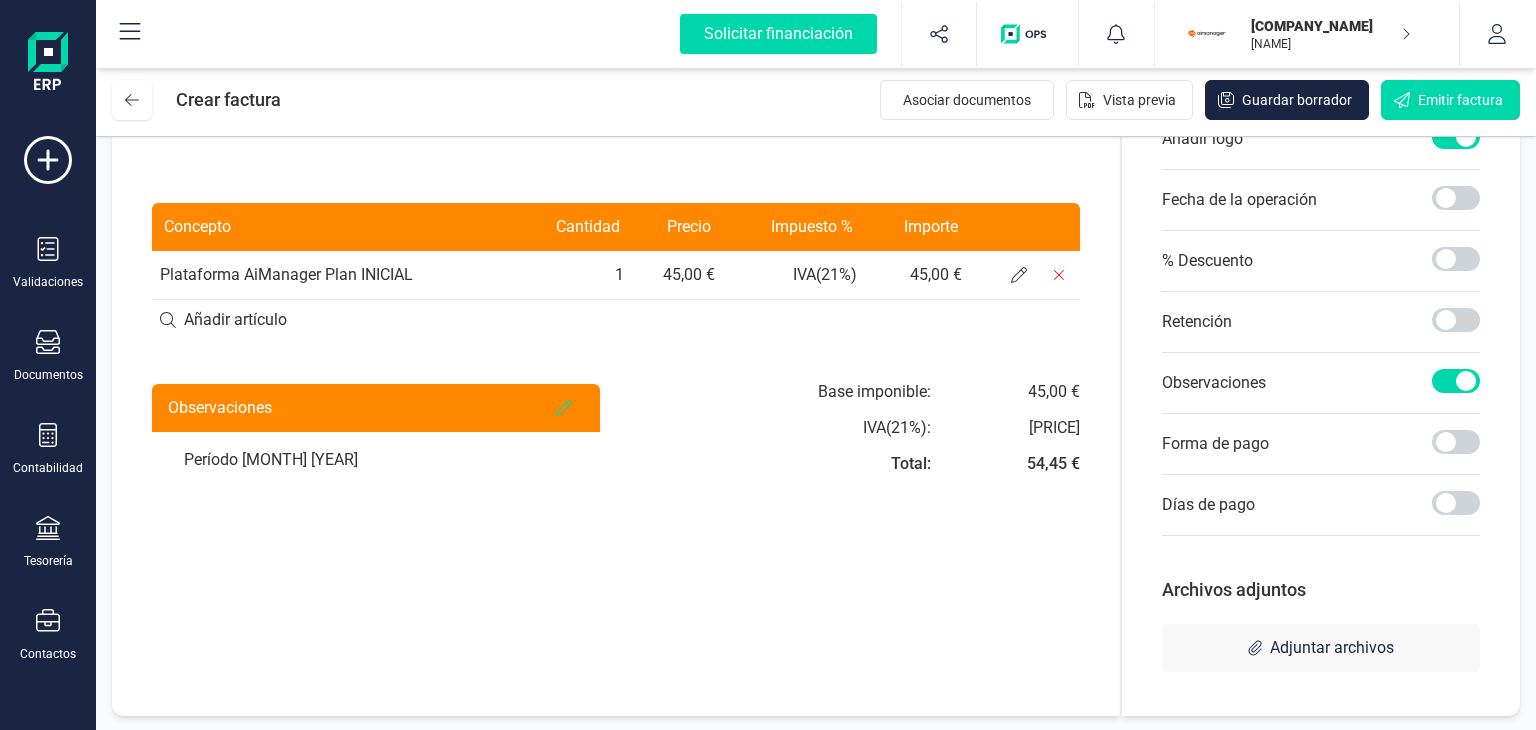 click 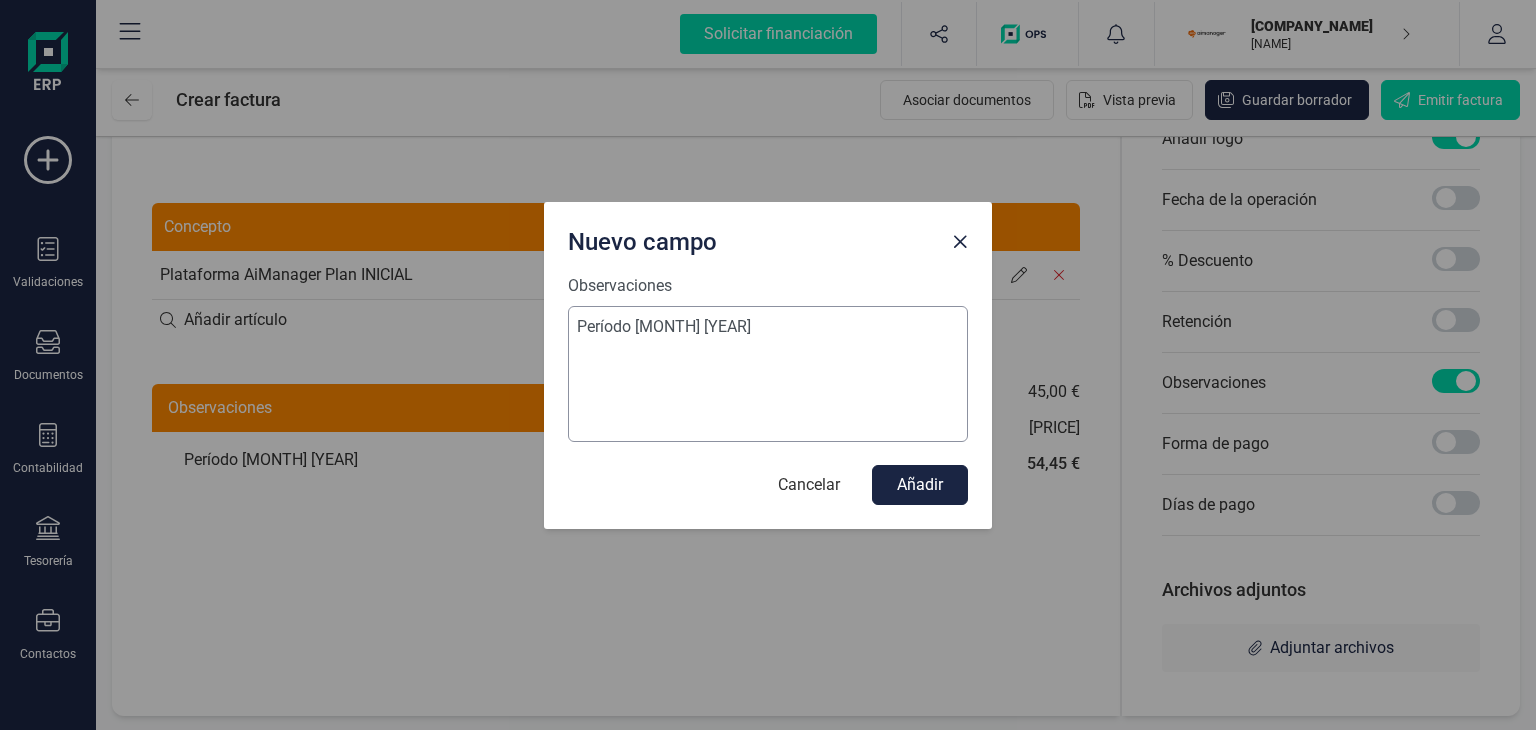 click on "Período [MONTH] [YEAR]" at bounding box center [768, 374] 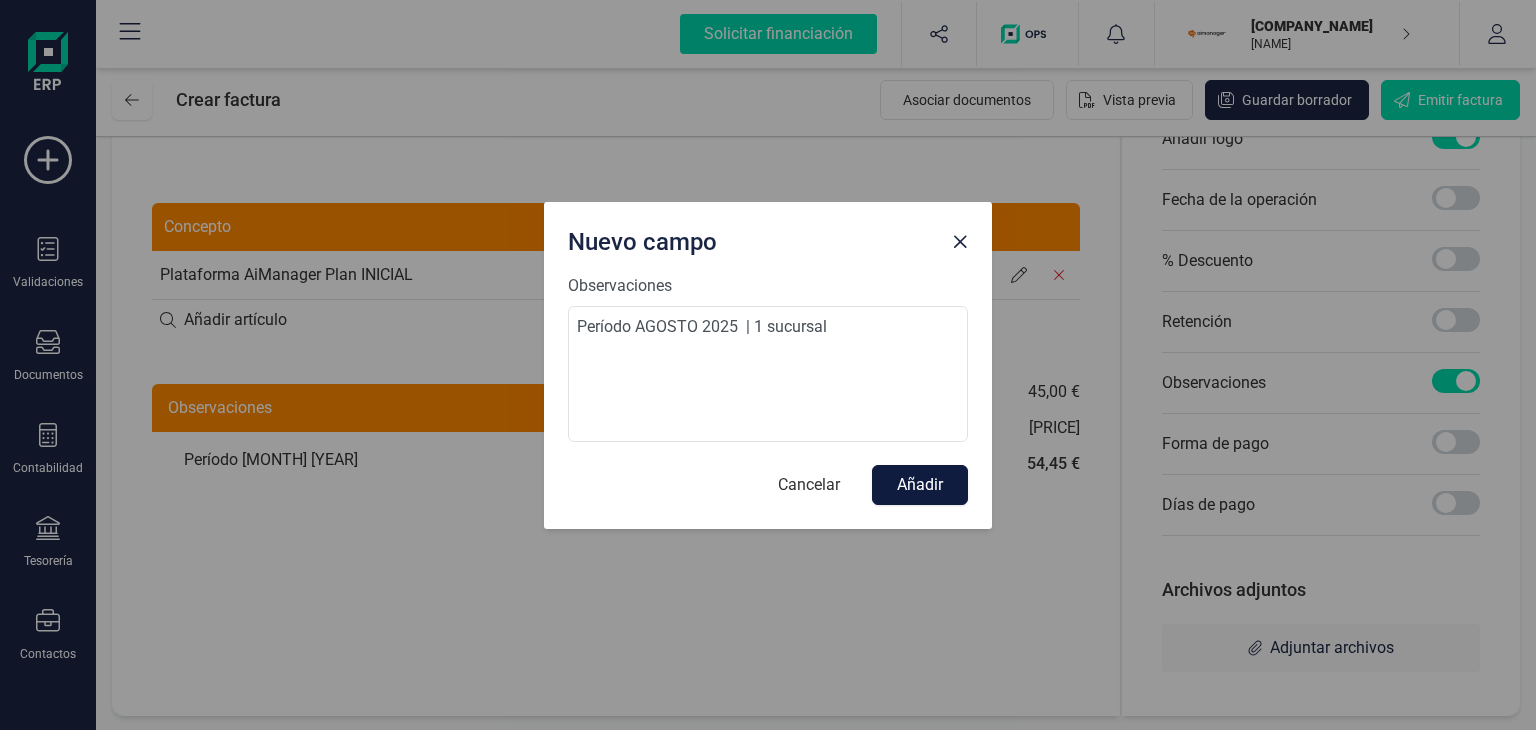 type on "Período AGOSTO 2025  | 1 sucursal" 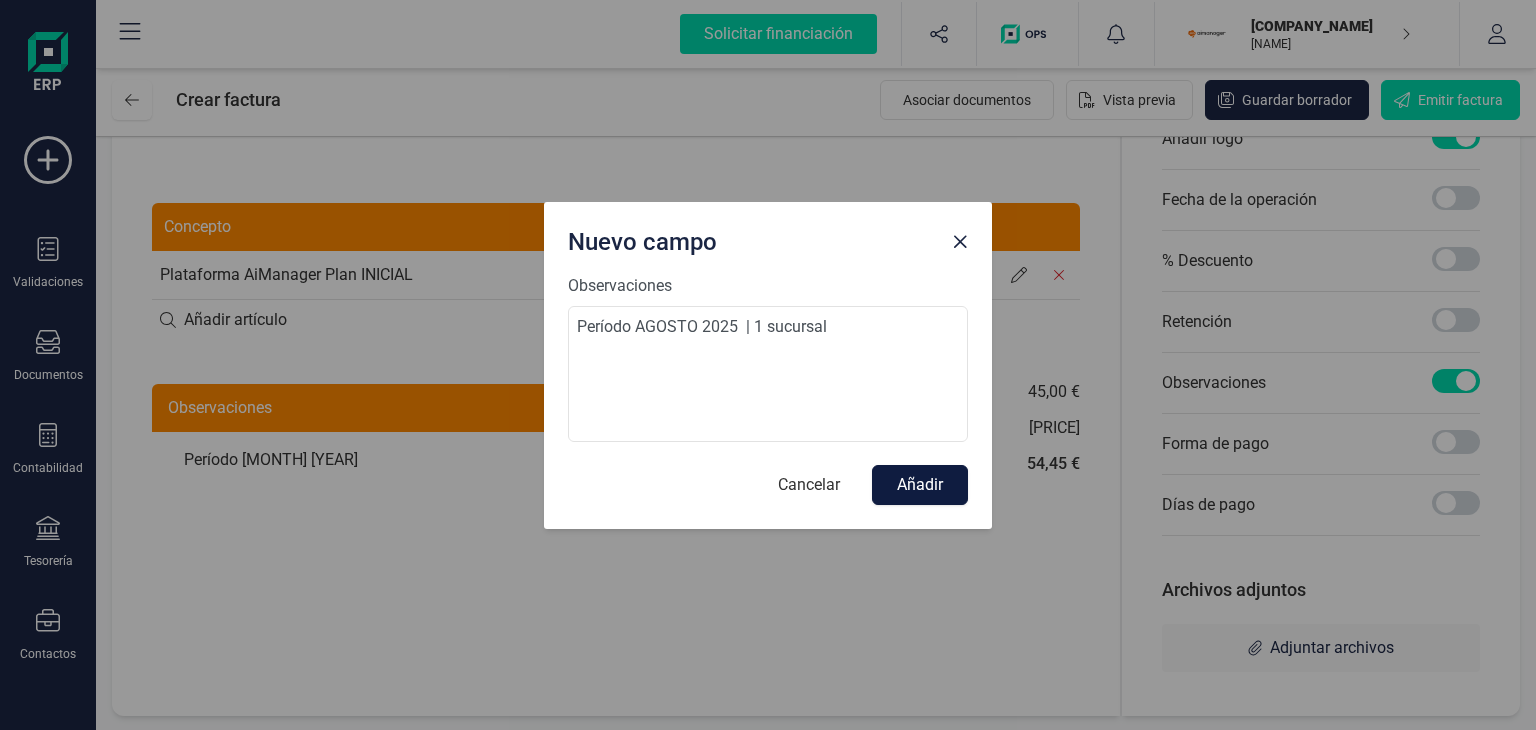 click on "Añadir" at bounding box center (920, 485) 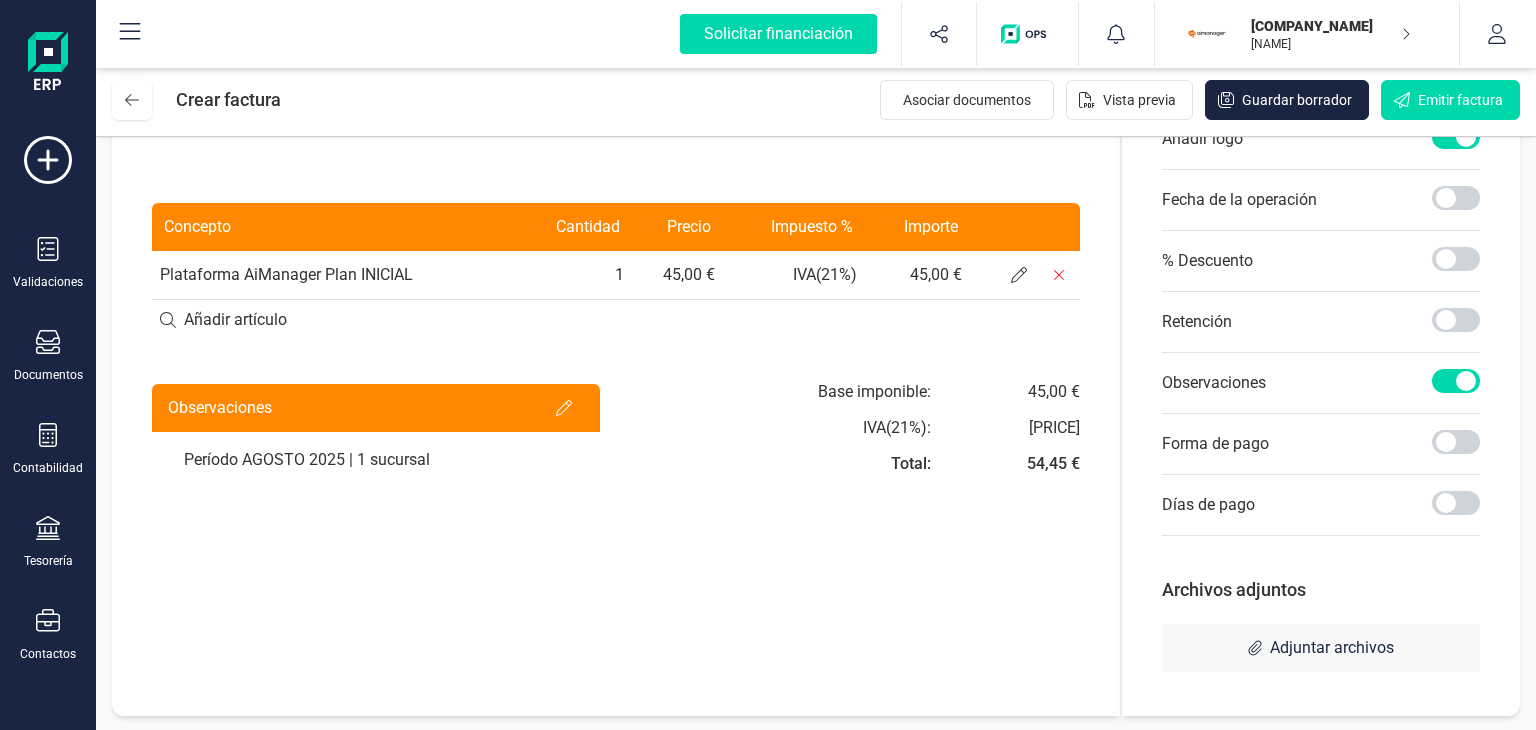 click on "Factura Serie : A A Fecha de emisión:  01/08/2025 Fecha de vencimiento:  05/08/2025 Datos del proveedor AIMANAGERONLINE SL B10856607 Calle Flandes 11 B - Urb. Las Buganvillas, 29649, Mijas ([POSTAL_CODE], [STATE]) Datos del cliente KAINIS RITUALS SL B56266208 FRANCISCO DE VITORIA, 4, 08225, Terrassa ([STATE]) ani.kainis@gmail.com Concepto Cantidad 1,00 Precio 45,00 € Tipo de impuesto IVA 21% IVA 21% IVA 21% 21% Cancelar Añadir Plataforma AiManager  Plan INICIAL  1 45,00 € IVA  ( 21  %) 45,00 € Añadir artículo Observaciones Período AGOSTO 2025  | 1 sucursal Base imponible: IVA  ( 21 %): Total: 45,00 € 9,45 € 54,45 €" at bounding box center [616, 238] 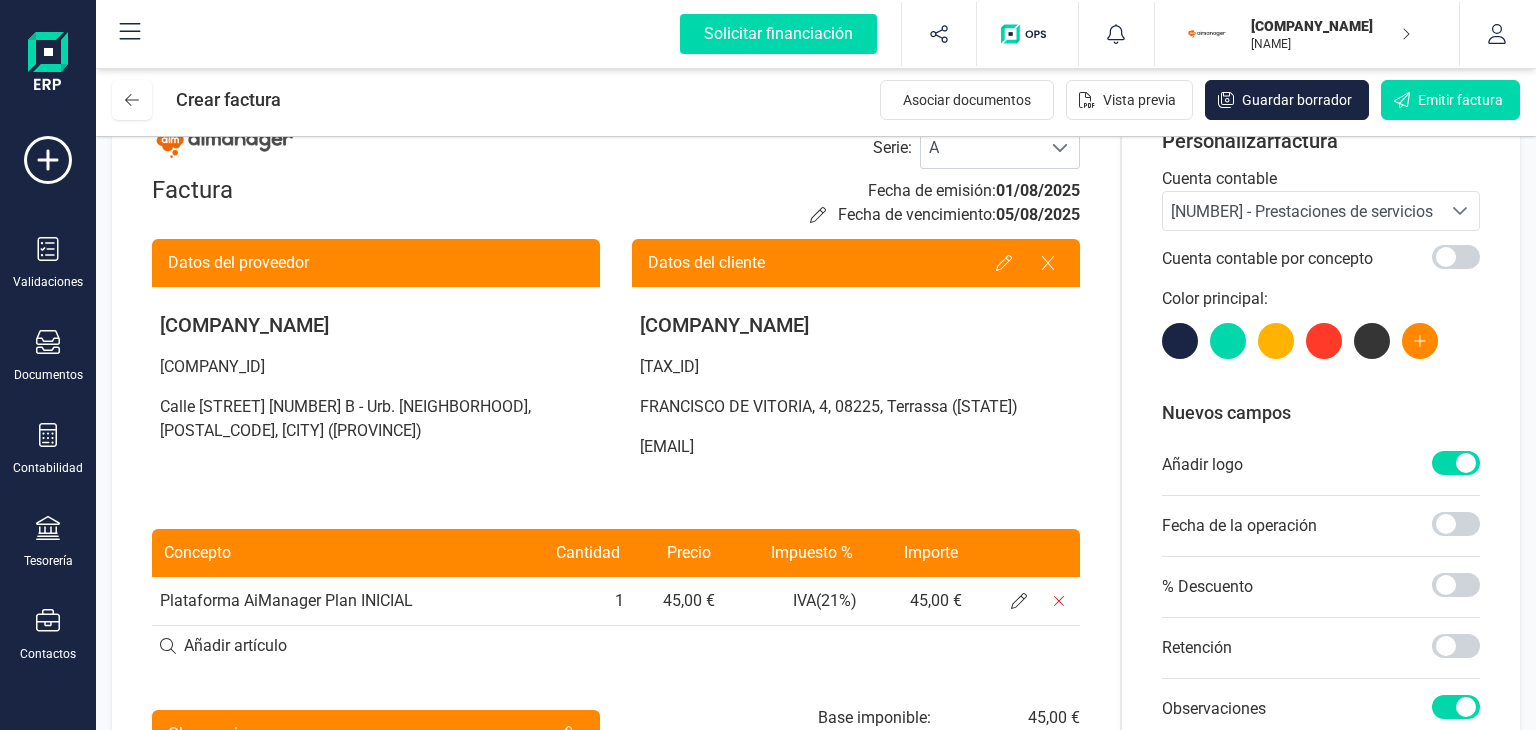 scroll, scrollTop: 0, scrollLeft: 0, axis: both 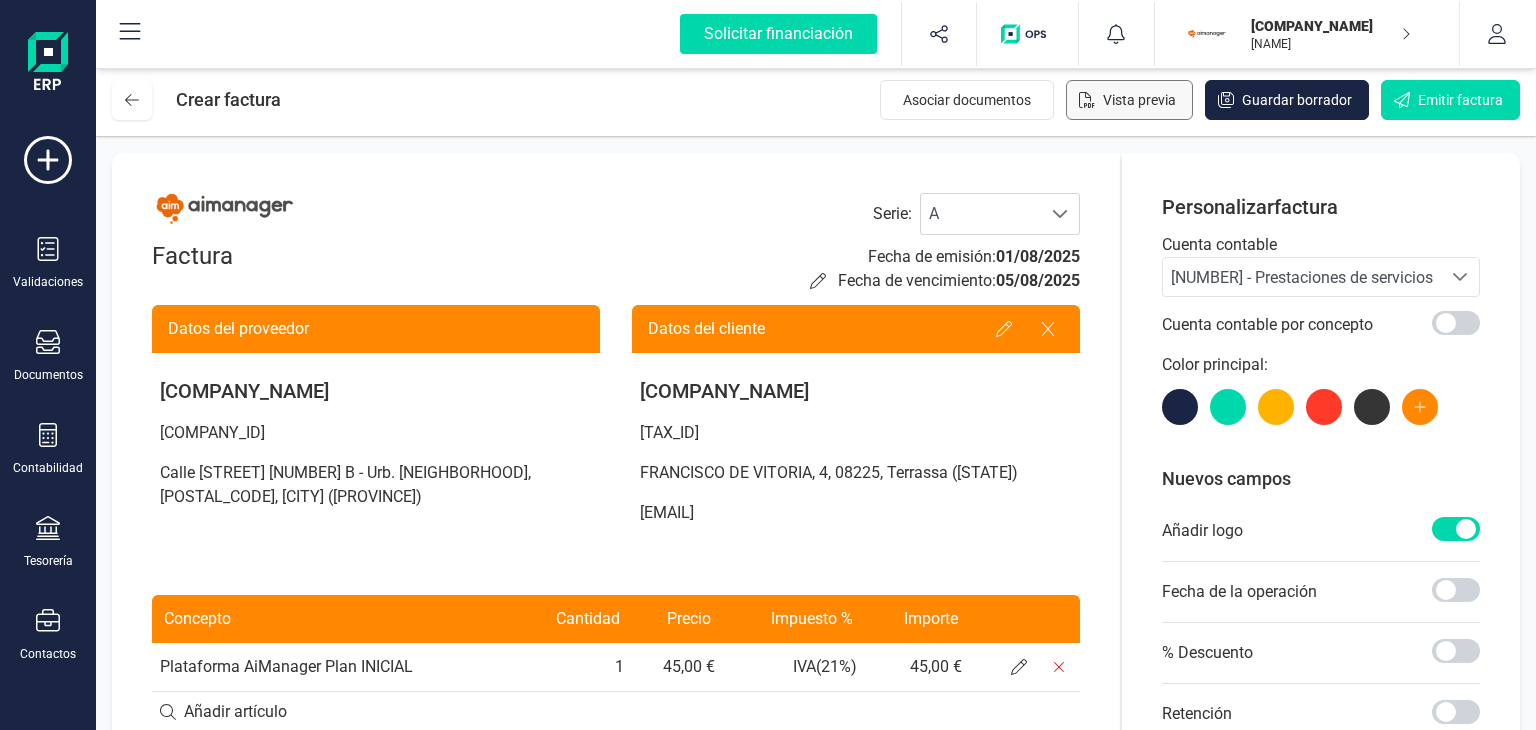 click on "Vista previa" at bounding box center [1139, 100] 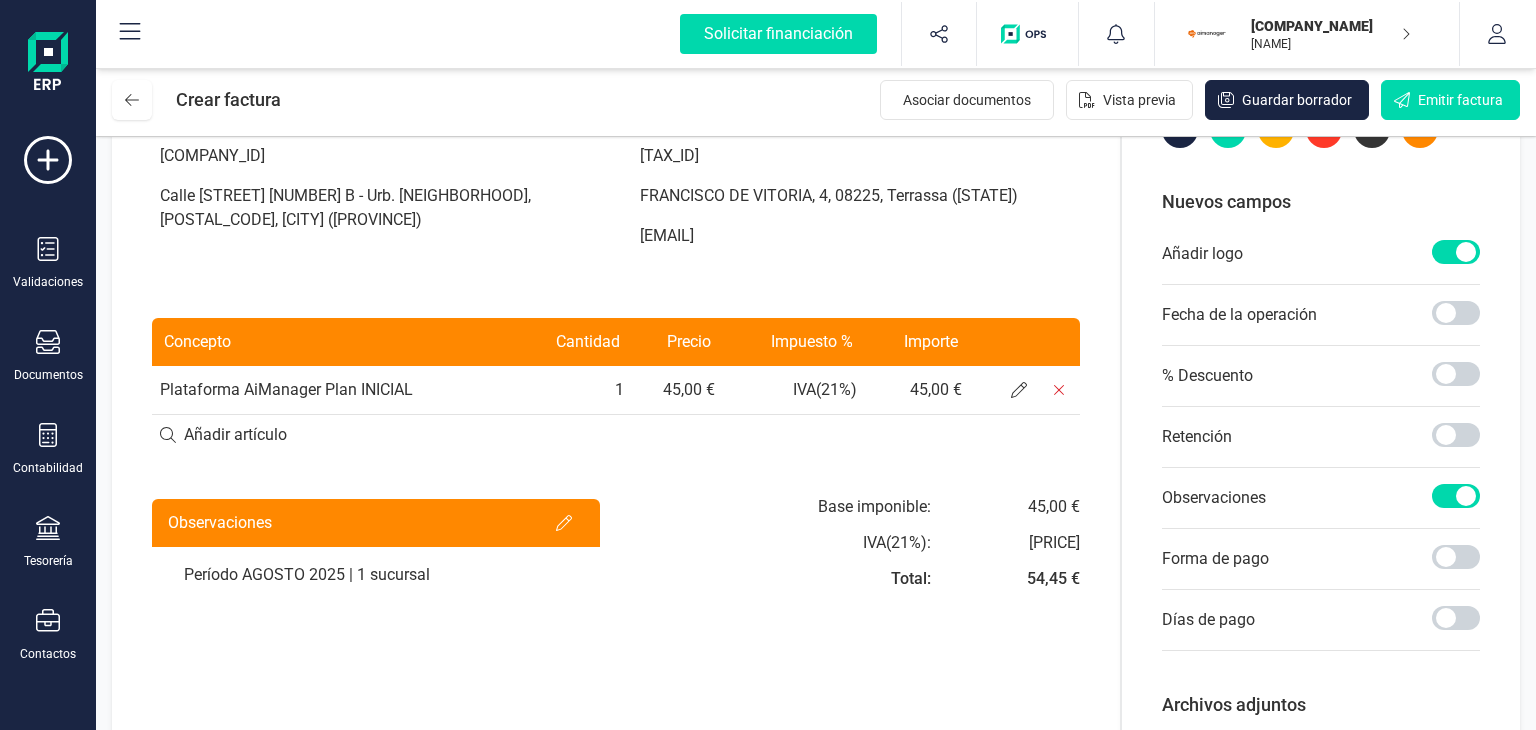 scroll, scrollTop: 392, scrollLeft: 0, axis: vertical 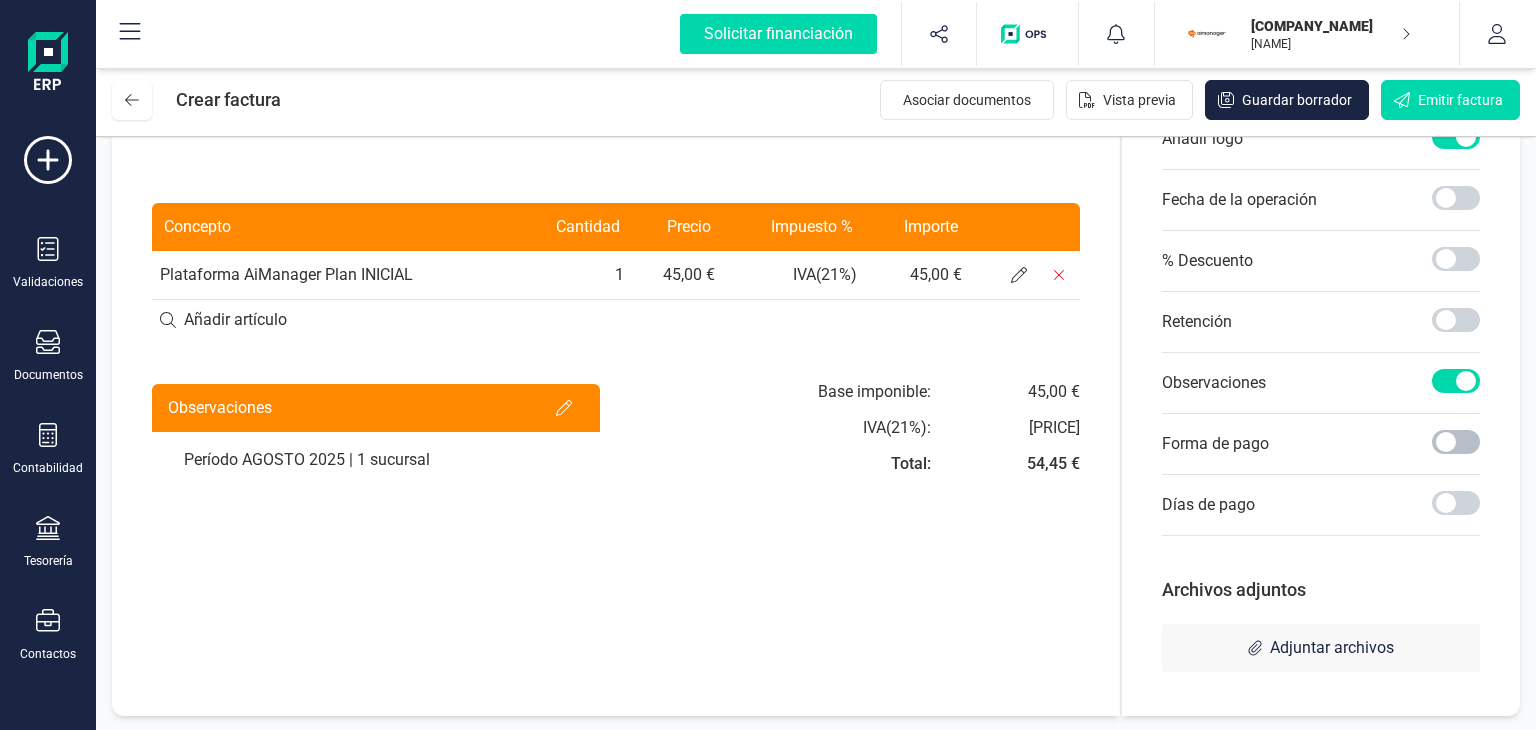 click at bounding box center (1456, 442) 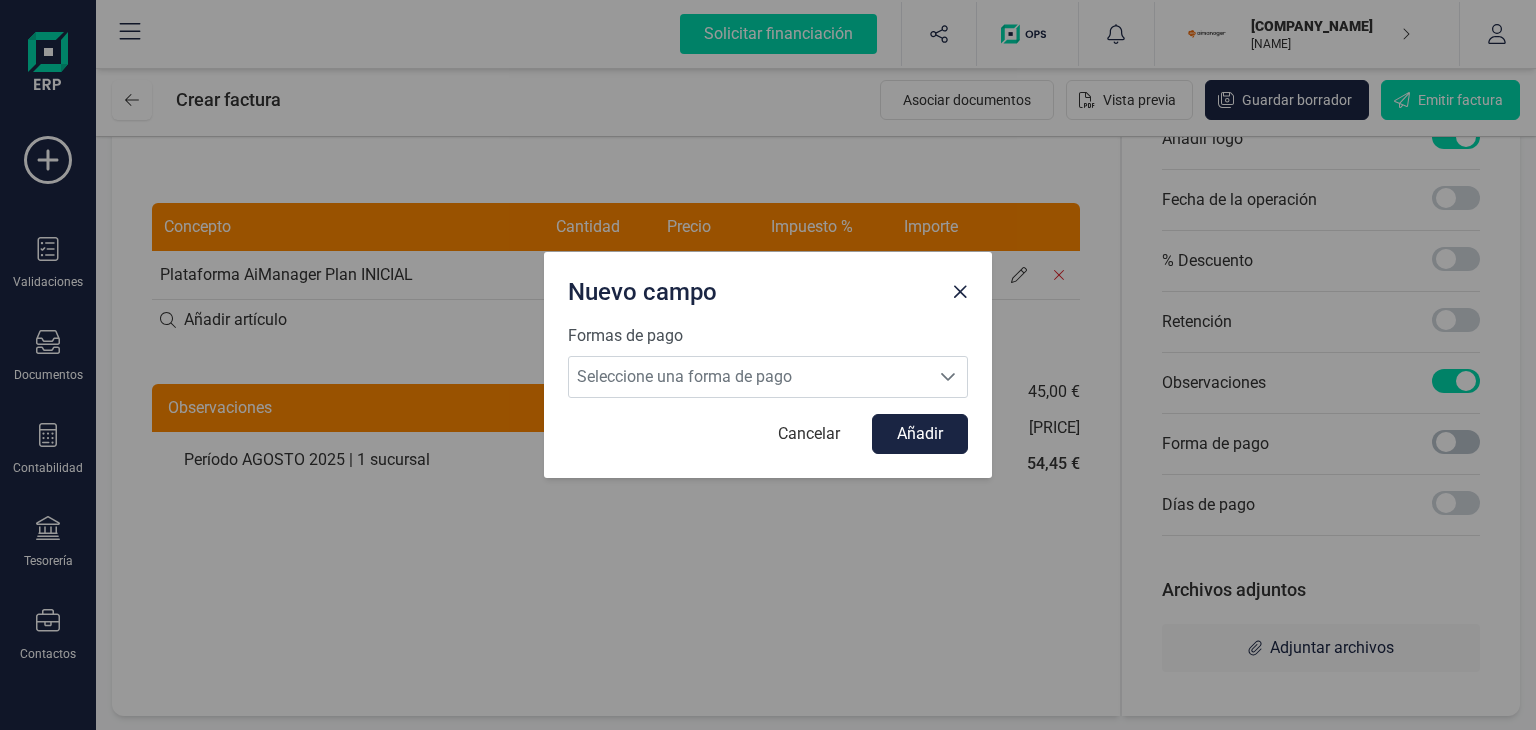 scroll, scrollTop: 11, scrollLeft: 6, axis: both 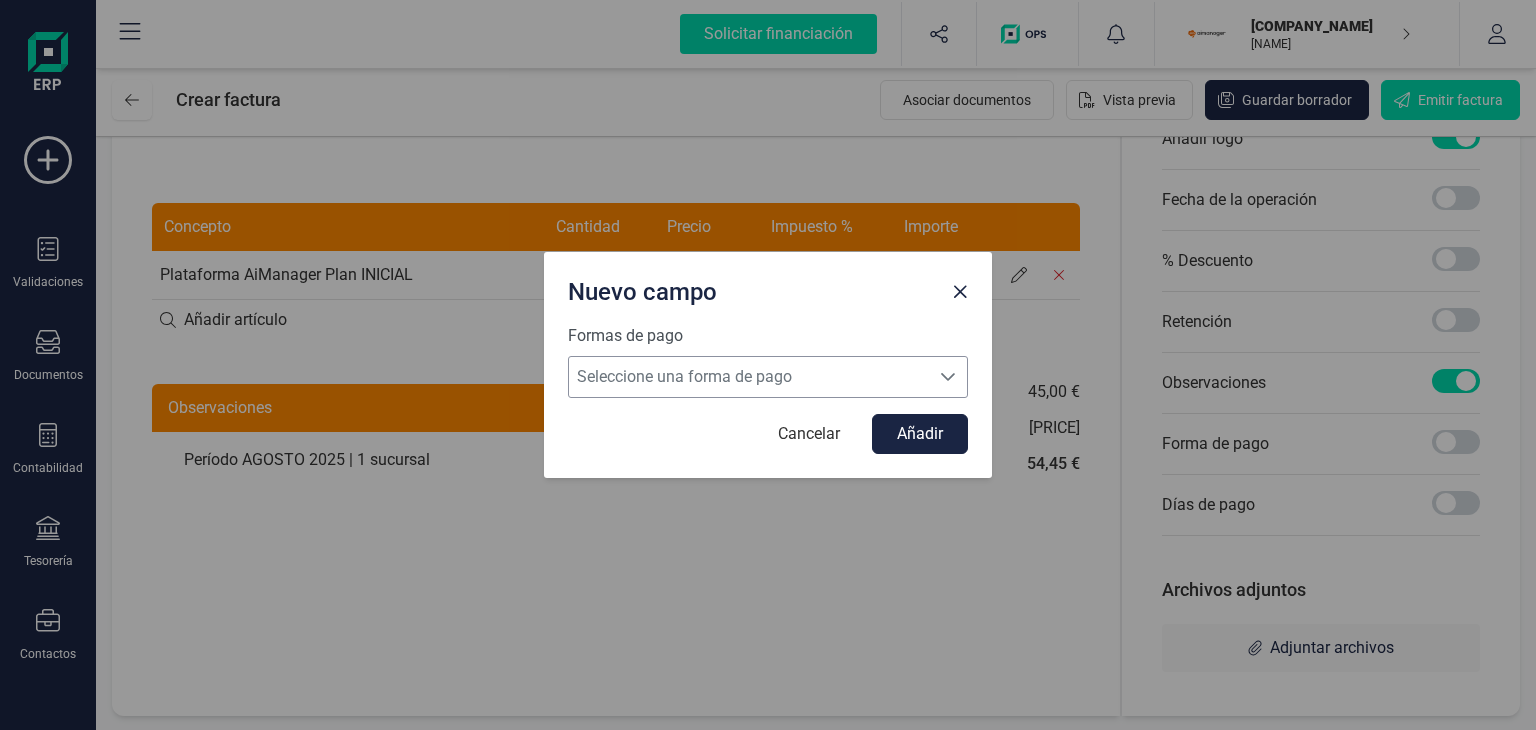 click on "Seleccione una forma de pago" at bounding box center (749, 377) 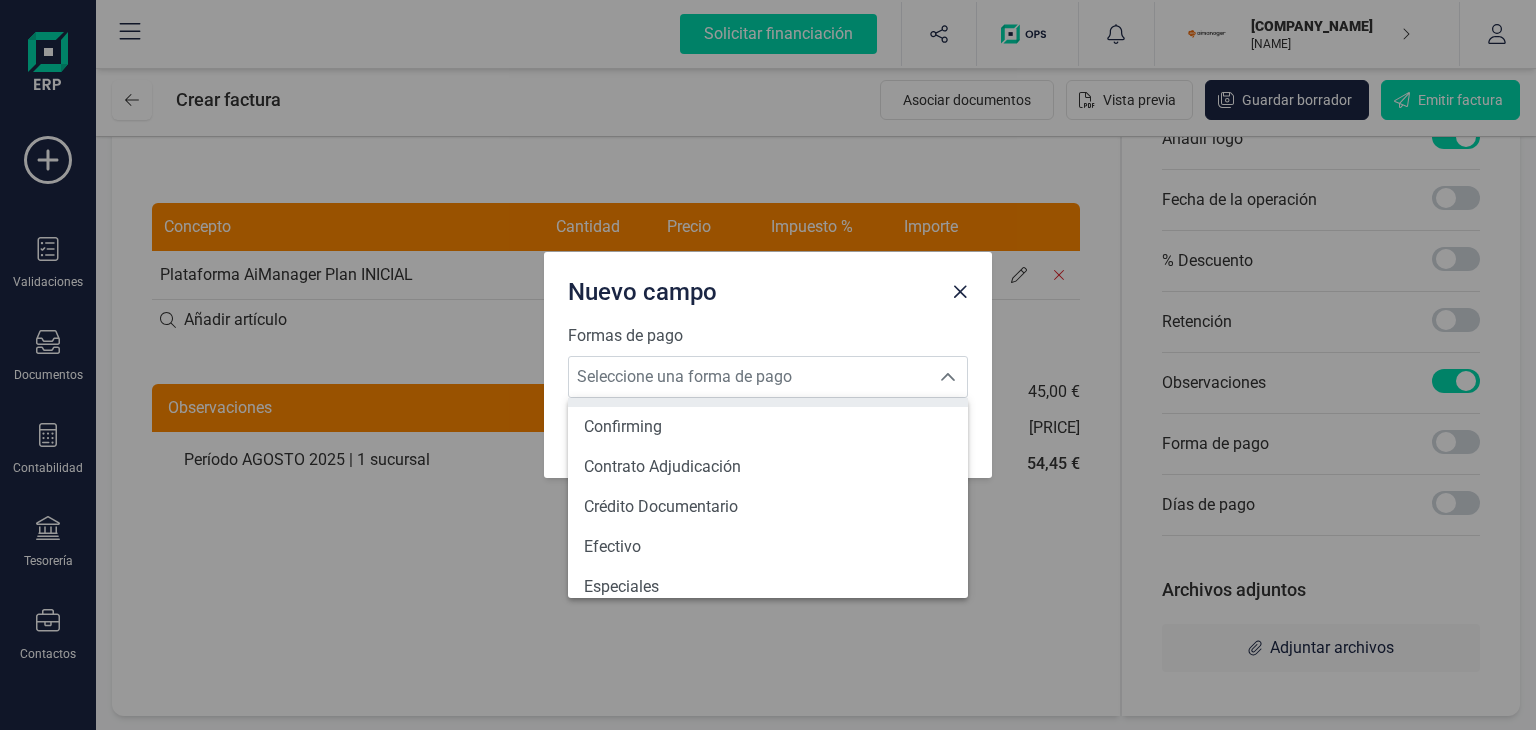 scroll, scrollTop: 241, scrollLeft: 0, axis: vertical 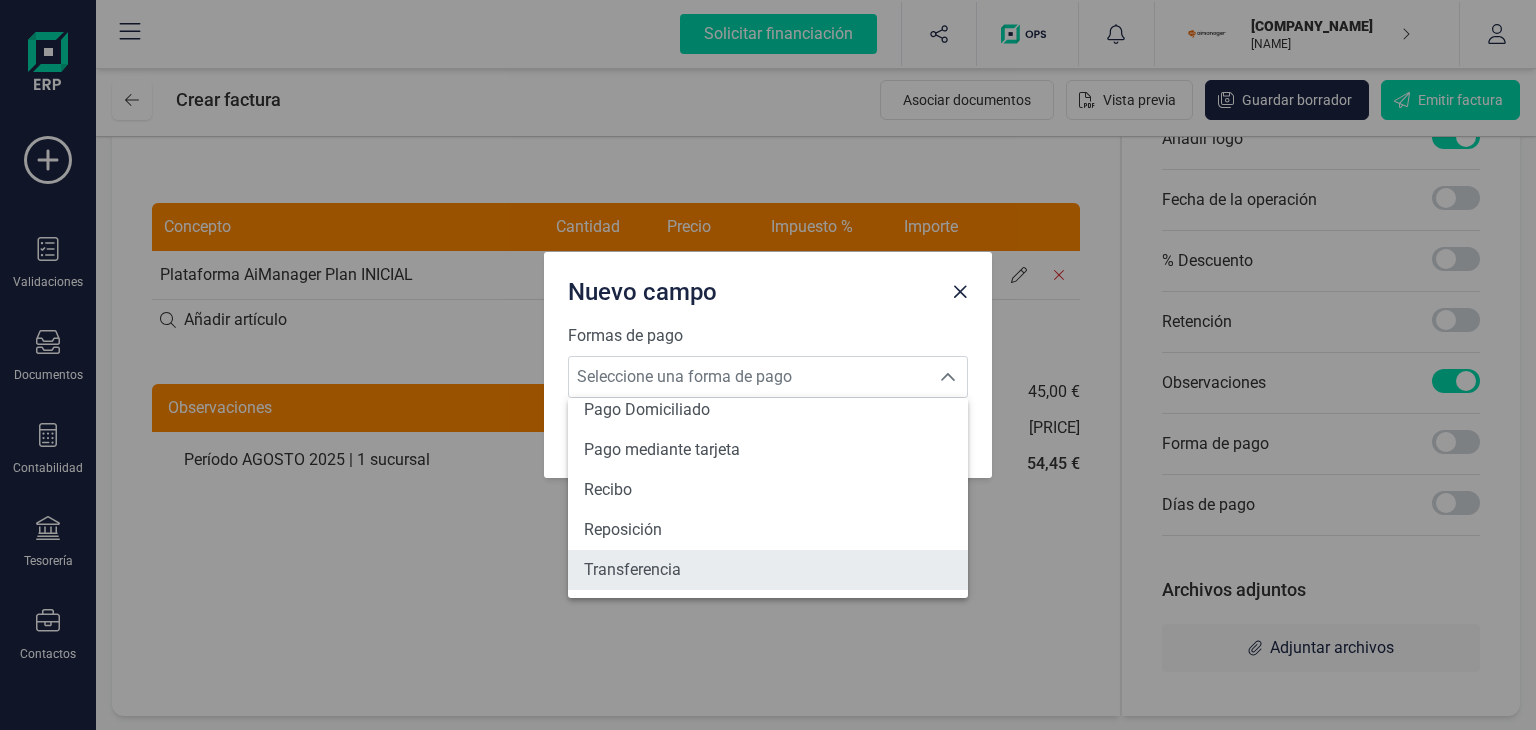 click on "Transferencia" at bounding box center (768, 570) 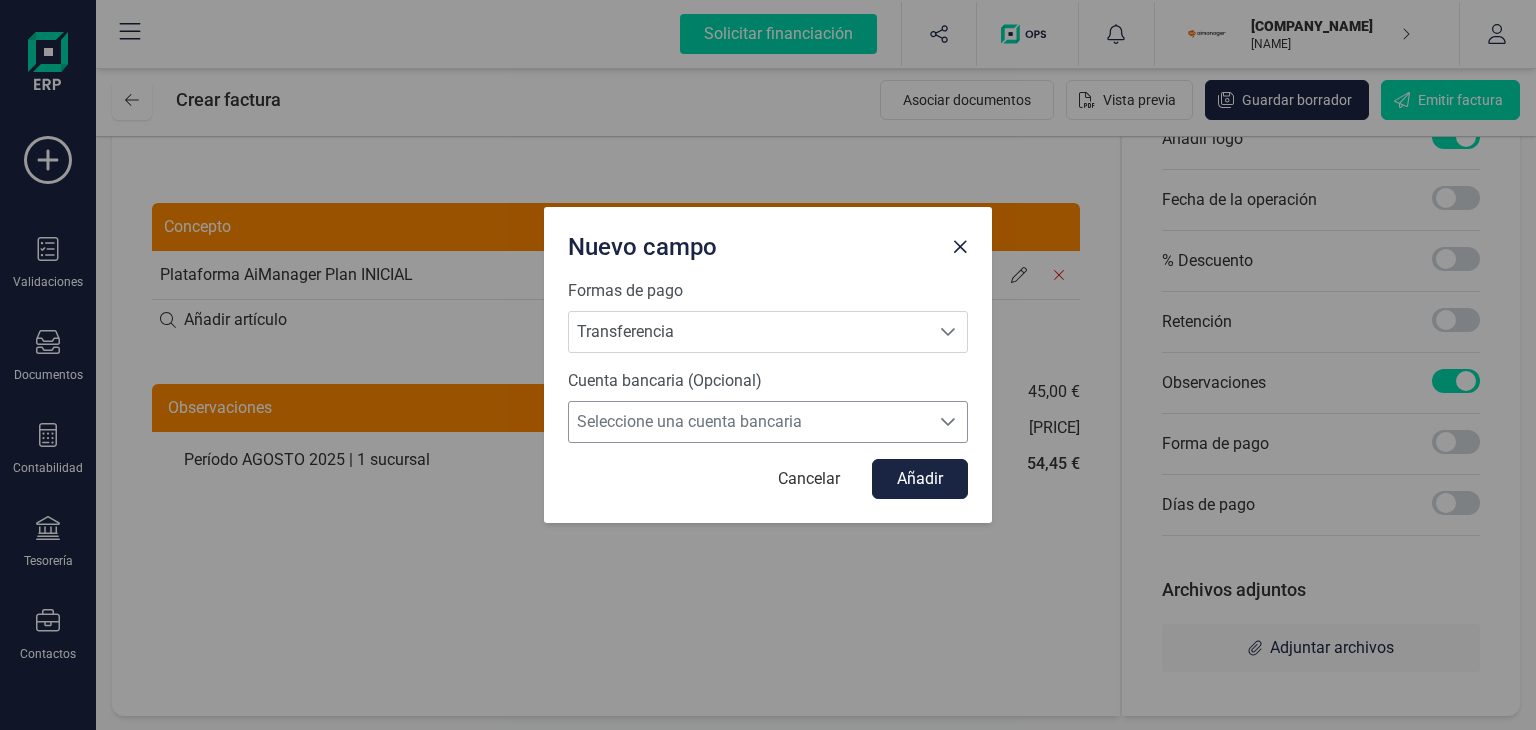 click on "Seleccione una cuenta bancaria" at bounding box center (749, 422) 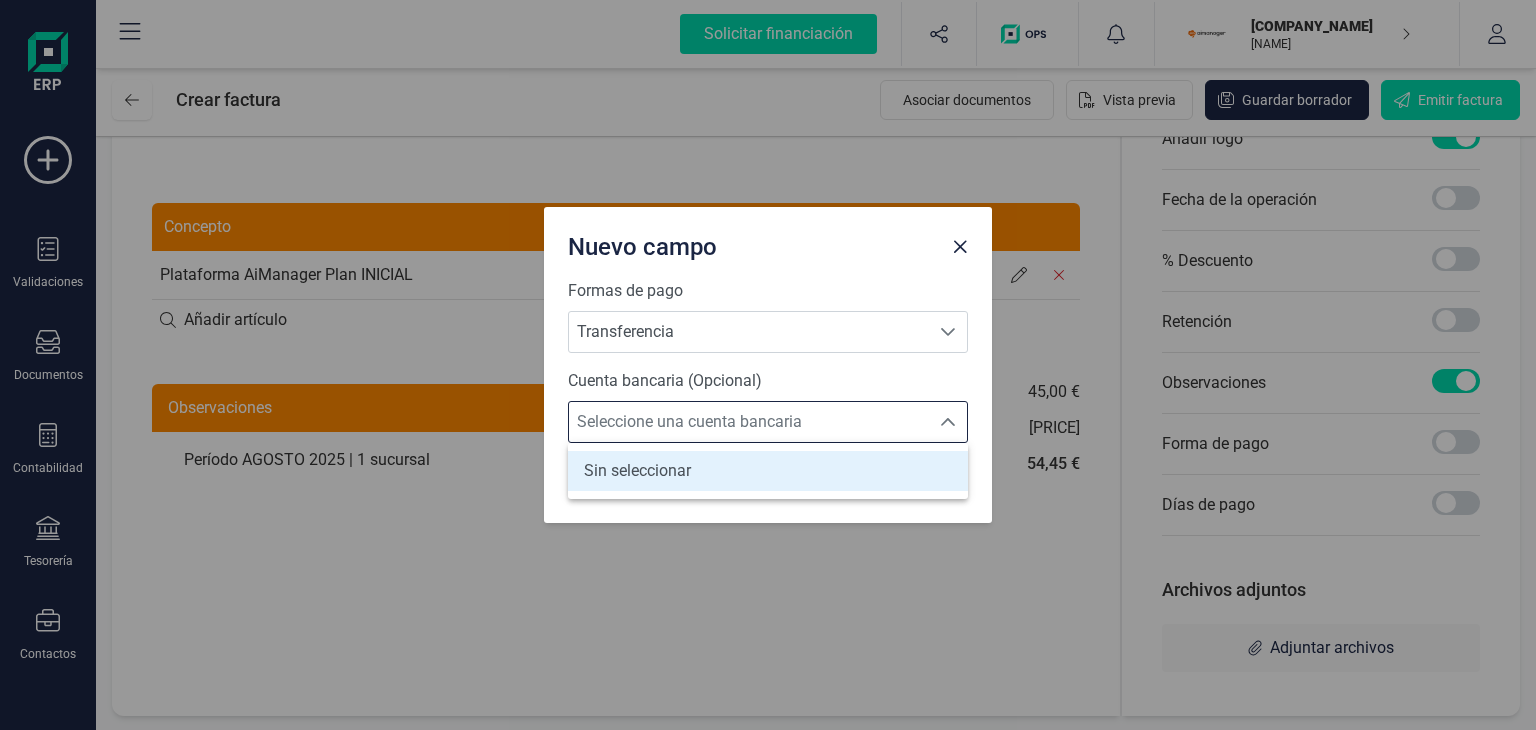 click on "Seleccione una cuenta bancaria" at bounding box center (749, 422) 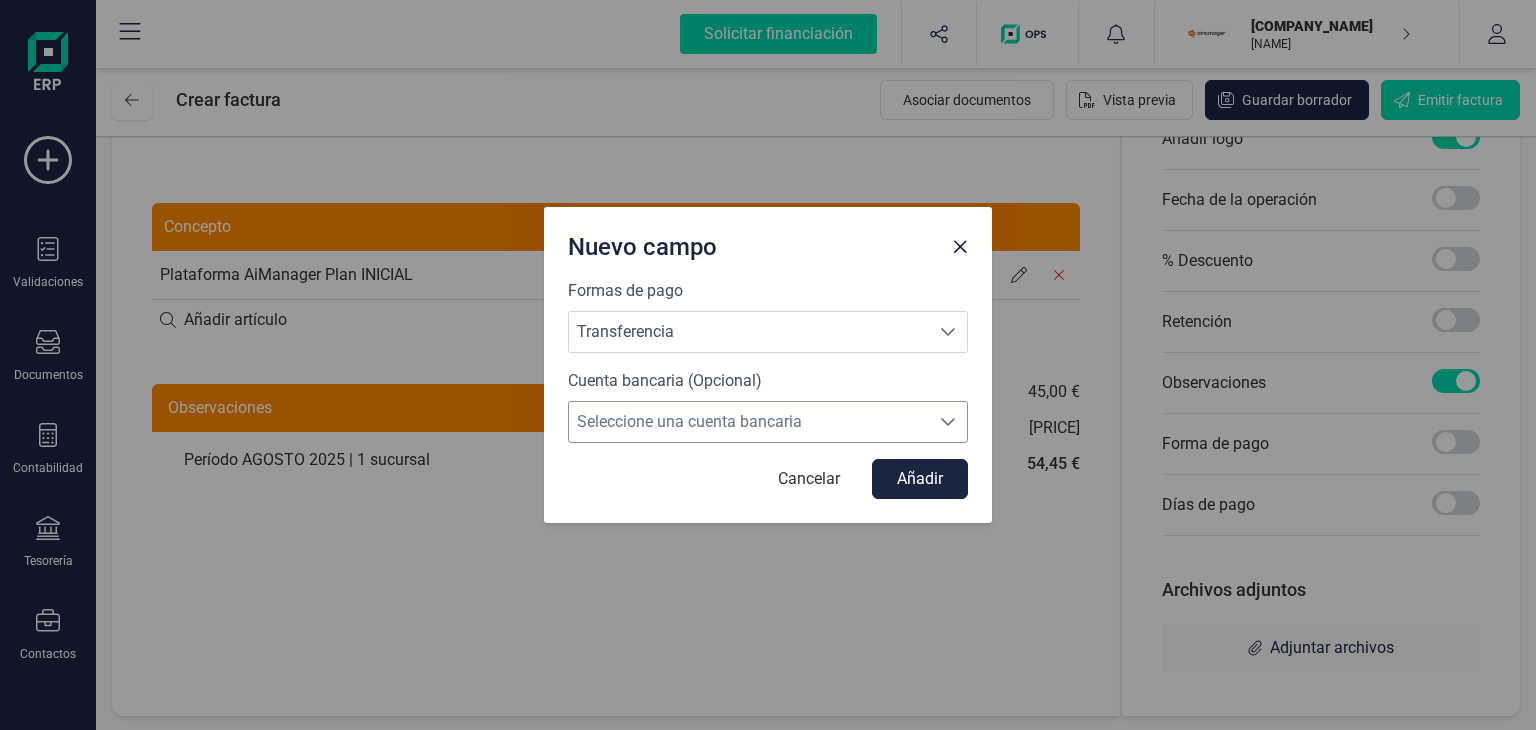 click on "Seleccione una cuenta bancaria" at bounding box center (749, 422) 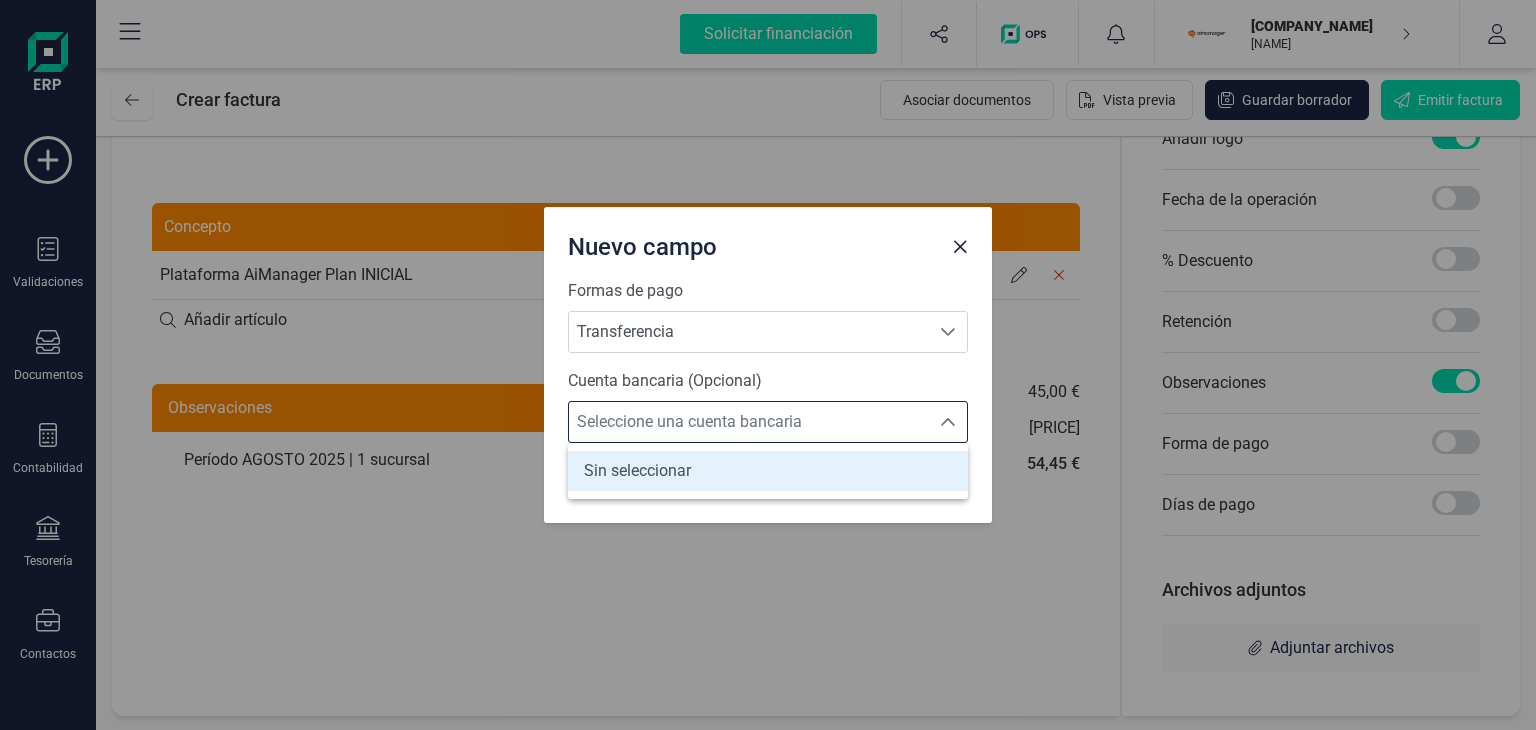 click on "Sin seleccionar" at bounding box center [637, 471] 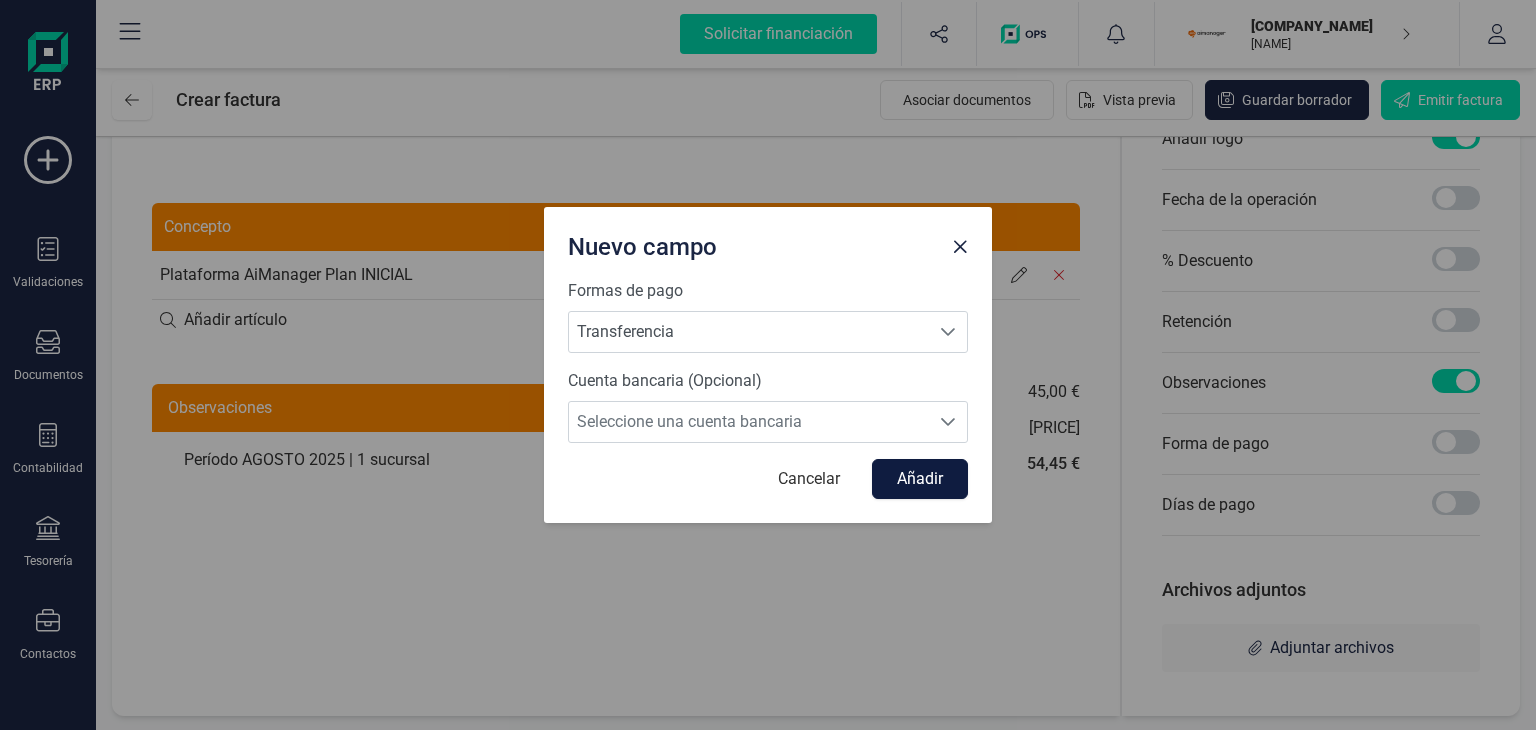 click on "Añadir" at bounding box center (920, 479) 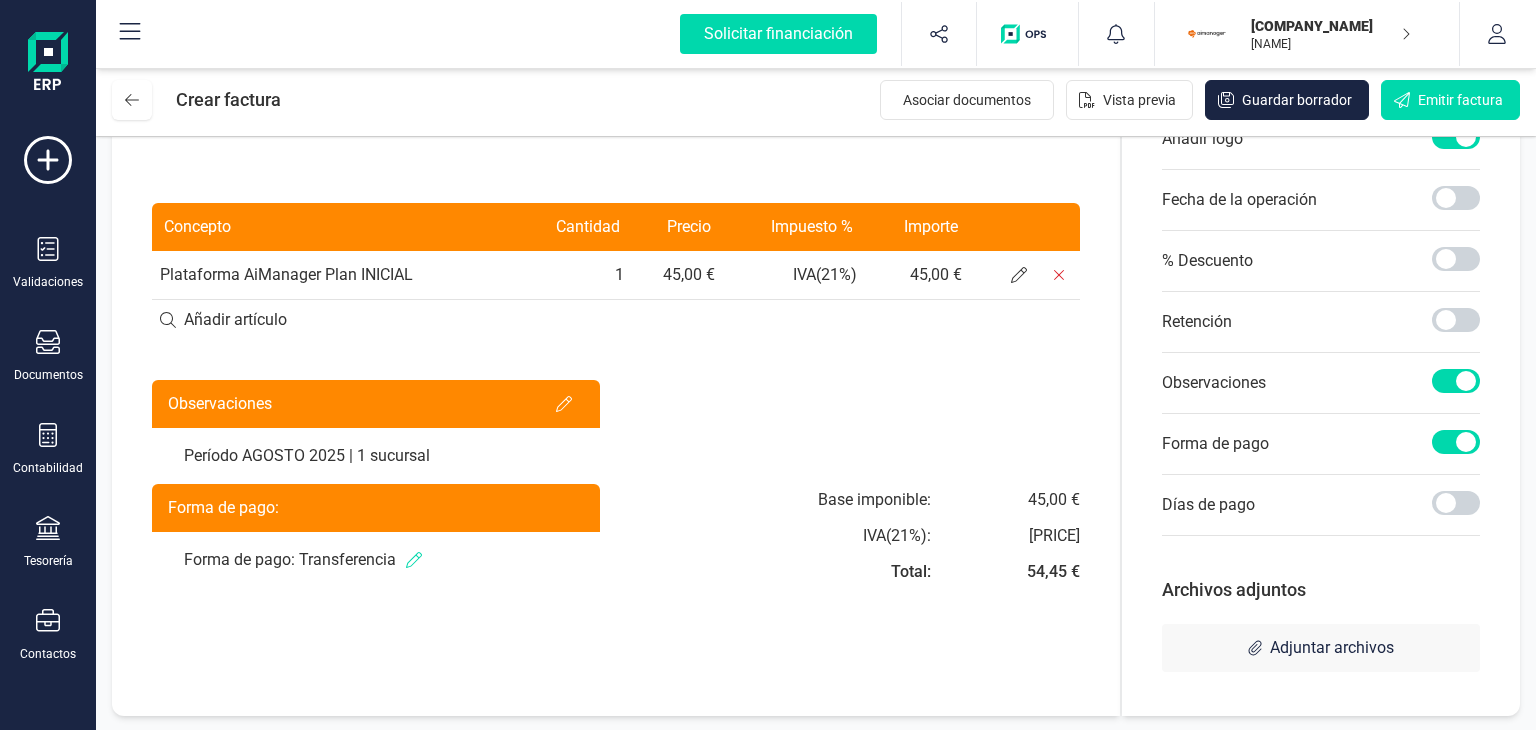 click 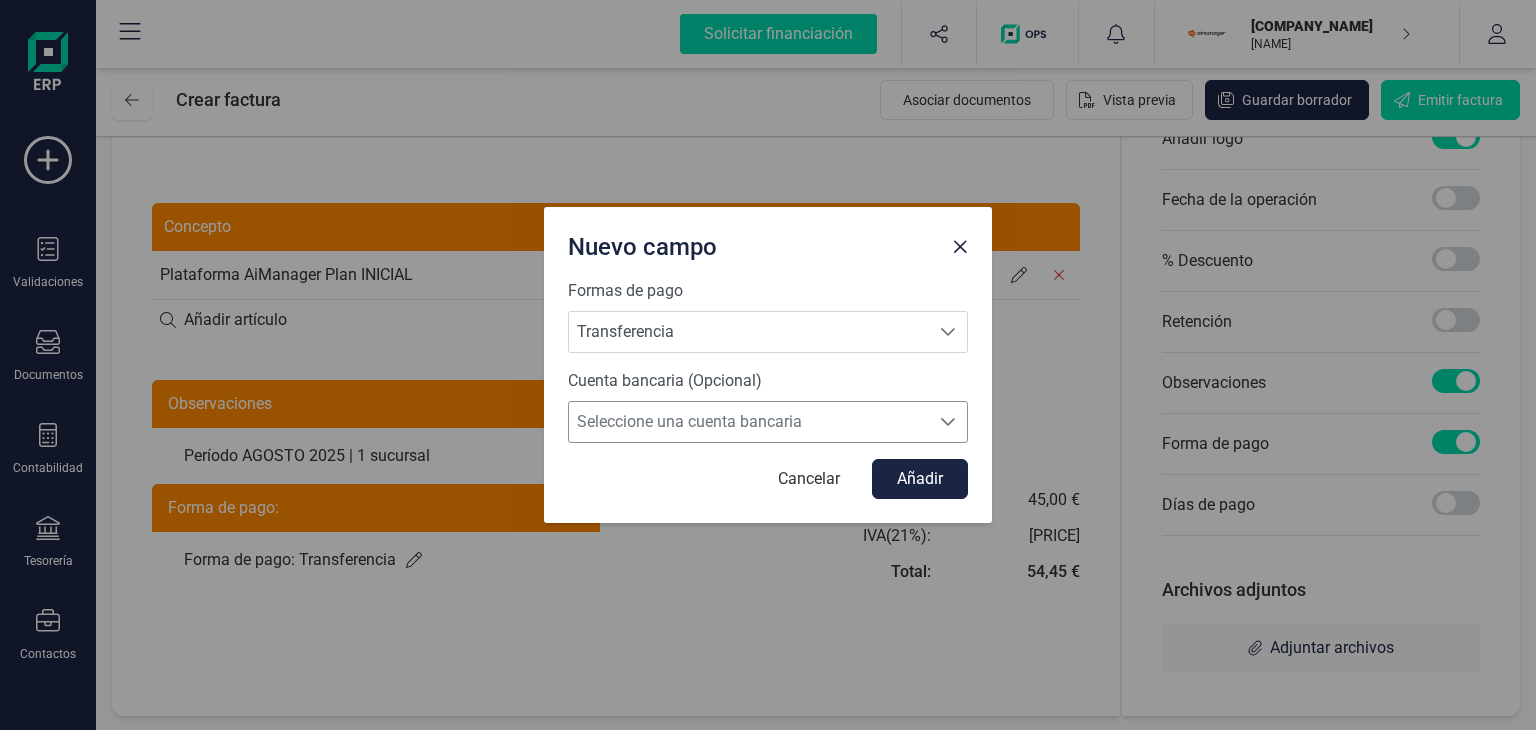 click on "Seleccione una cuenta bancaria" at bounding box center (749, 422) 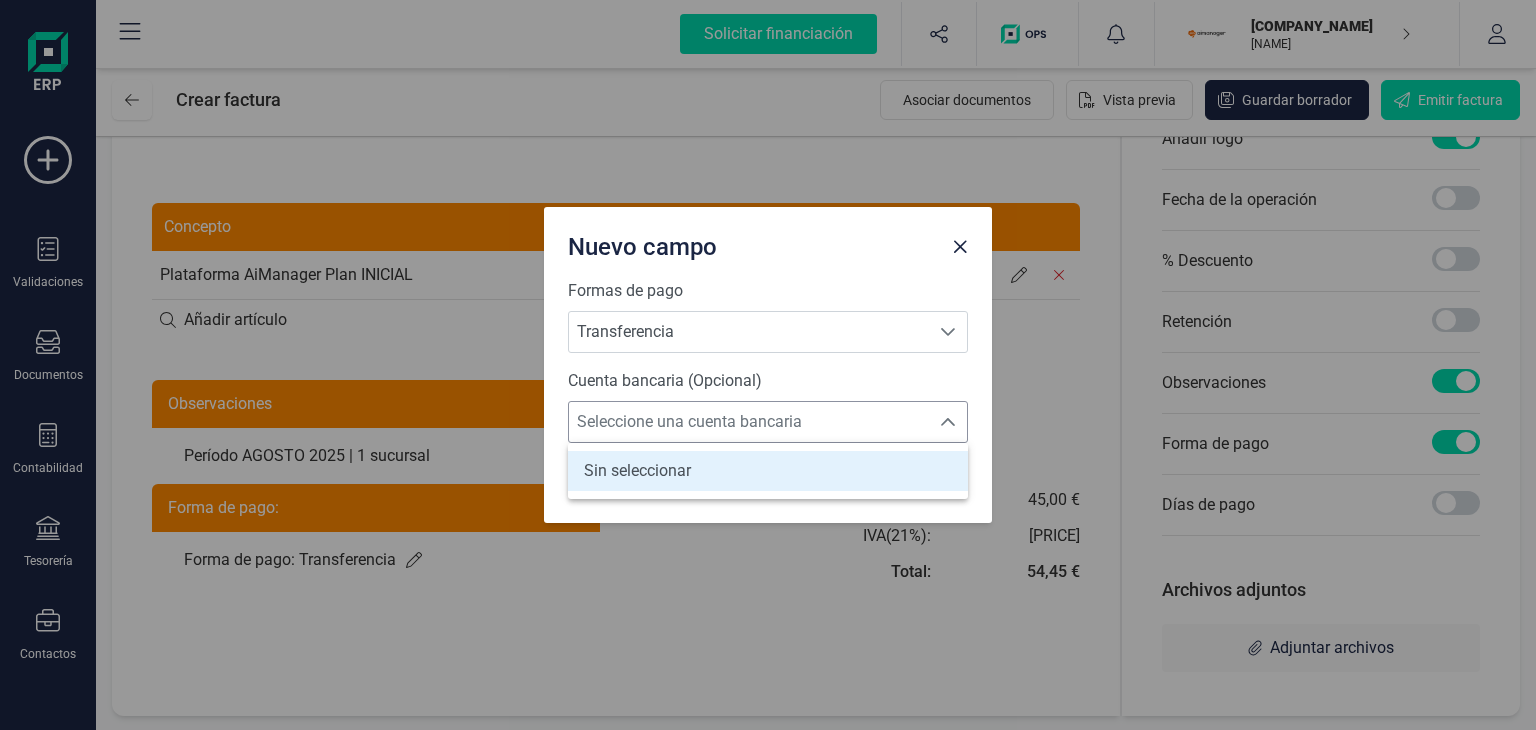 click on "Seleccione una cuenta bancaria" at bounding box center (749, 422) 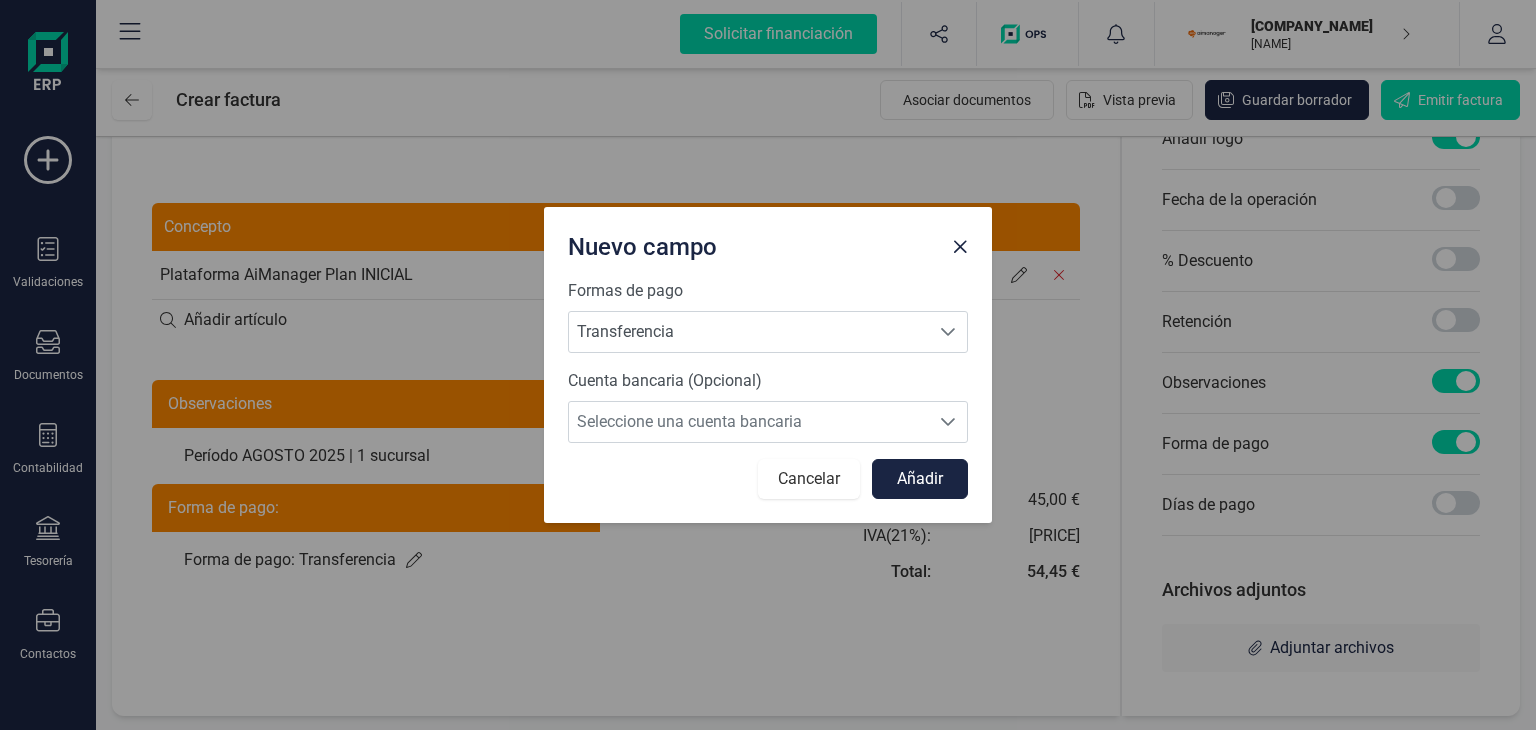 click on "Cancelar" at bounding box center [809, 479] 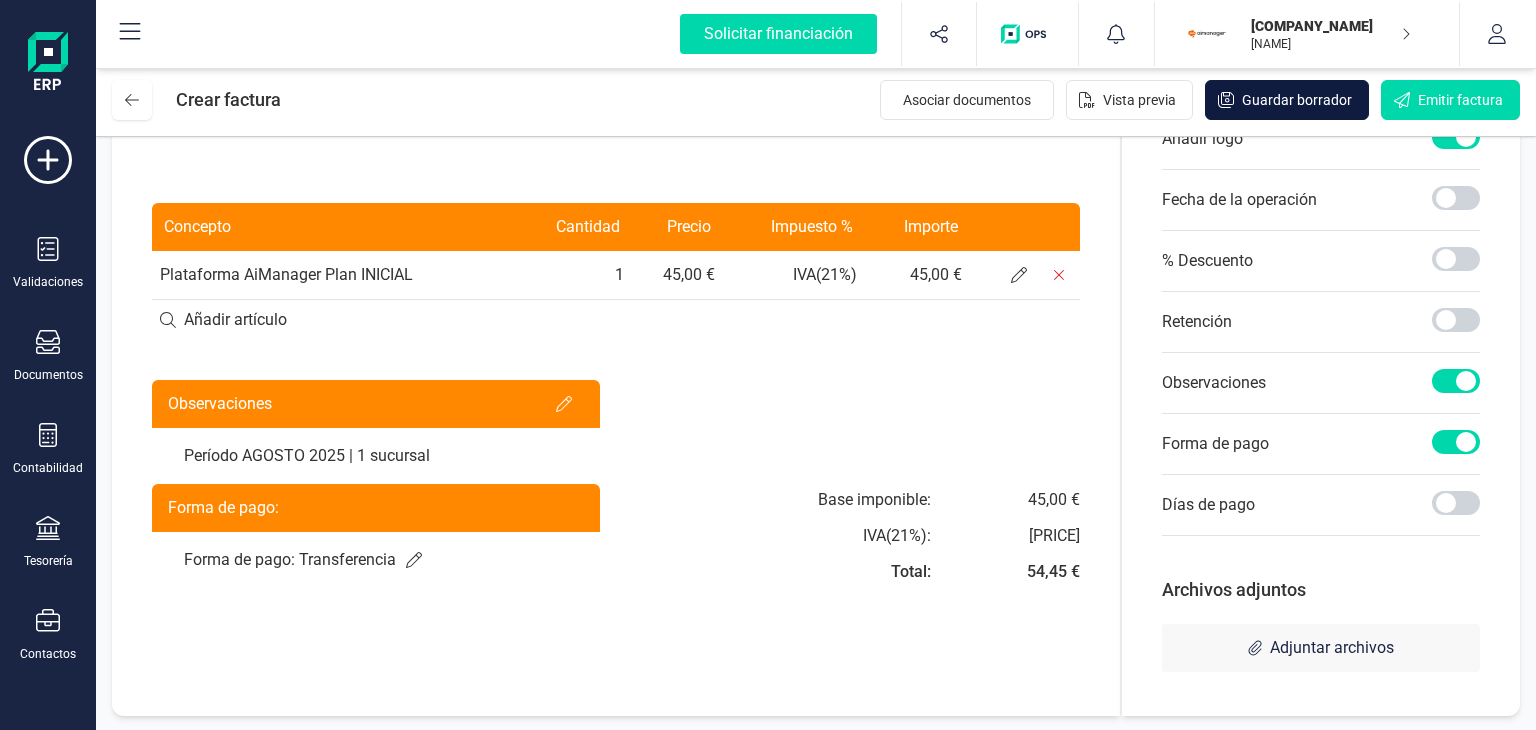 click on "Guardar borrador" at bounding box center [1297, 100] 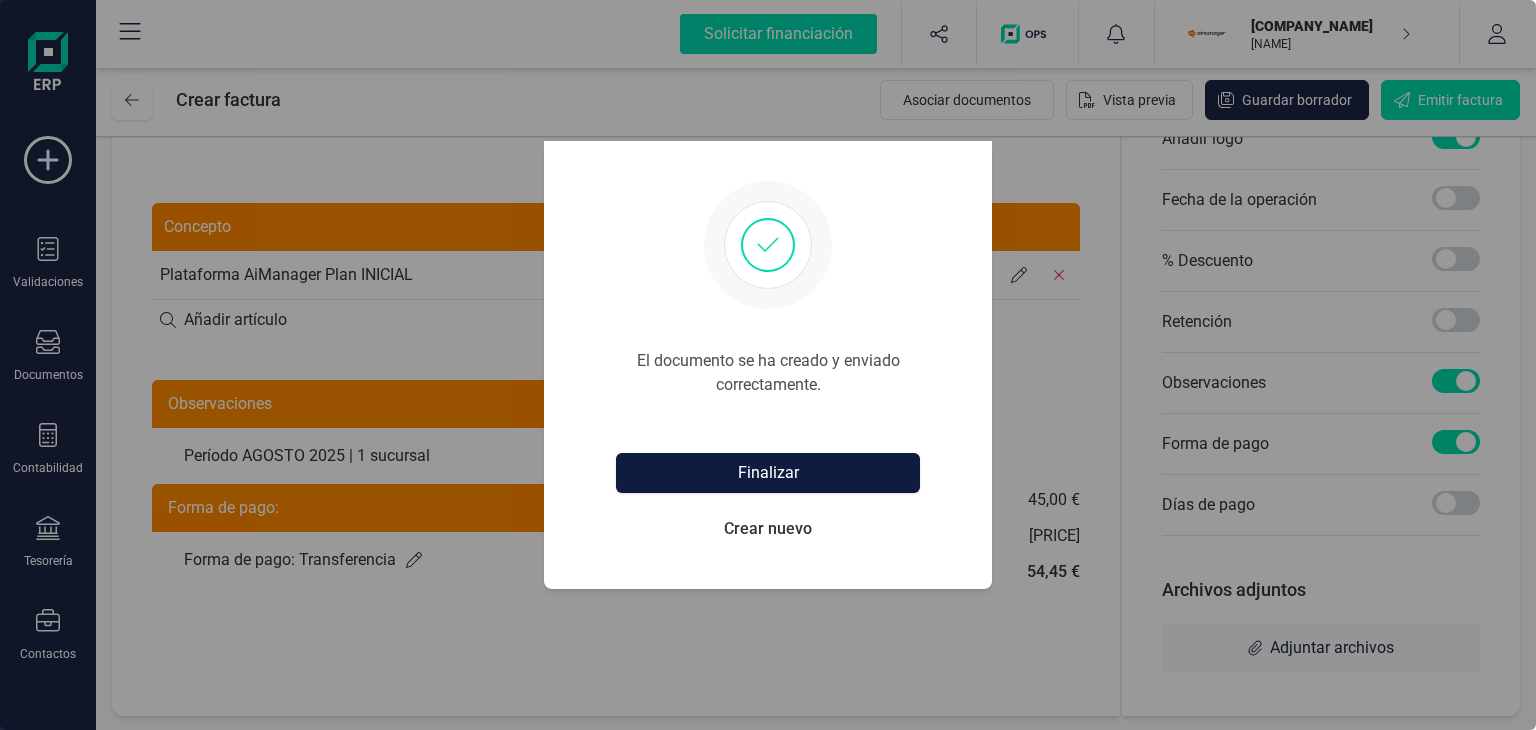 click on "Finalizar" at bounding box center (768, 473) 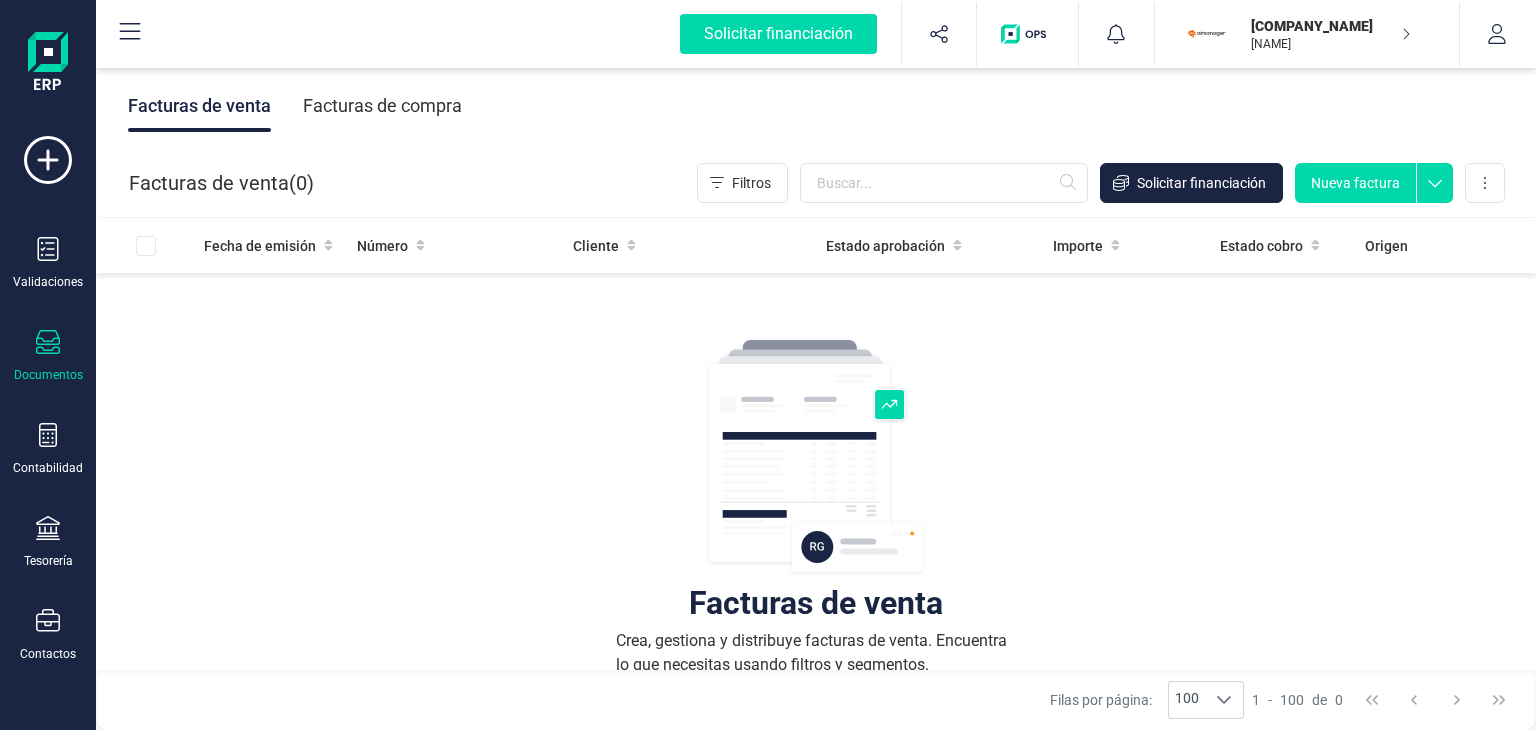 scroll, scrollTop: 0, scrollLeft: 0, axis: both 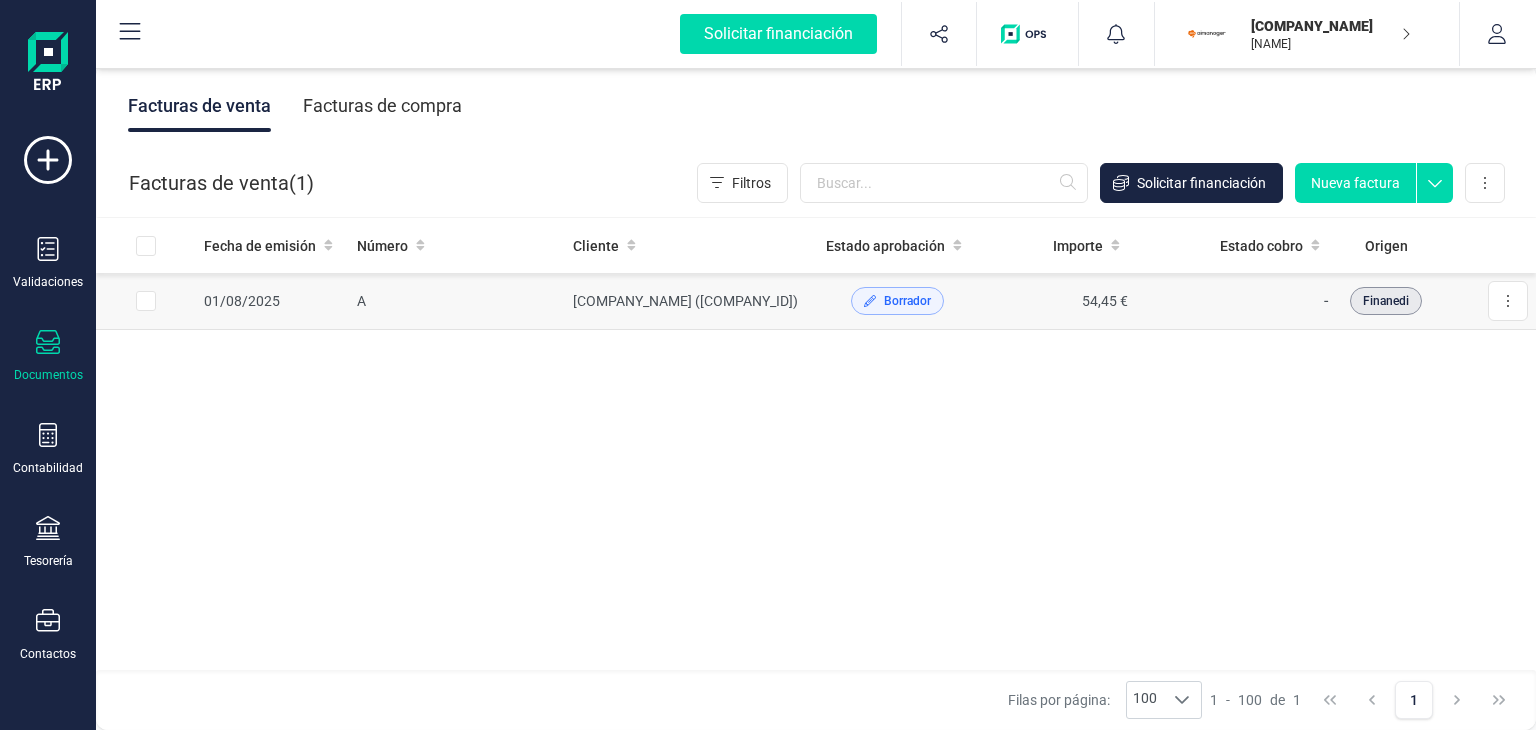 click on "A" at bounding box center (457, 301) 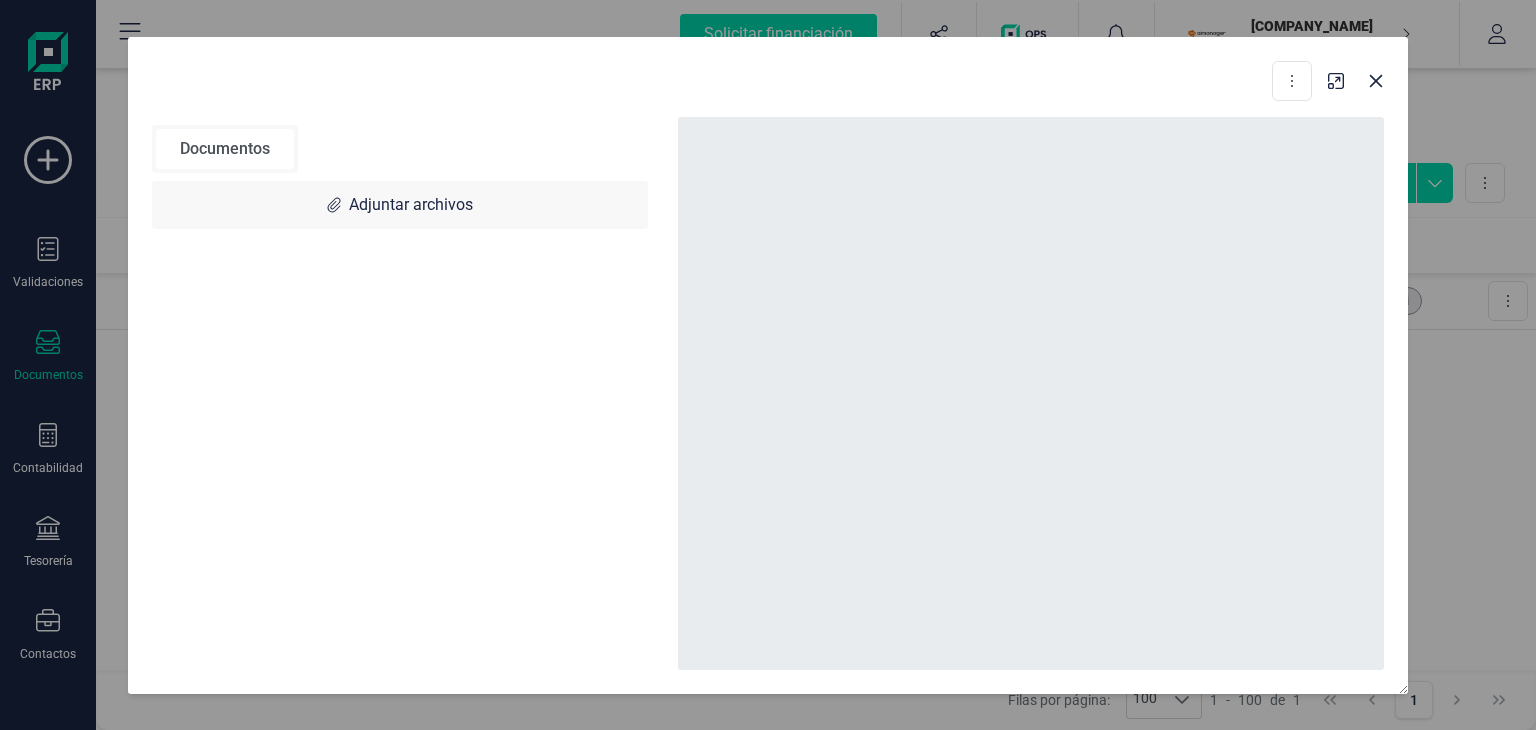click on "Documentos Adjuntar archivos" at bounding box center (400, 393) 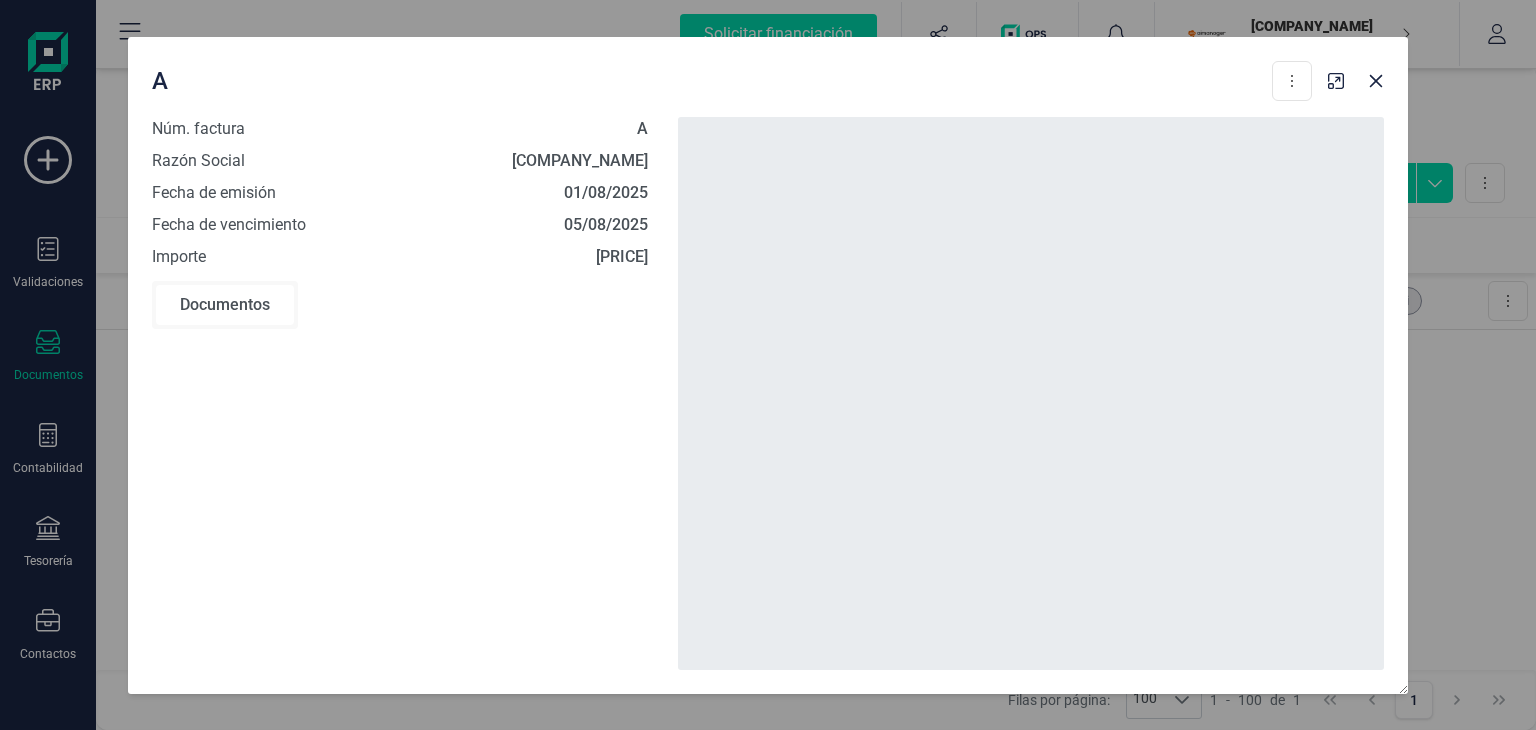 click on "A" at bounding box center (642, 128) 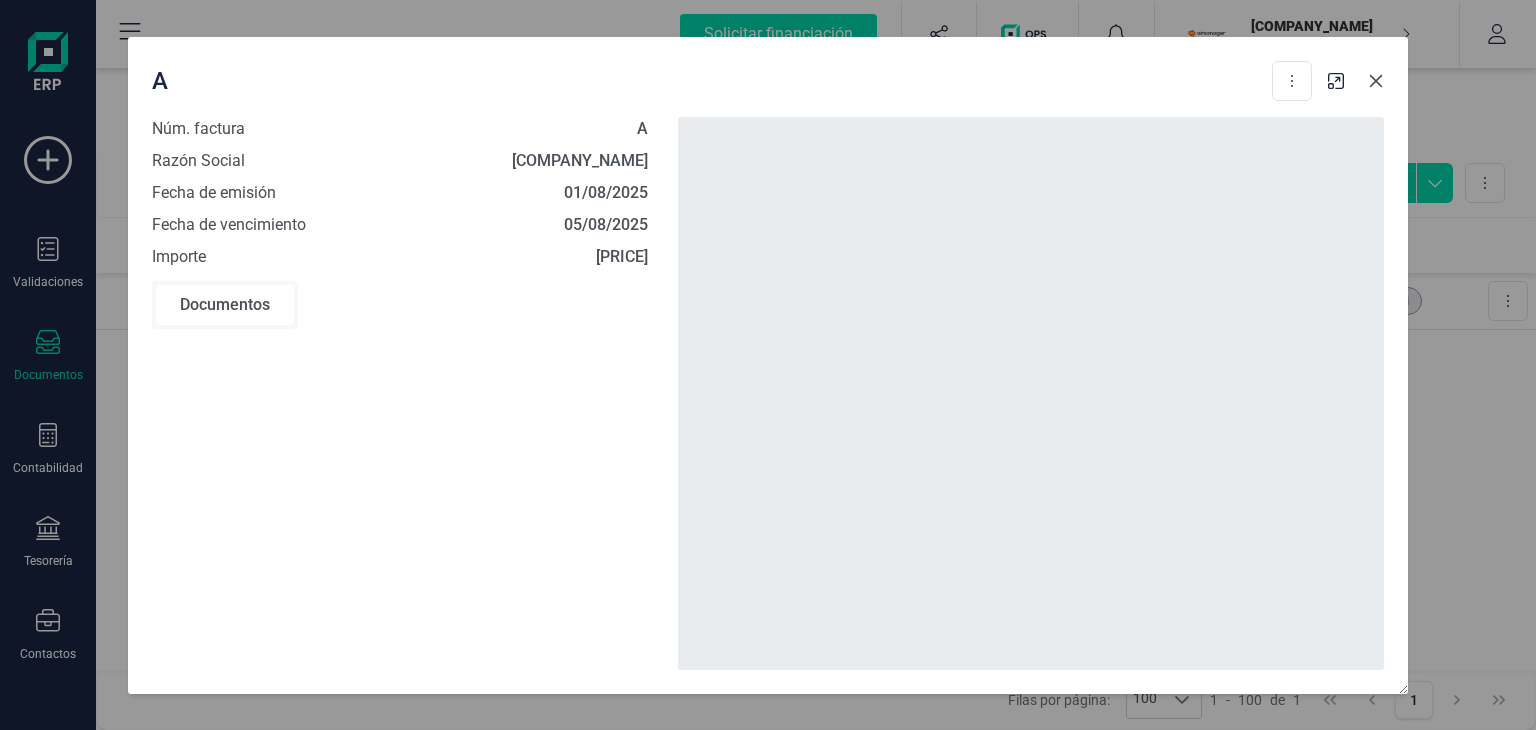 click 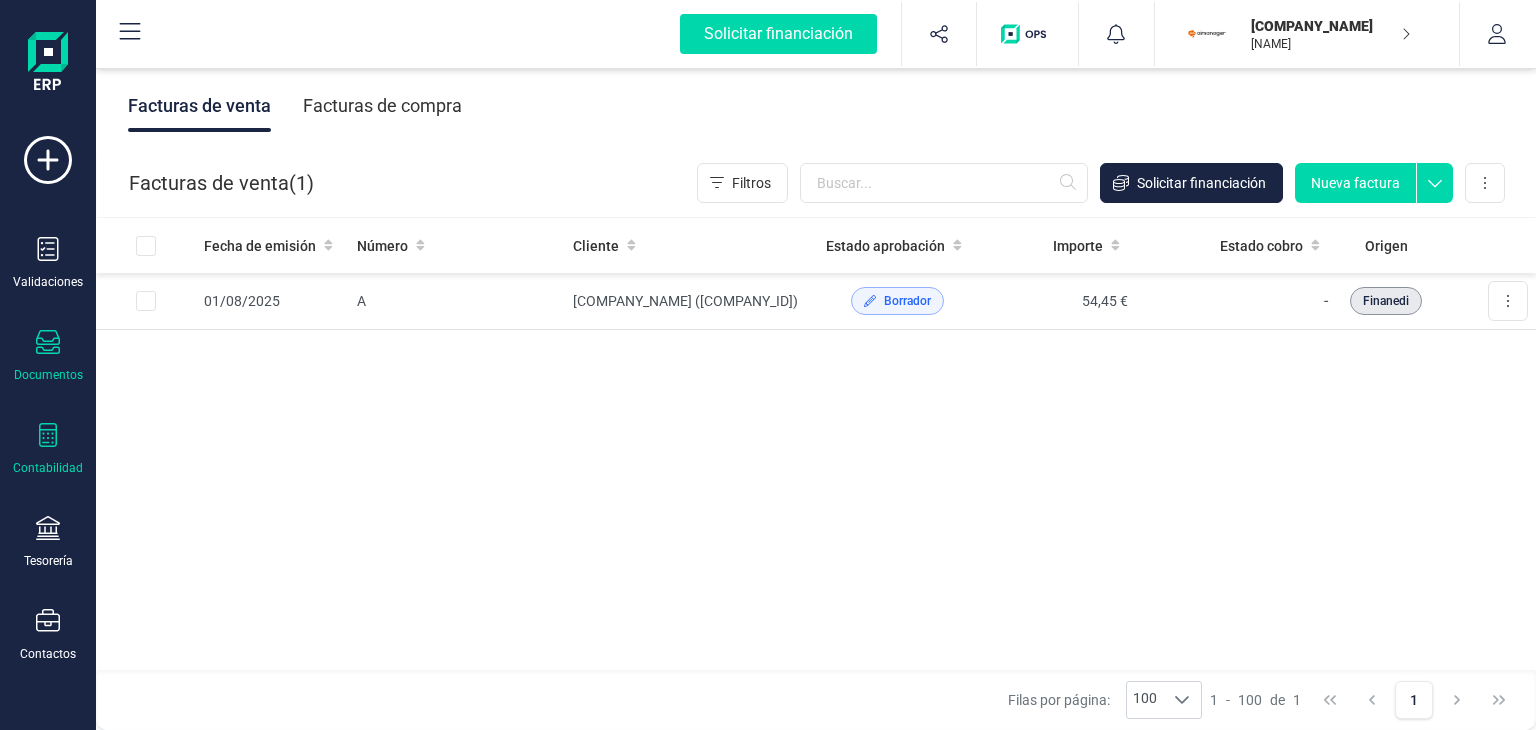 click on "Contabilidad" at bounding box center [48, 449] 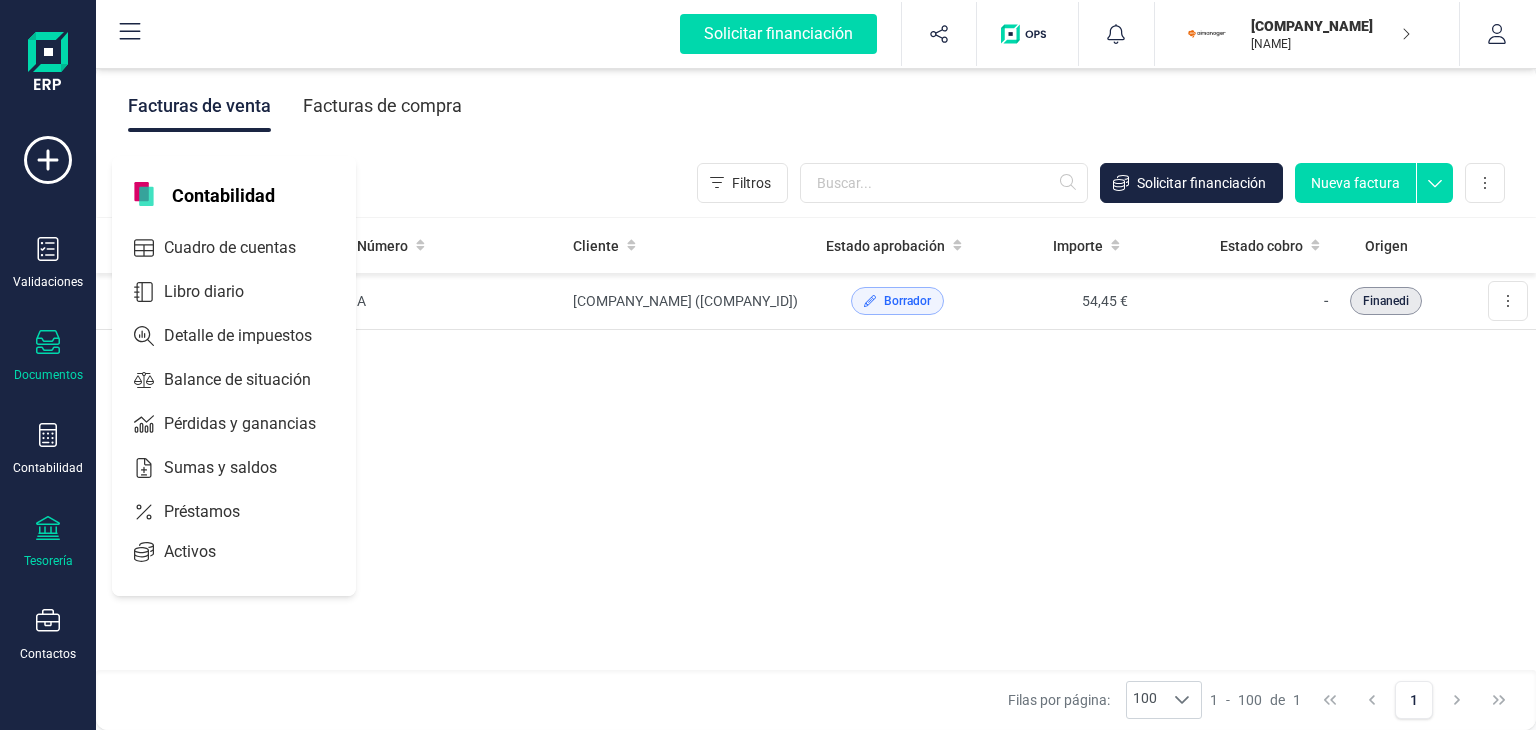 click on "Tesorería" at bounding box center [48, 542] 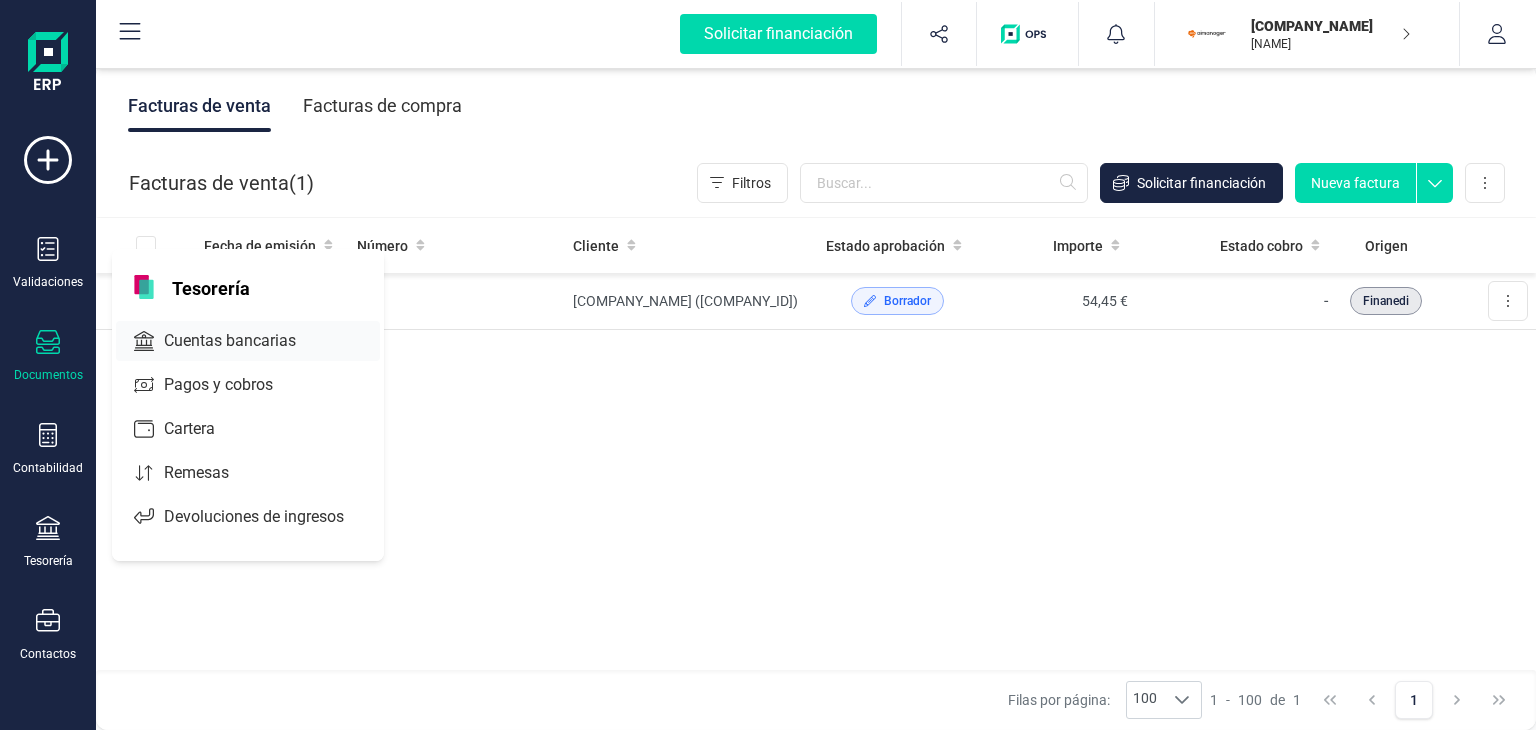 click on "Cuentas bancarias" at bounding box center (244, 341) 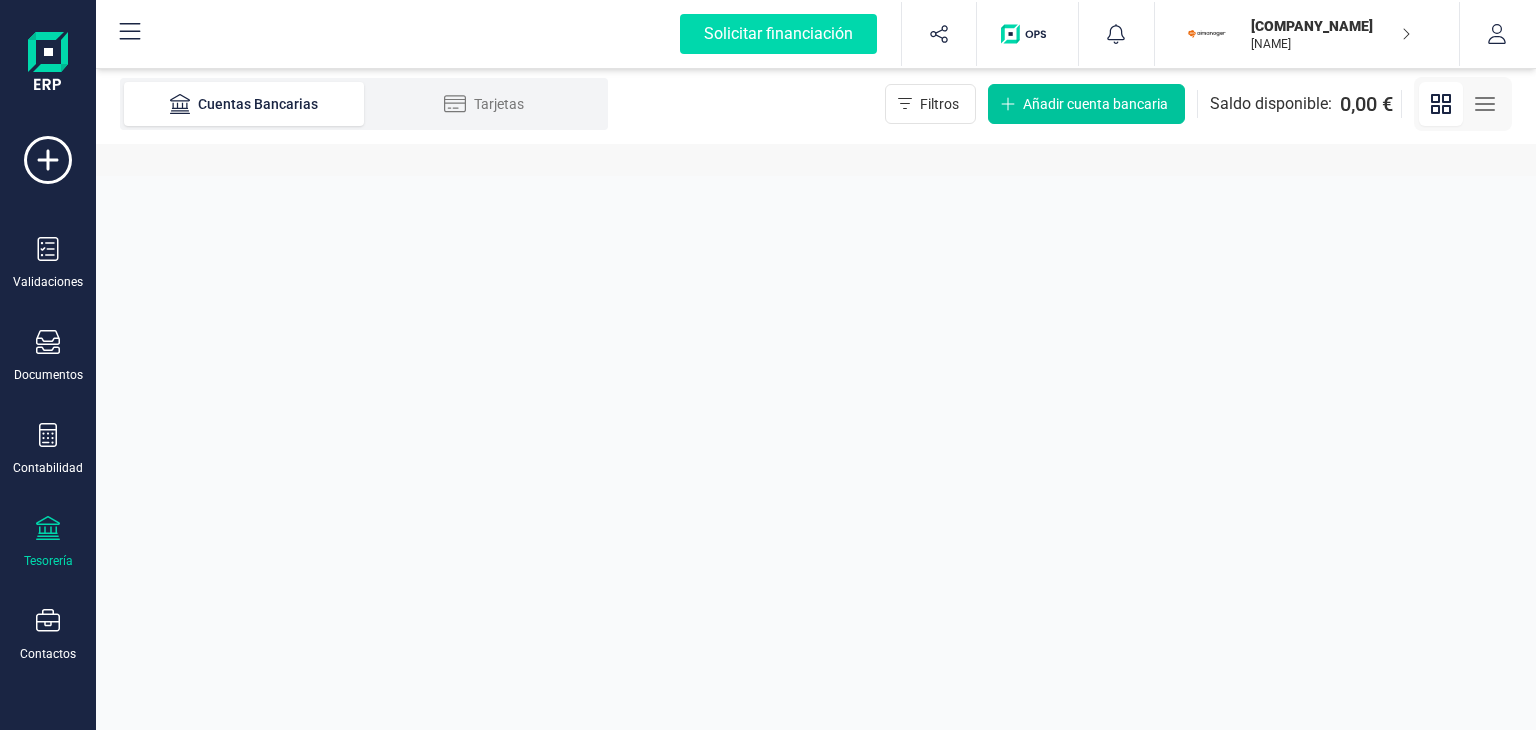 click on "Añadir cuenta bancaria" at bounding box center [1095, 104] 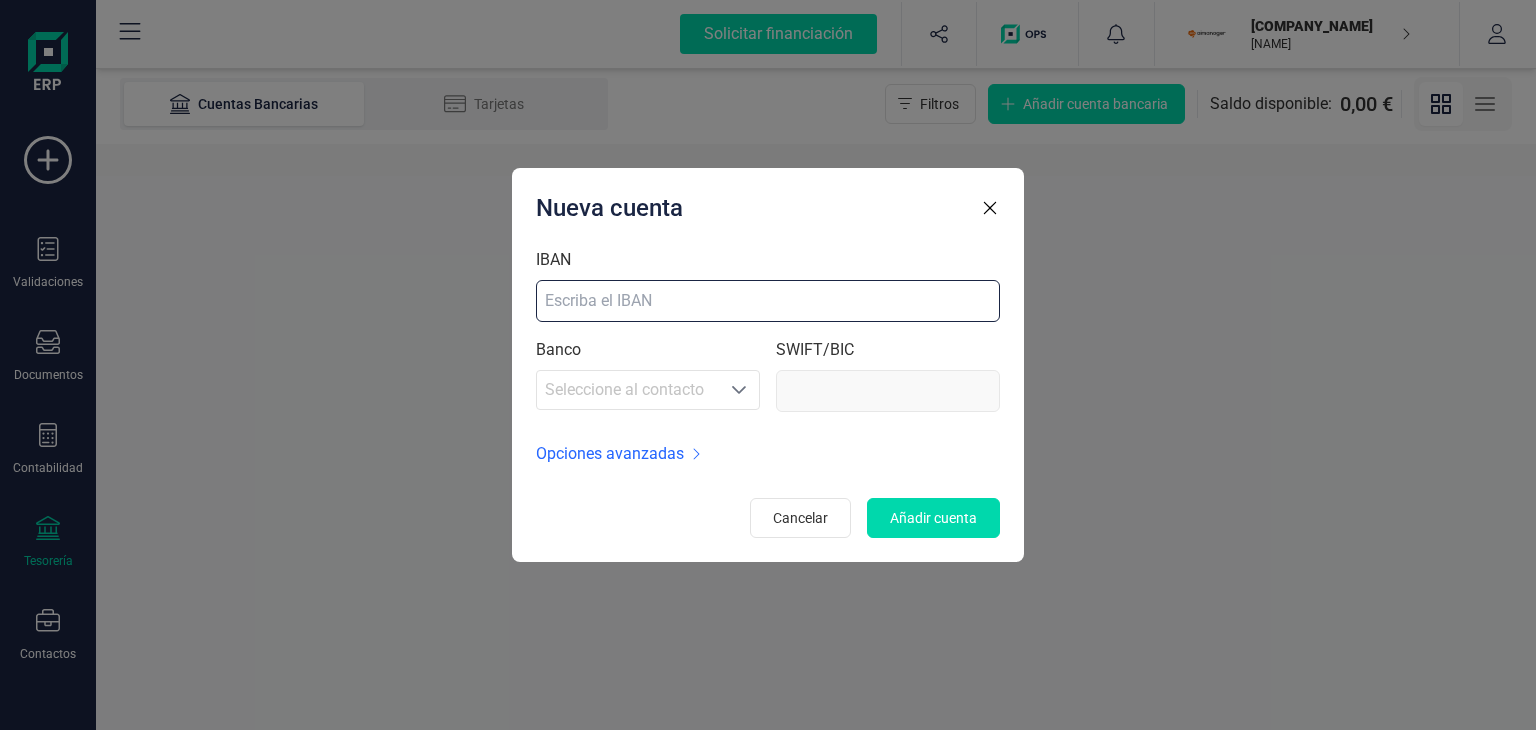 click on "IBAN" at bounding box center [768, 301] 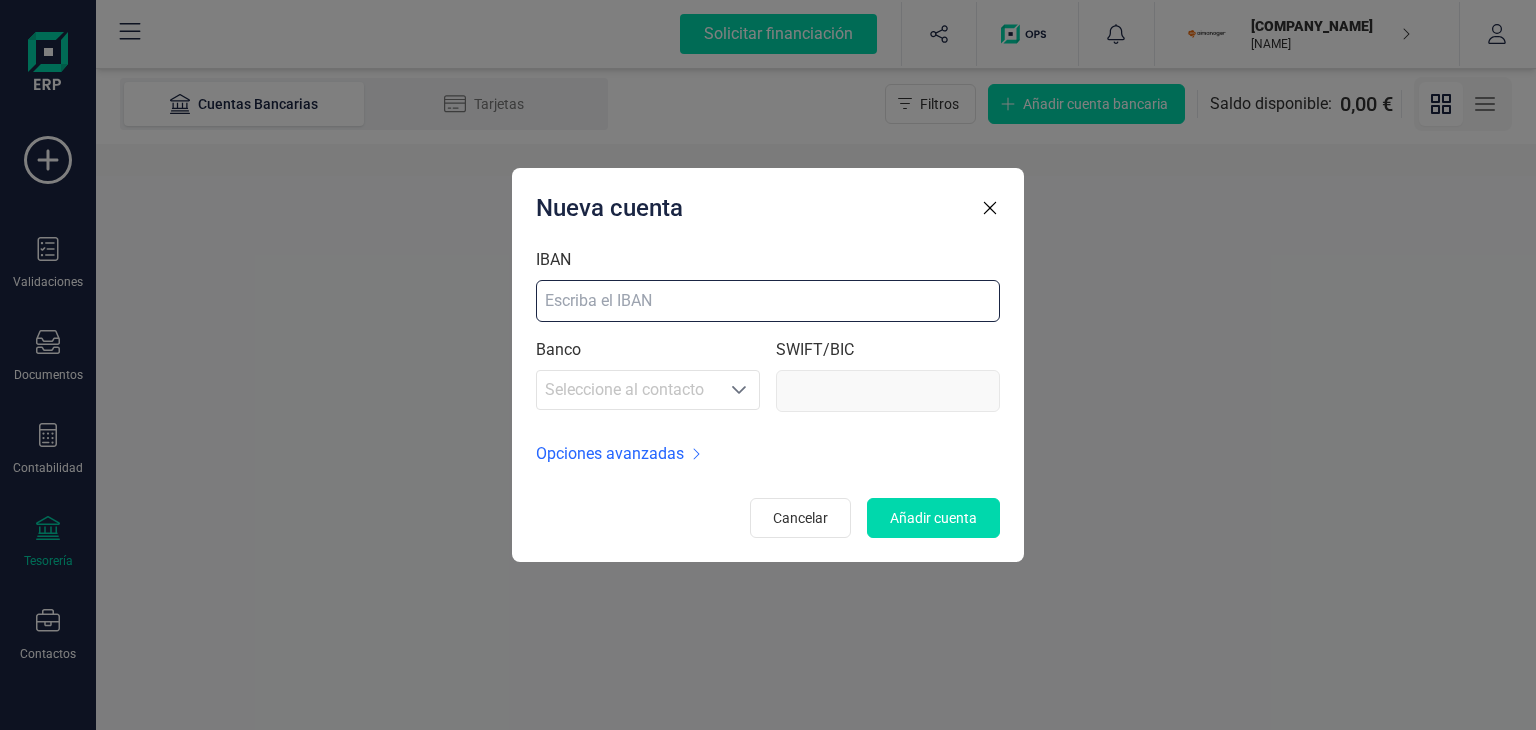 paste on "| 1 sucursal" 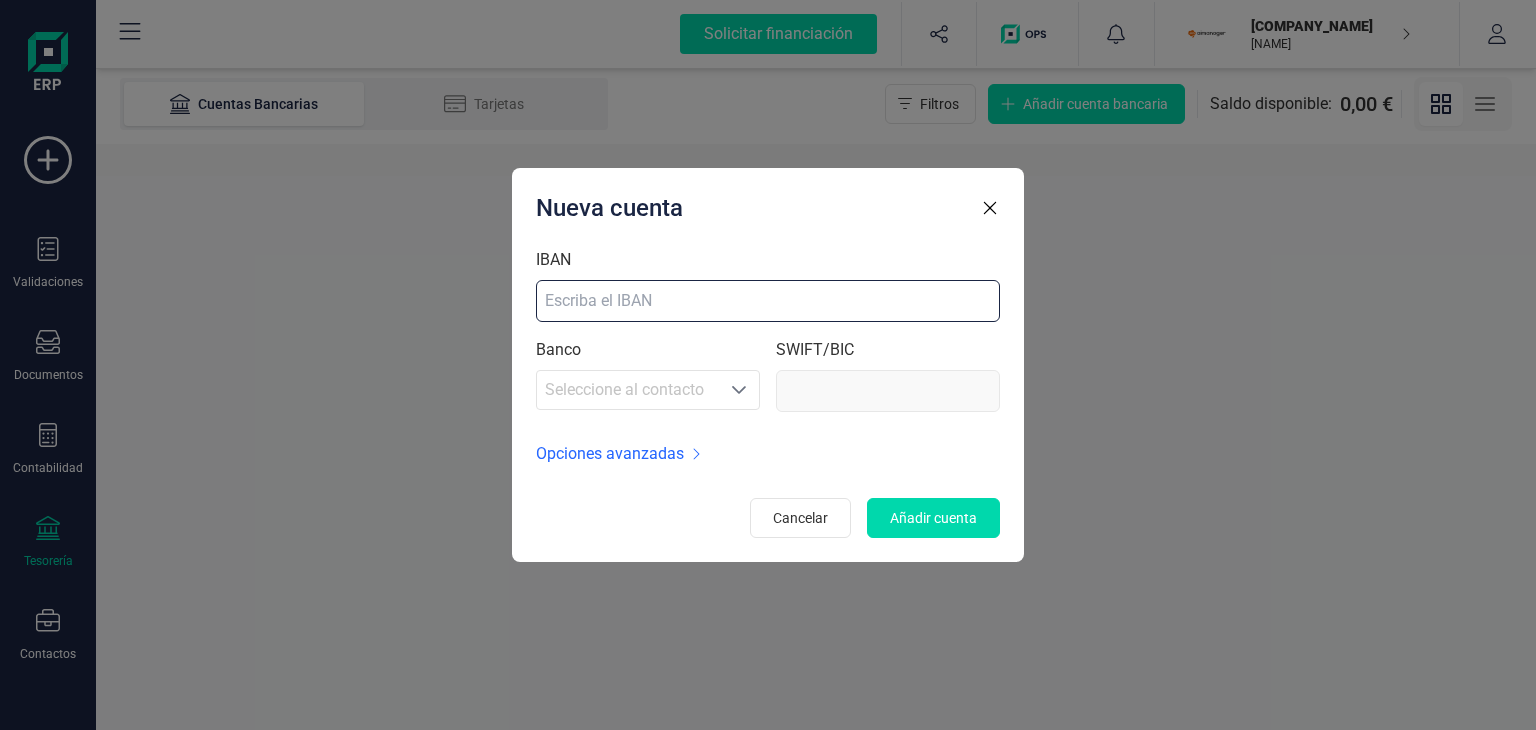 paste on "ES6600495792142816089548" 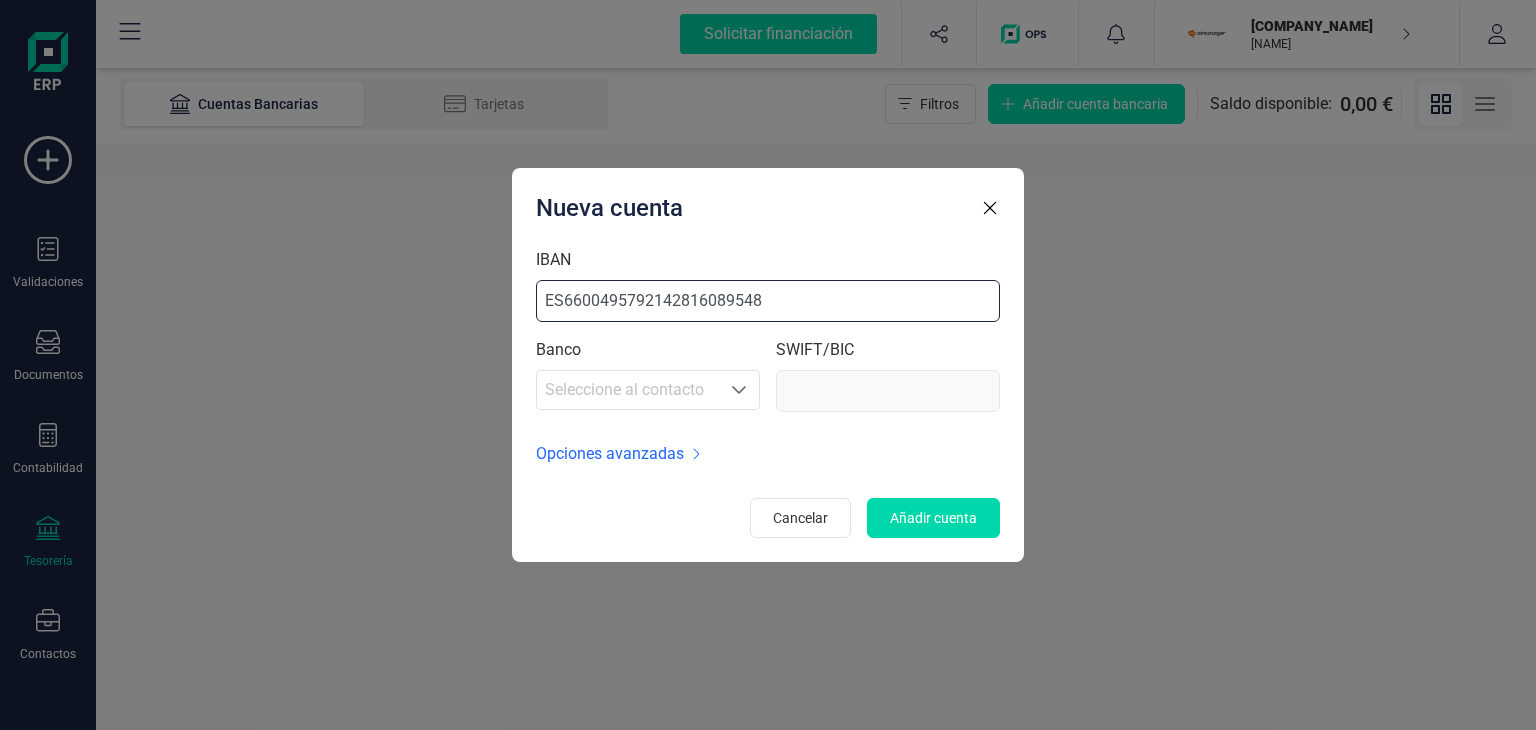 type on "[BIC_CODE]" 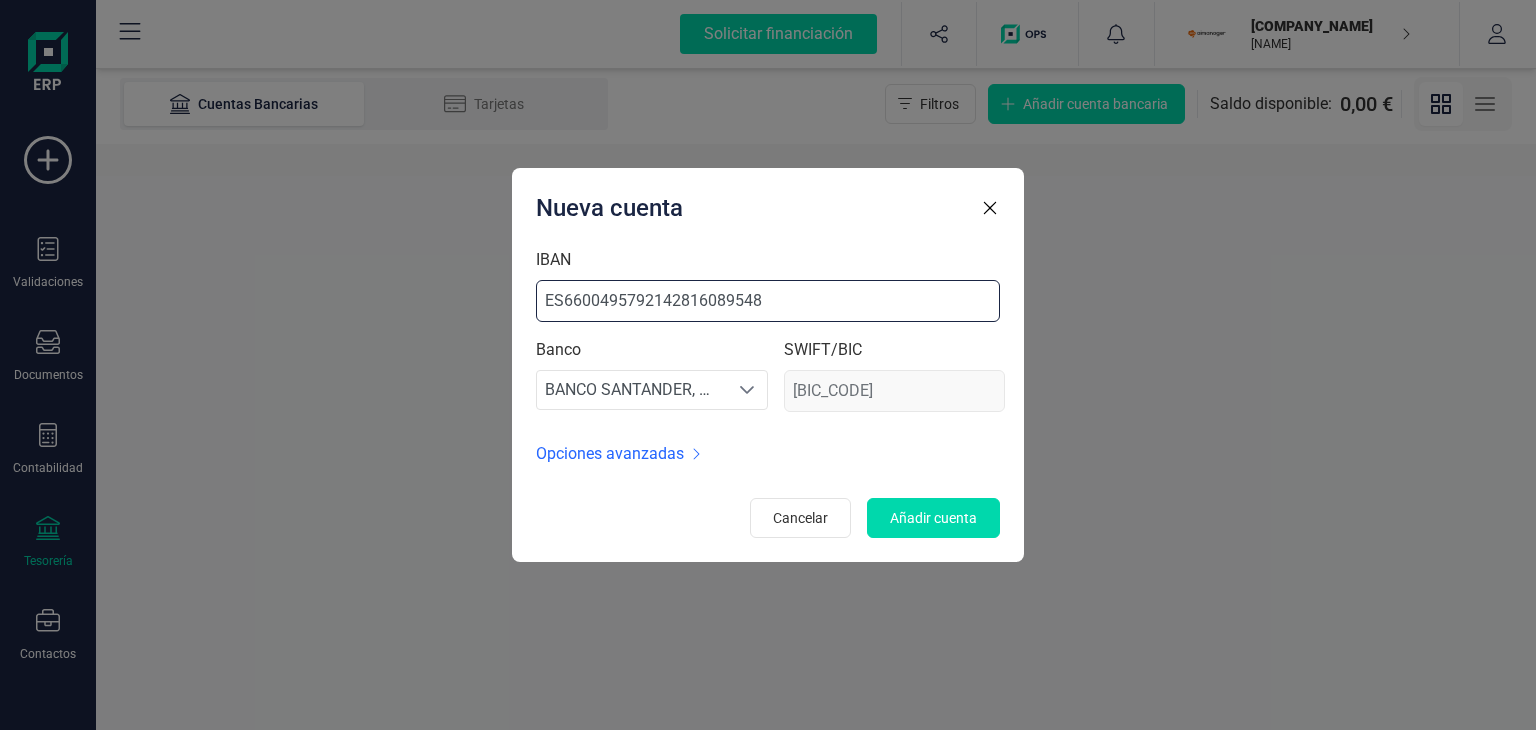 type on "ES6600495792142816089548" 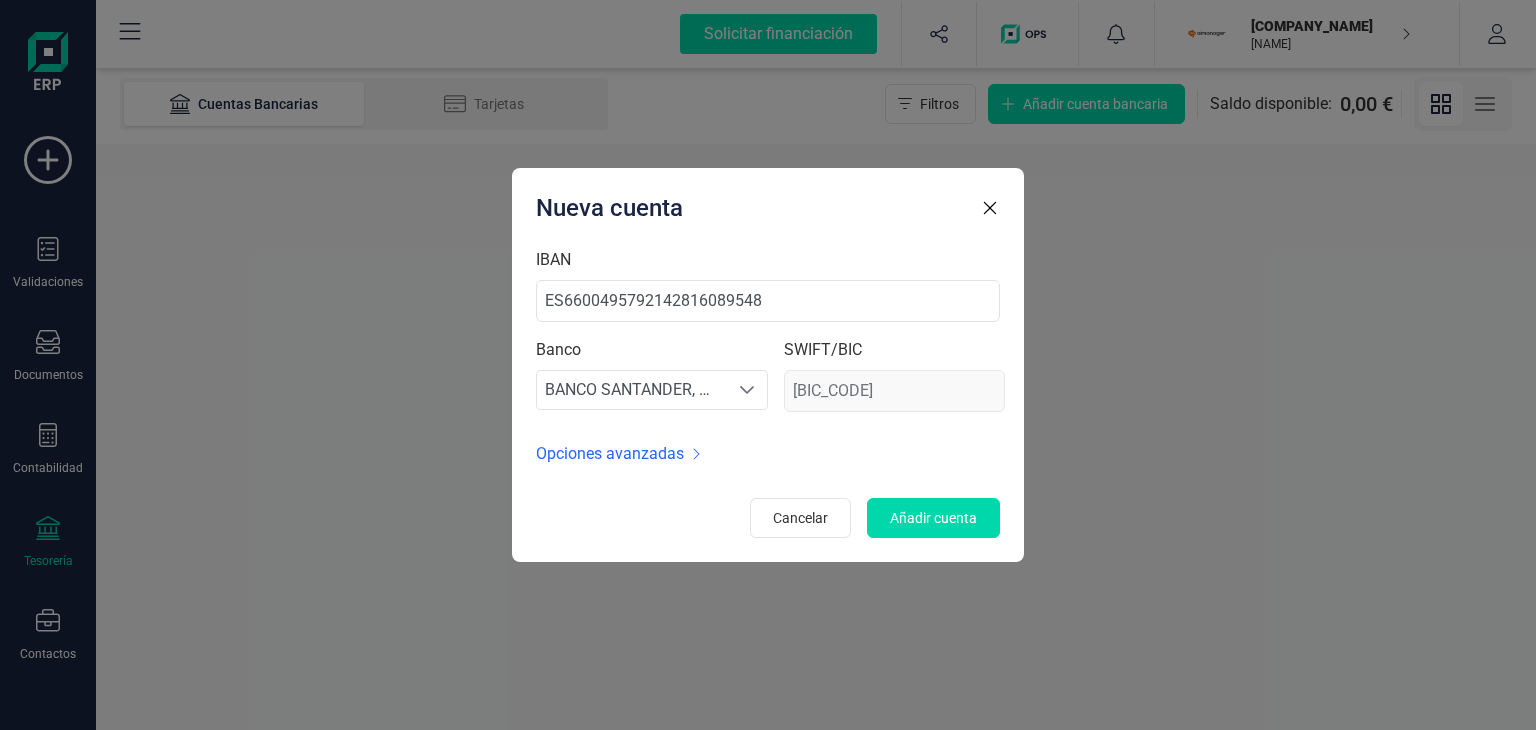click on "Opciones avanzadas" at bounding box center (610, 454) 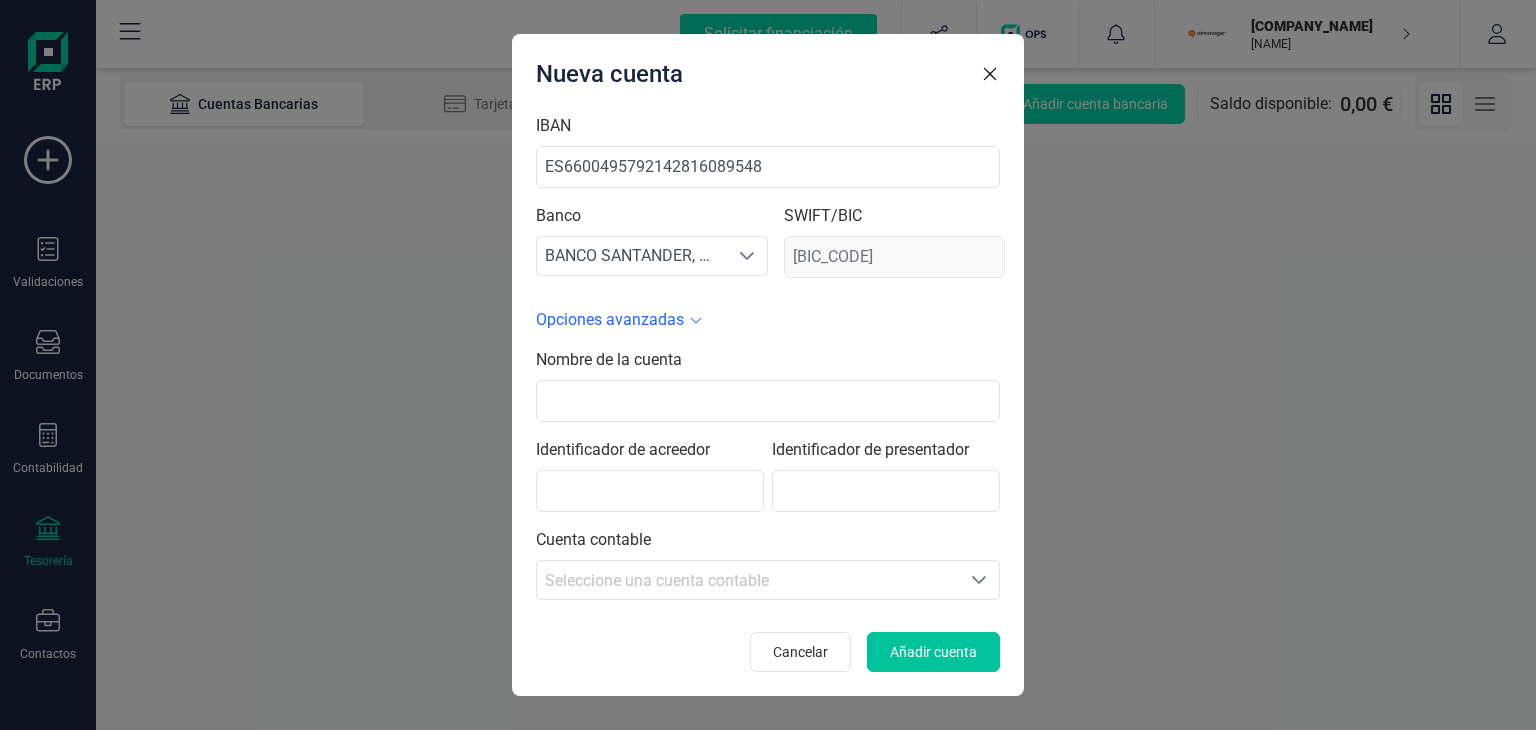 click on "Añadir cuenta" at bounding box center (933, 652) 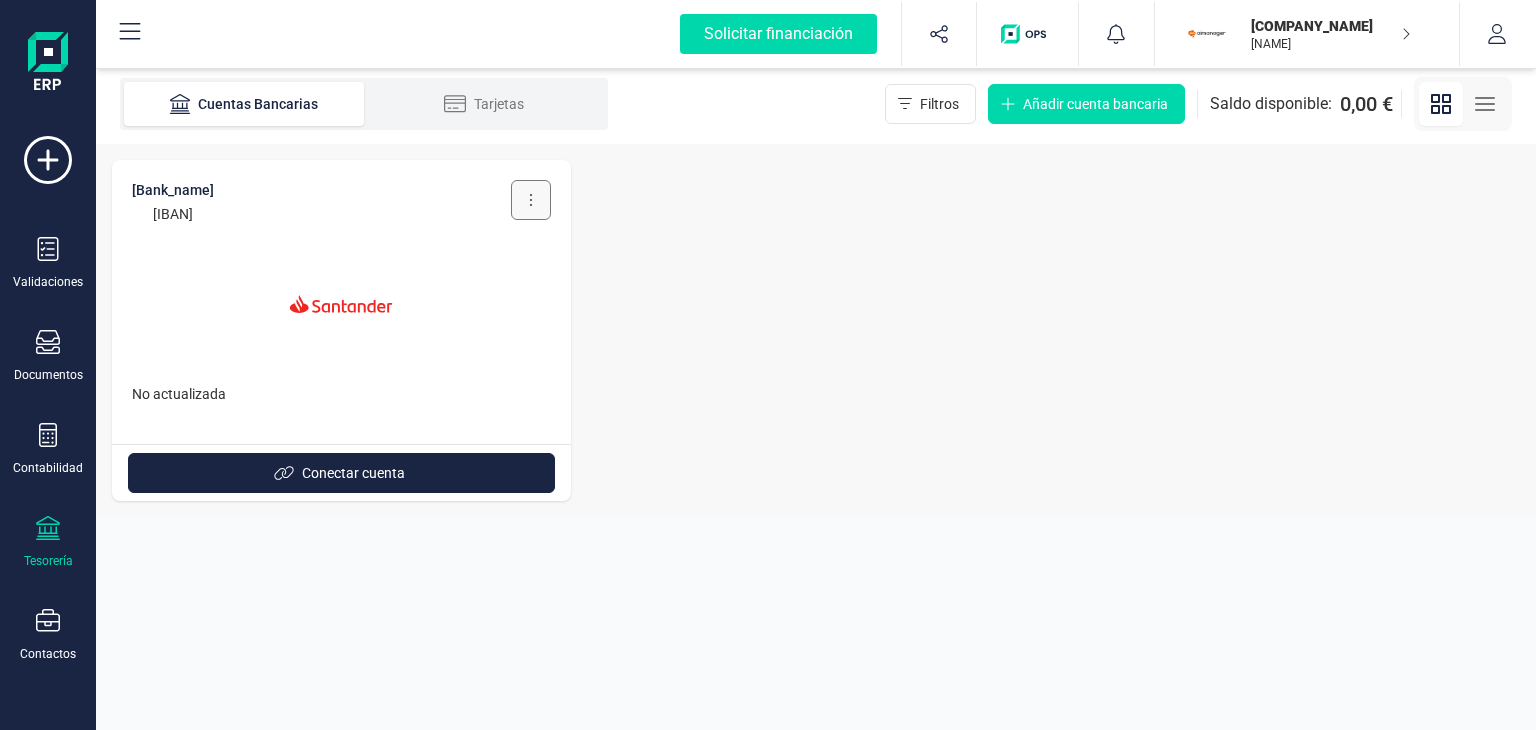 click at bounding box center [531, 200] 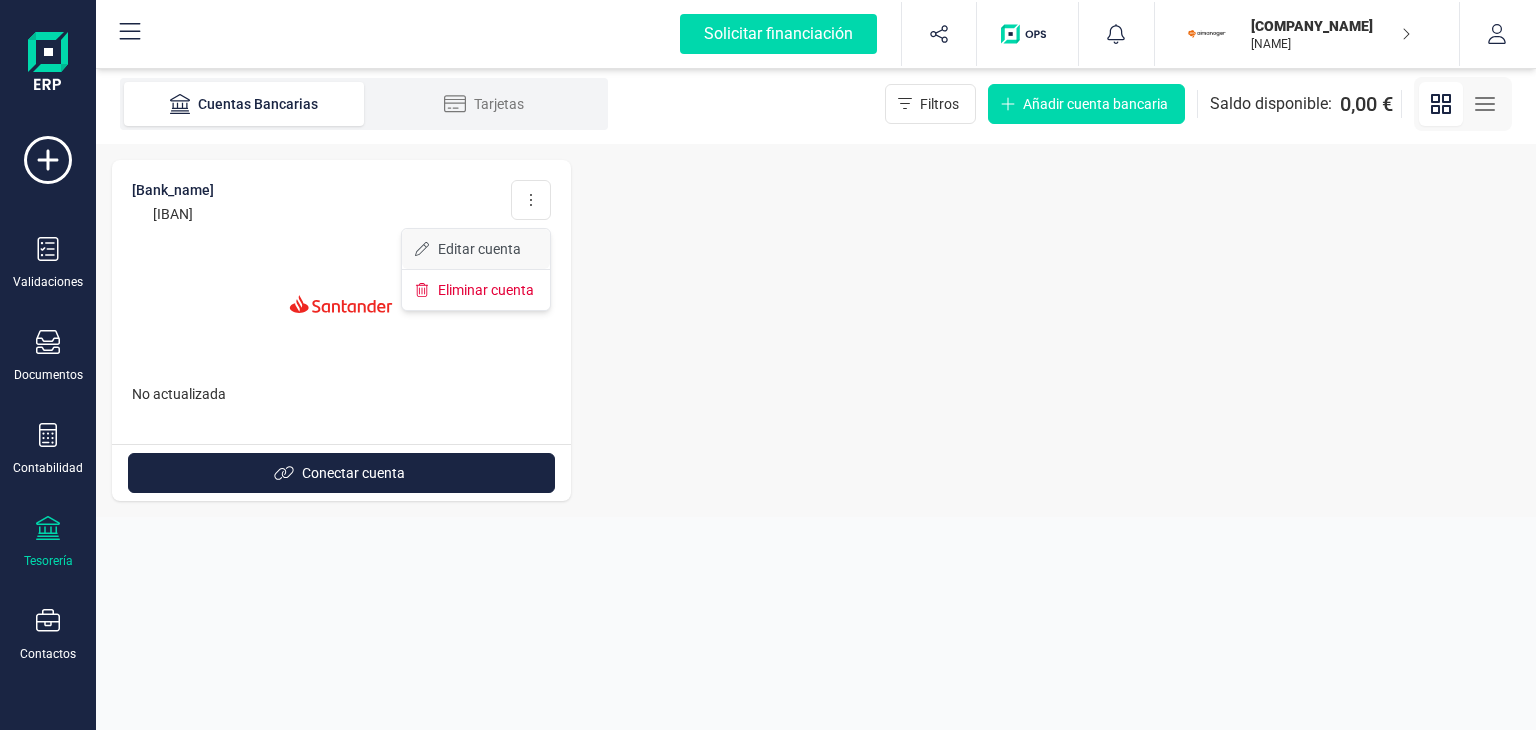 click on "Editar cuenta" at bounding box center (479, 249) 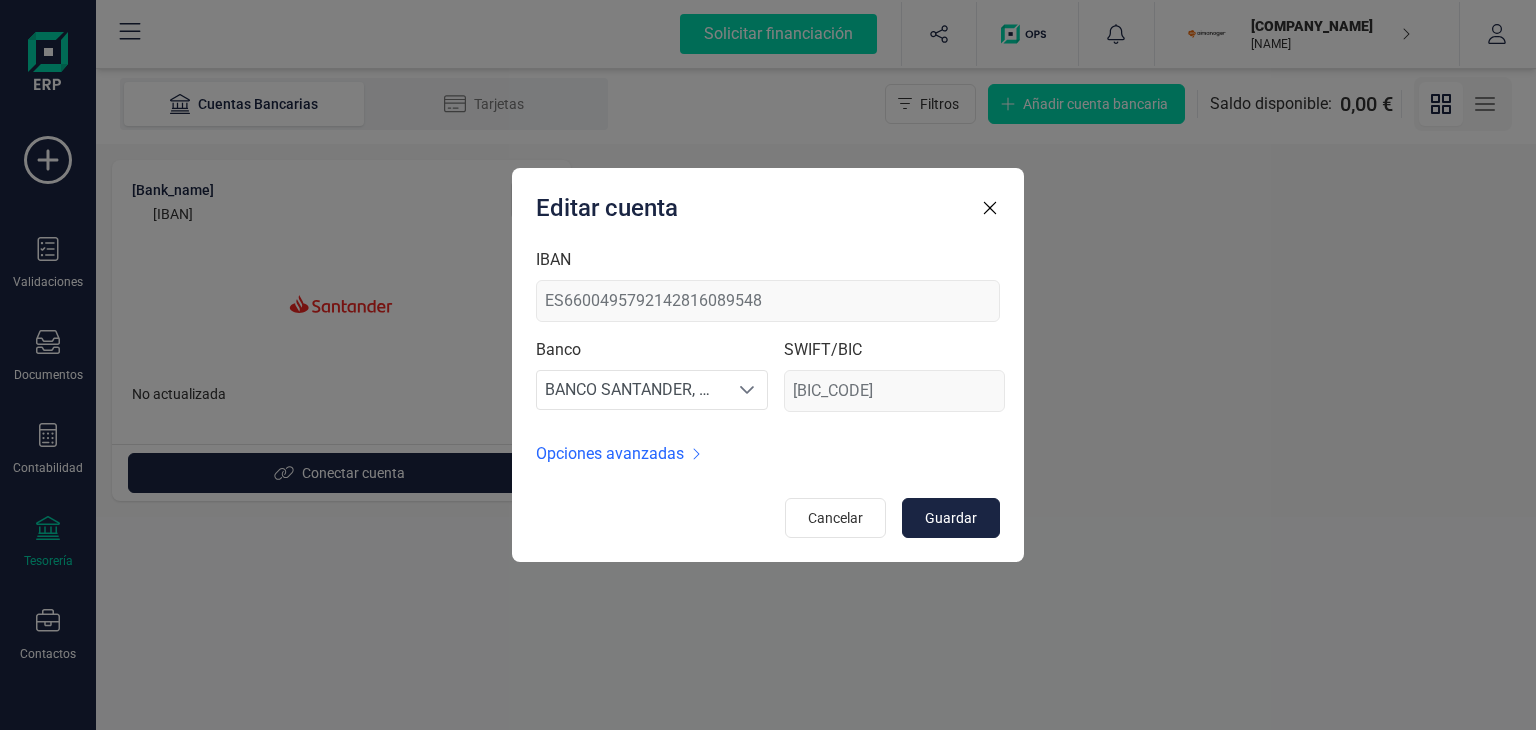 click on "Opciones avanzadas" at bounding box center (610, 454) 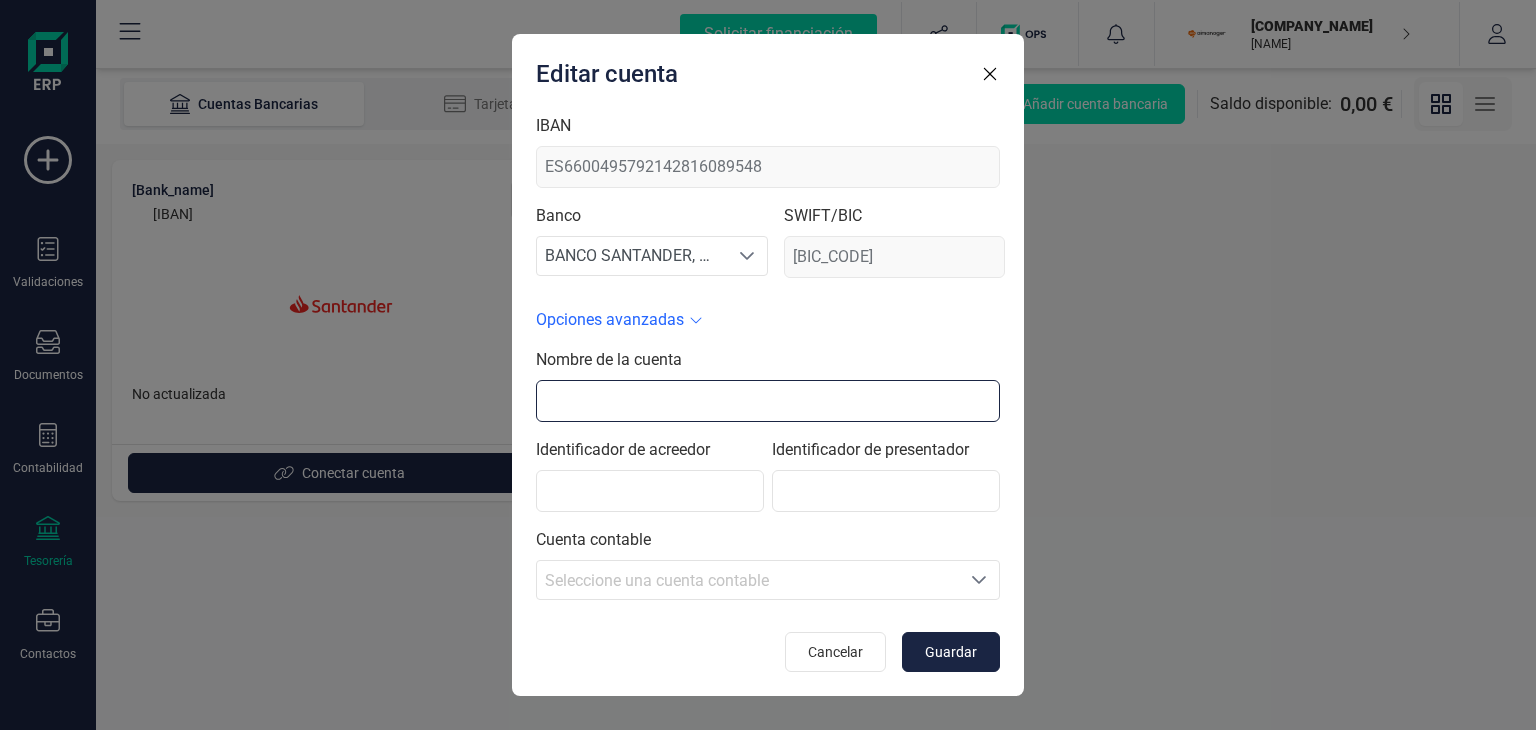 click at bounding box center (768, 401) 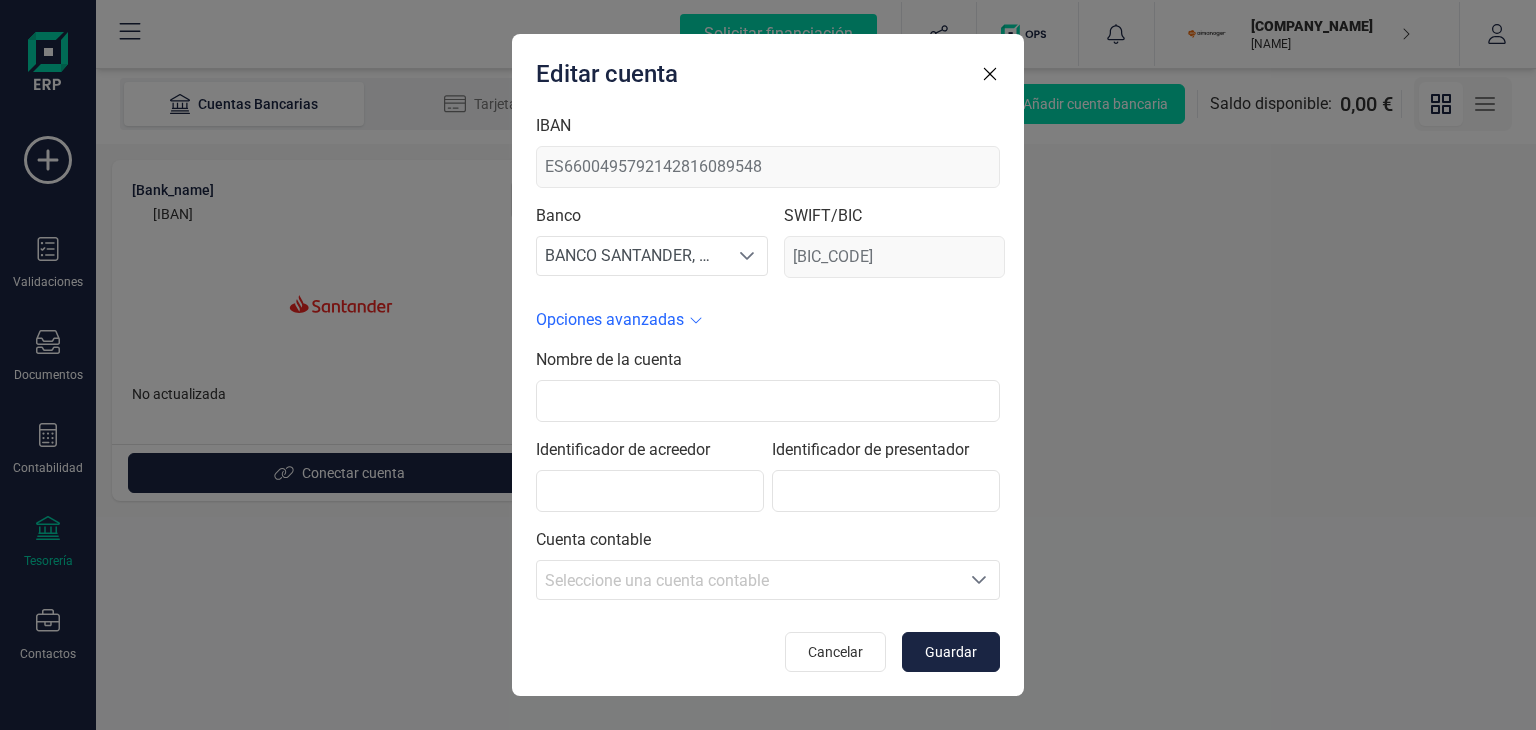 click on "Seleccione una cuenta contable" at bounding box center [748, 581] 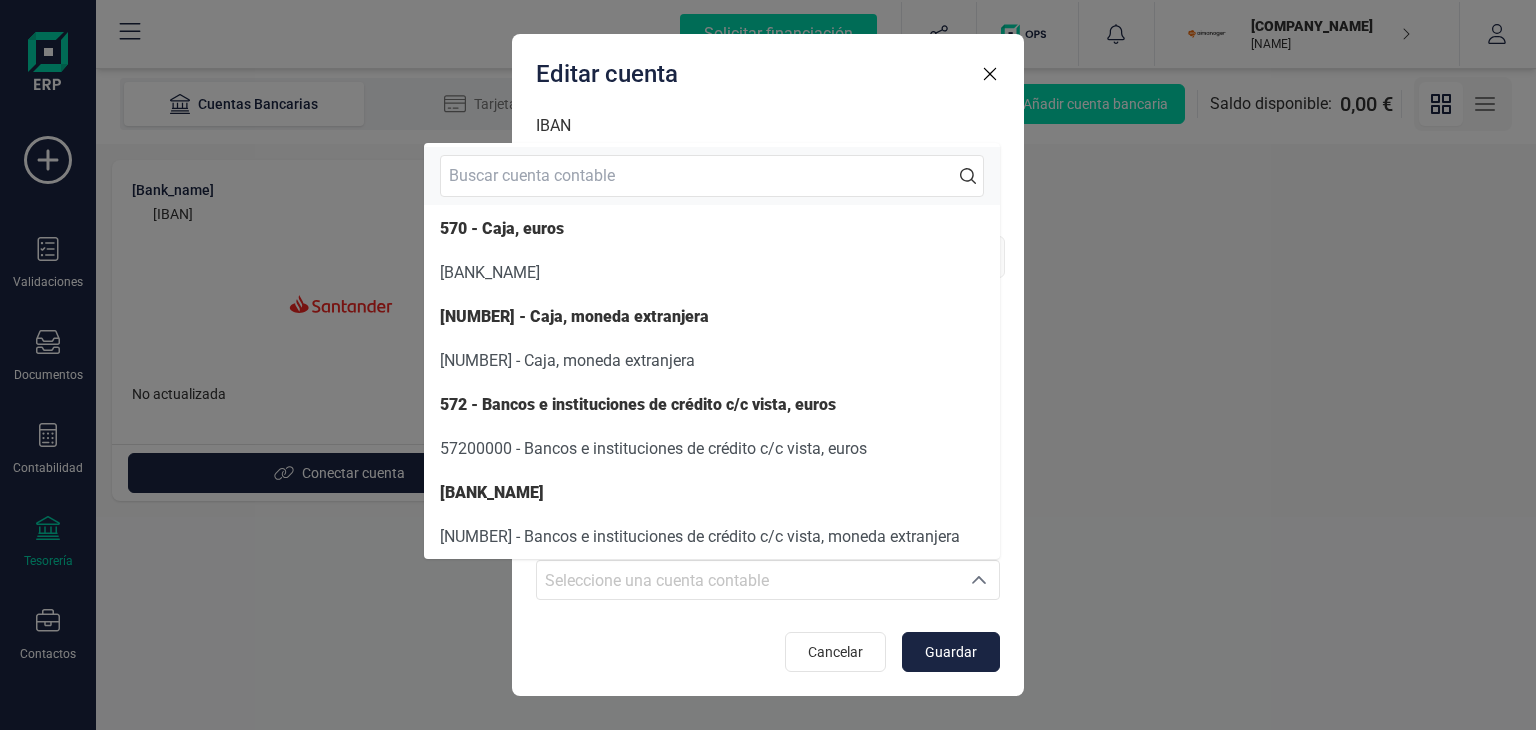 click on "Seleccione una cuenta contable" at bounding box center [748, 581] 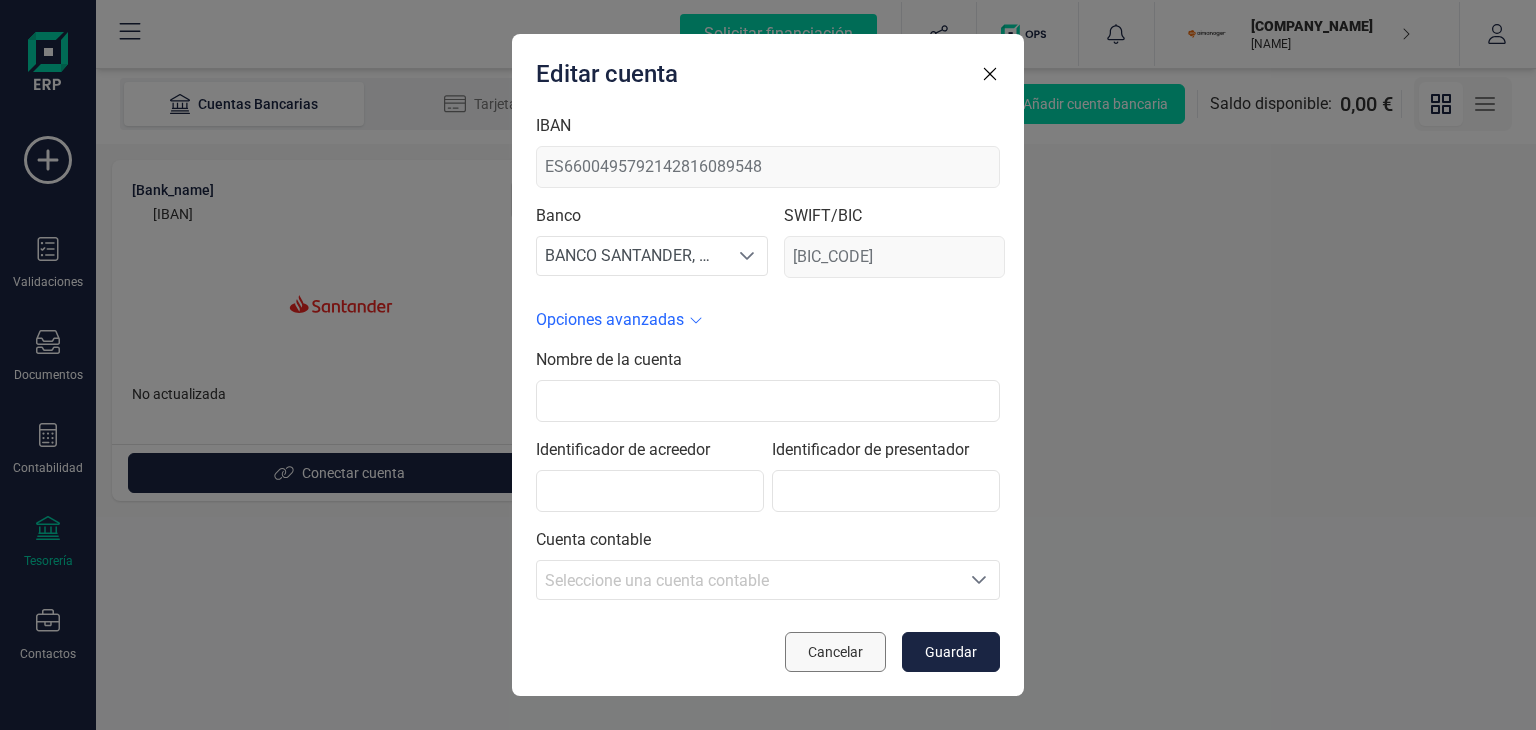 click on "Cancelar" at bounding box center (835, 652) 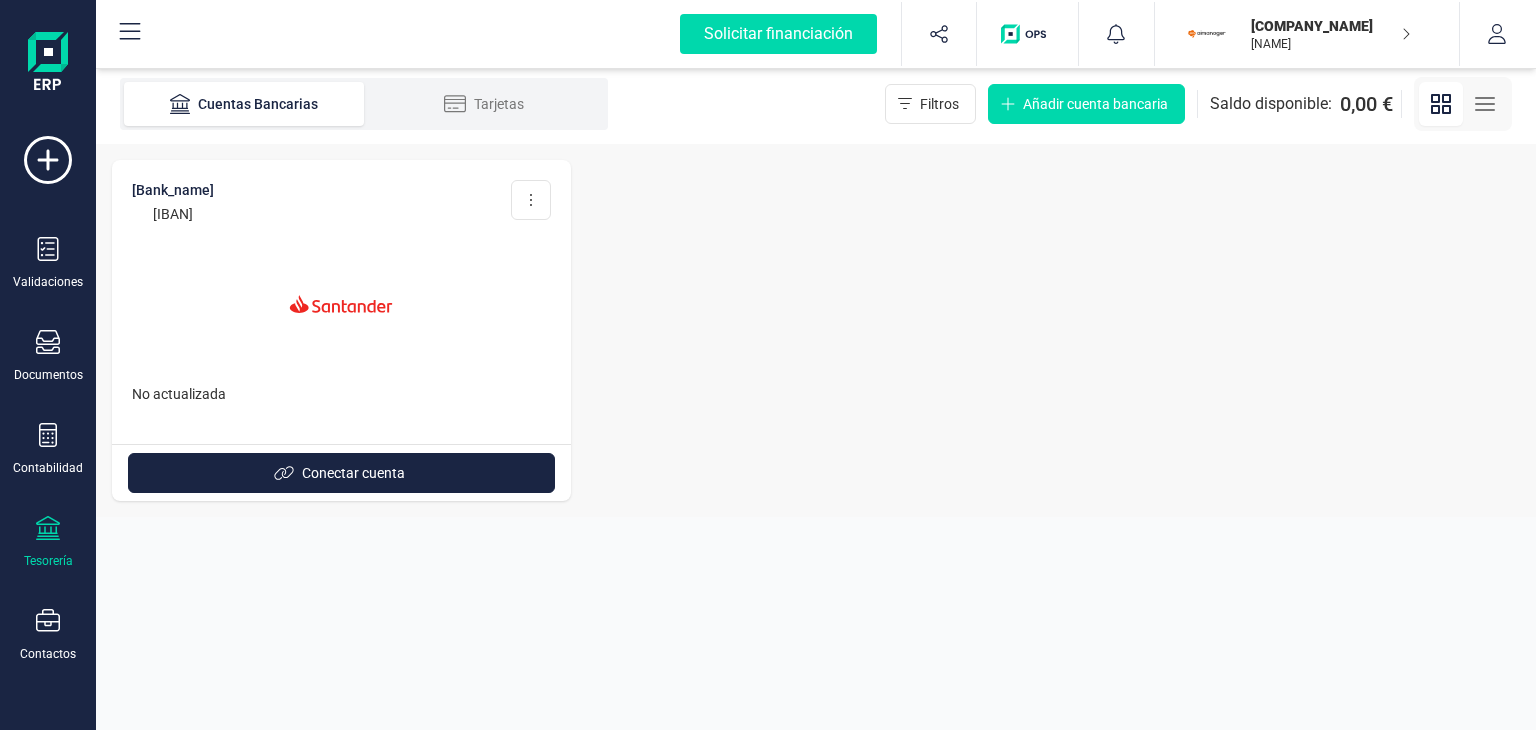 click on "[BANK_NAME] [IBAN]  Editar cuenta Eliminar cuenta No actualizada Conectar cuenta" at bounding box center [816, 330] 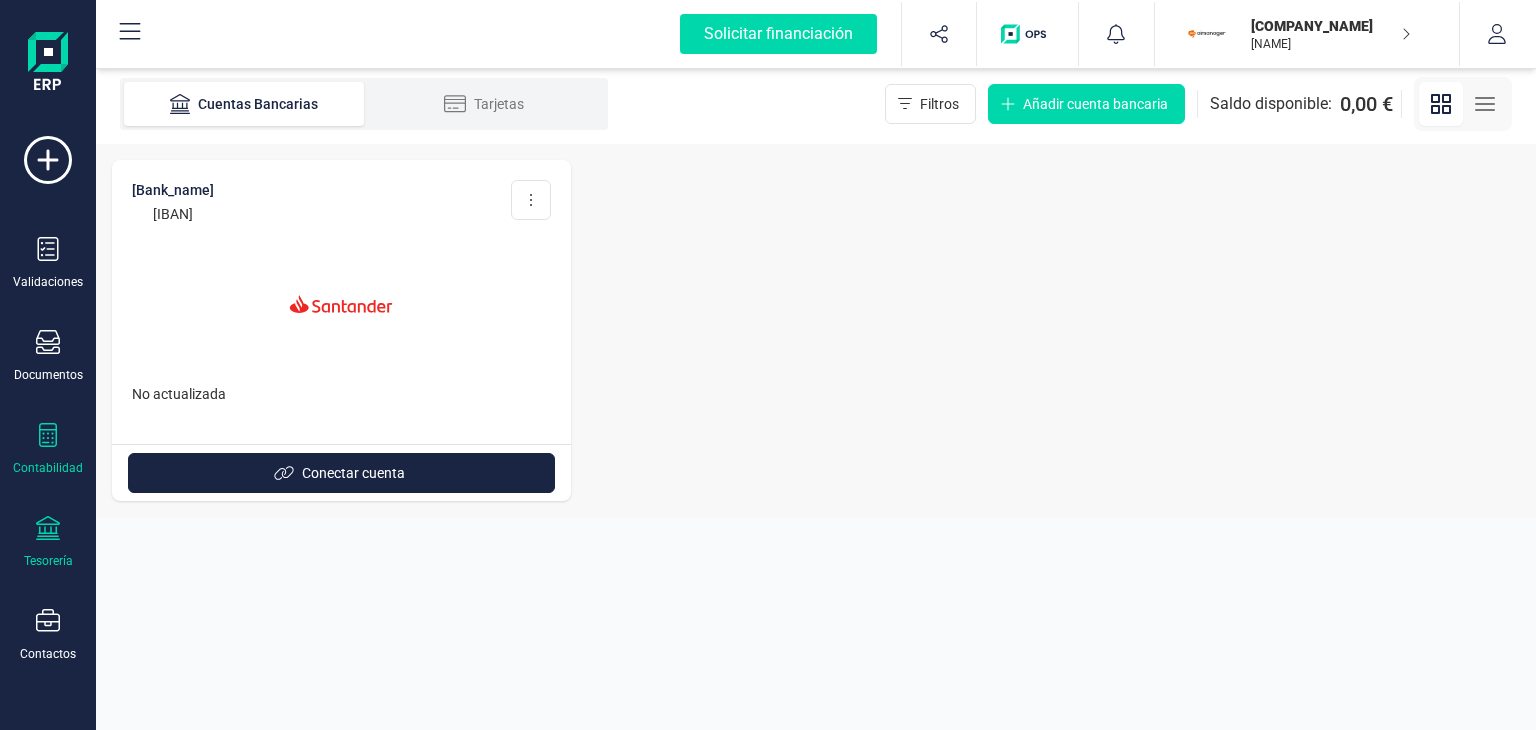 click 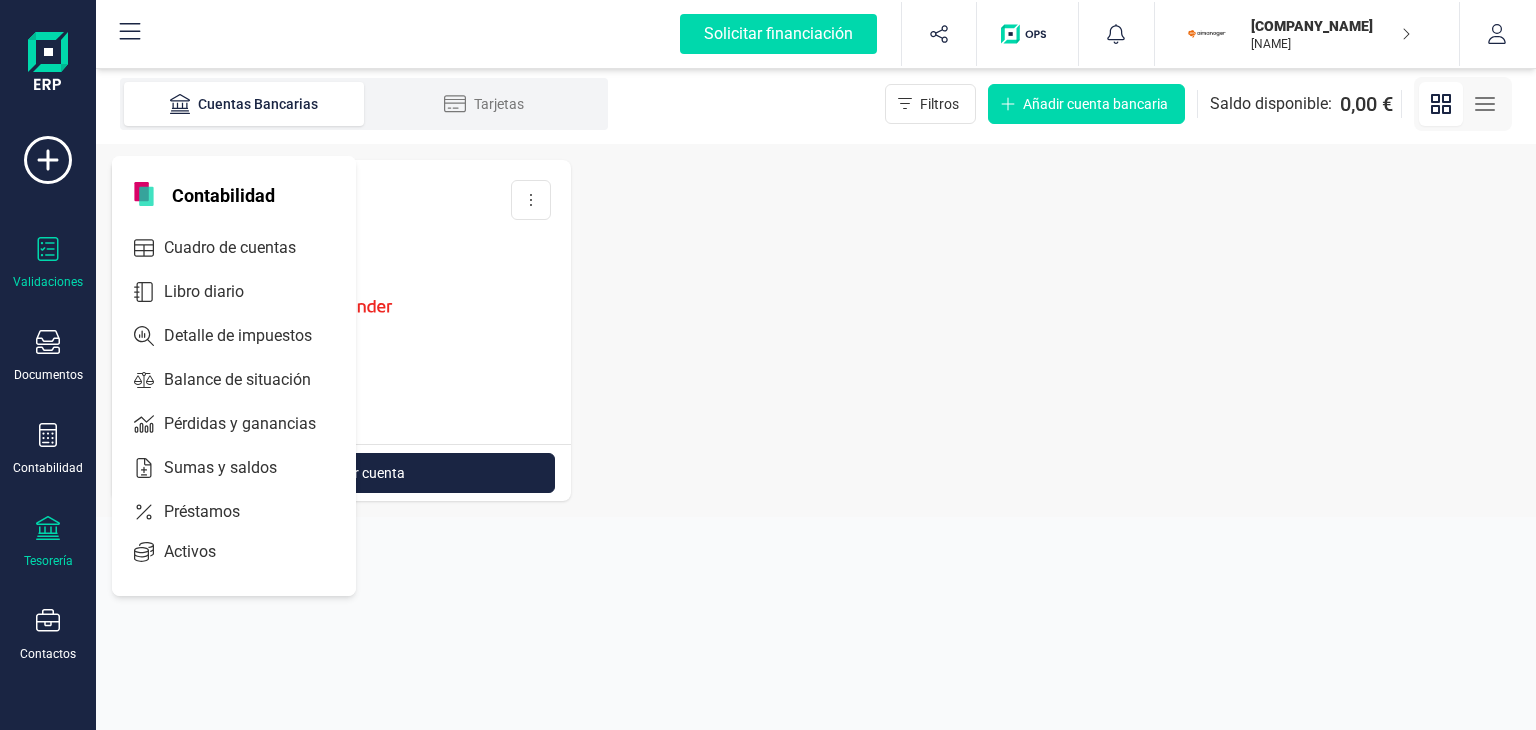 click 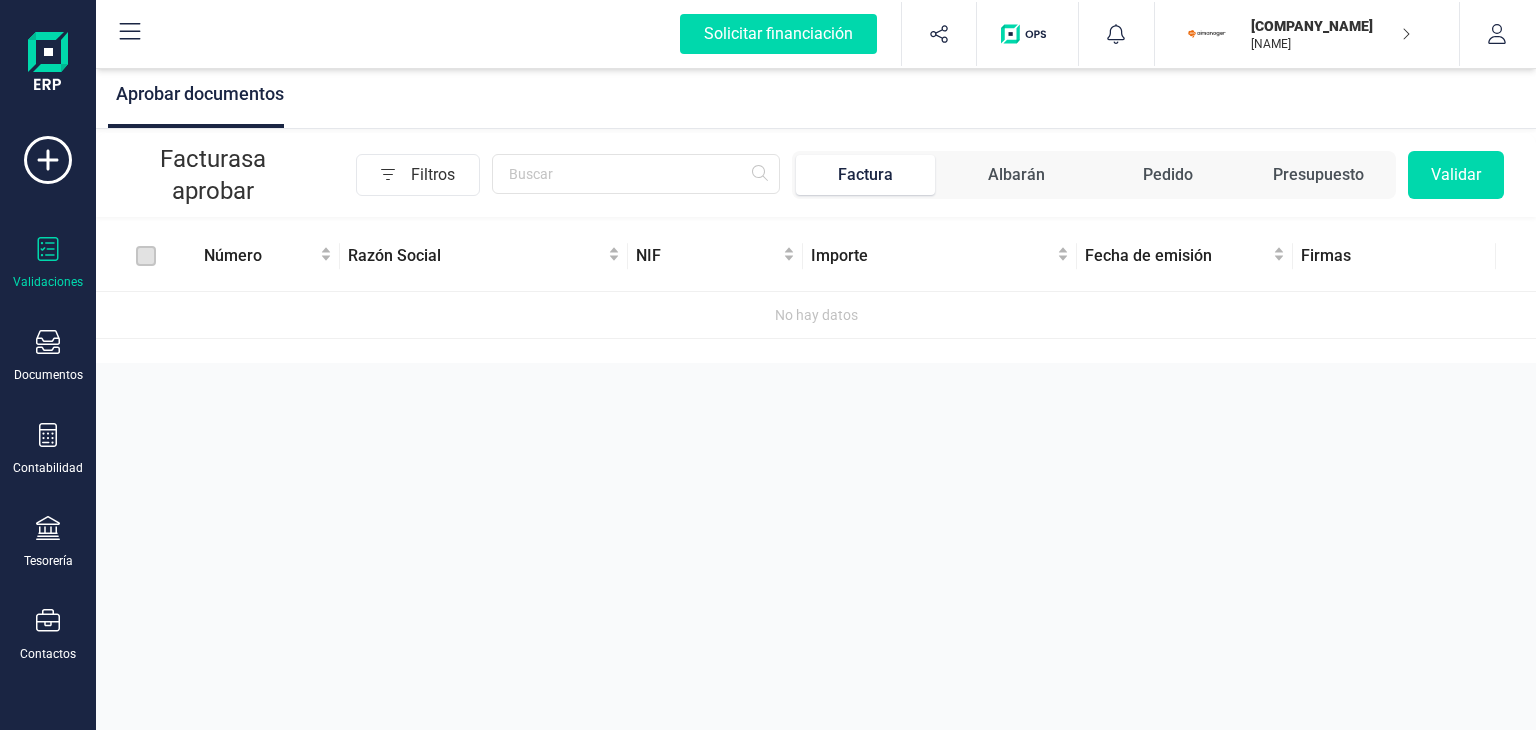click at bounding box center [48, 64] 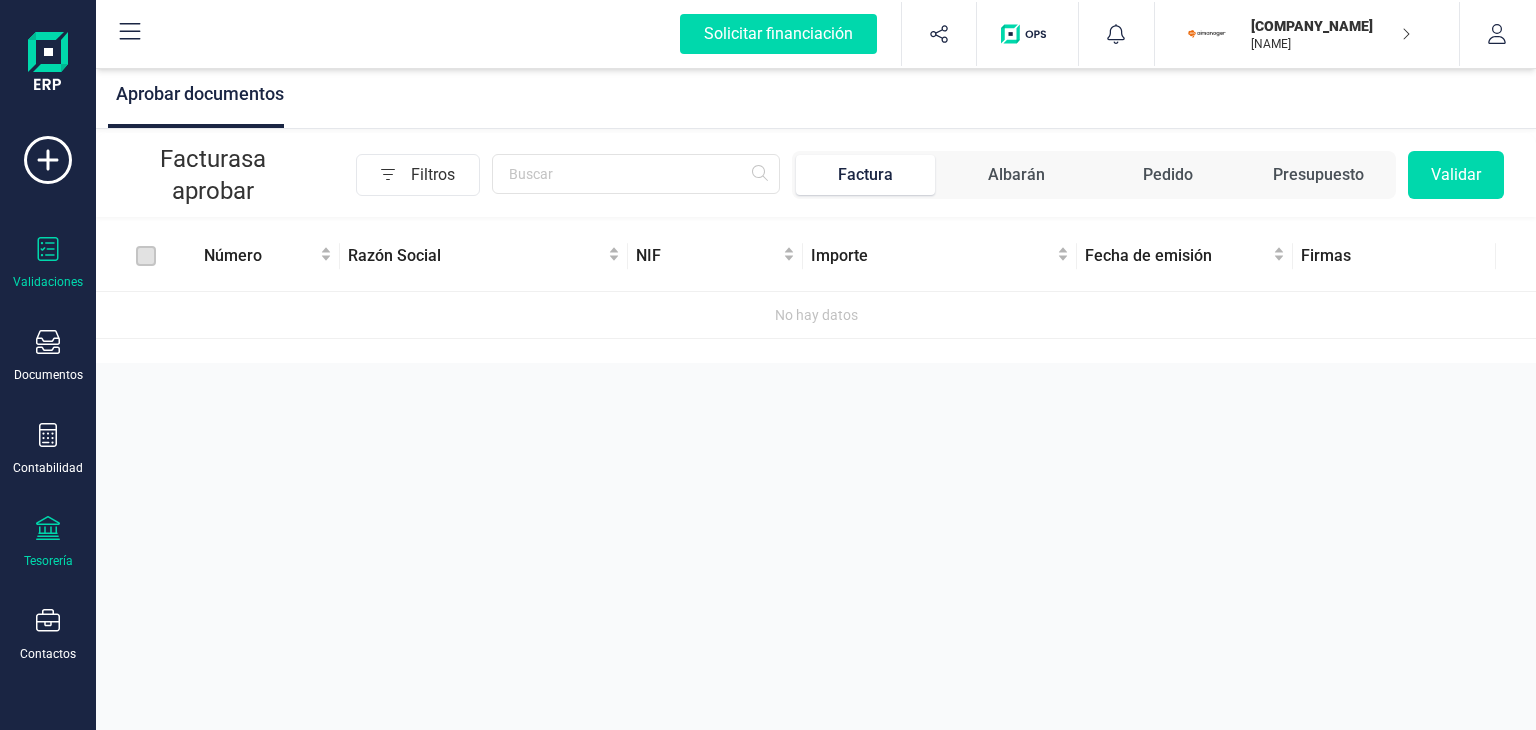 click on "Tesorería" at bounding box center (48, 542) 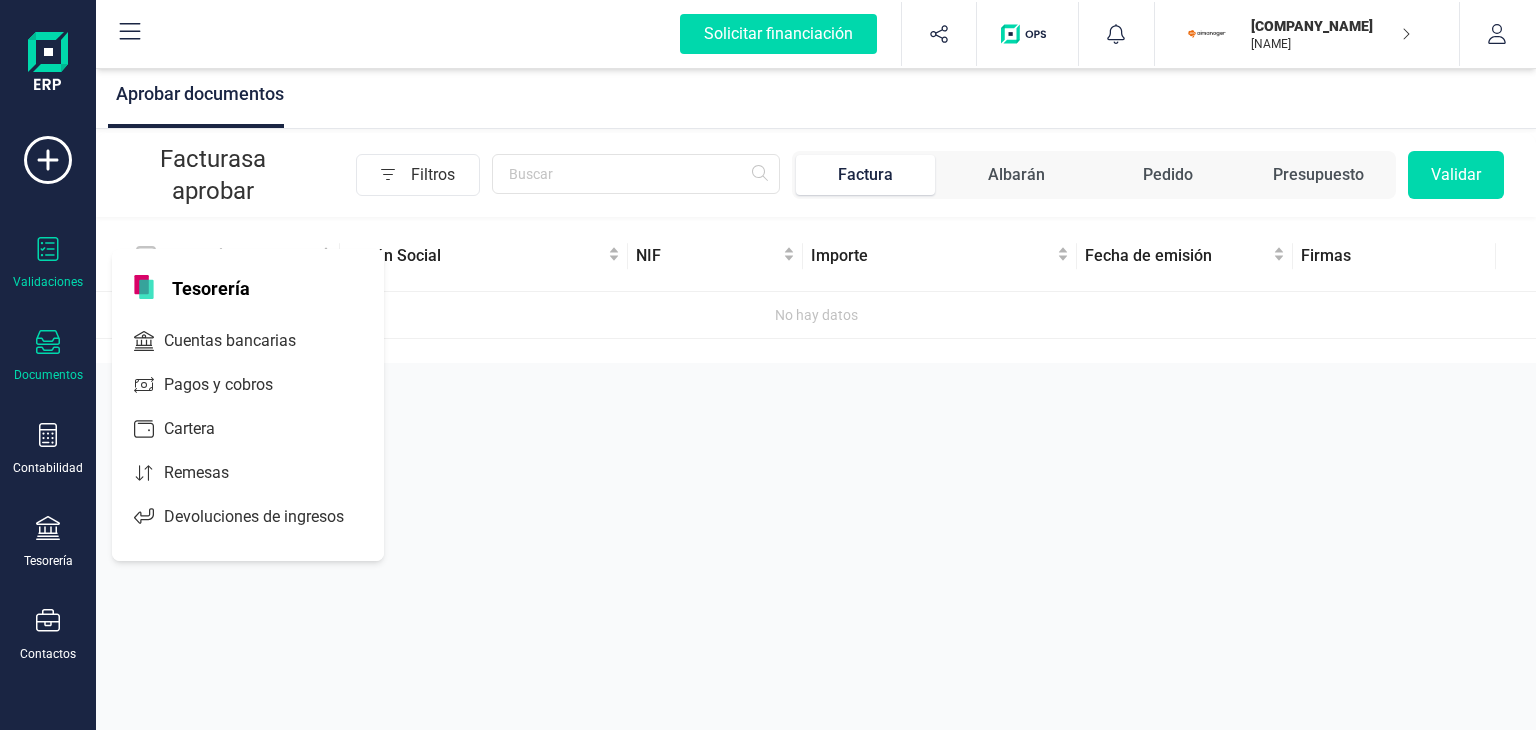 click 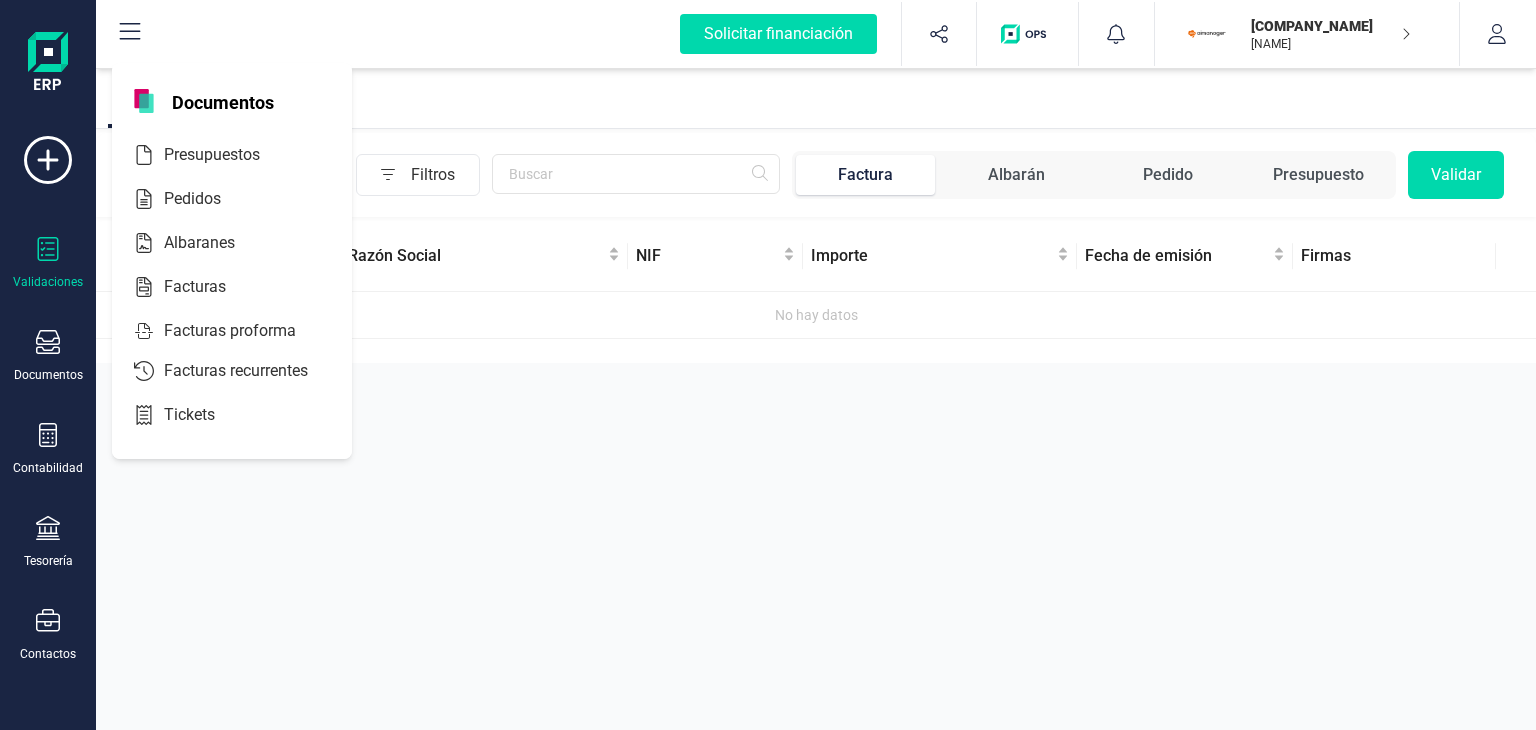 click 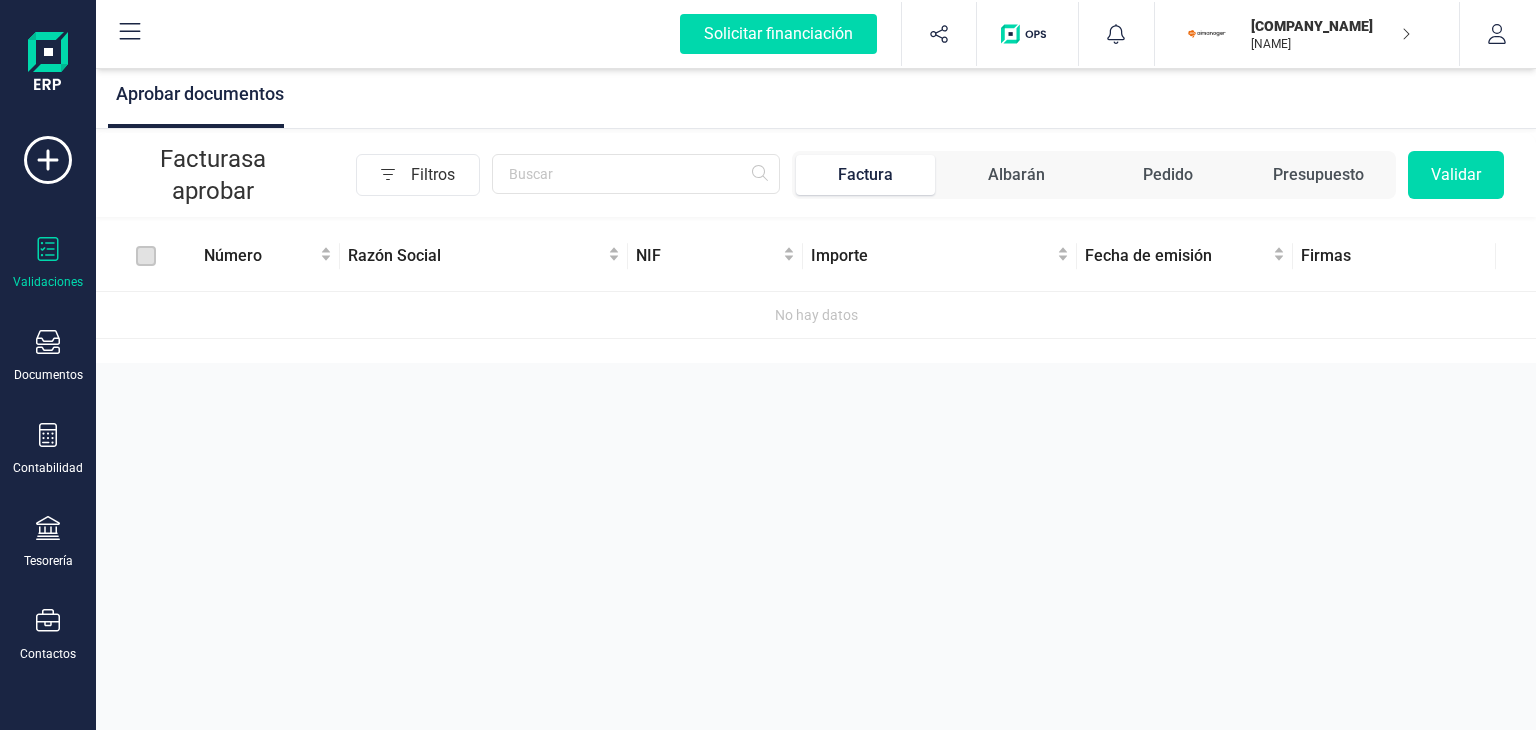 click on "Aprobar documentos Facturas a aprobar Filtros Factura Albarán Pedido Presupuesto Validar Número Razón Social NIF Importe Fecha de emisión Firmas No hay datos" at bounding box center [816, 365] 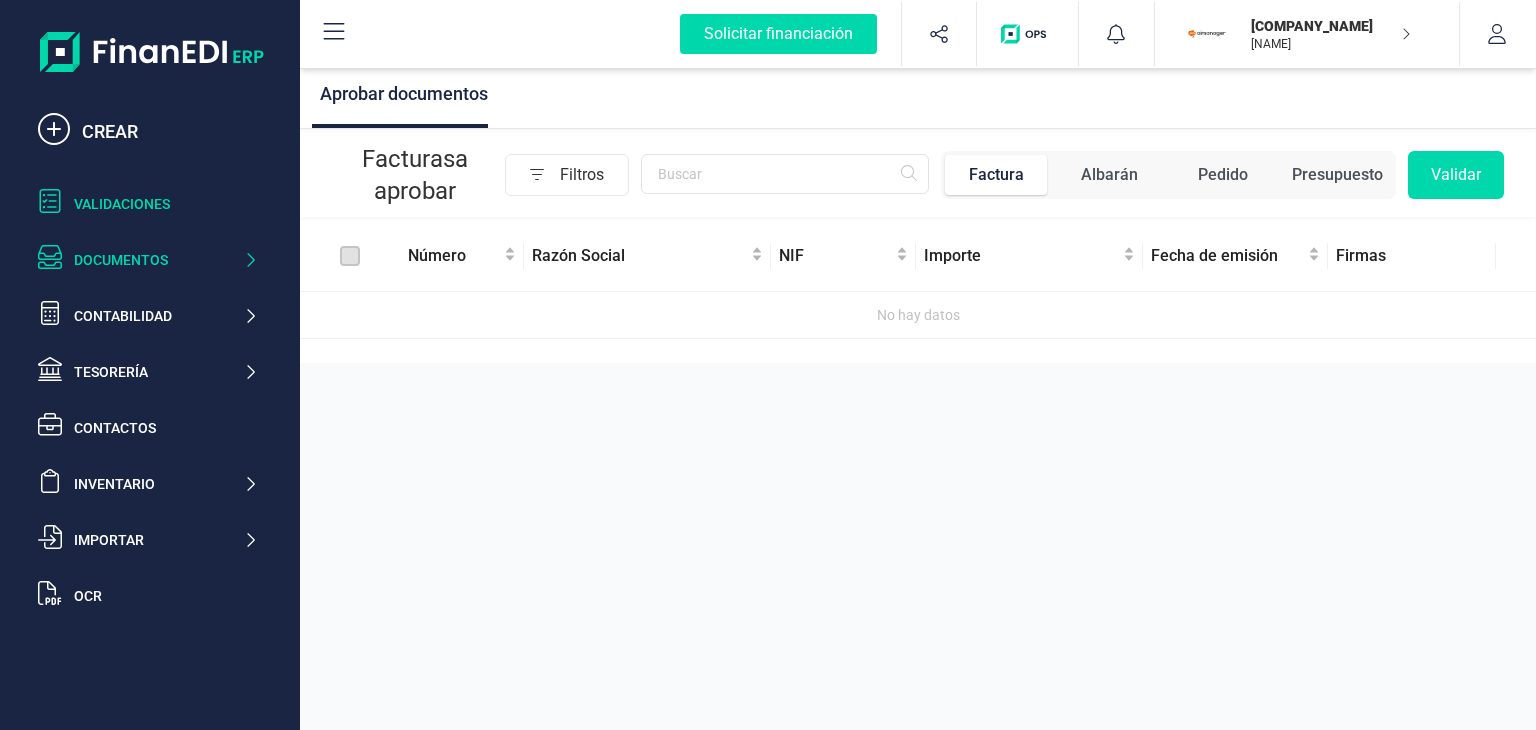 click on "Documentos" at bounding box center [158, 260] 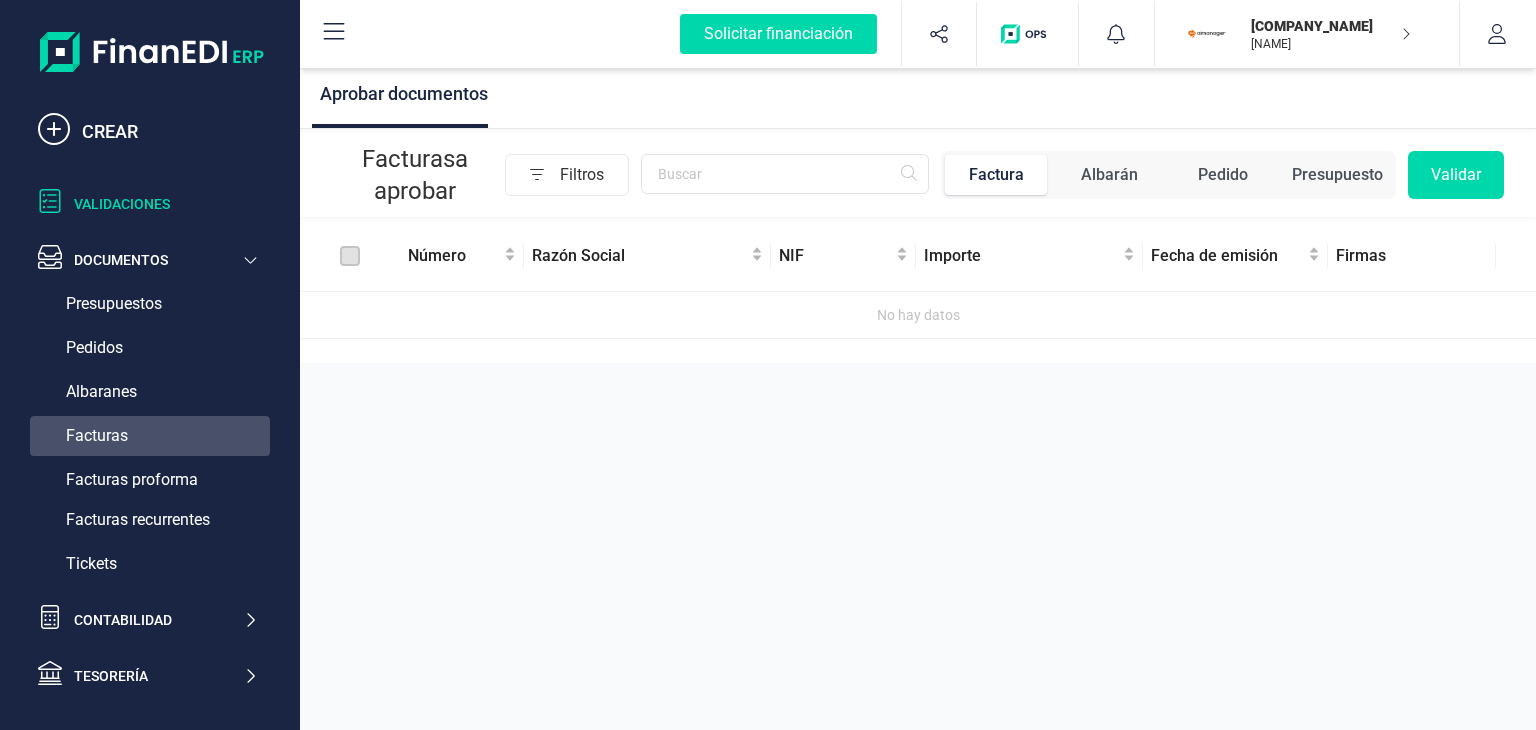 click on "Facturas" at bounding box center [97, 436] 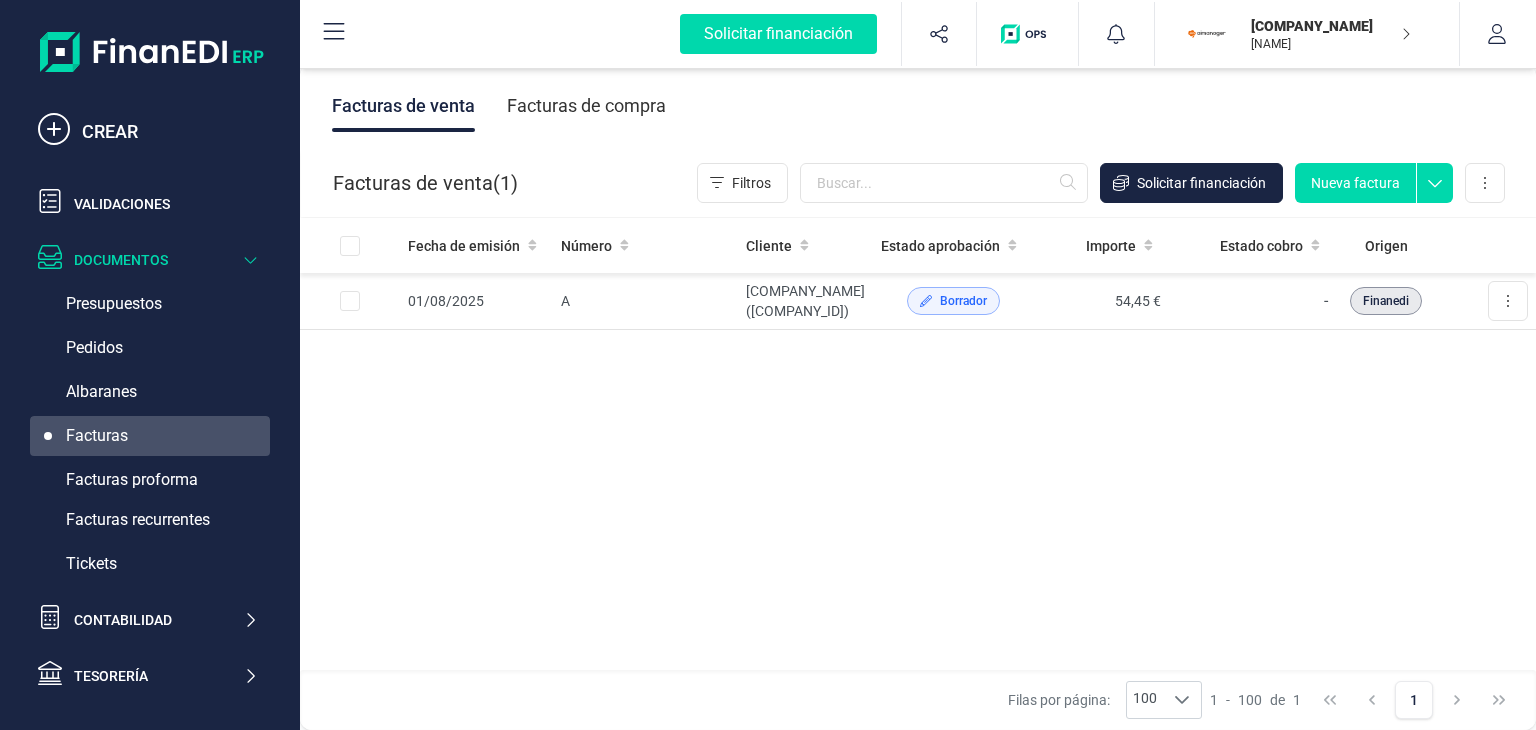 click 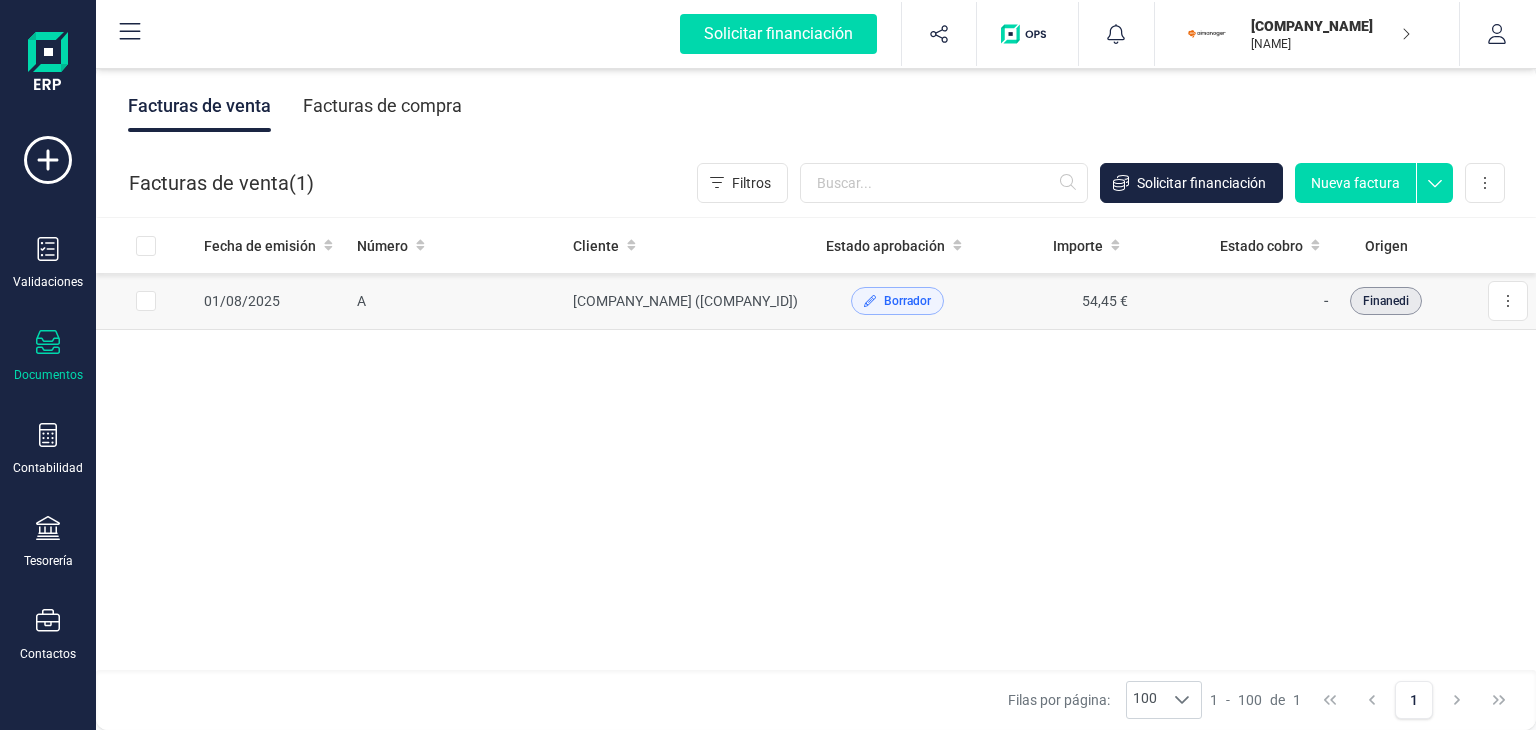 click on "Borrador" at bounding box center (907, 301) 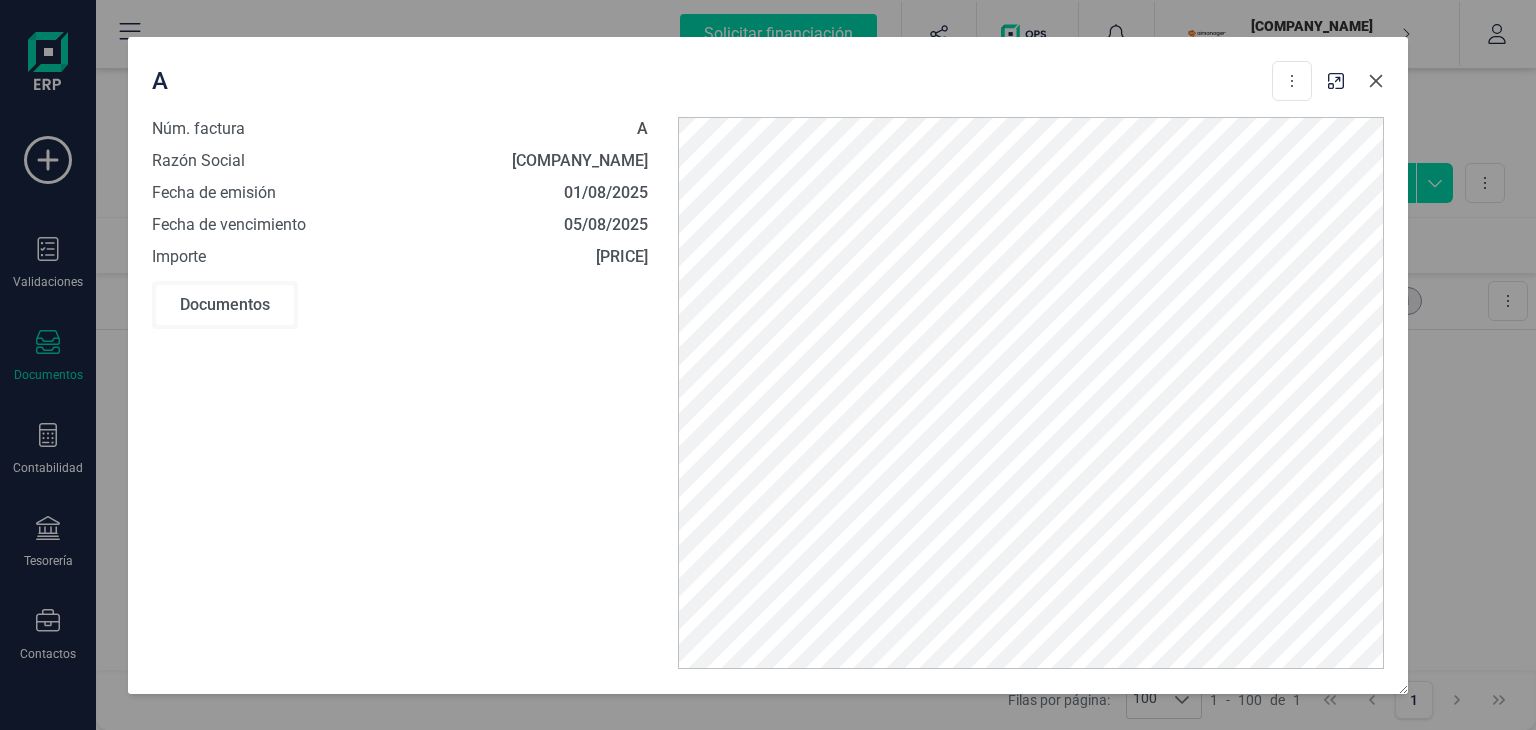 click at bounding box center [1376, 81] 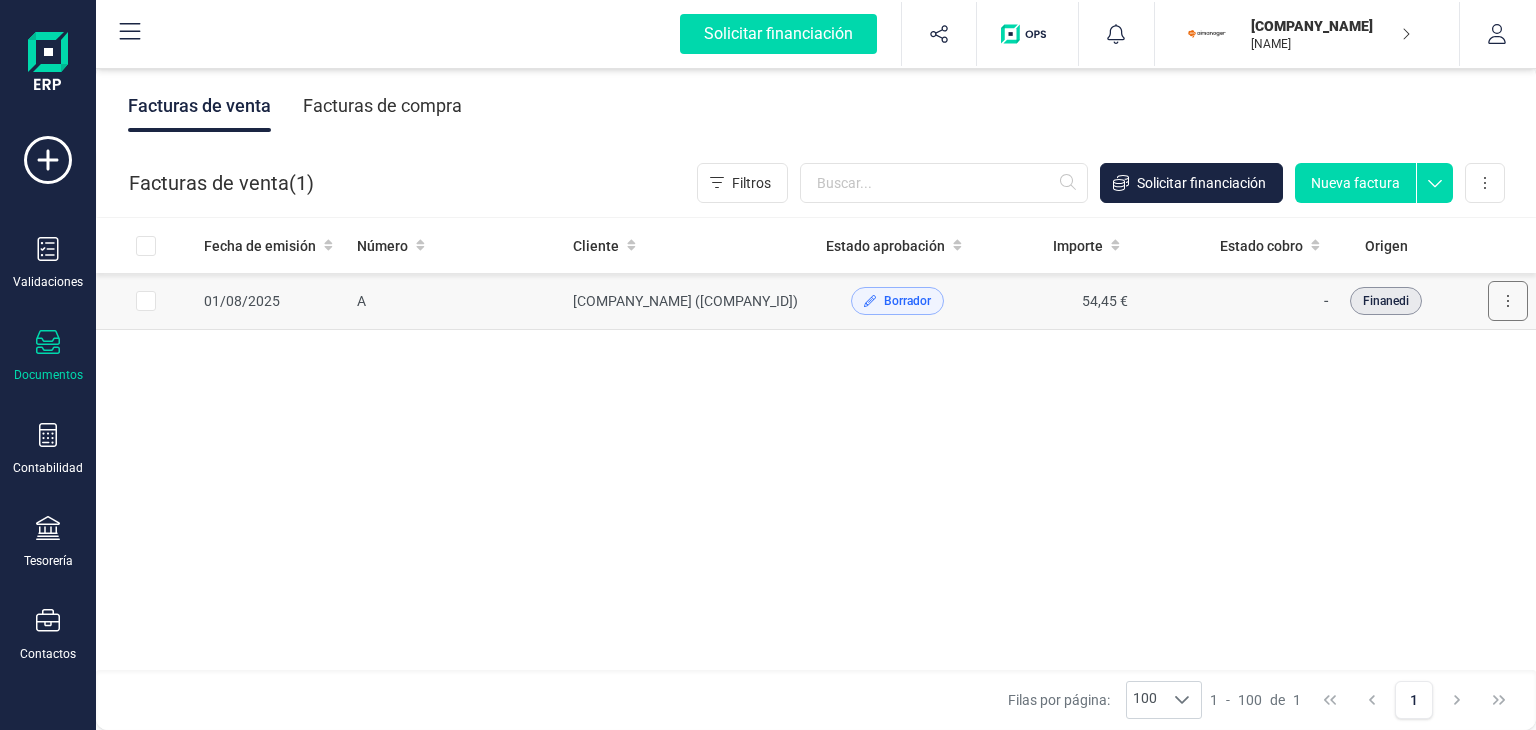 click at bounding box center (1508, 301) 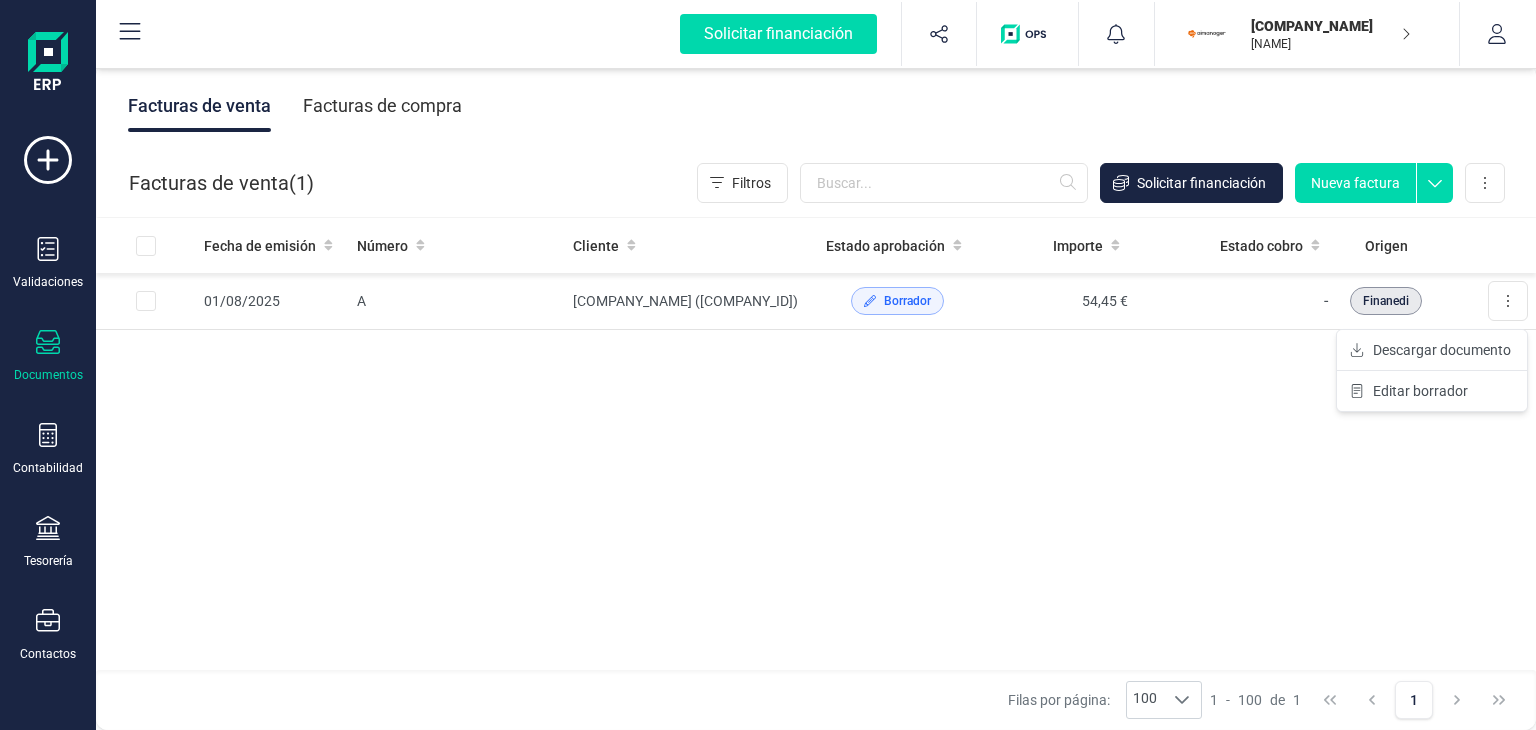 drag, startPoint x: 1046, startPoint y: 448, endPoint x: 1036, endPoint y: 441, distance: 12.206555 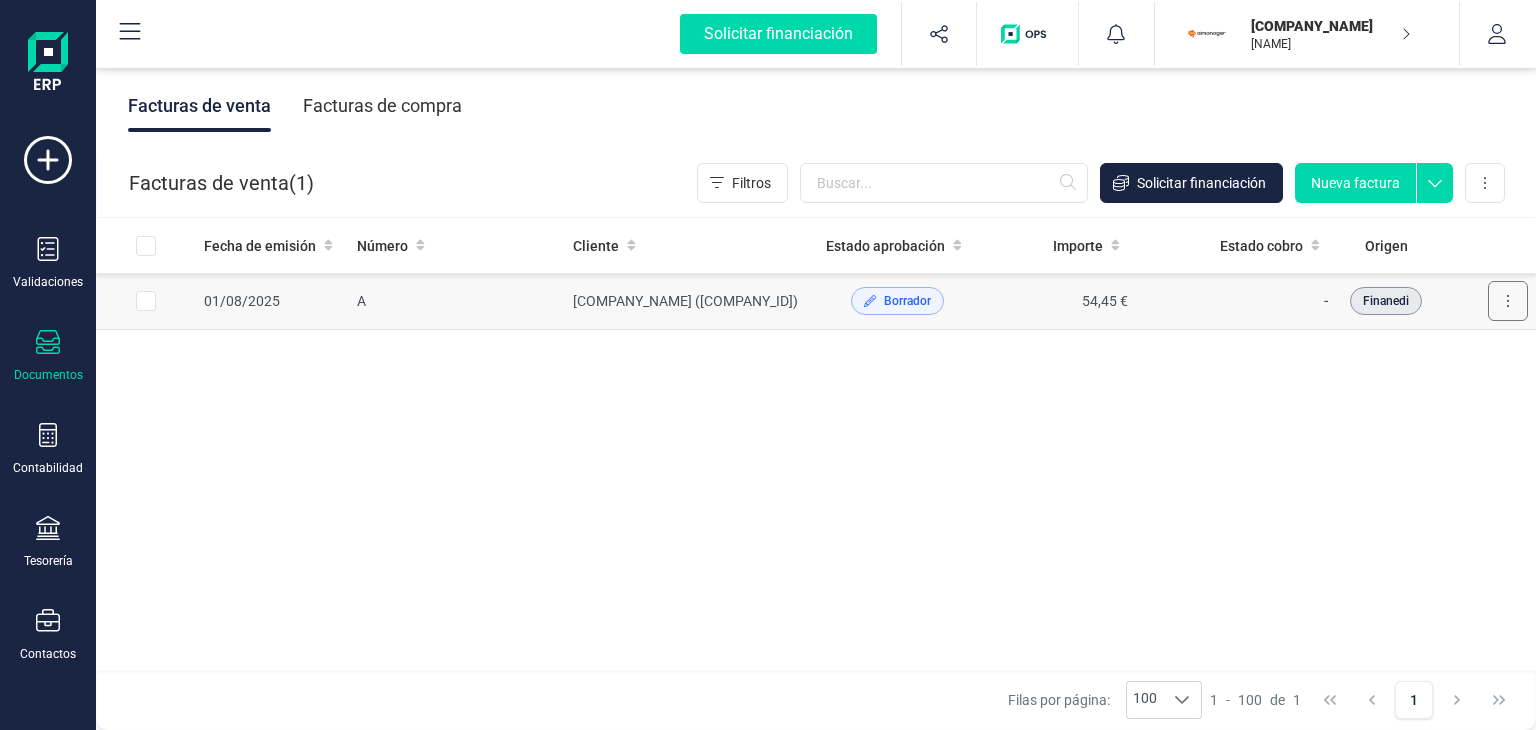 click at bounding box center (1508, 301) 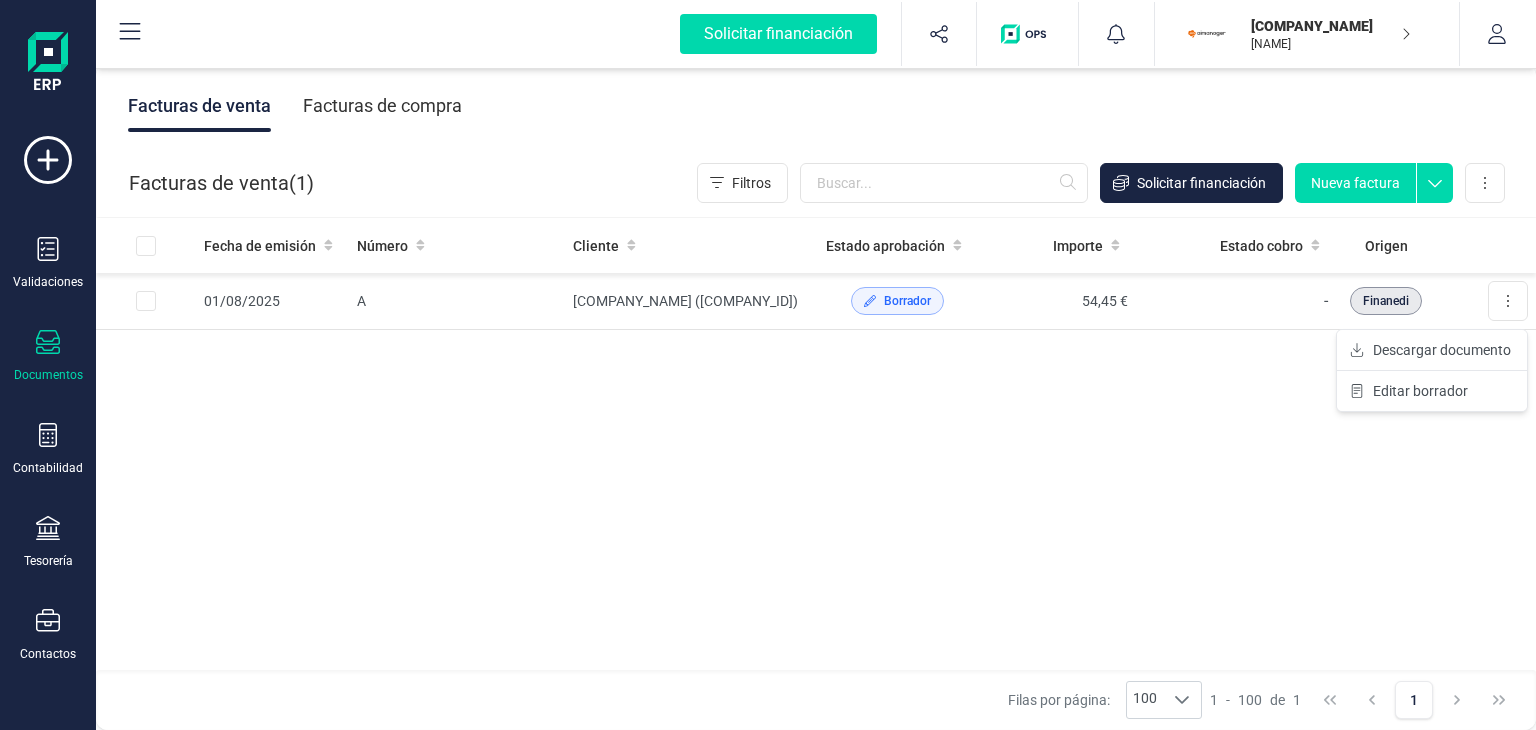 click on "Editar borrador" at bounding box center [1420, 391] 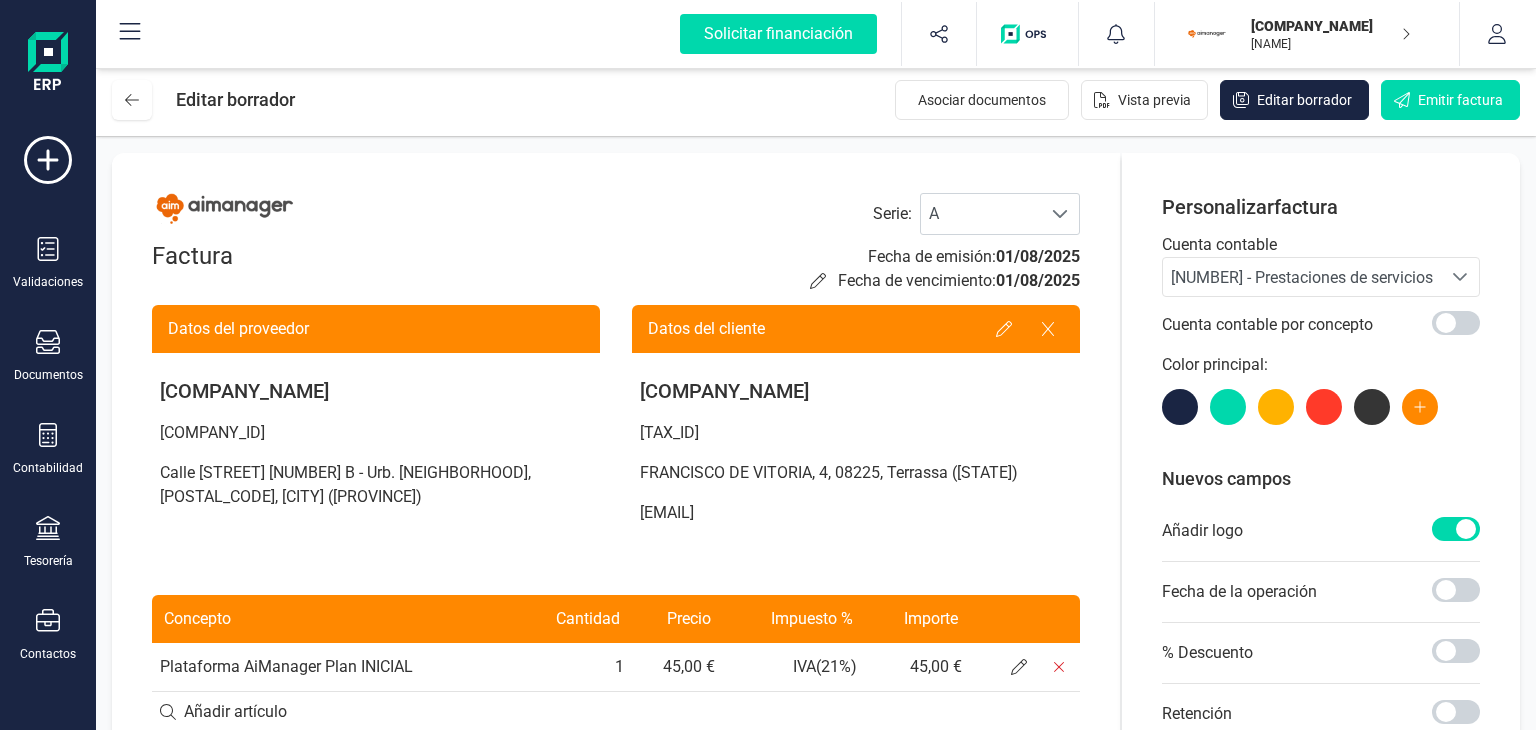 scroll, scrollTop: 417, scrollLeft: 0, axis: vertical 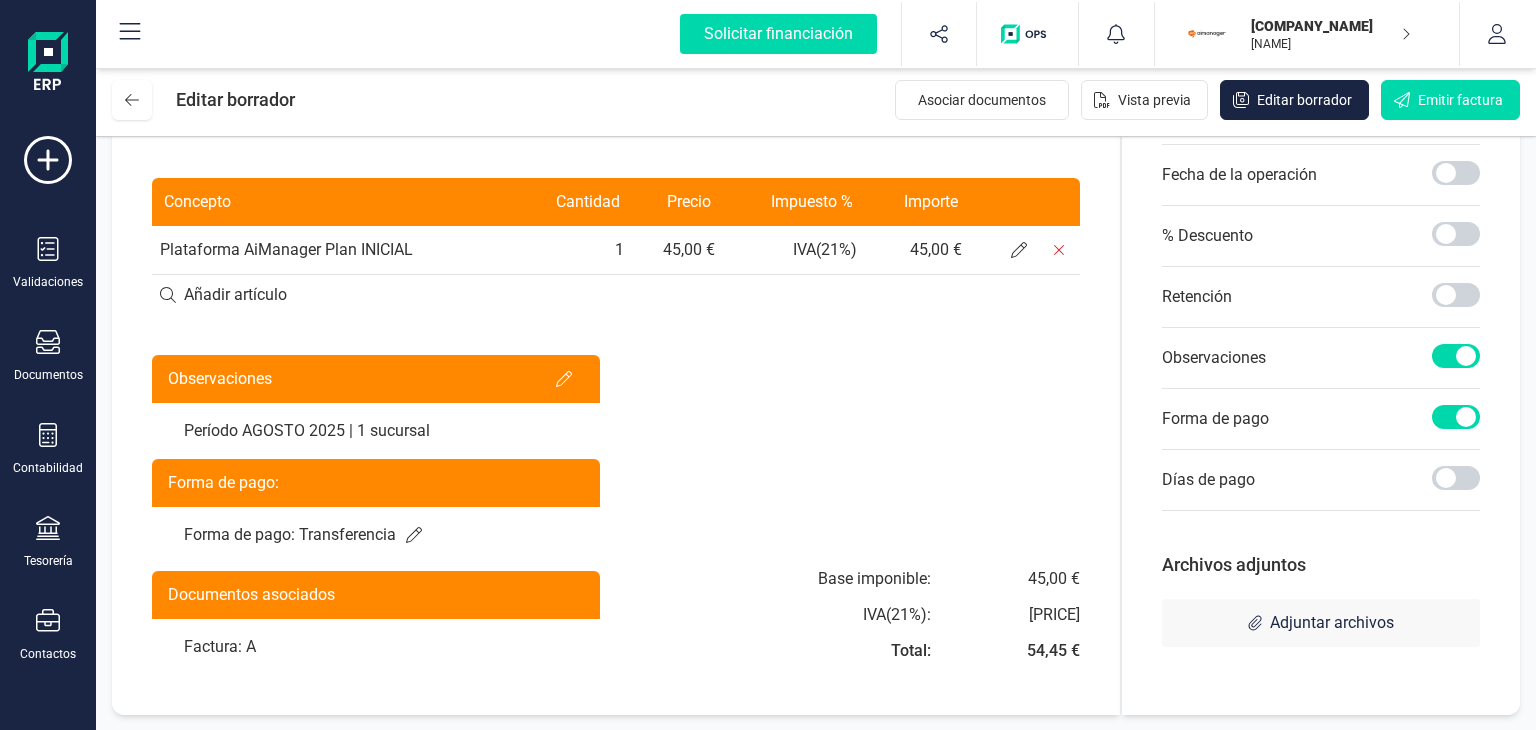 click on "Factura: A" at bounding box center [376, 647] 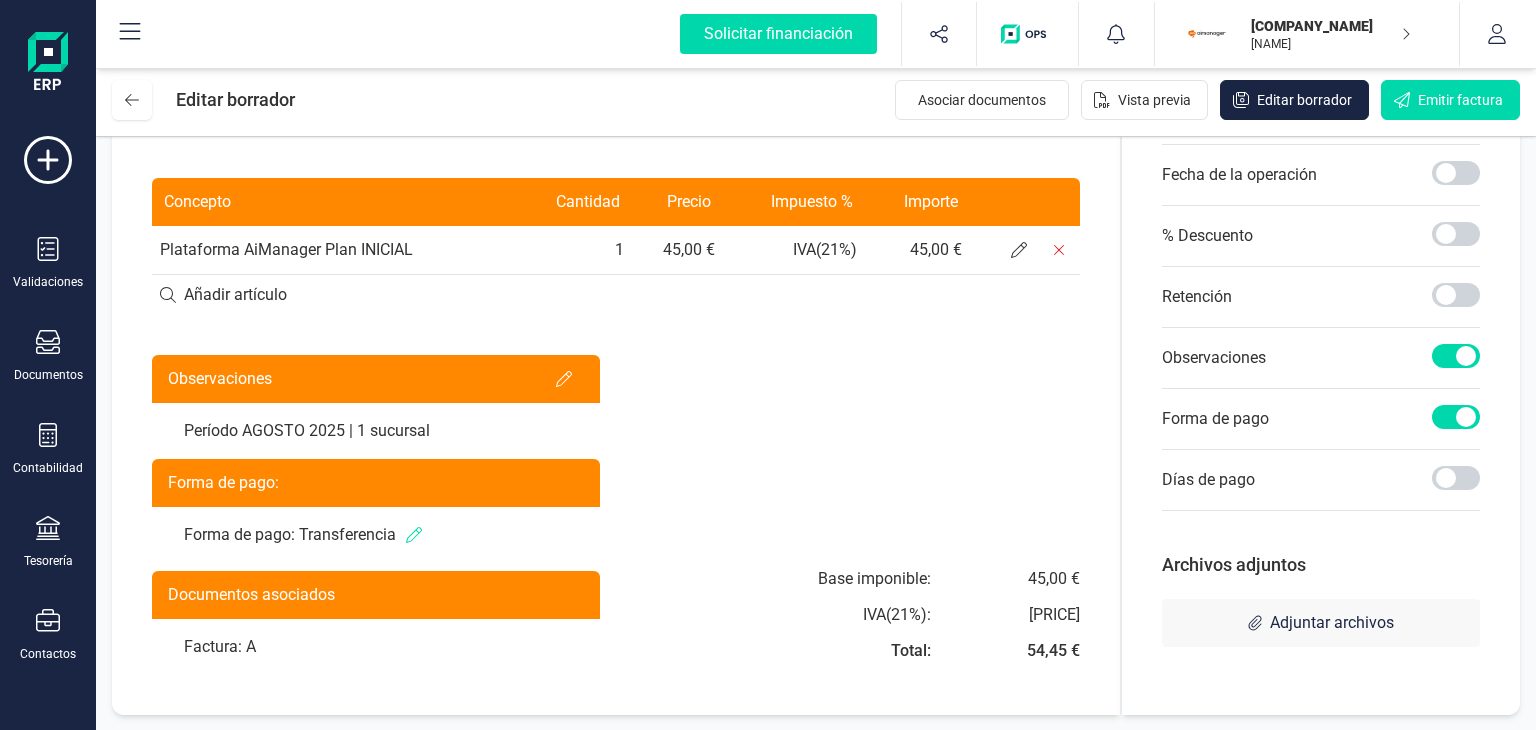click 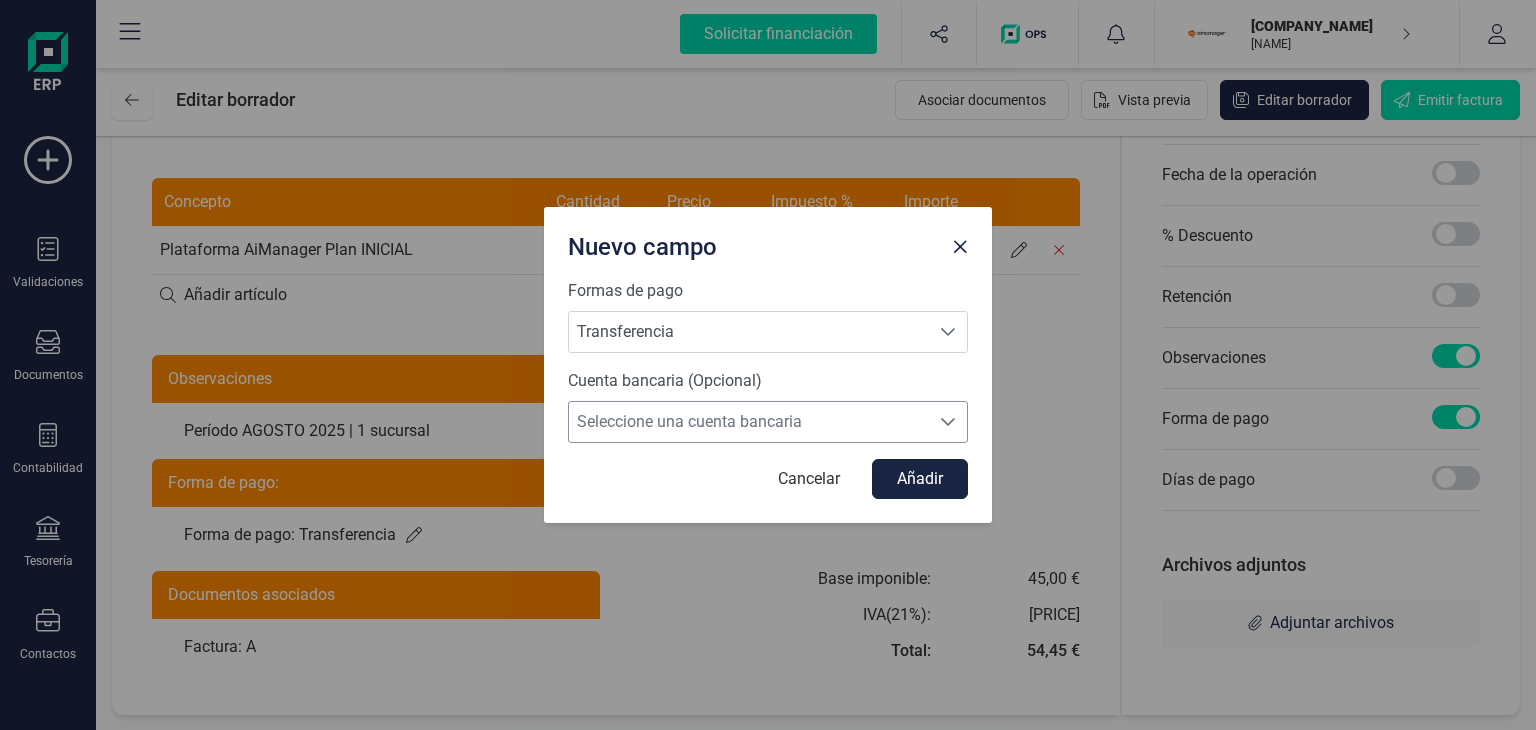 click on "Seleccione una cuenta bancaria" at bounding box center (749, 422) 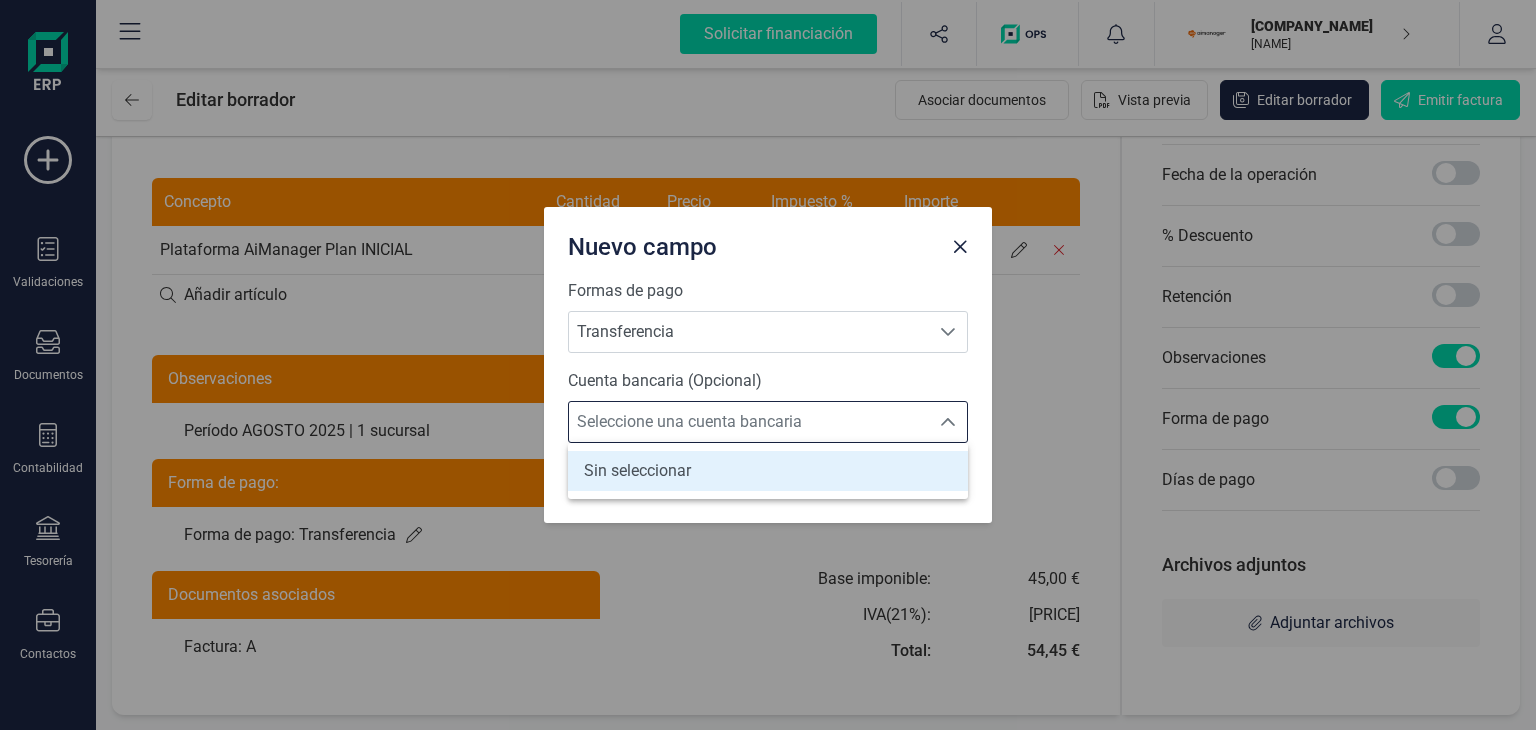 click on "Sin seleccionar" at bounding box center (637, 471) 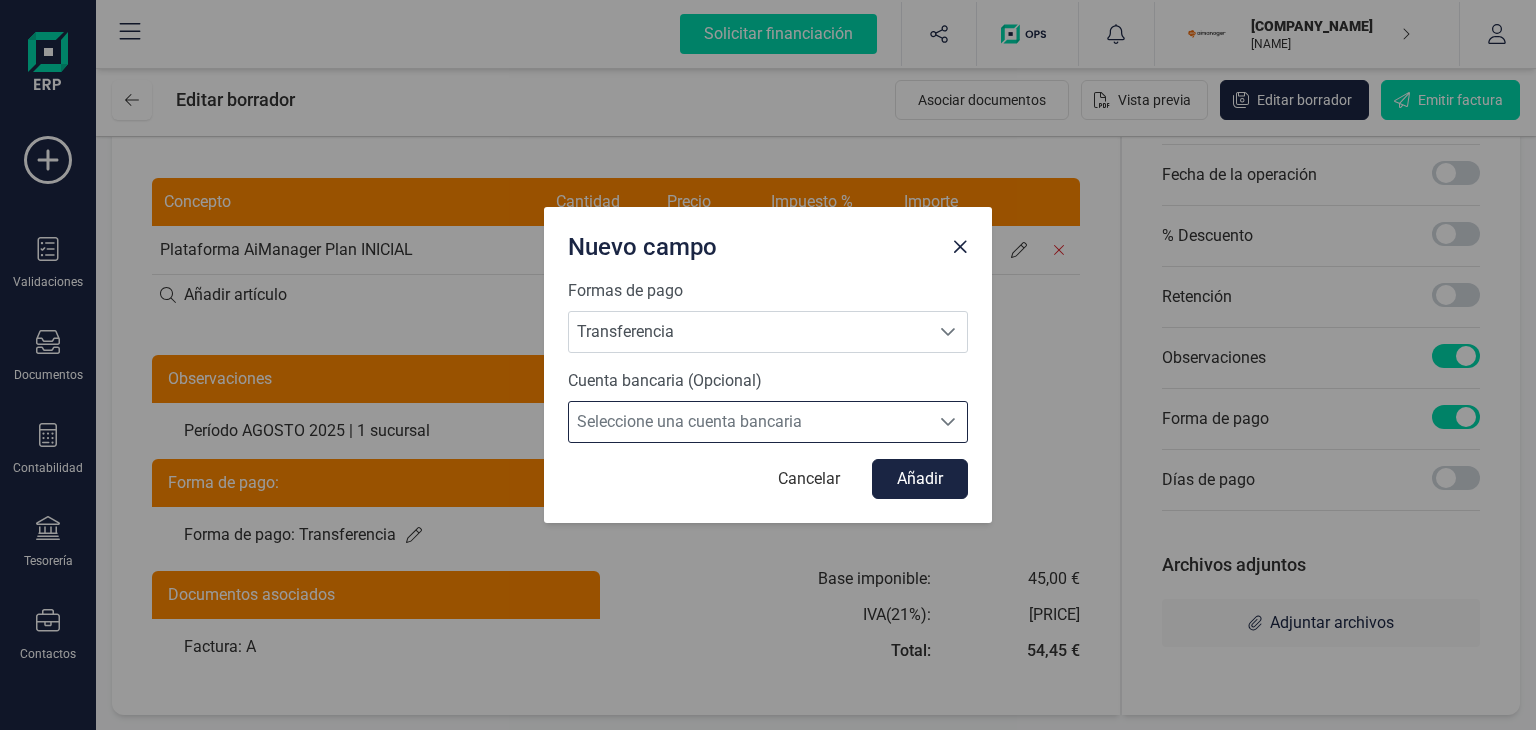 drag, startPoint x: 752, startPoint y: 398, endPoint x: 742, endPoint y: 409, distance: 14.866069 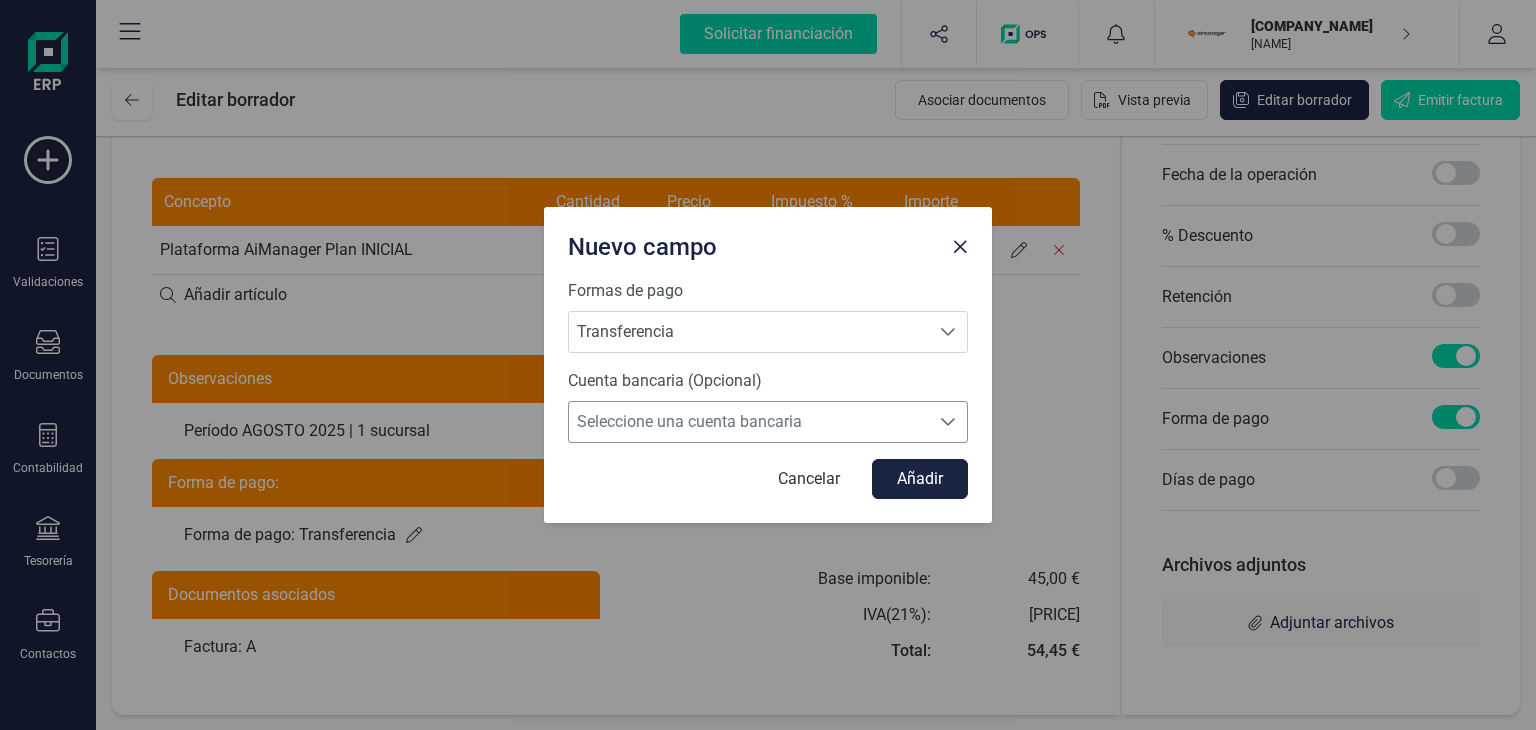 click on "Seleccione una cuenta bancaria" at bounding box center [749, 422] 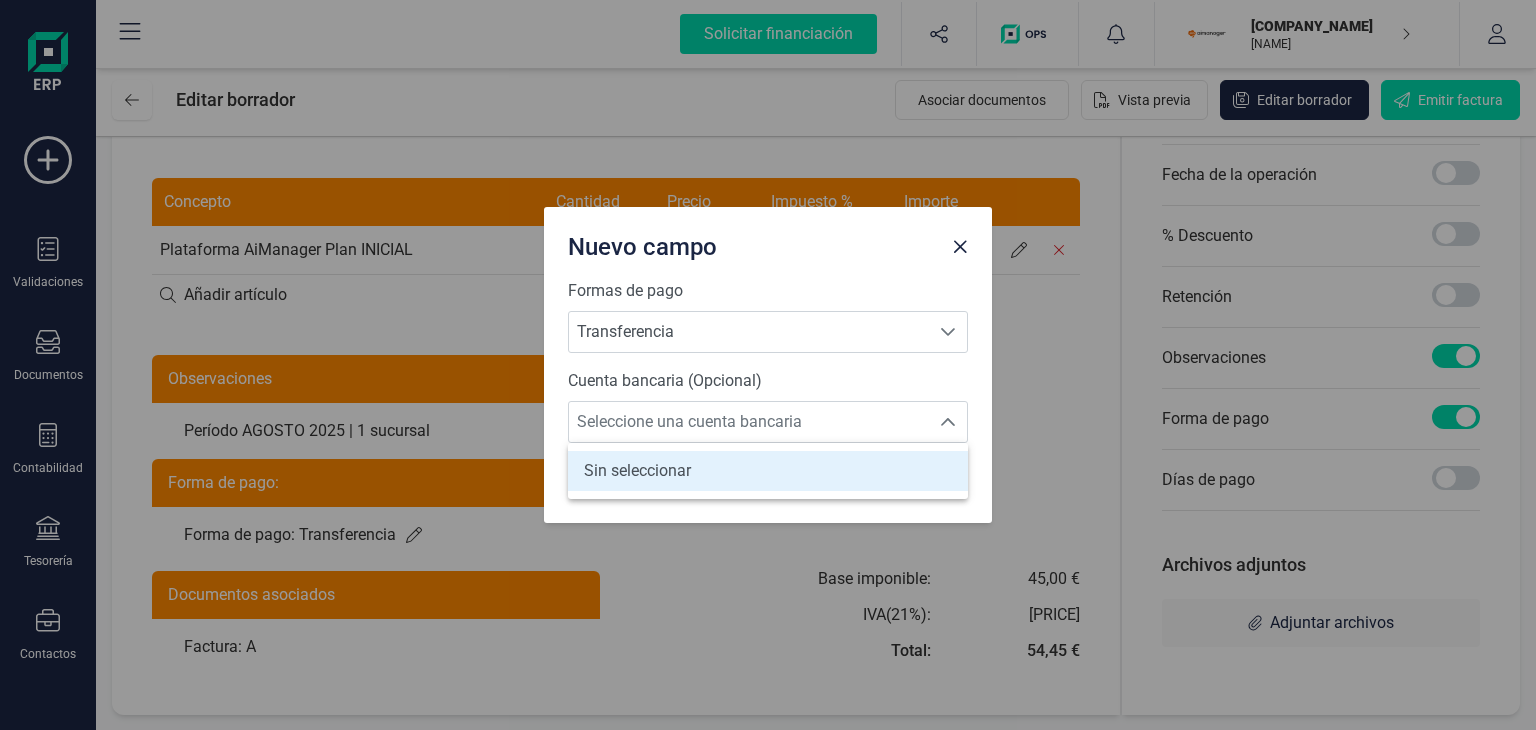 click on "Sin seleccionar" at bounding box center (637, 471) 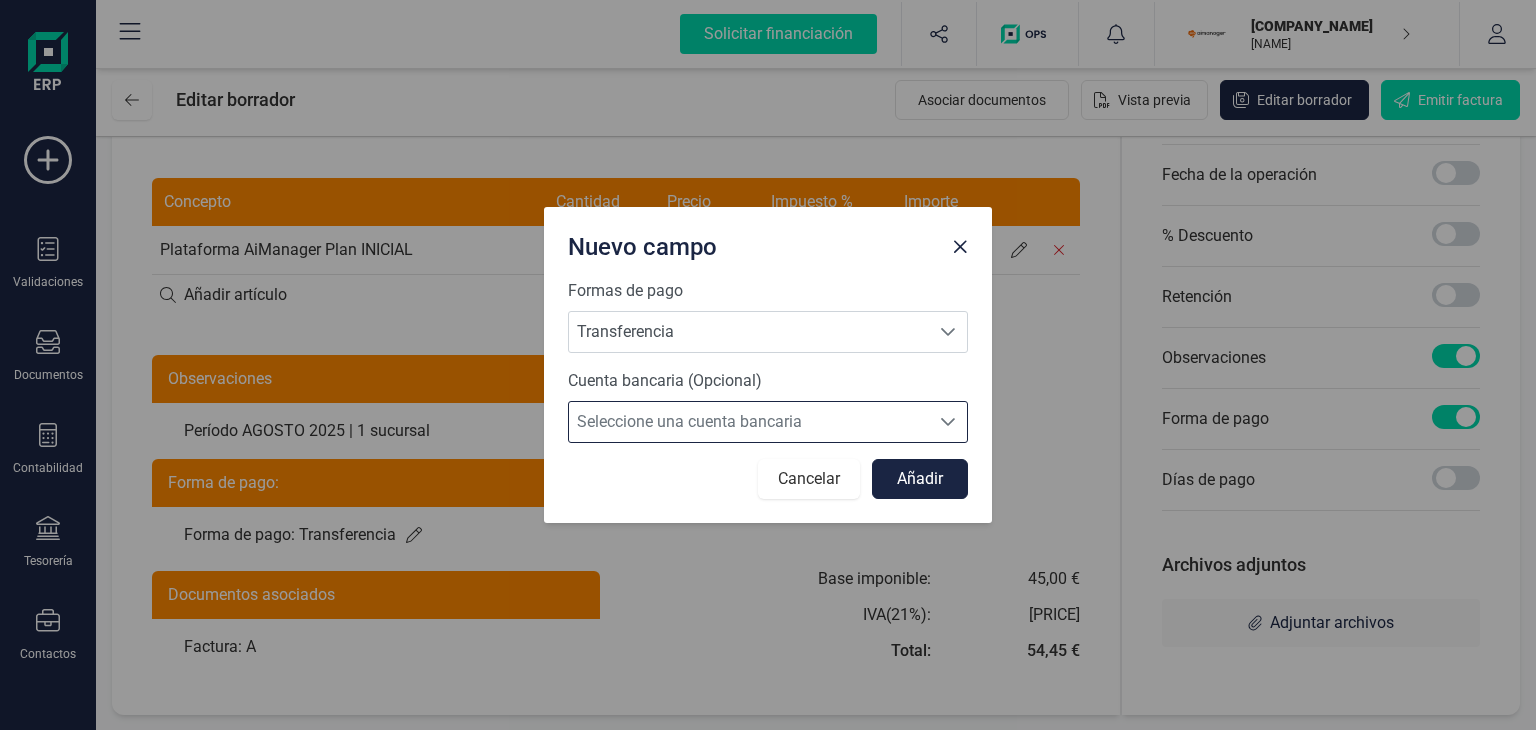 drag, startPoint x: 820, startPoint y: 479, endPoint x: 803, endPoint y: 479, distance: 17 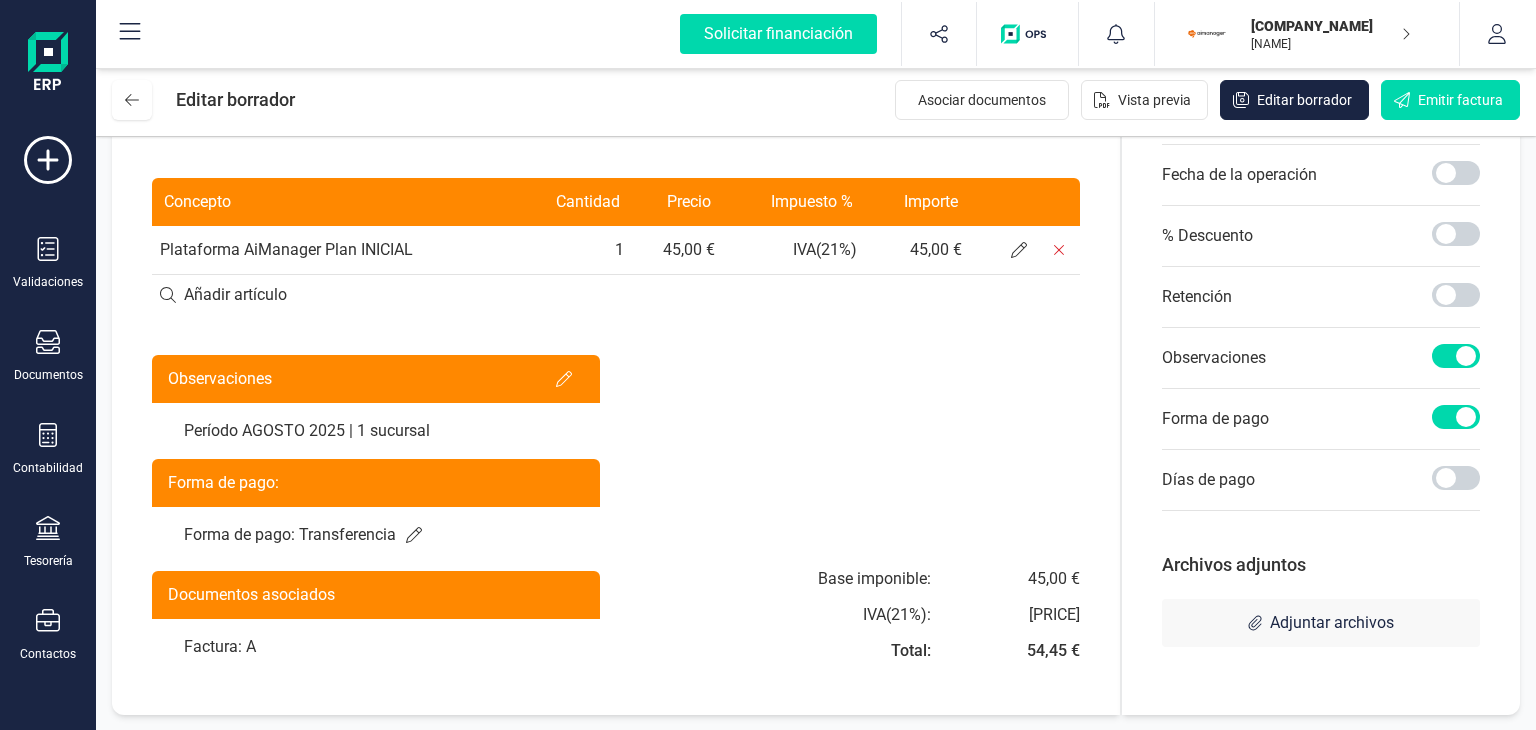 click on "Documentos asociados" at bounding box center (376, 595) 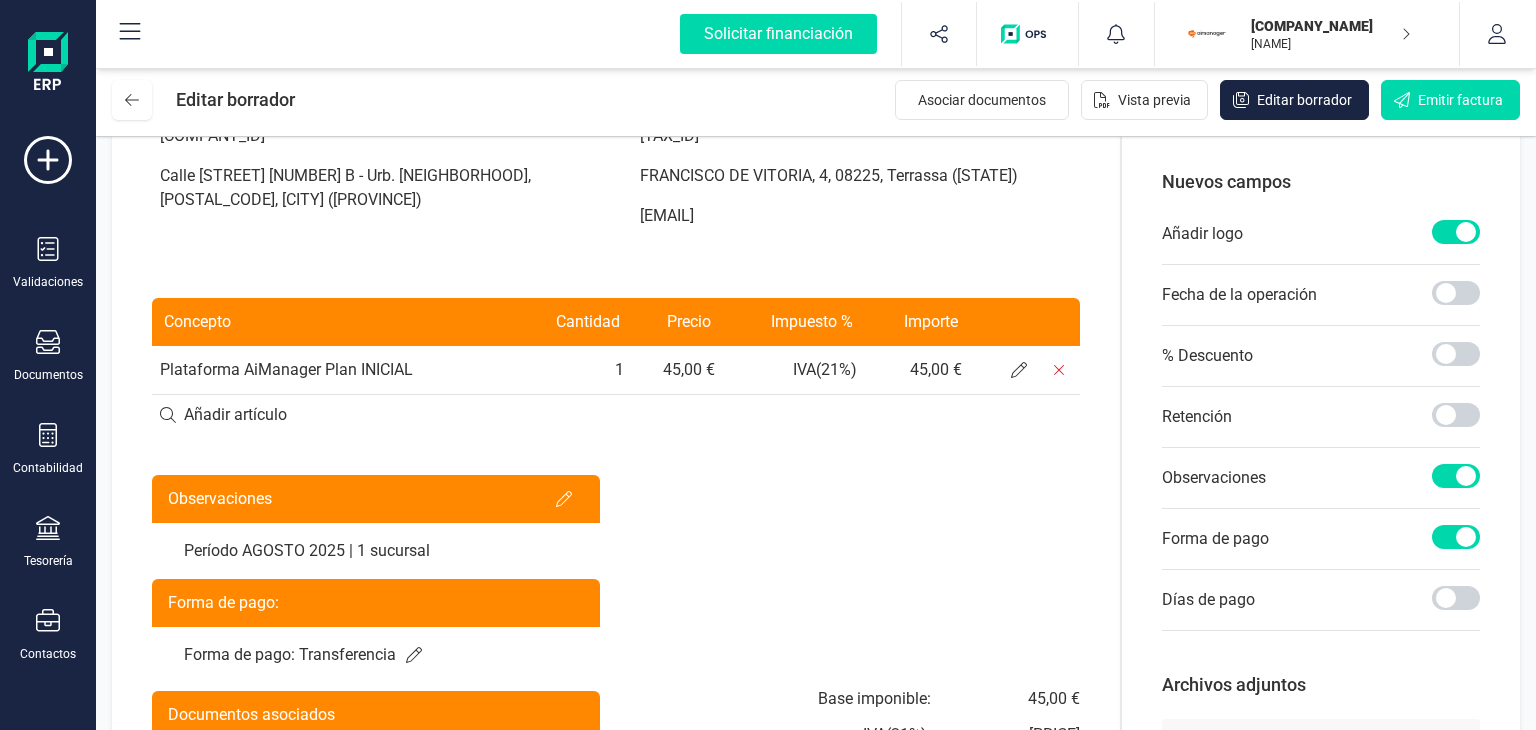 scroll, scrollTop: 417, scrollLeft: 0, axis: vertical 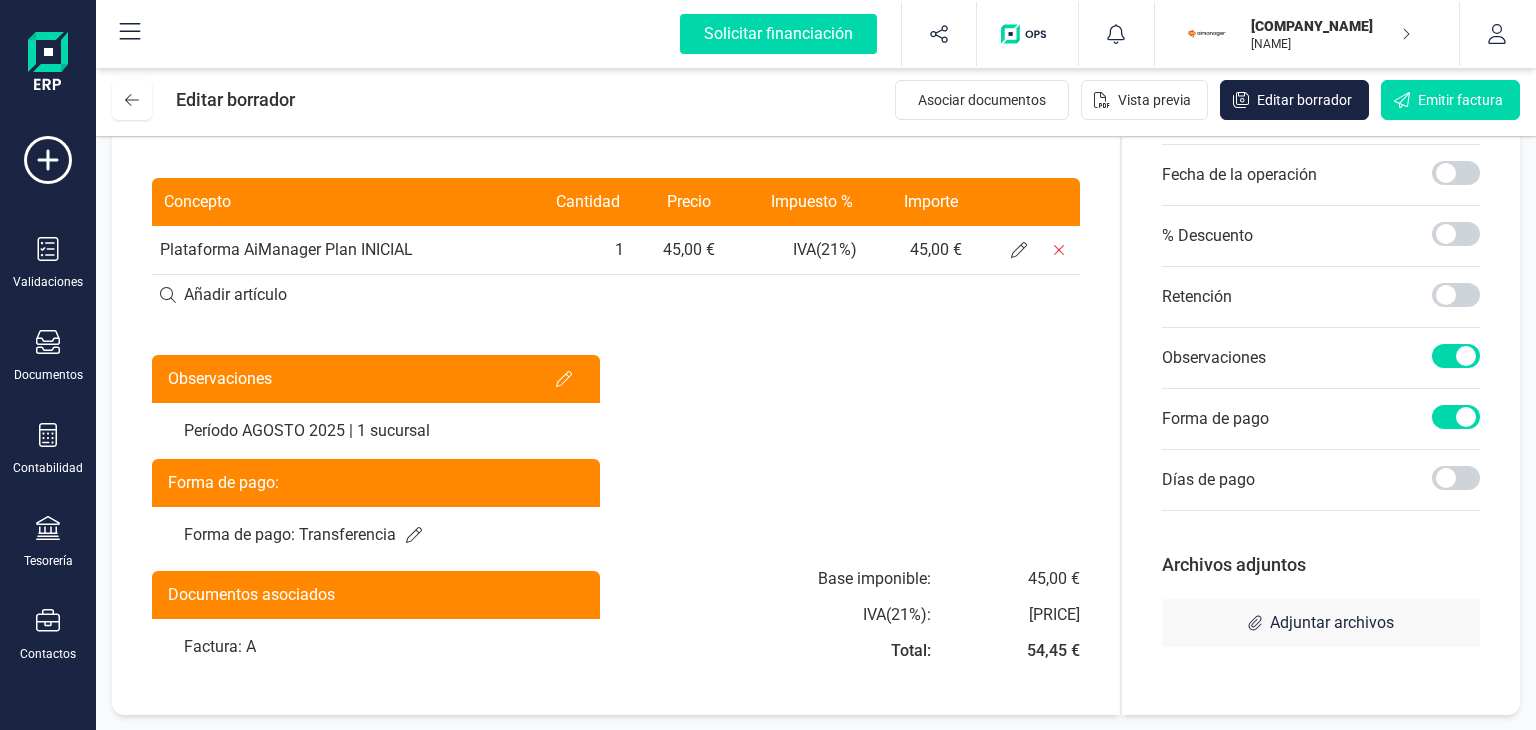 click on "Documentos asociados" at bounding box center [376, 595] 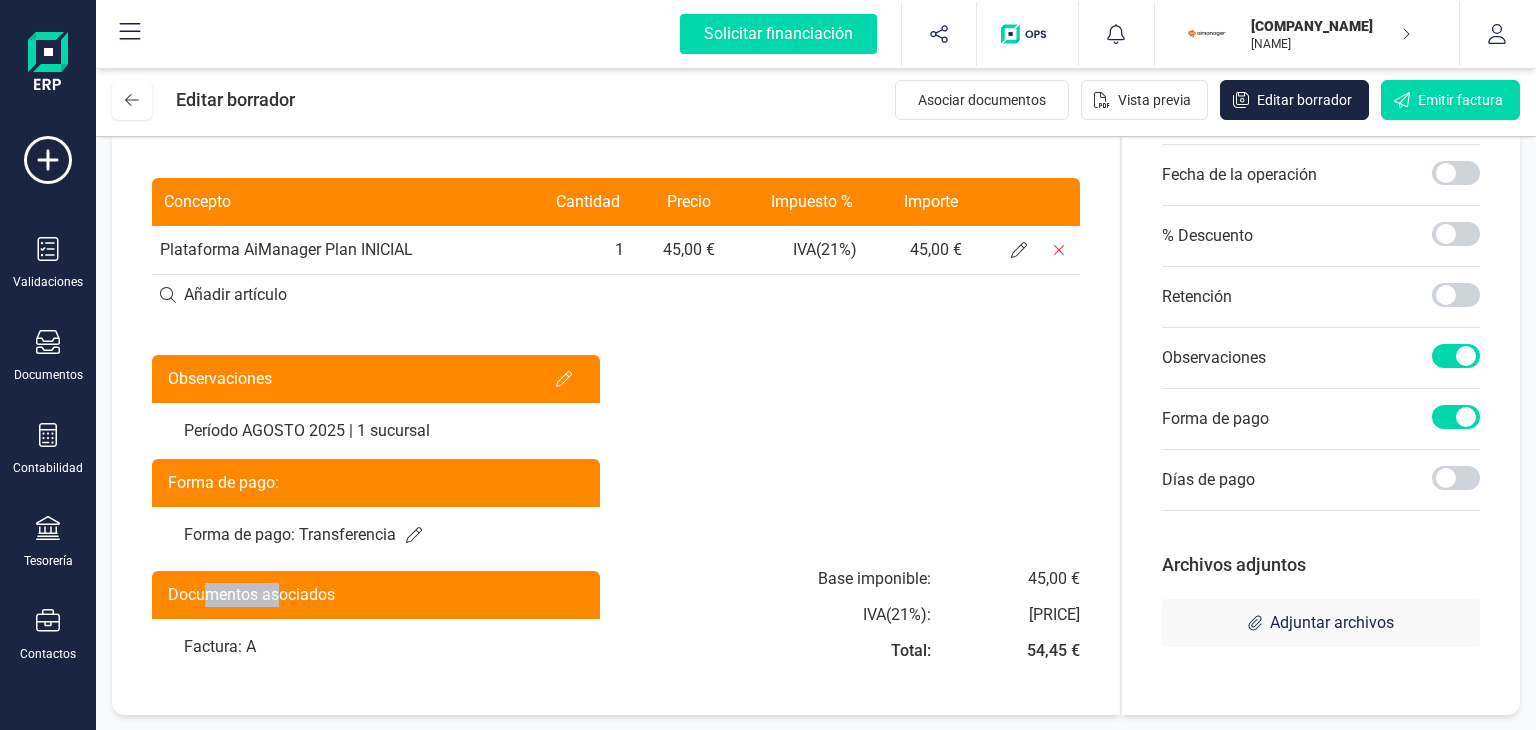 drag, startPoint x: 205, startPoint y: 593, endPoint x: 283, endPoint y: 622, distance: 83.21658 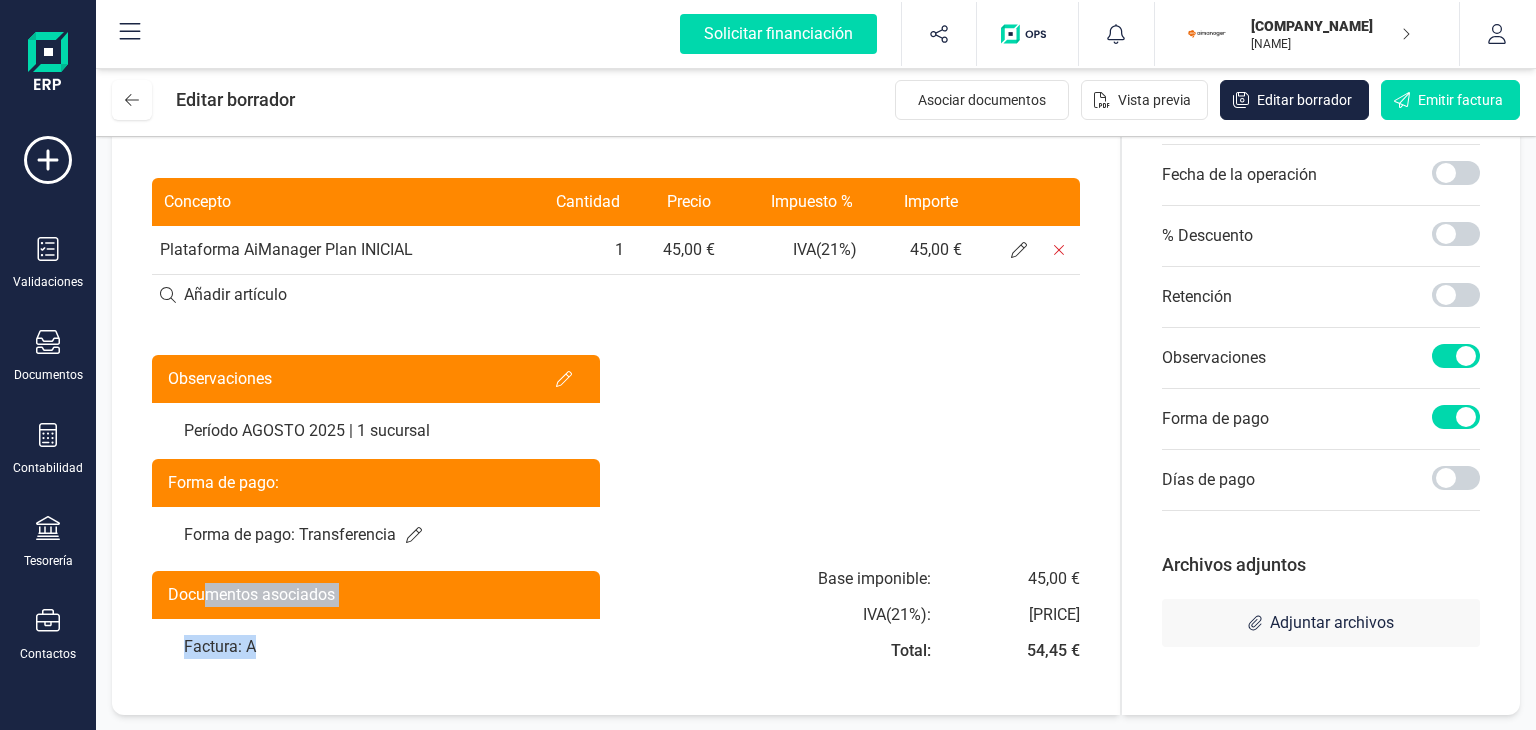 click on "Factura: A" at bounding box center (376, 647) 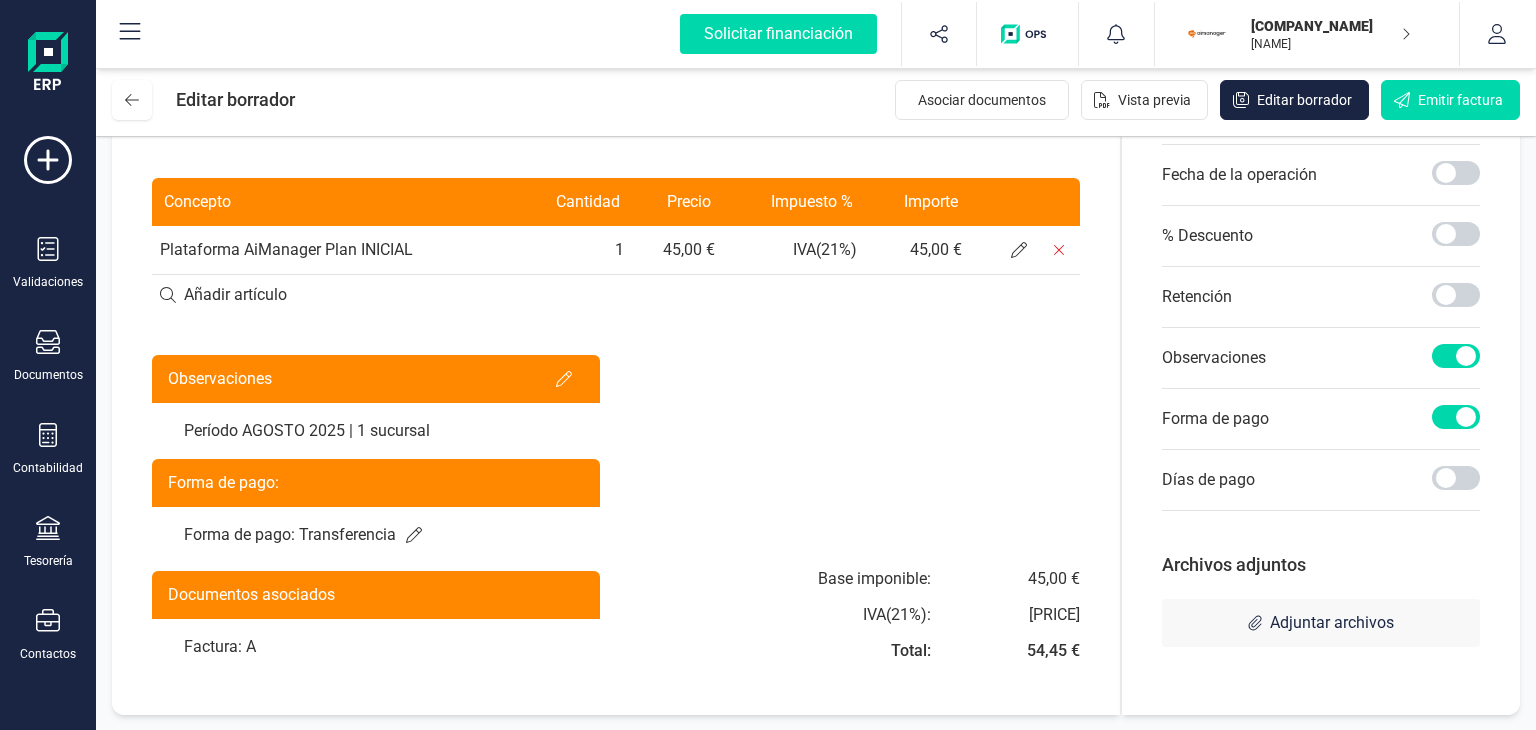 click on "Factura: A" at bounding box center (376, 647) 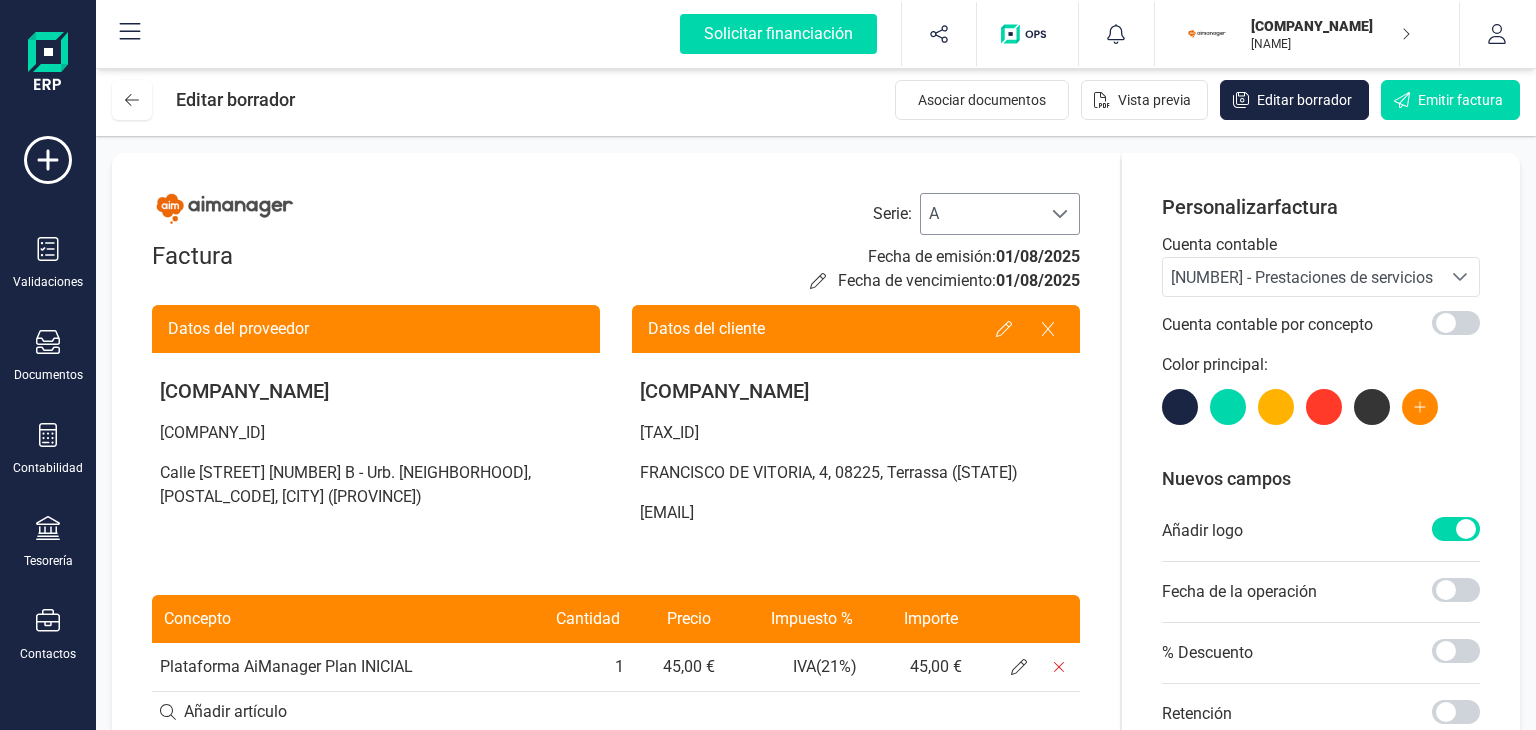 click on "A" at bounding box center (981, 214) 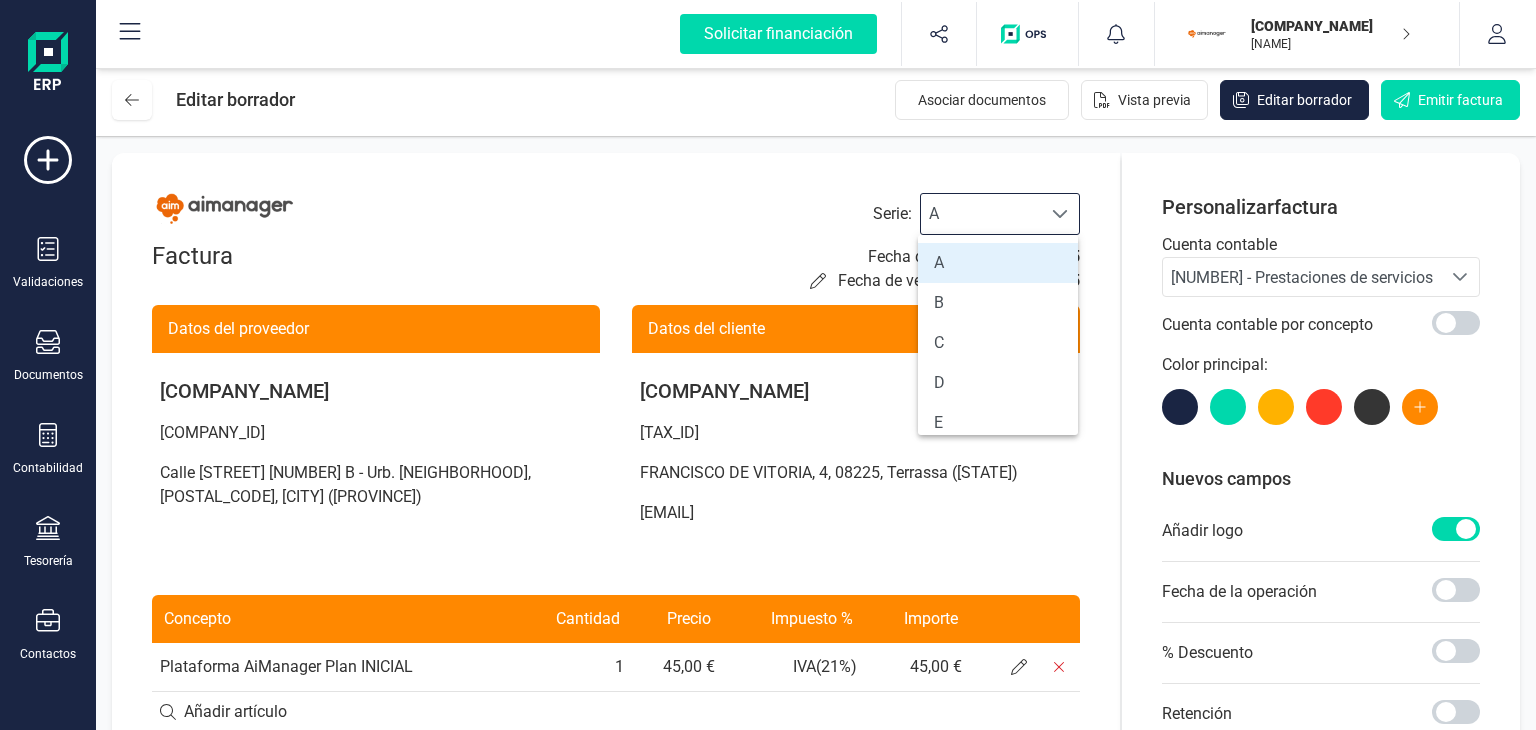 scroll, scrollTop: 12, scrollLeft: 87, axis: both 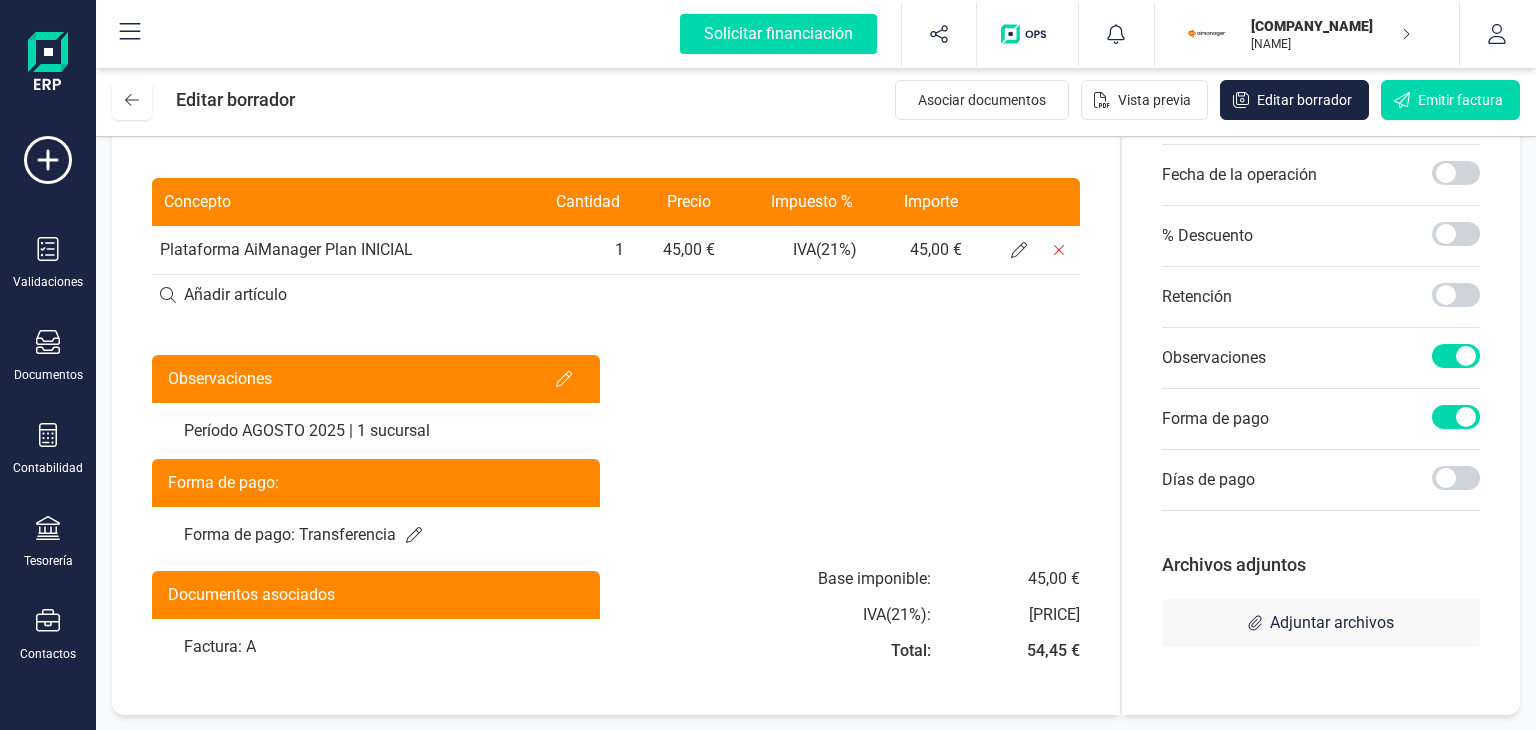 click on "Factura: A" at bounding box center (376, 647) 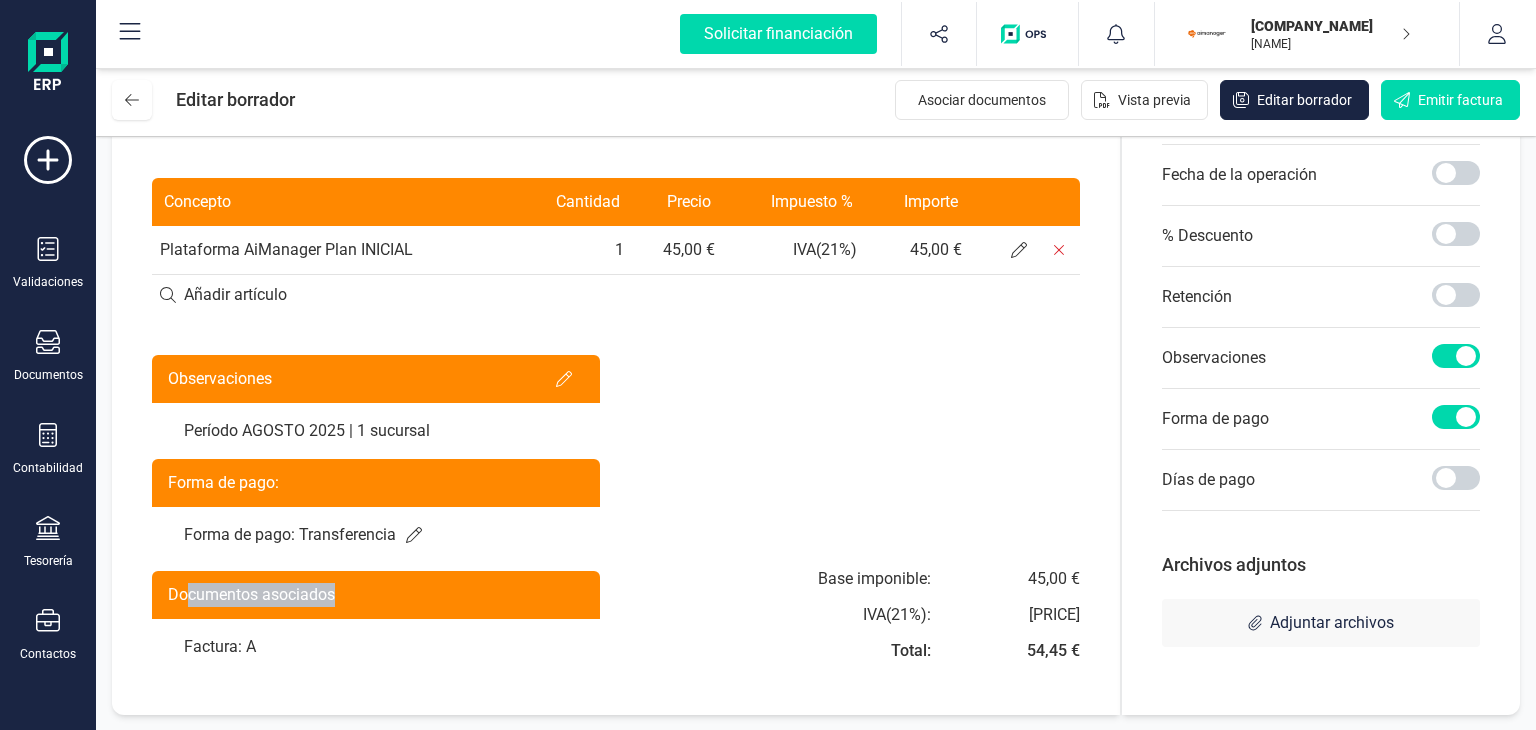 drag, startPoint x: 384, startPoint y: 596, endPoint x: 186, endPoint y: 594, distance: 198.0101 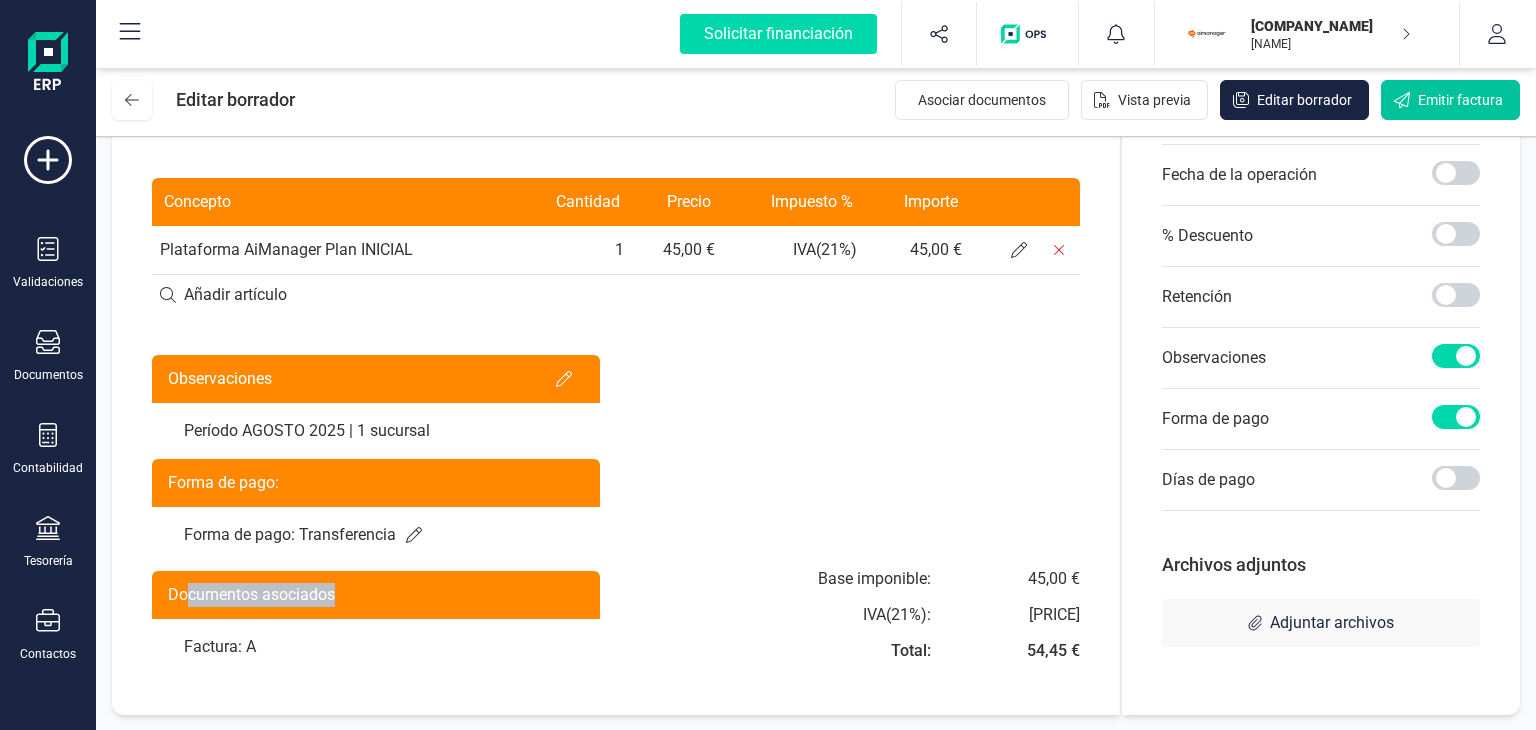 click on "Emitir  factura" at bounding box center (1460, 100) 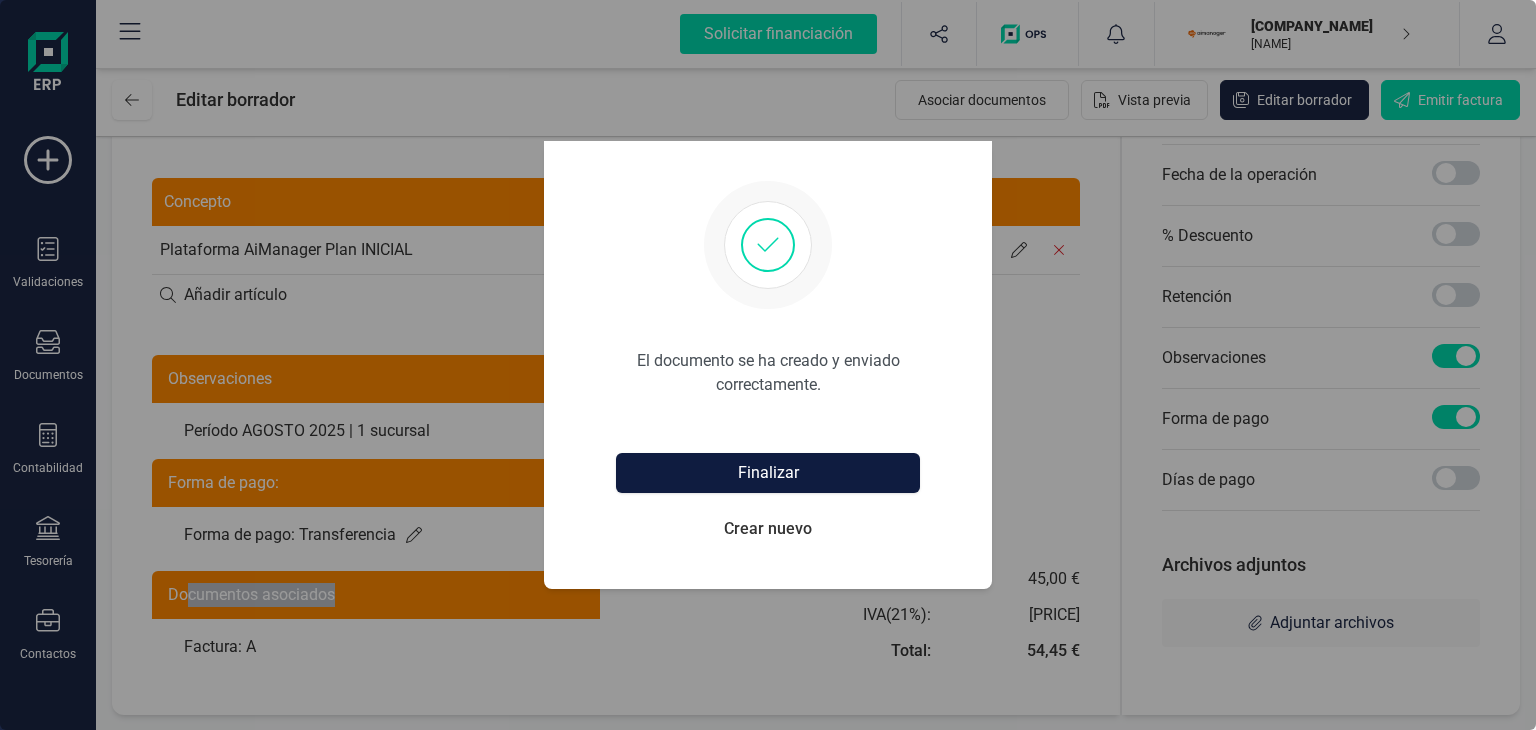 click on "Finalizar" at bounding box center [768, 473] 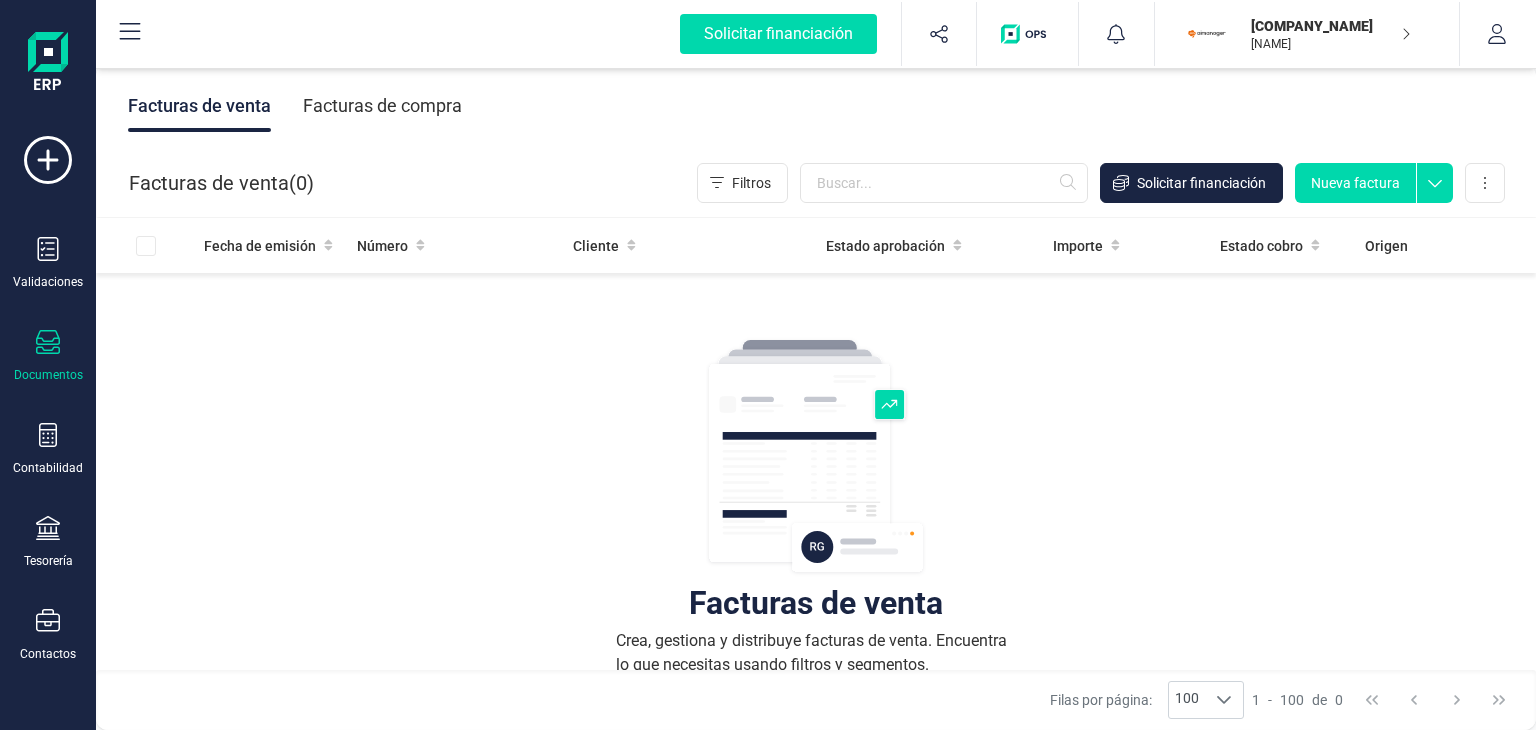 scroll, scrollTop: 0, scrollLeft: 0, axis: both 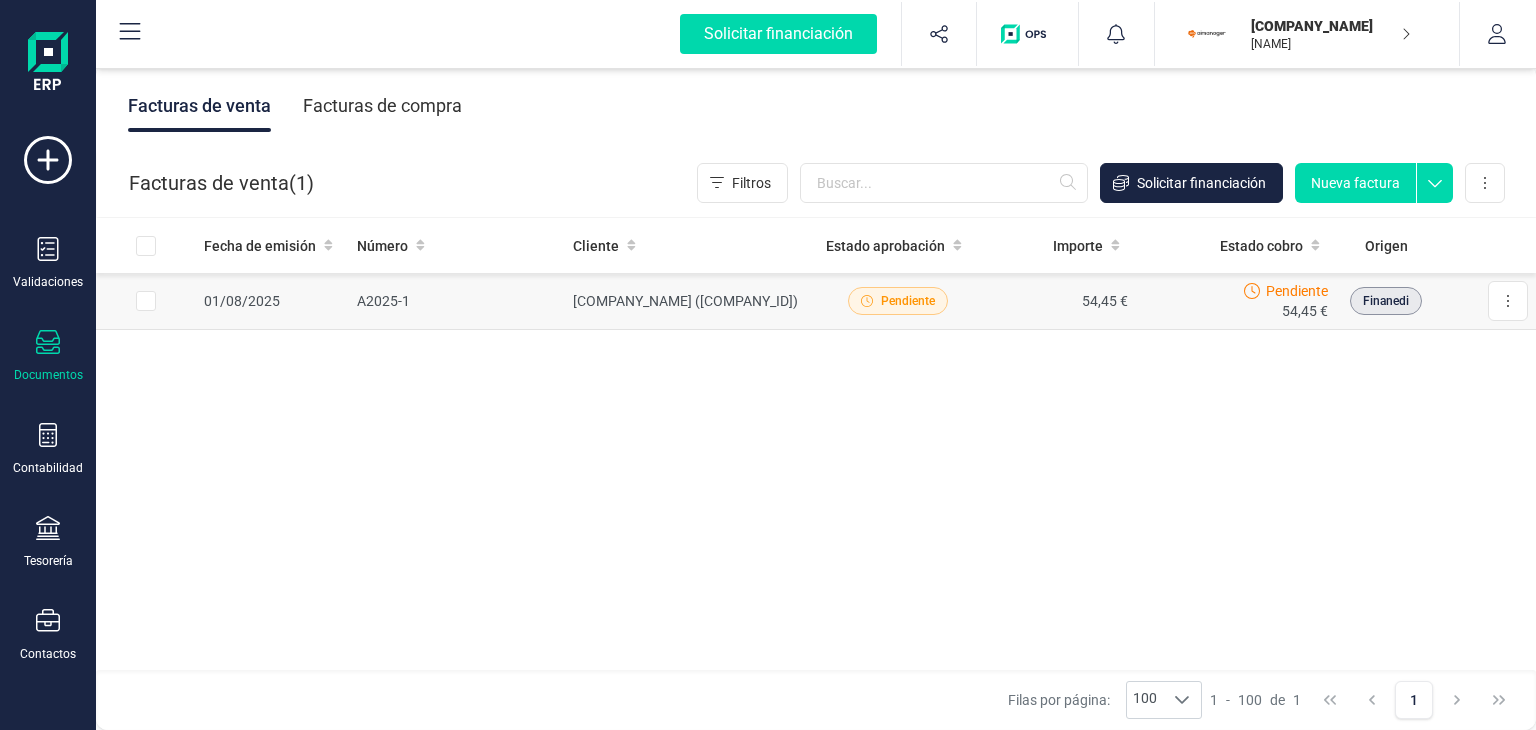 click on "Pendiente" at bounding box center (908, 301) 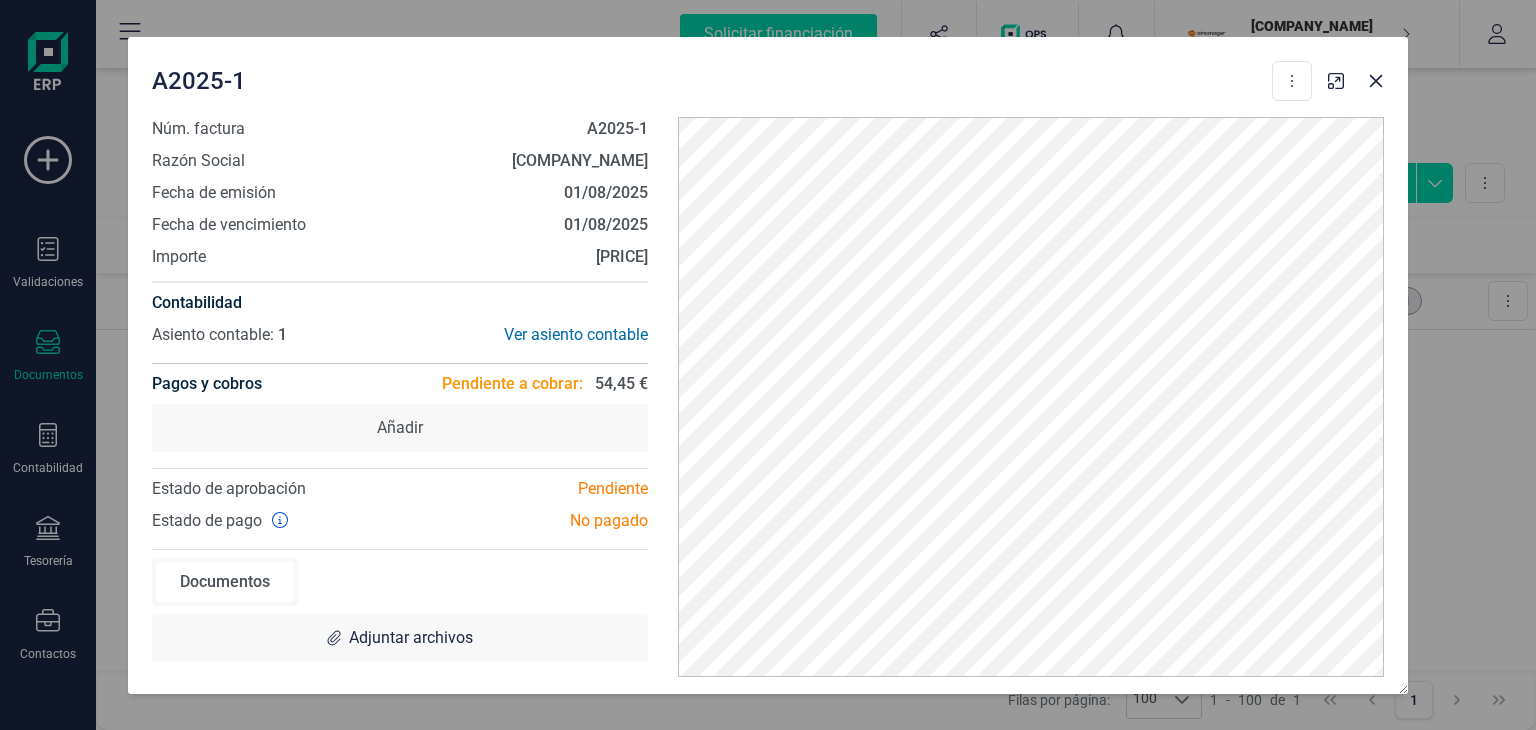 click on "No pagado" at bounding box center [531, 521] 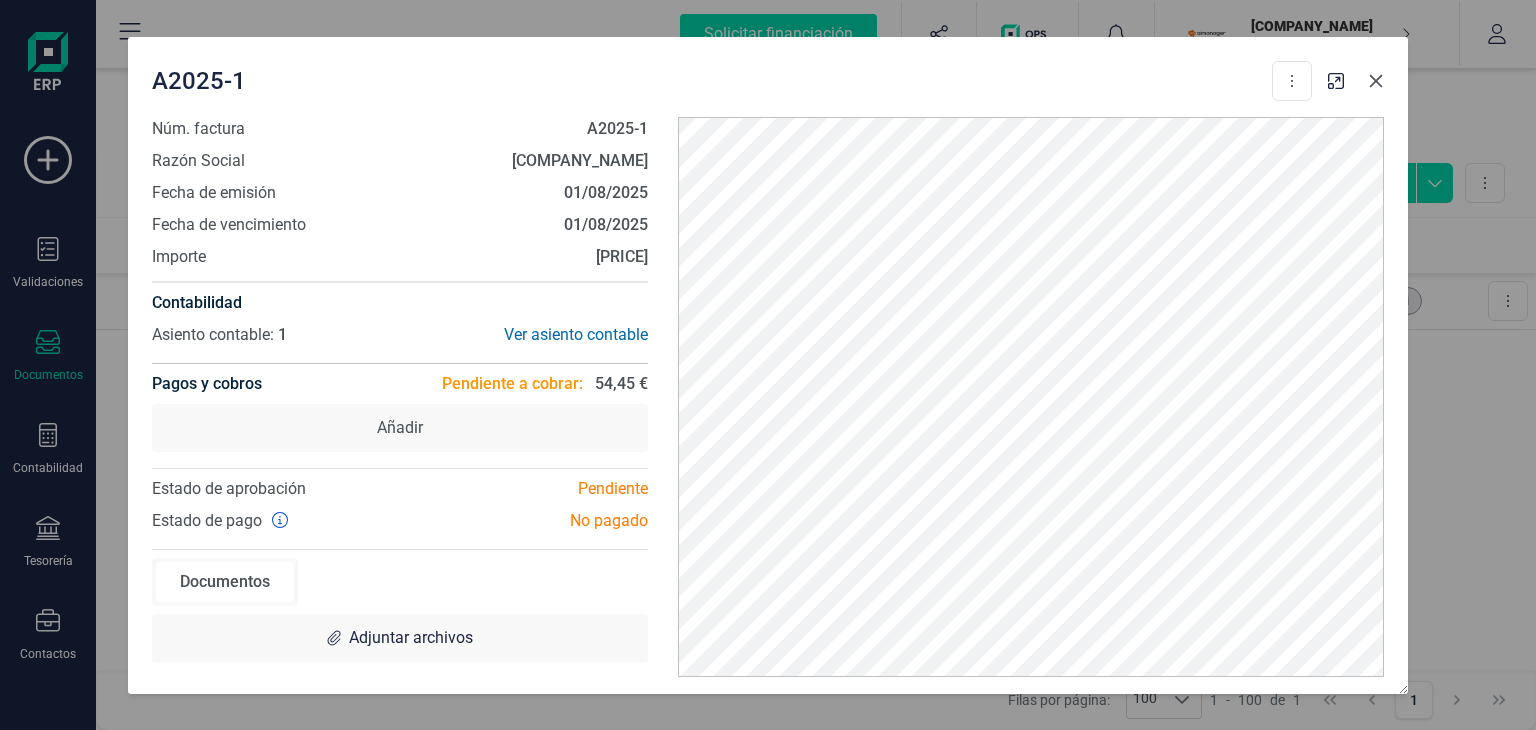 click 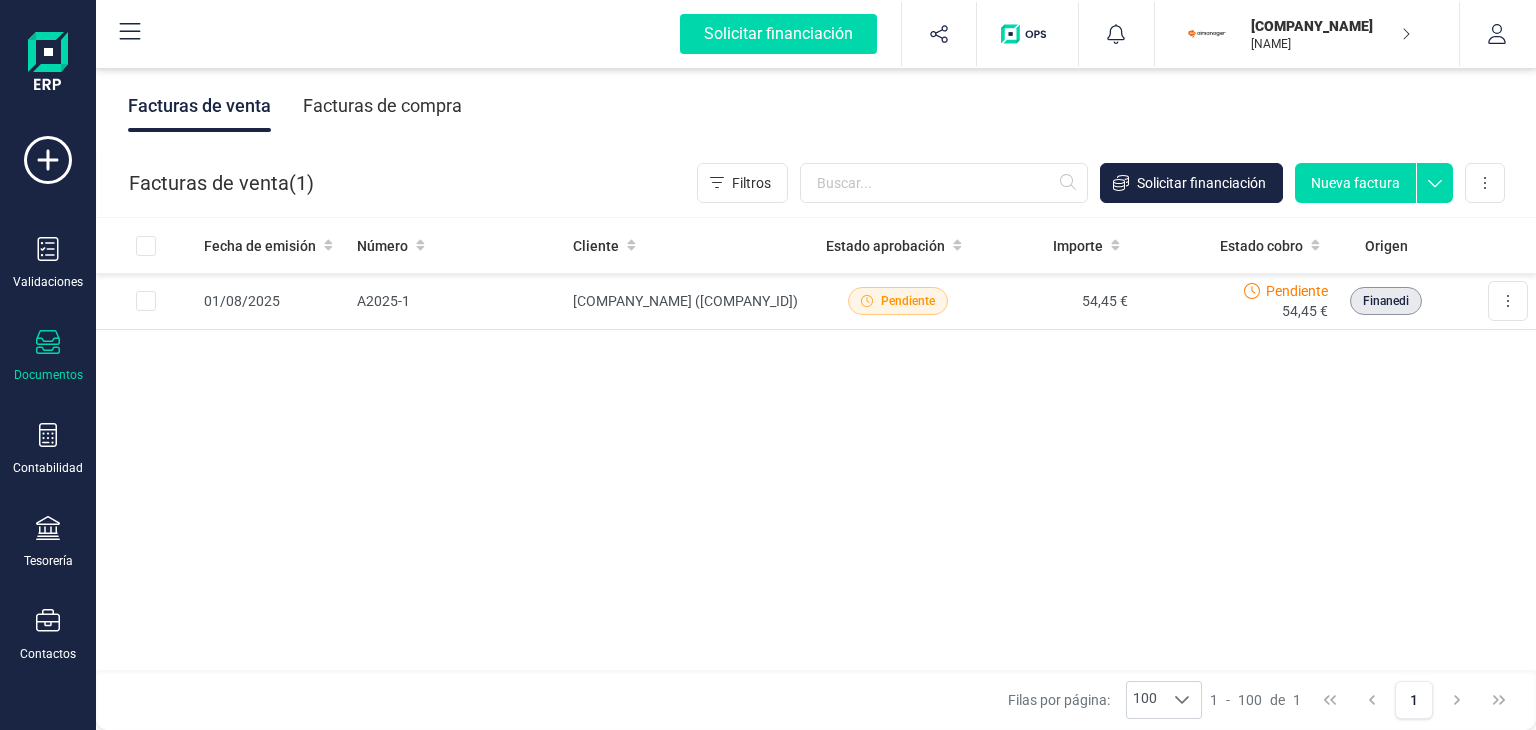 click 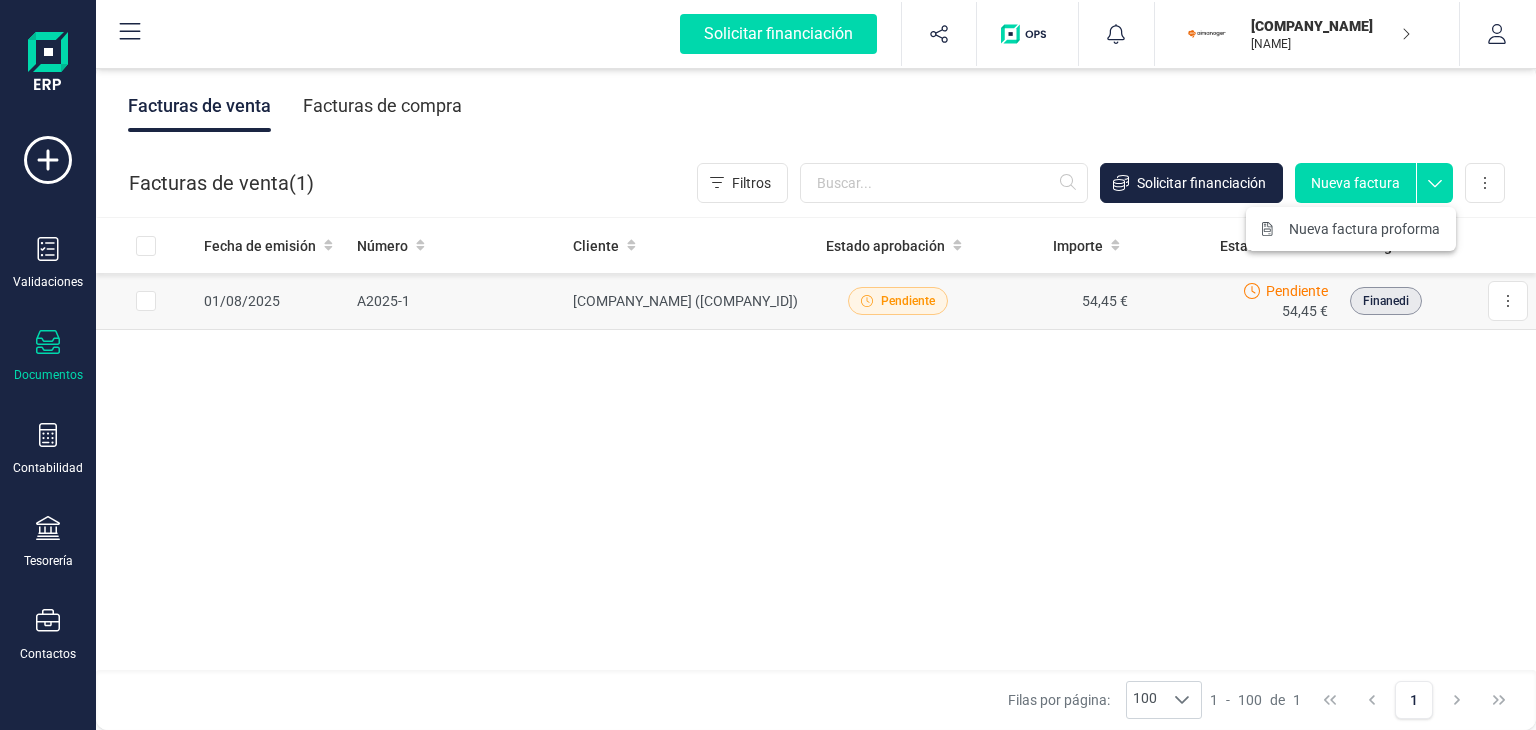 click at bounding box center (146, 301) 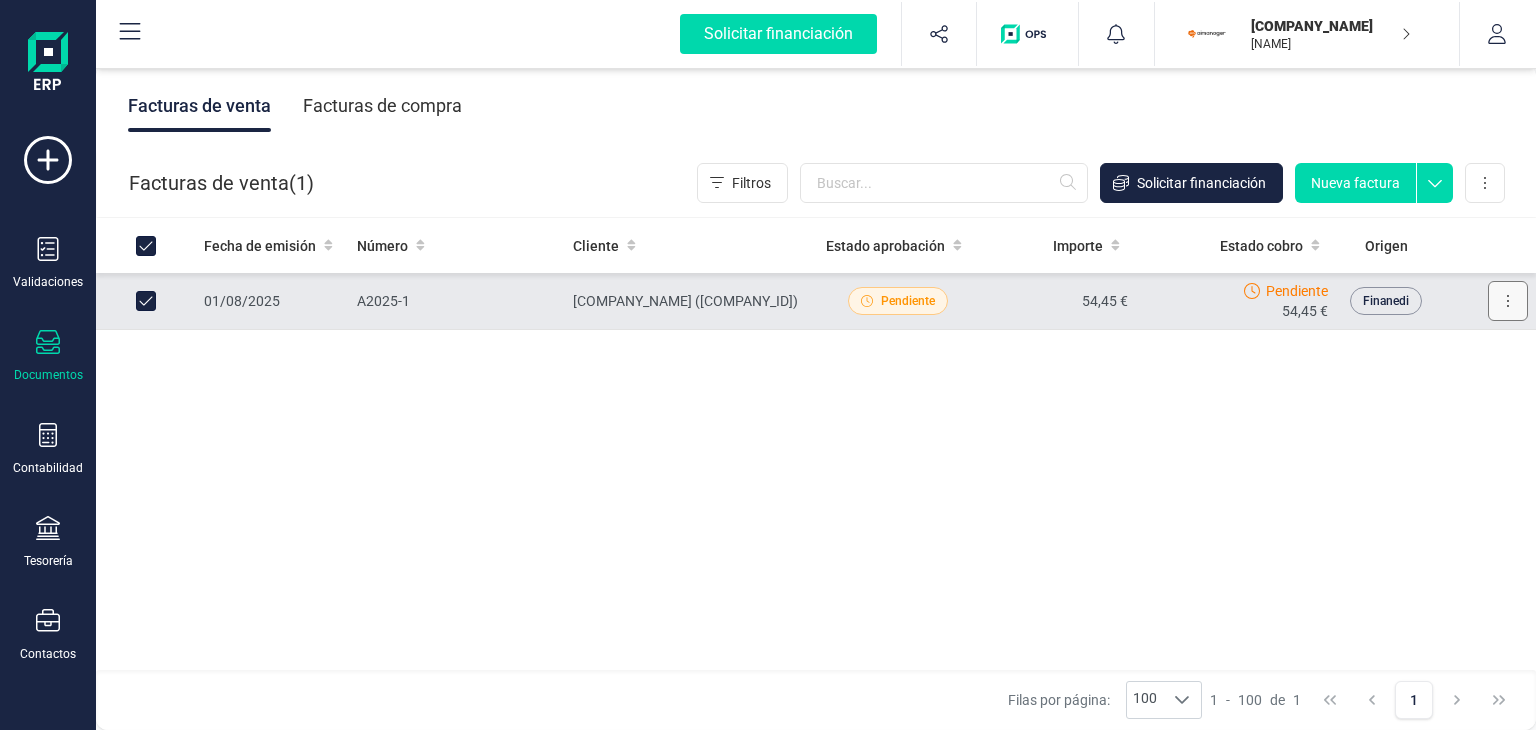 click 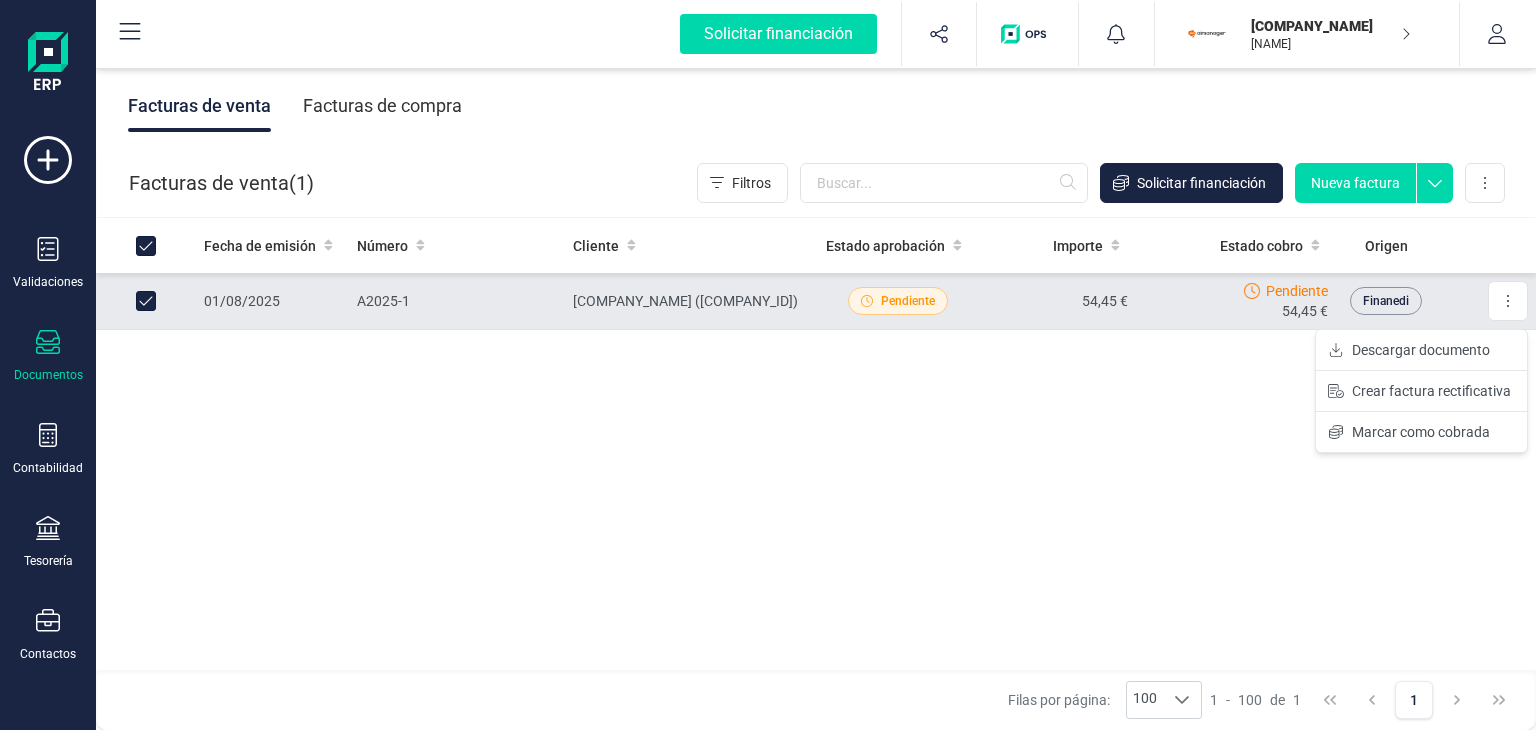 click on "Fecha de emisión Número Cliente Estado aprobación Importe Estado cobro Origen 01/08/2025 A2025-1 KAINIS RITUALS SL (B56266208) Pendiente 54,45 € Pendiente 54,45 € Finanedi   Descargar documento Crear factura rectificativa Marcar como cobrada" at bounding box center (816, 445) 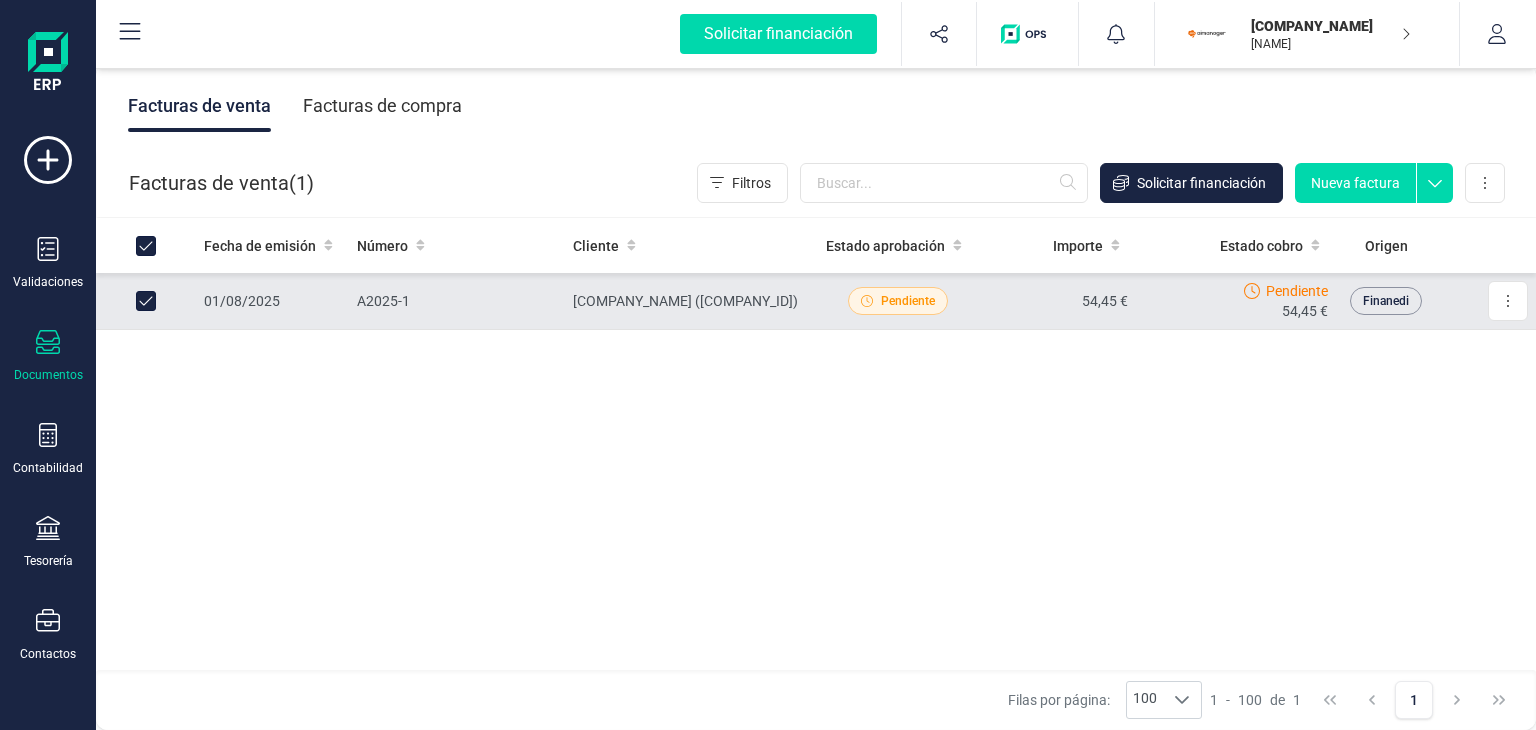 click at bounding box center [146, 301] 